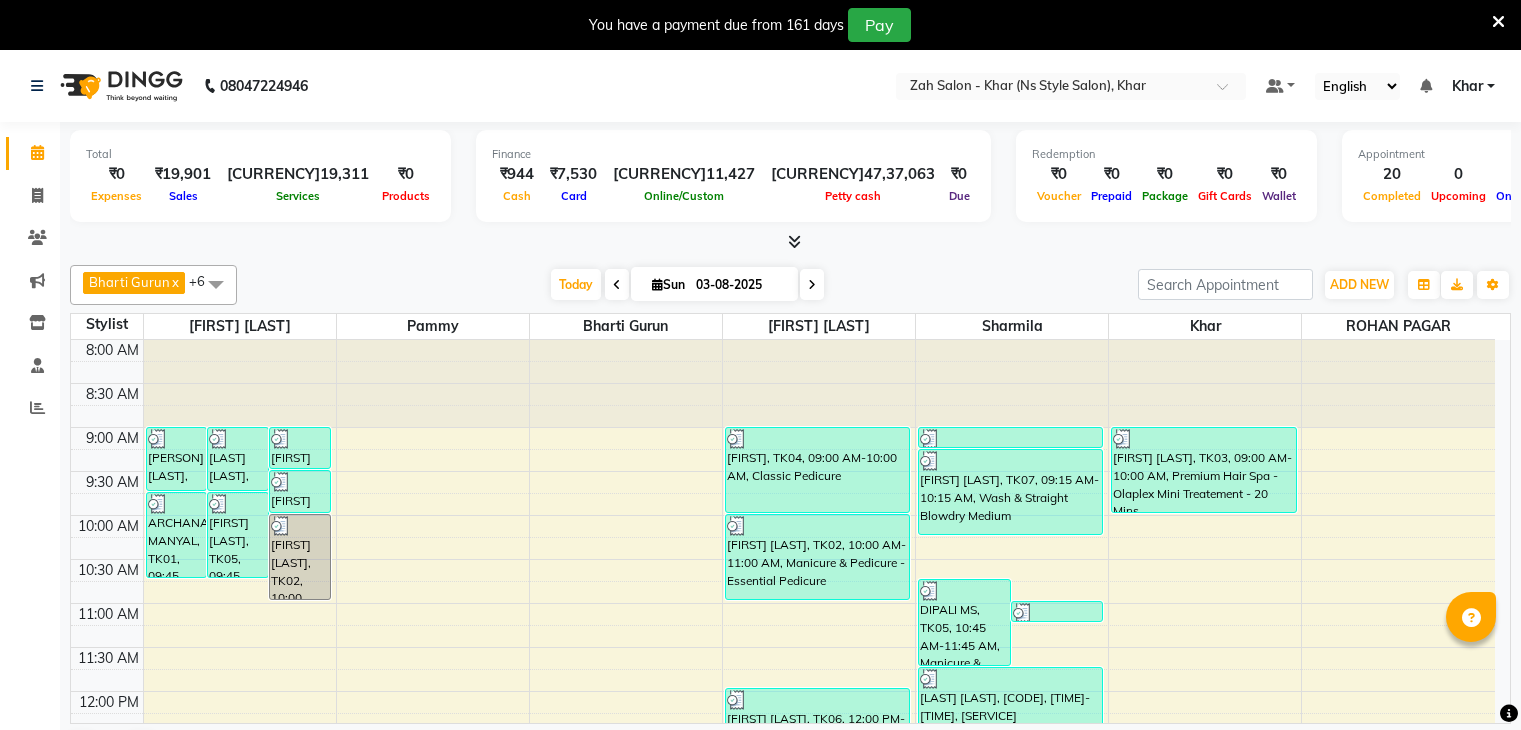 scroll, scrollTop: 0, scrollLeft: 0, axis: both 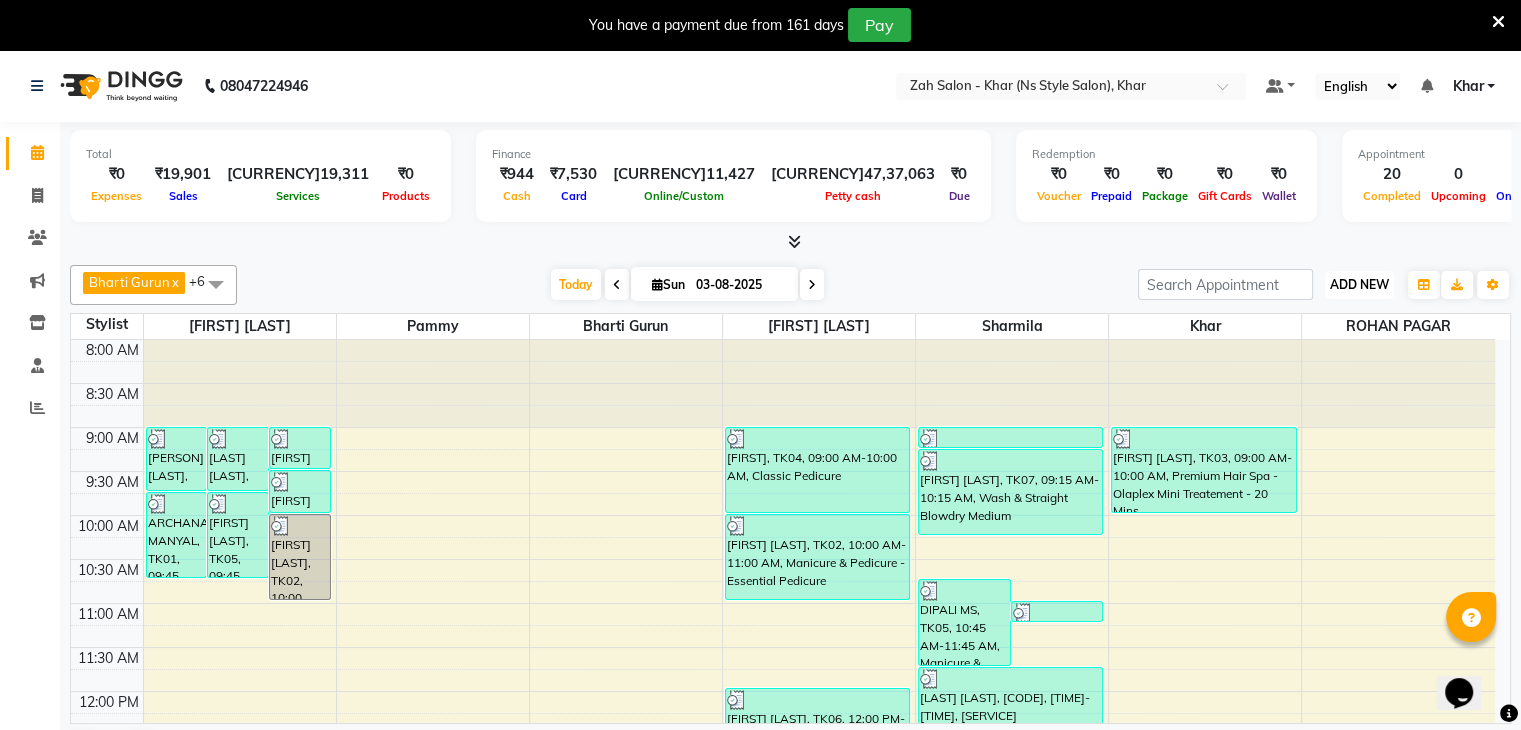 click on "ADD NEW" at bounding box center [1359, 284] 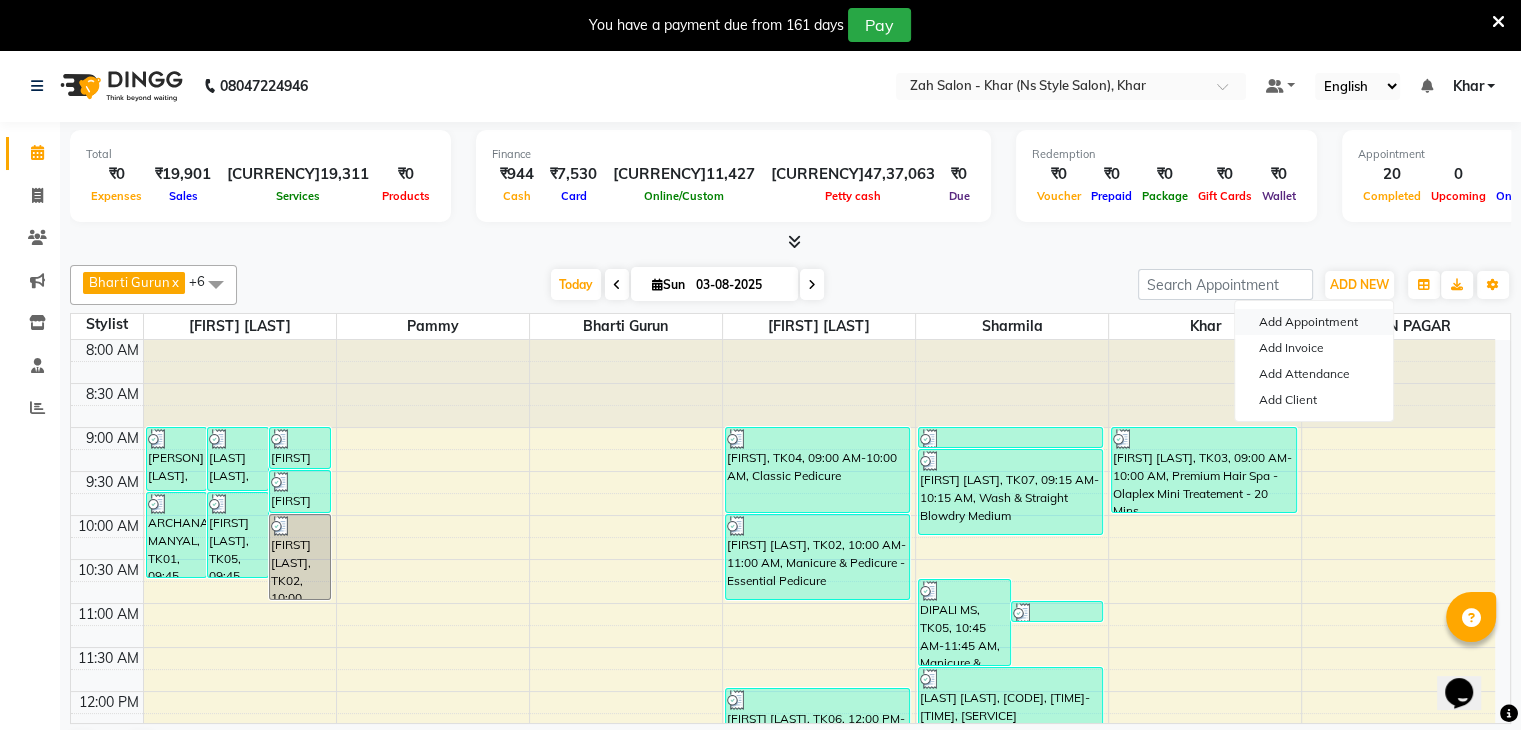 click on "Add Appointment" at bounding box center (1314, 322) 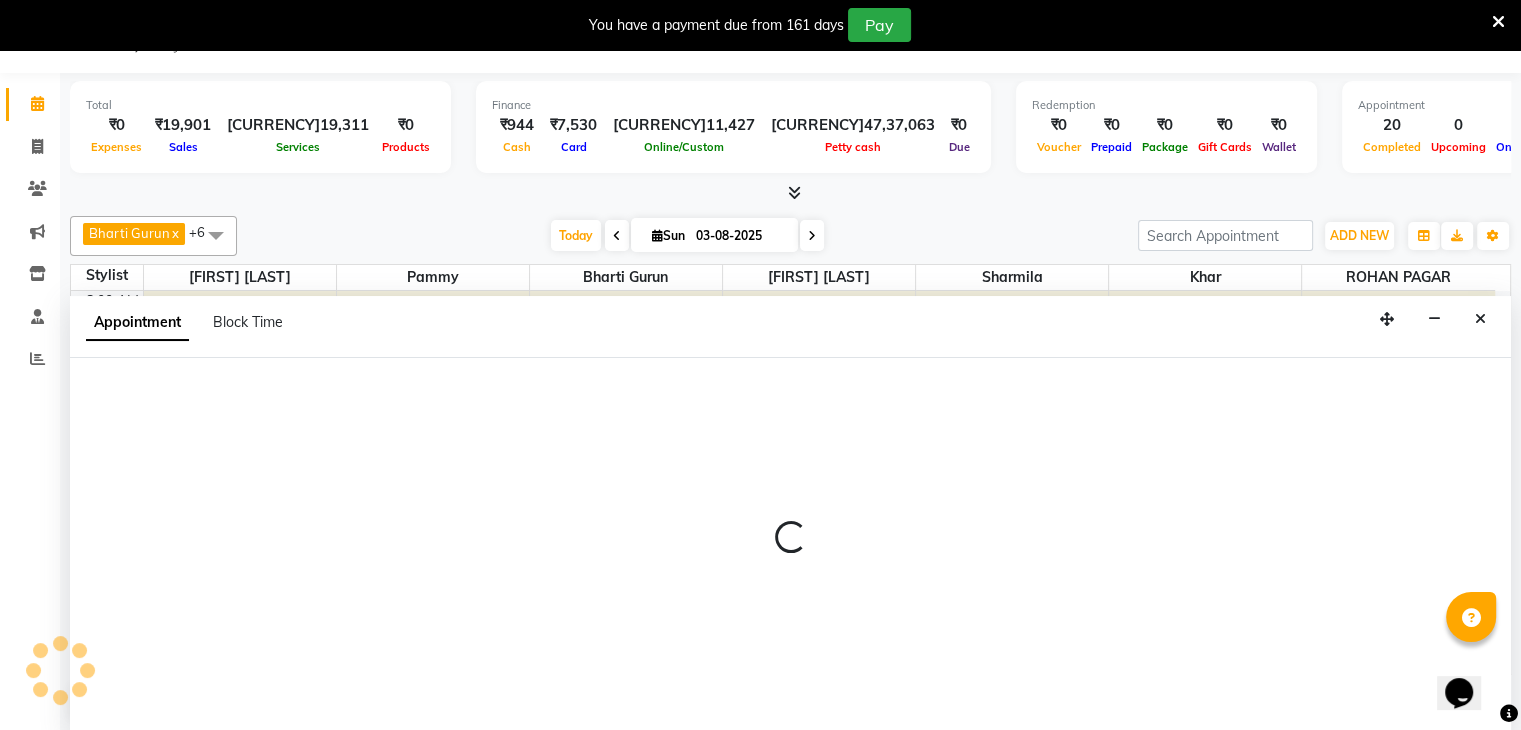 scroll, scrollTop: 51, scrollLeft: 0, axis: vertical 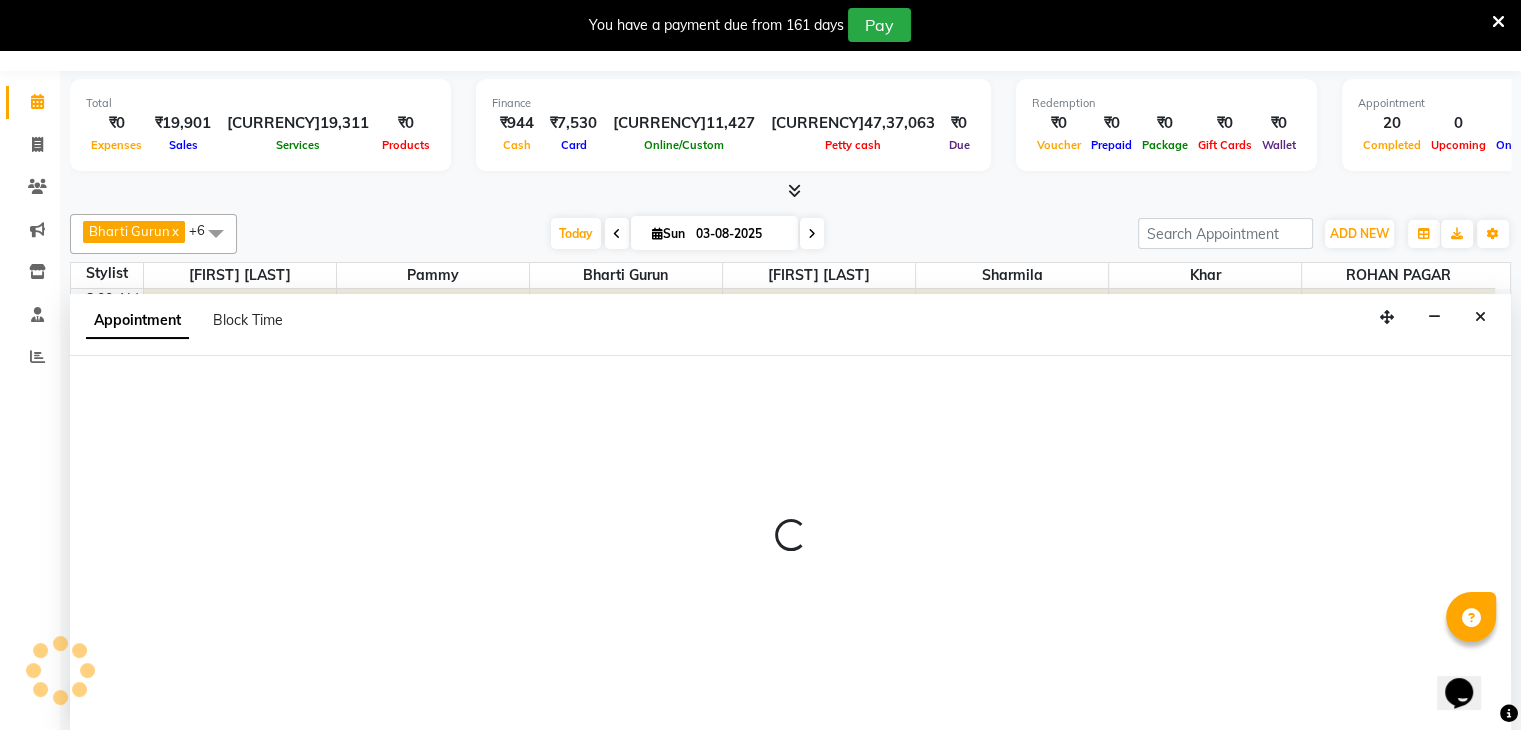 select on "tentative" 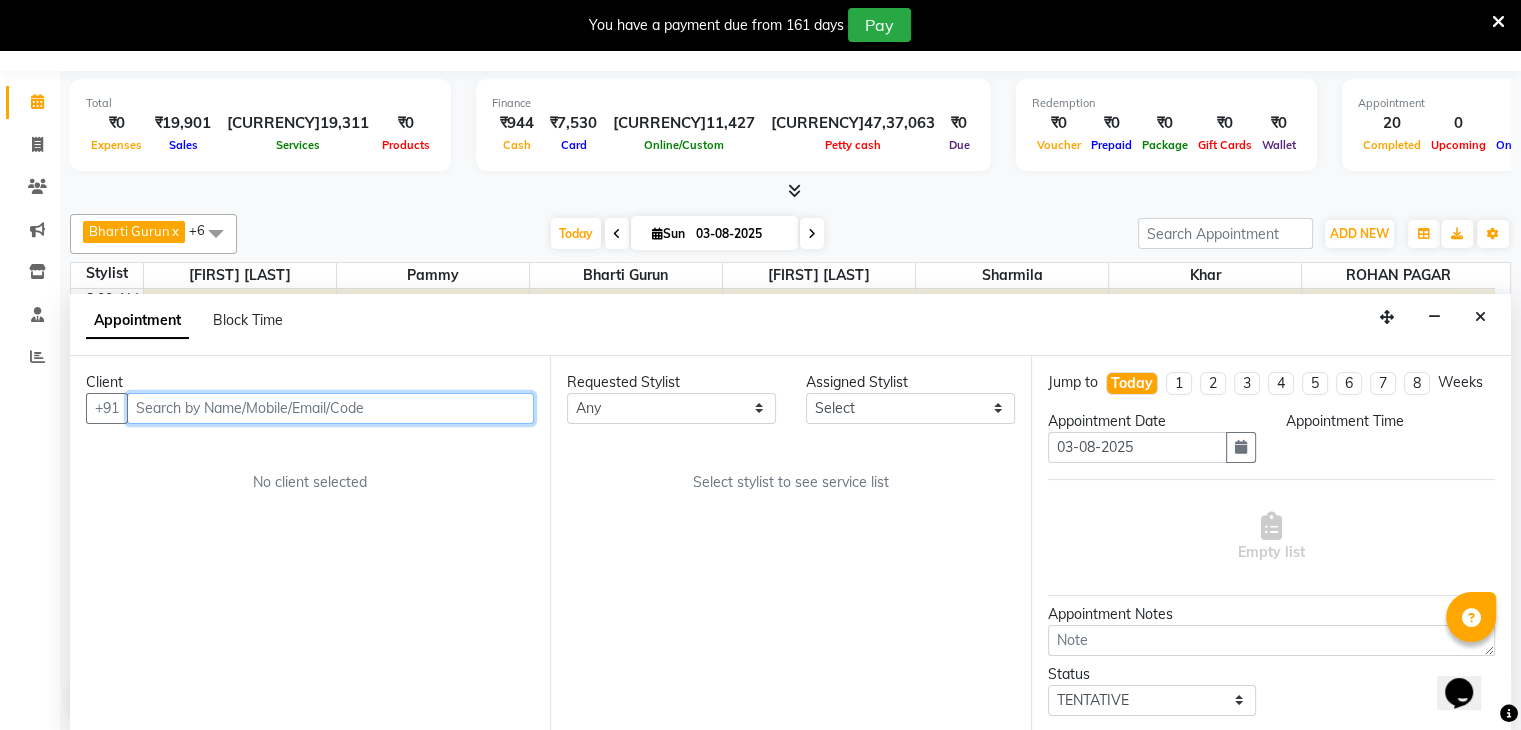 select on "540" 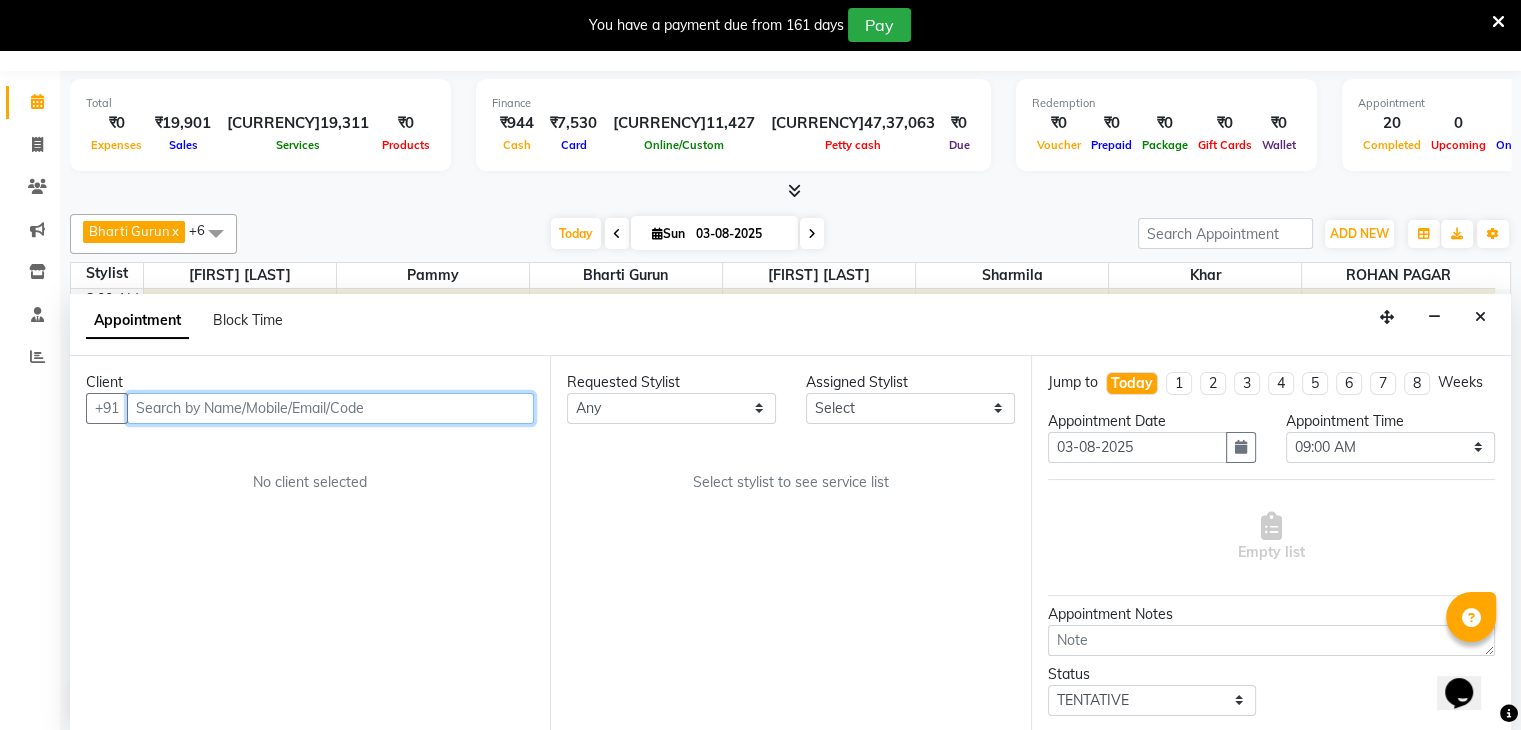 click at bounding box center (330, 408) 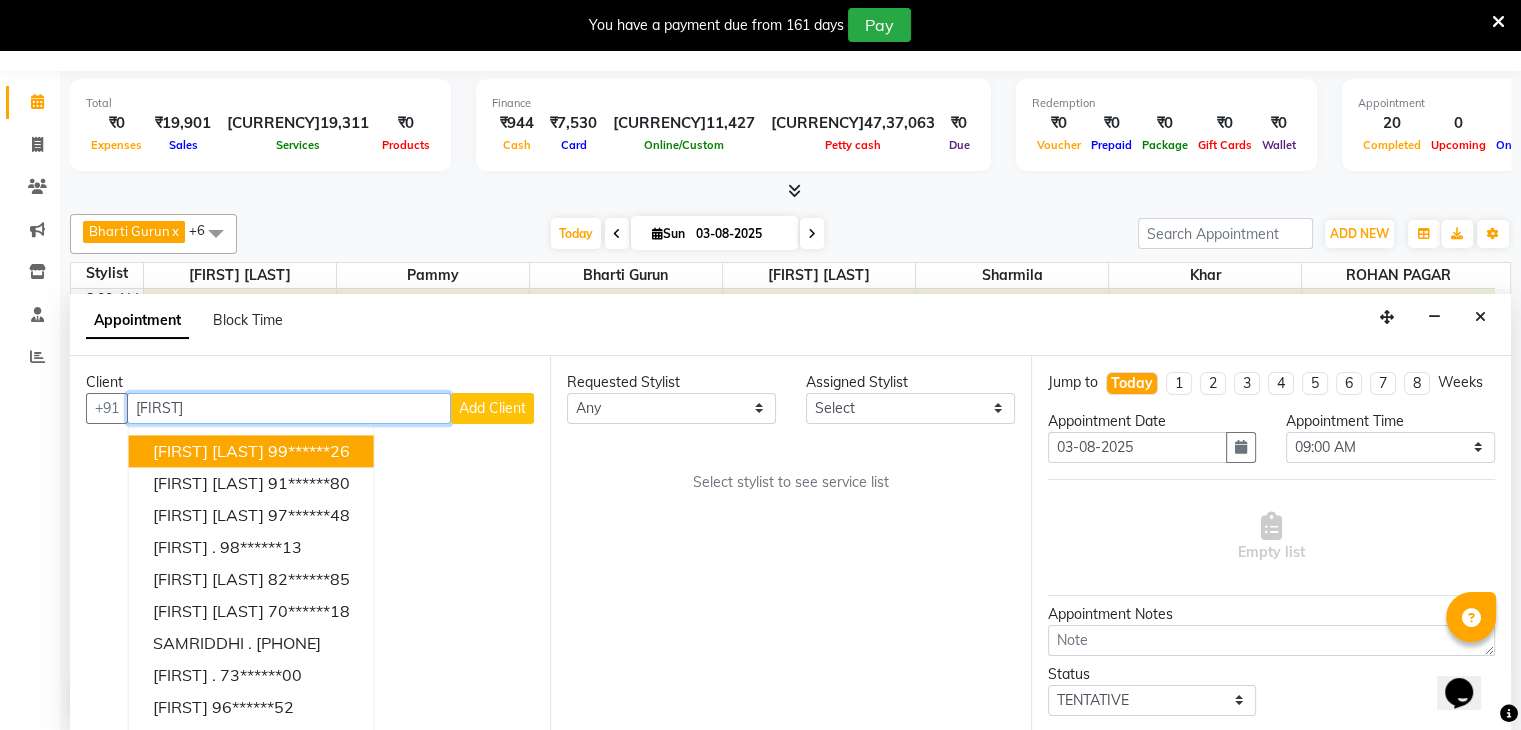 click on "Samrudhi Shetty" at bounding box center (208, 451) 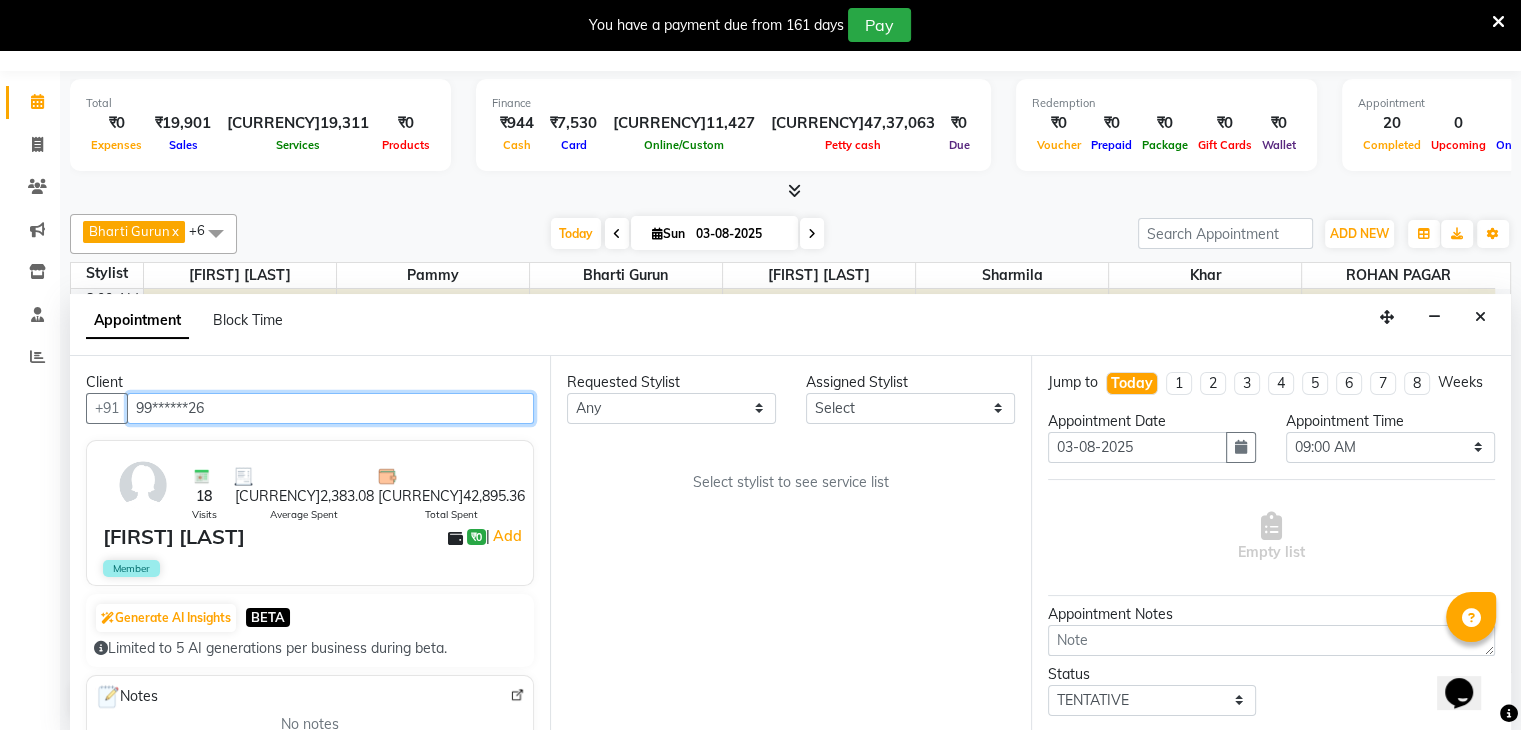 type on "99******26" 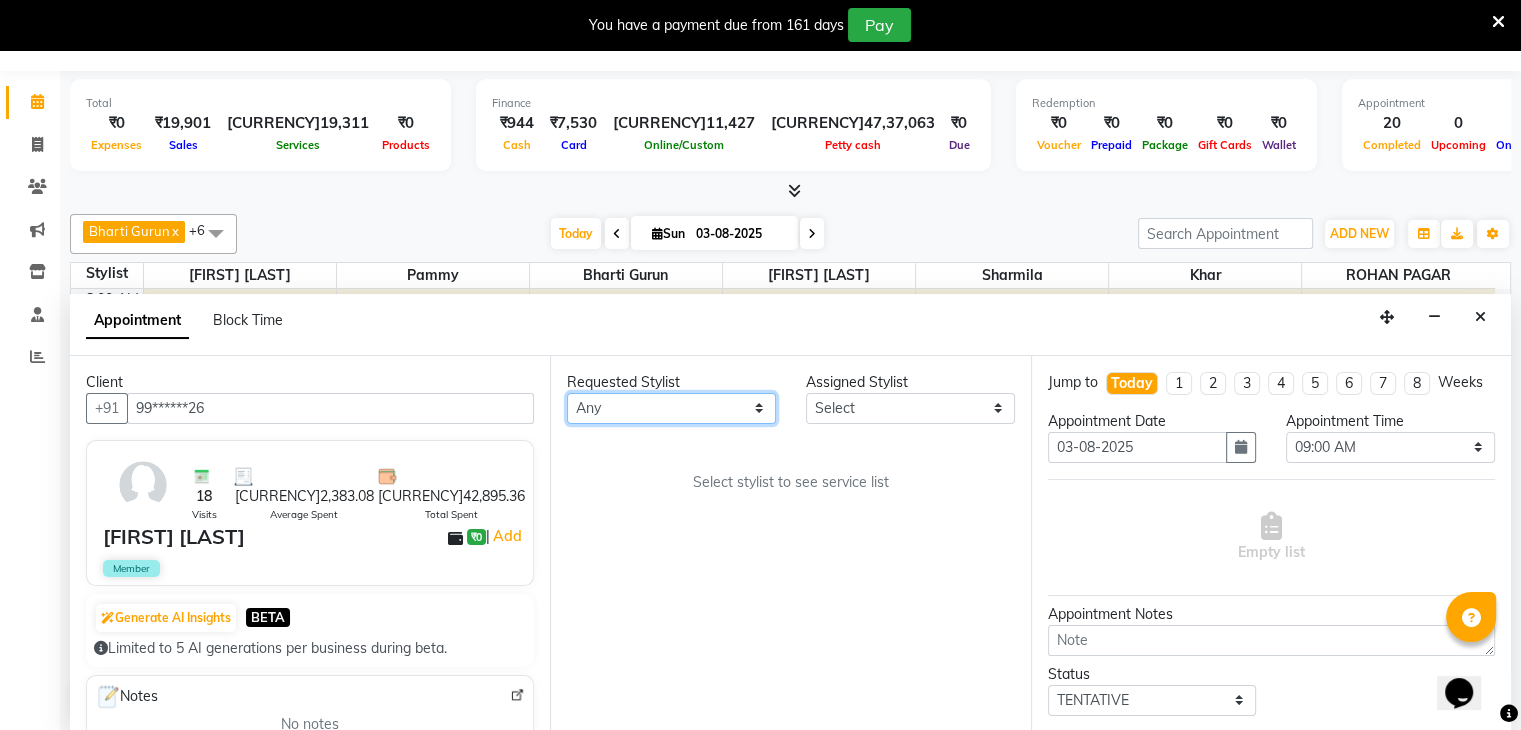 click on "Any [PERSON] [PERSON] [PERSON] [PERSON] [PERSON] [PERSON] [PERSON]" at bounding box center (671, 408) 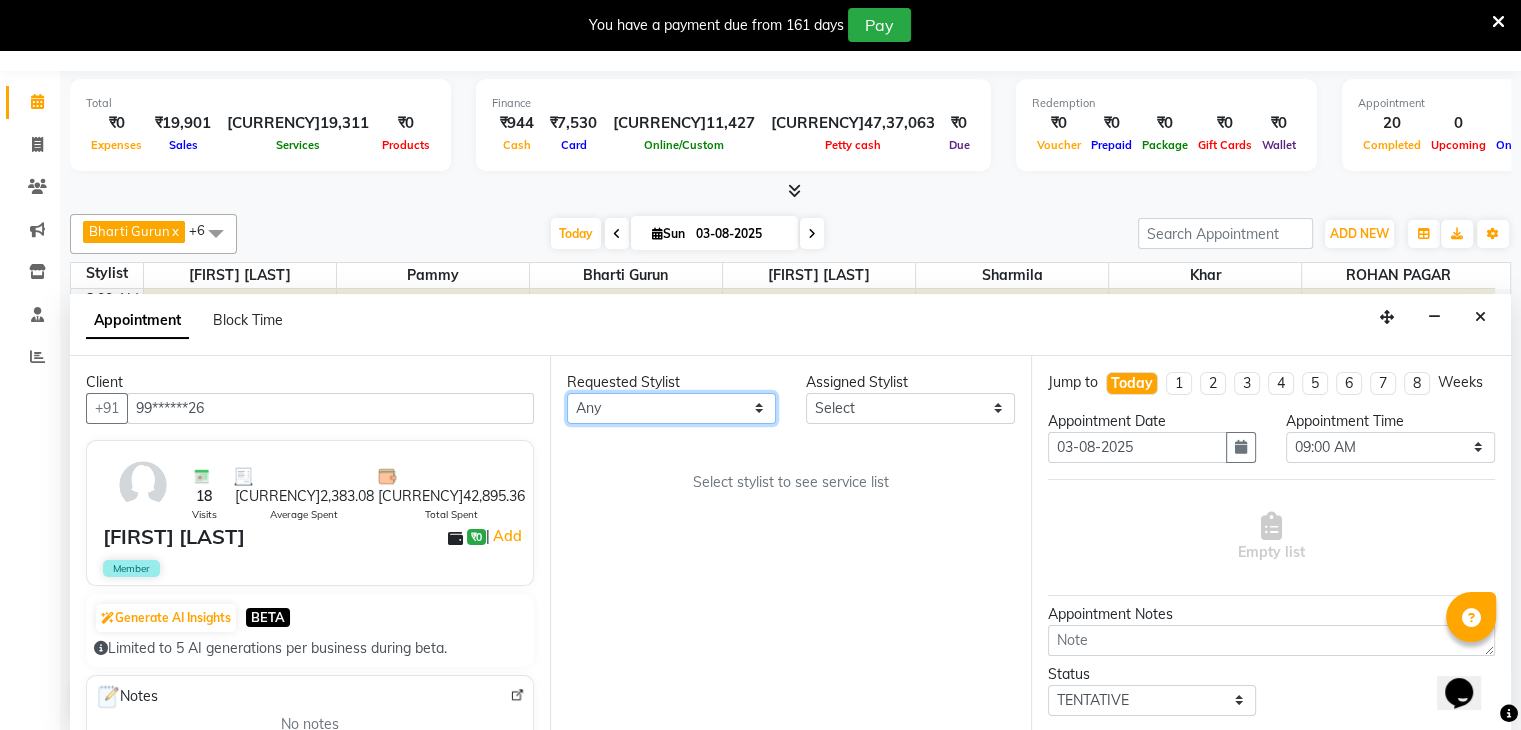 select on "38404" 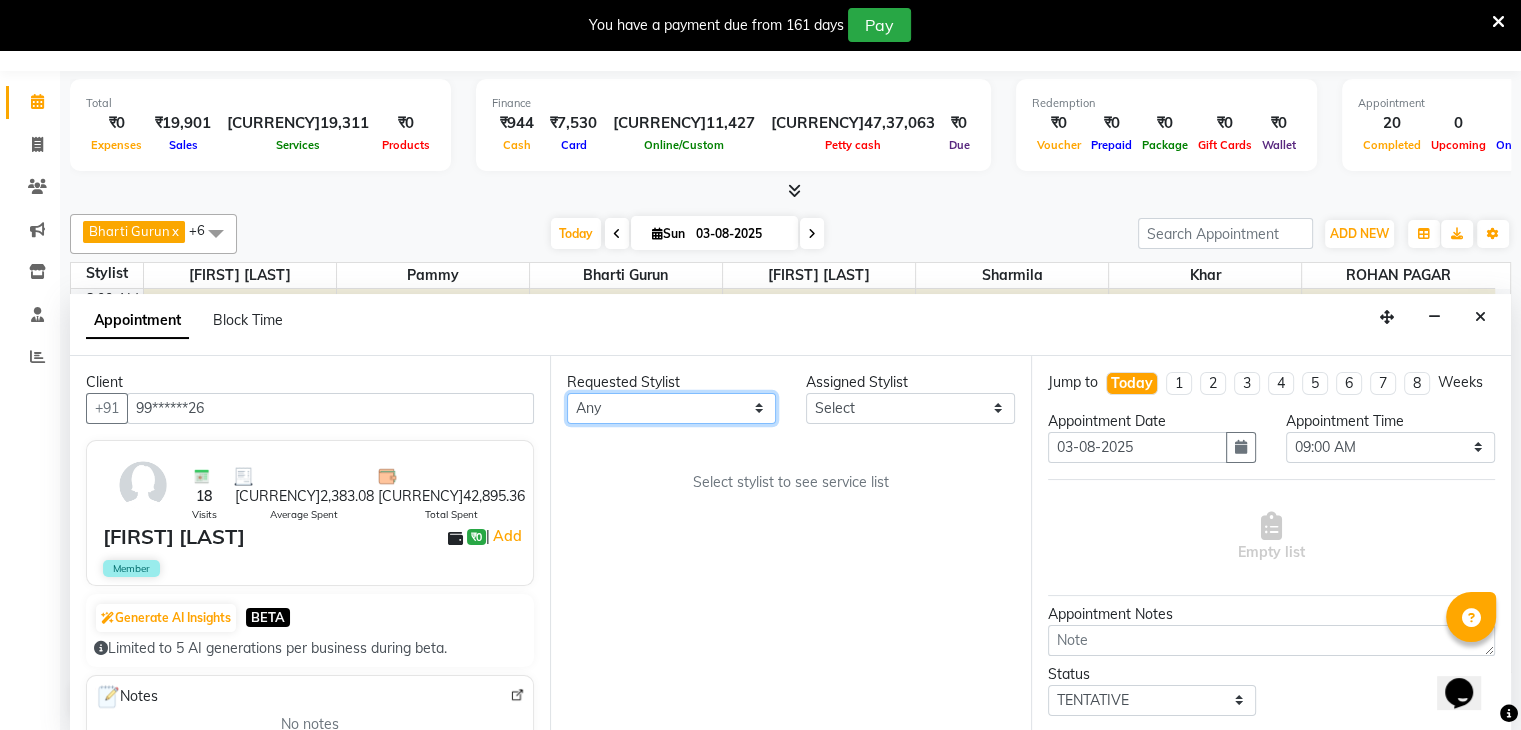 click on "Any [PERSON] [PERSON] [PERSON] [PERSON] [PERSON] [PERSON] [PERSON]" at bounding box center [671, 408] 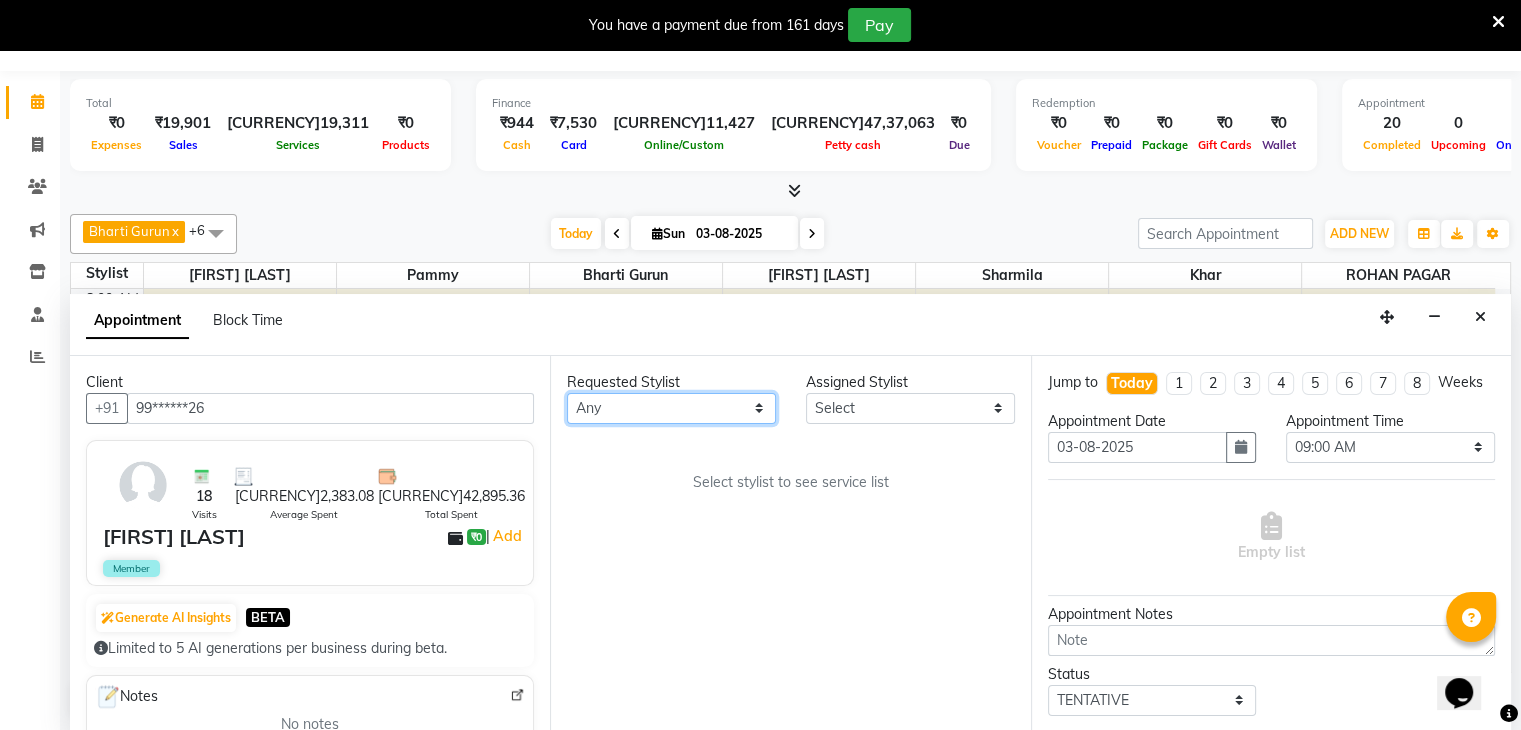 select on "38404" 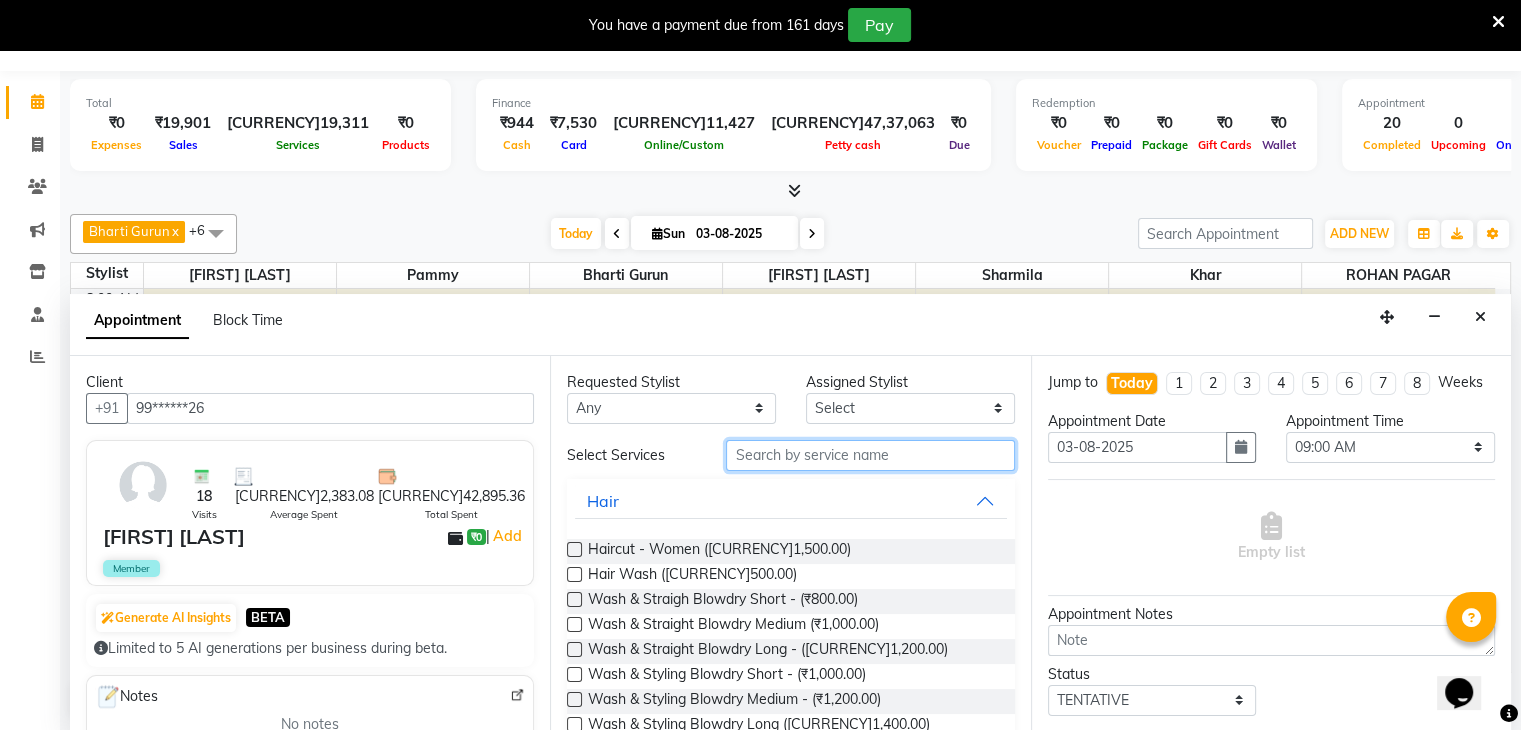 click at bounding box center [870, 455] 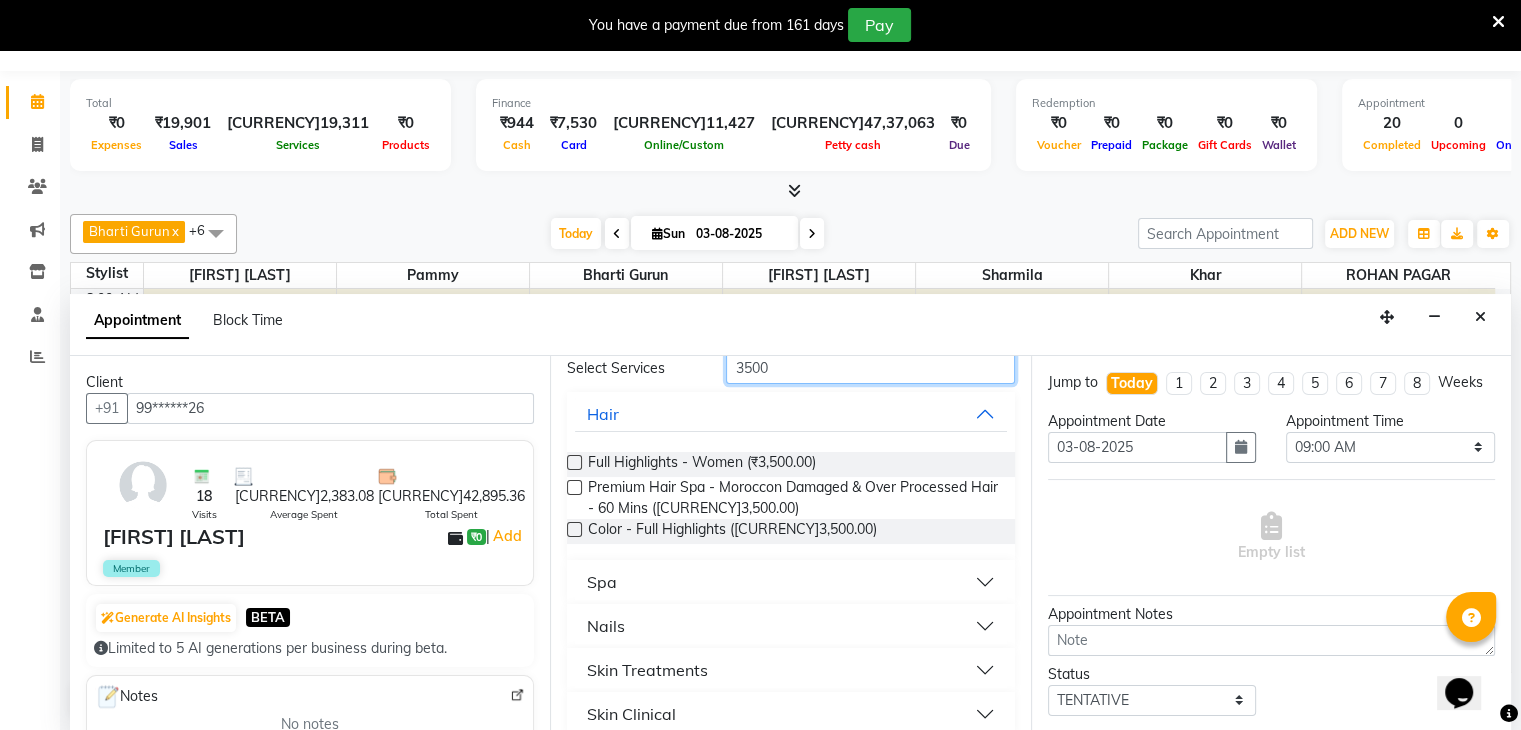 scroll, scrollTop: 107, scrollLeft: 0, axis: vertical 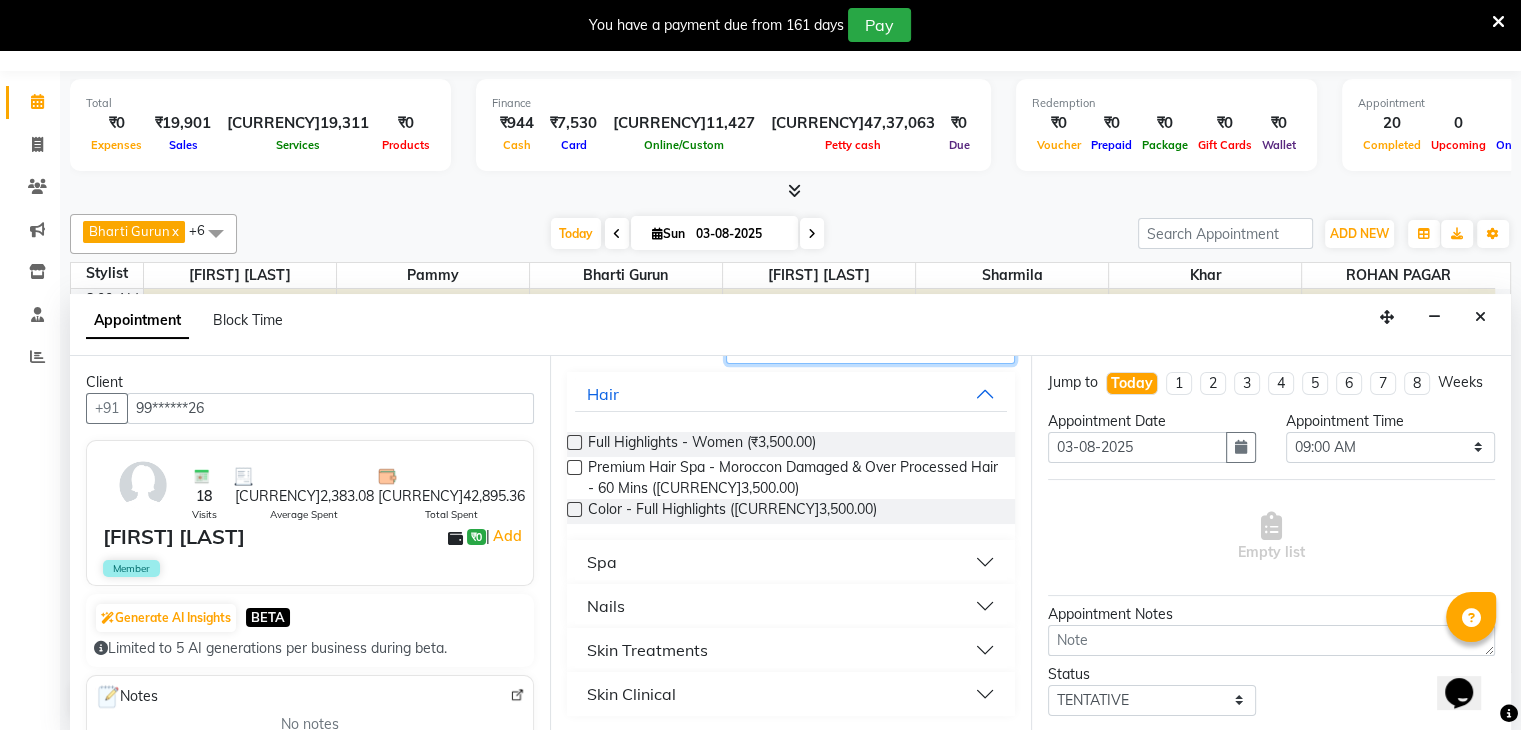 type on "3500" 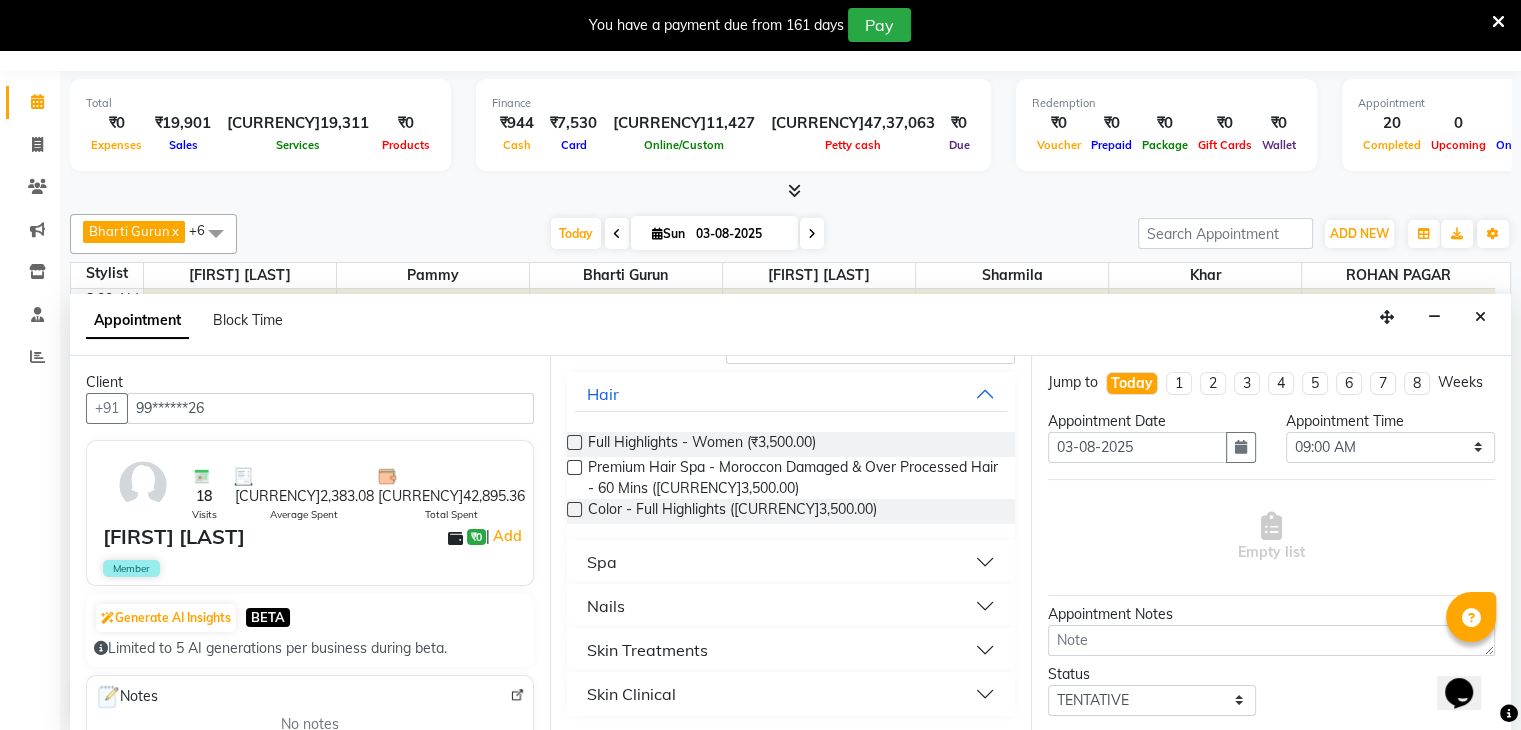 click on "Skin Clinical" at bounding box center (631, 694) 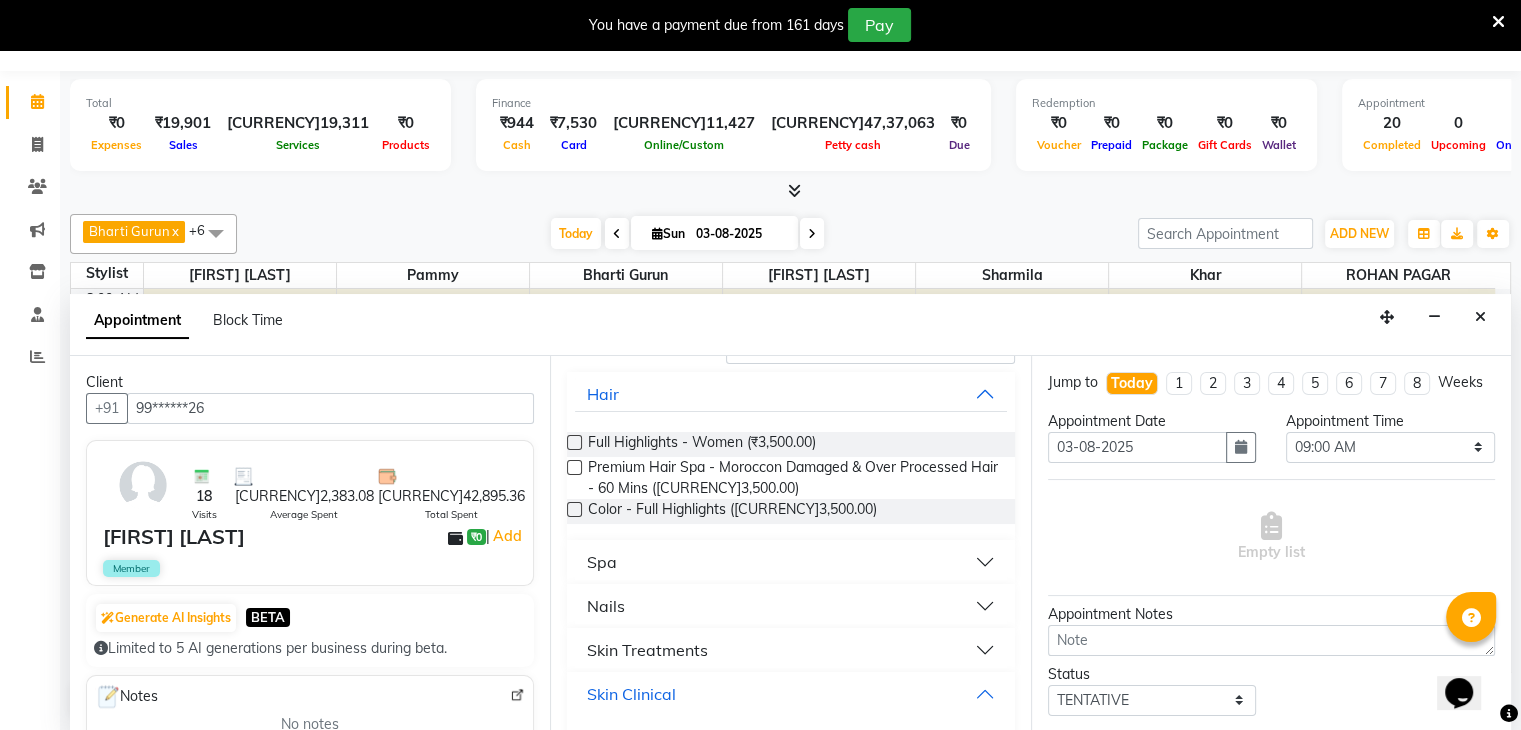 scroll, scrollTop: 164, scrollLeft: 0, axis: vertical 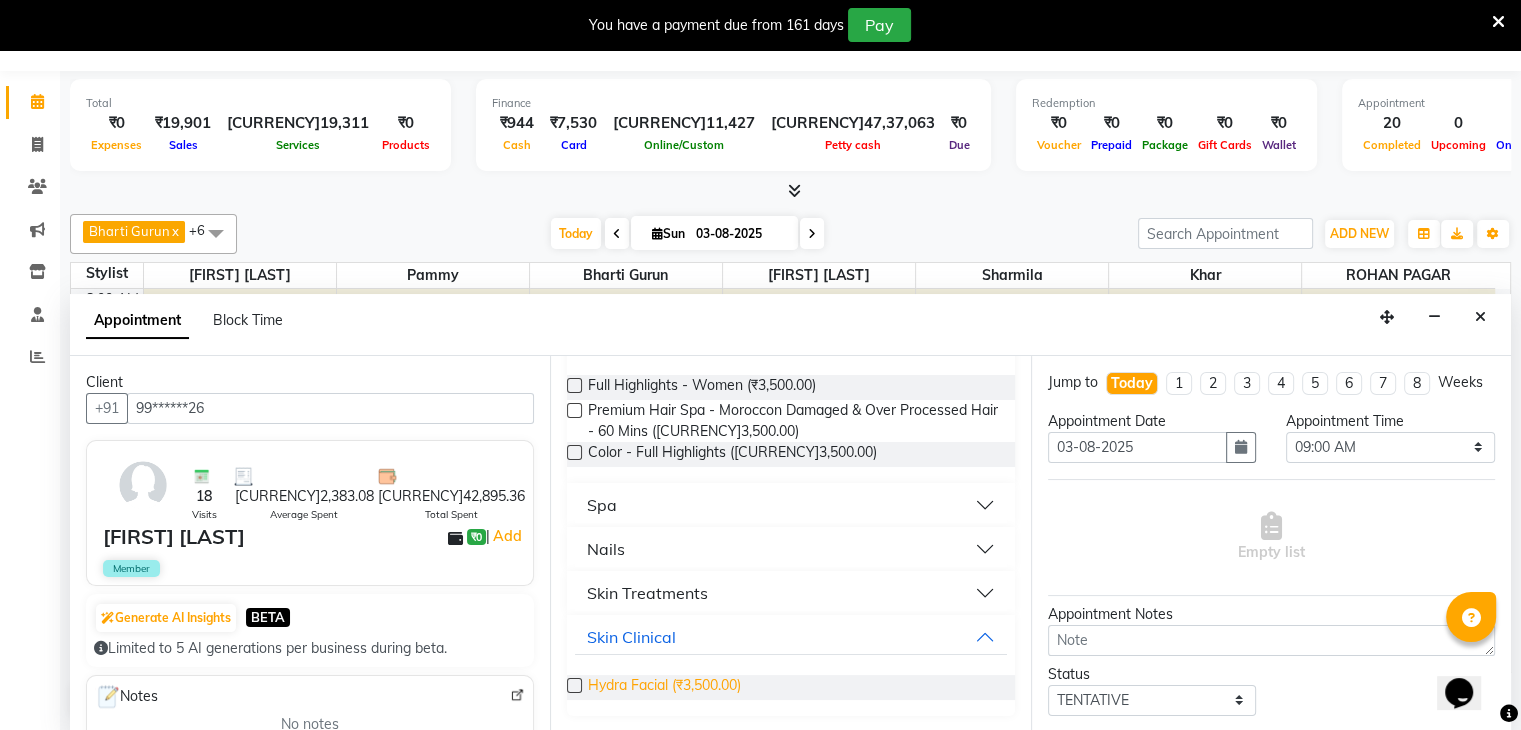 click on "Hydra Facial (₹3,500.00)" at bounding box center [664, 687] 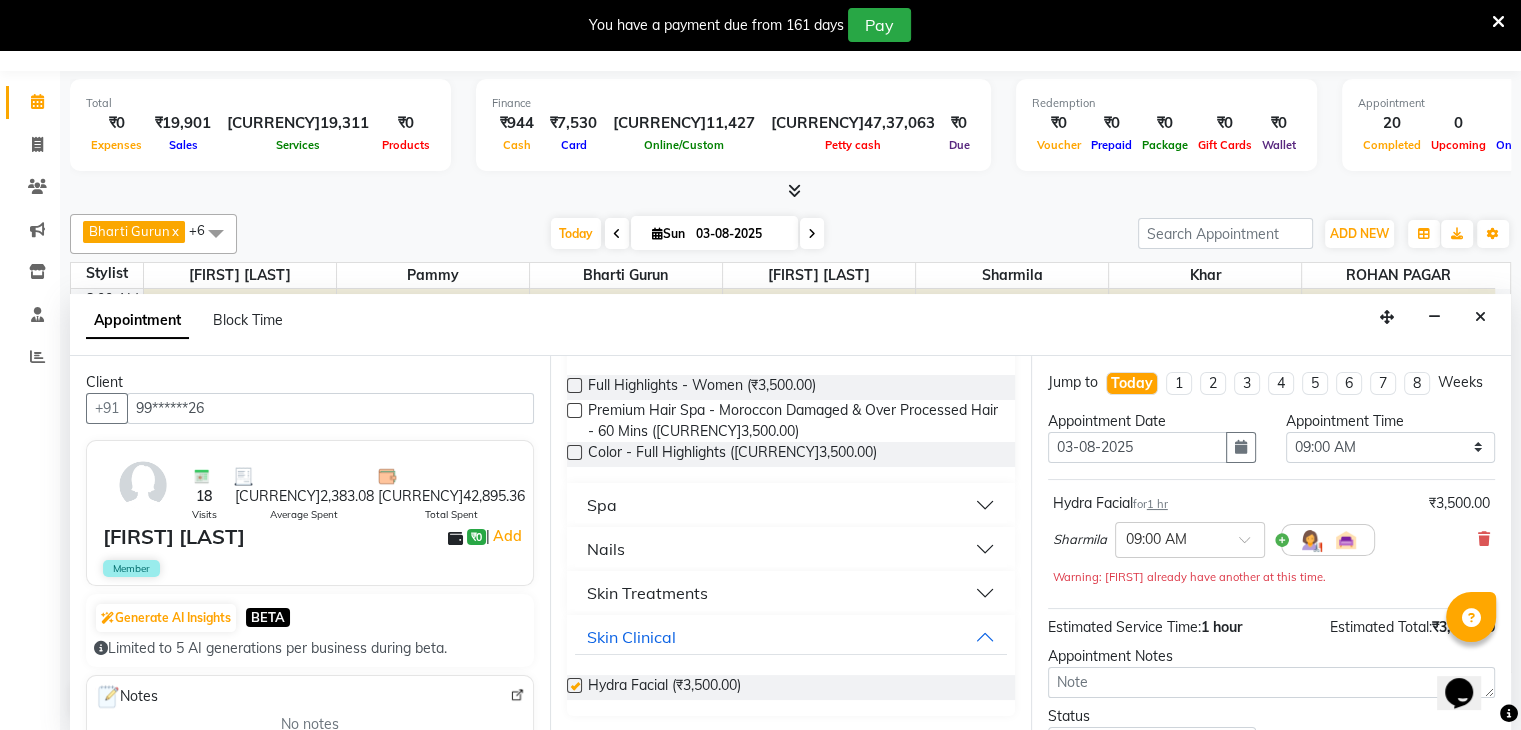 checkbox on "false" 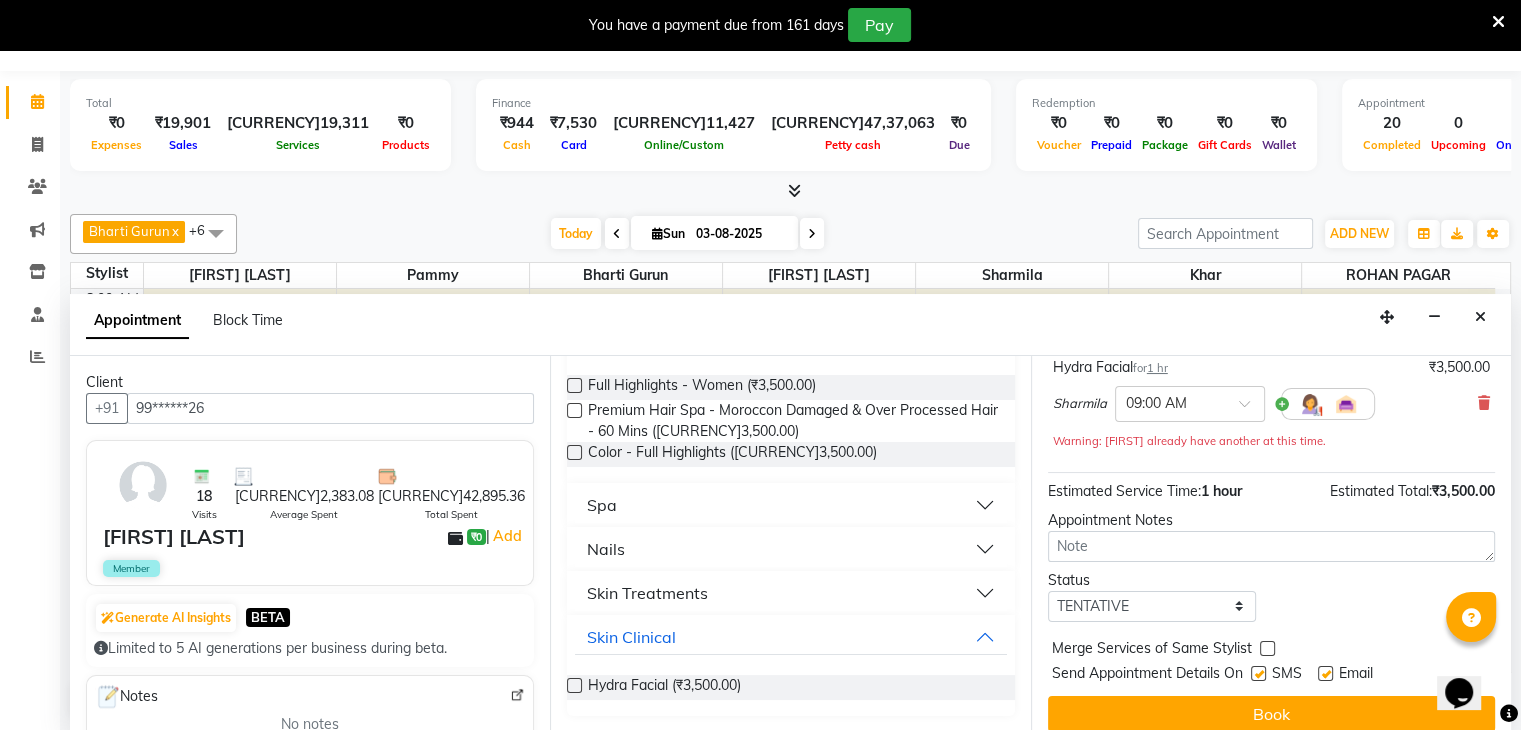 scroll, scrollTop: 170, scrollLeft: 0, axis: vertical 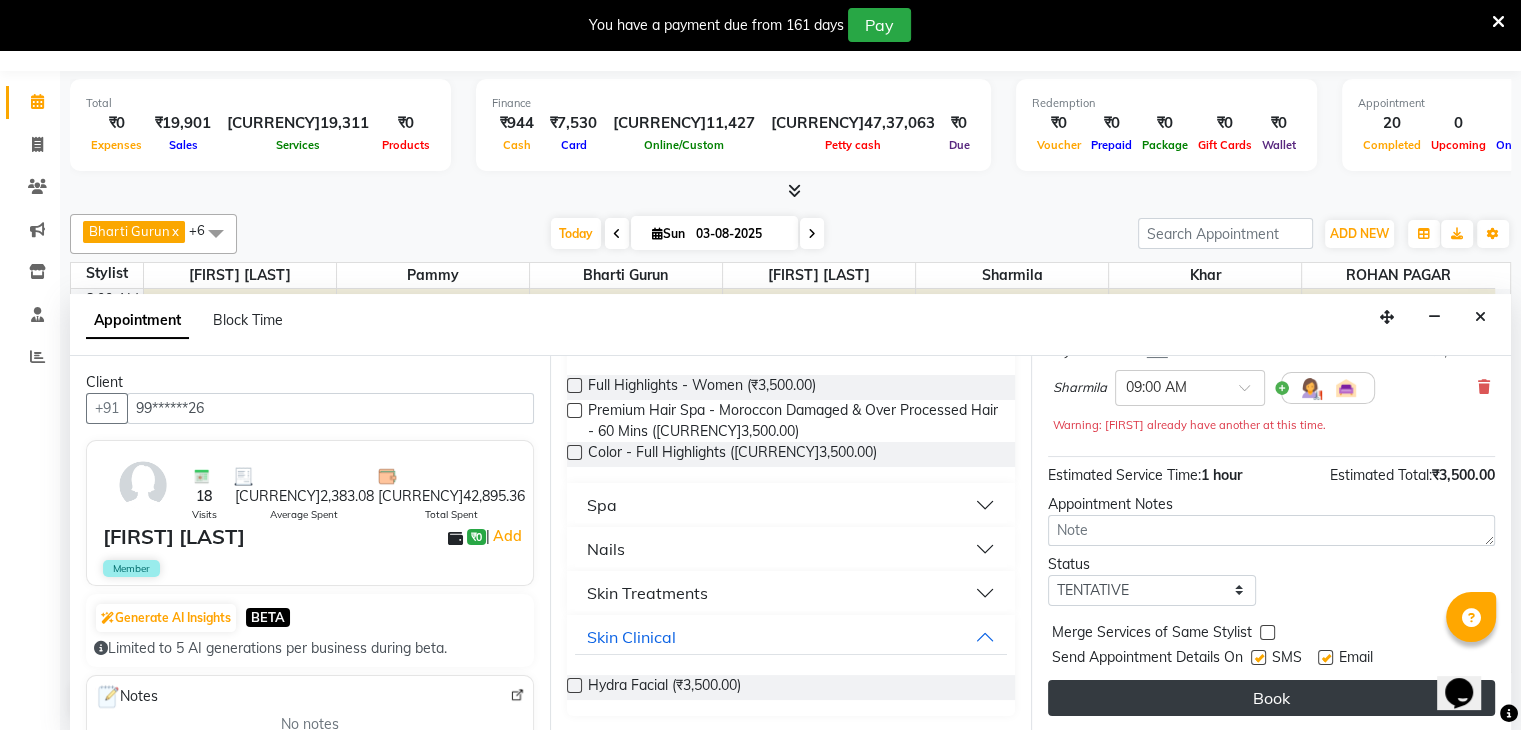 click on "Book" at bounding box center [1271, 698] 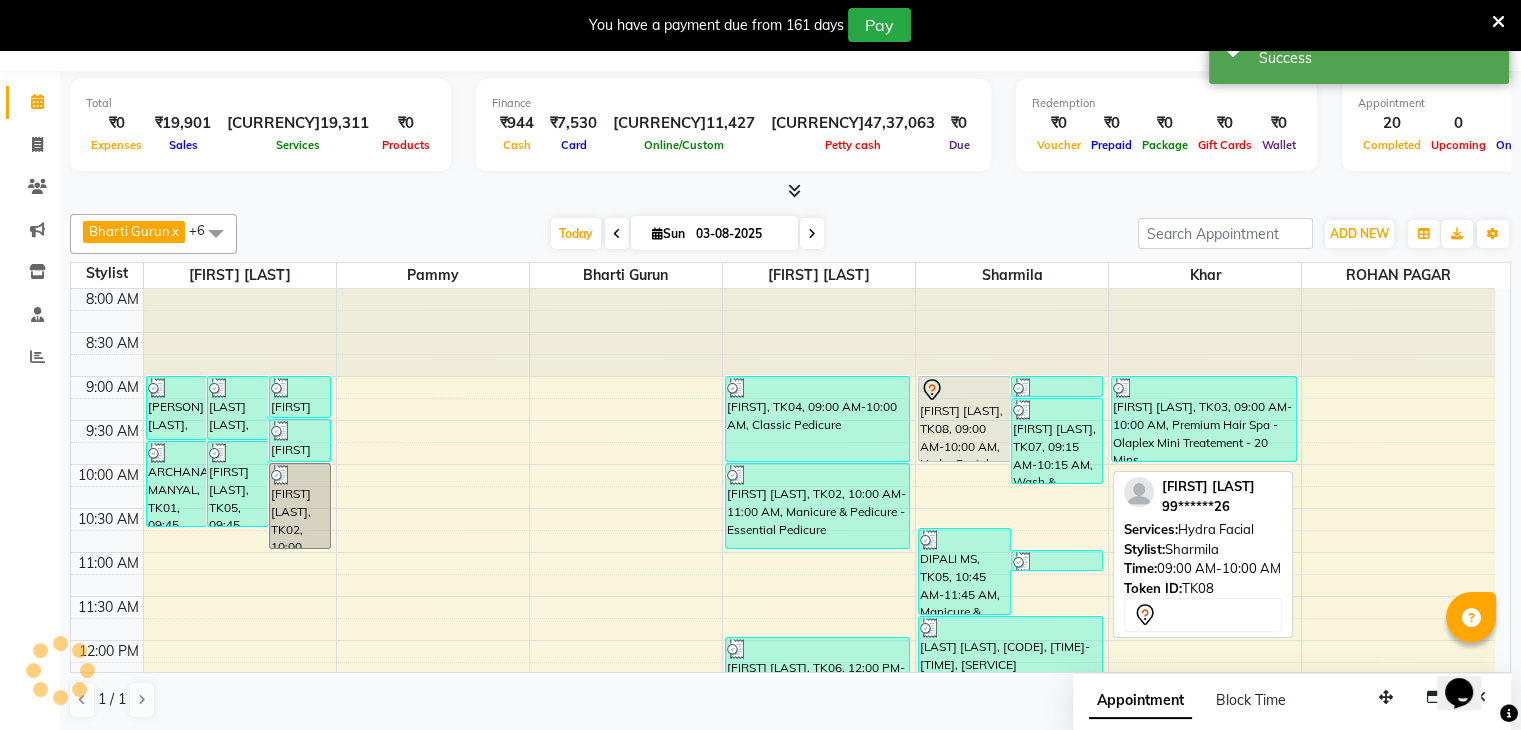 scroll, scrollTop: 0, scrollLeft: 0, axis: both 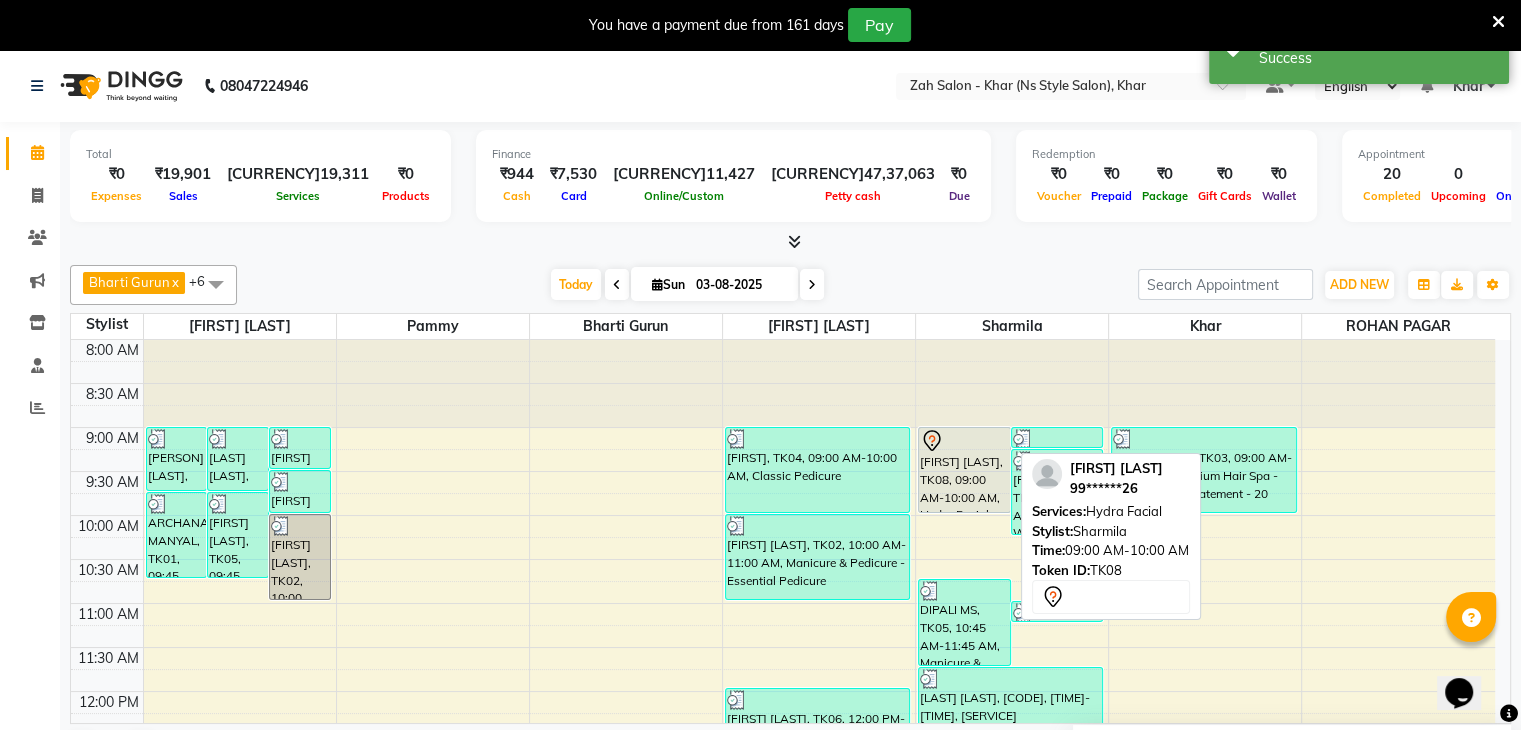 click on "[FIRST] [LAST], TK08, 09:00 AM-10:00 AM, Hydra Facial" at bounding box center (964, 470) 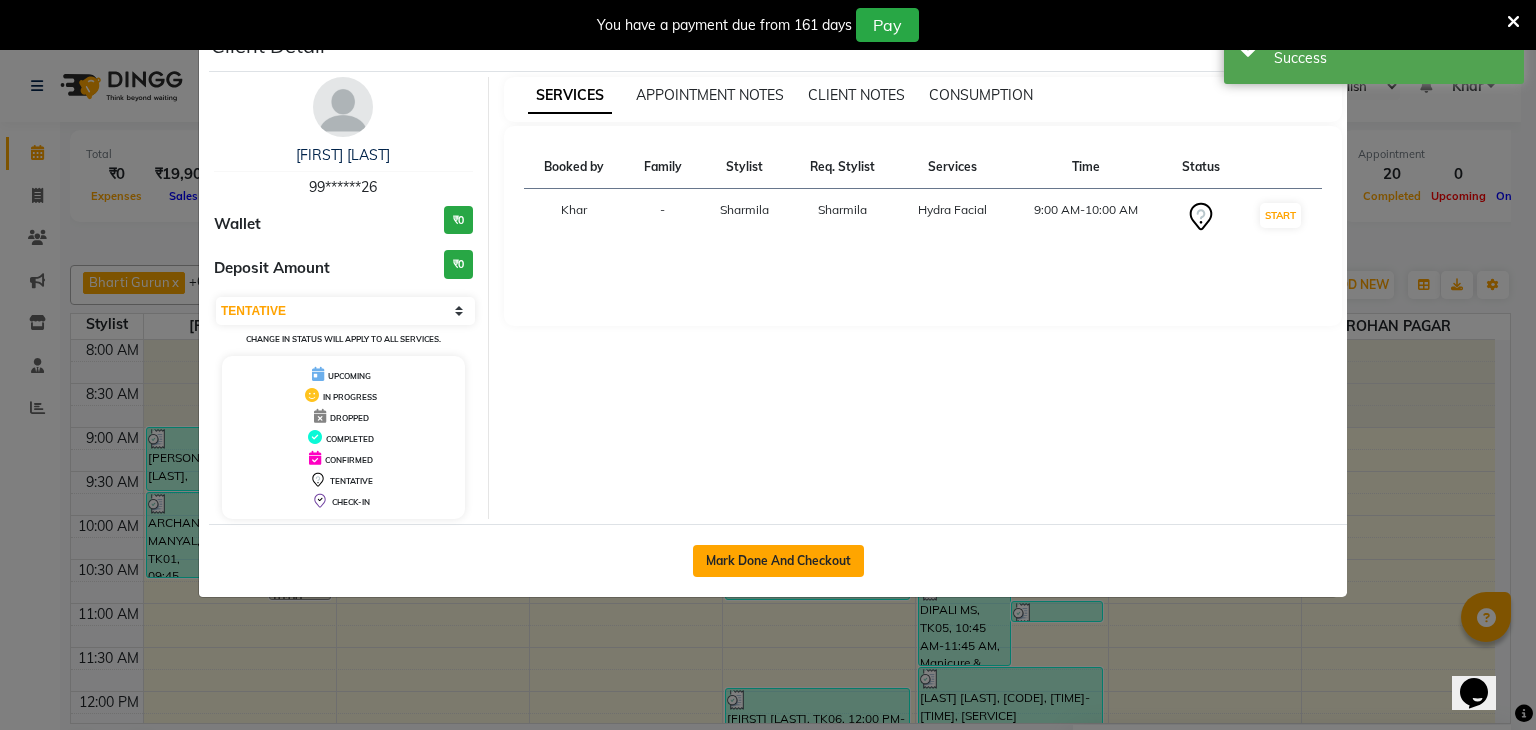click on "Mark Done And Checkout" 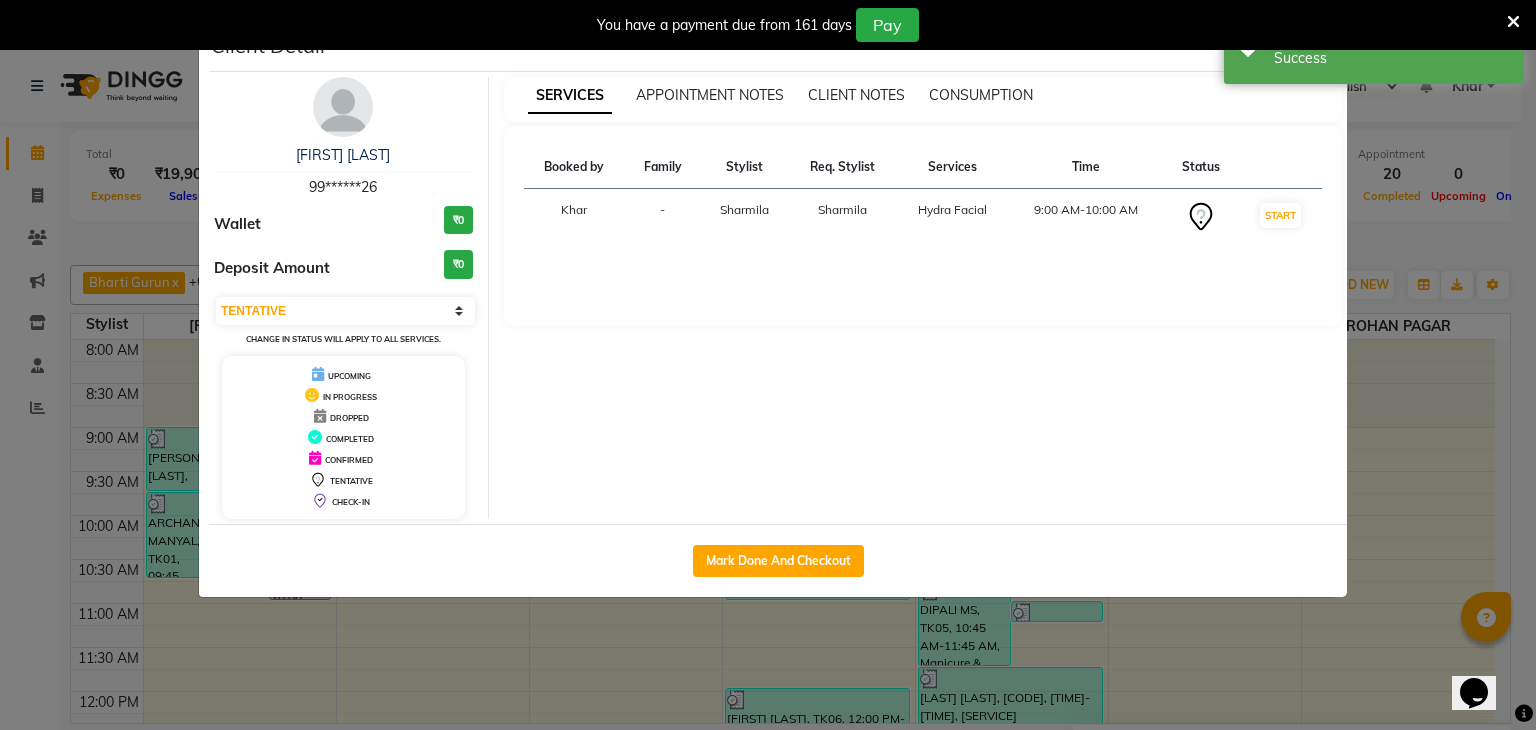 select on "5619" 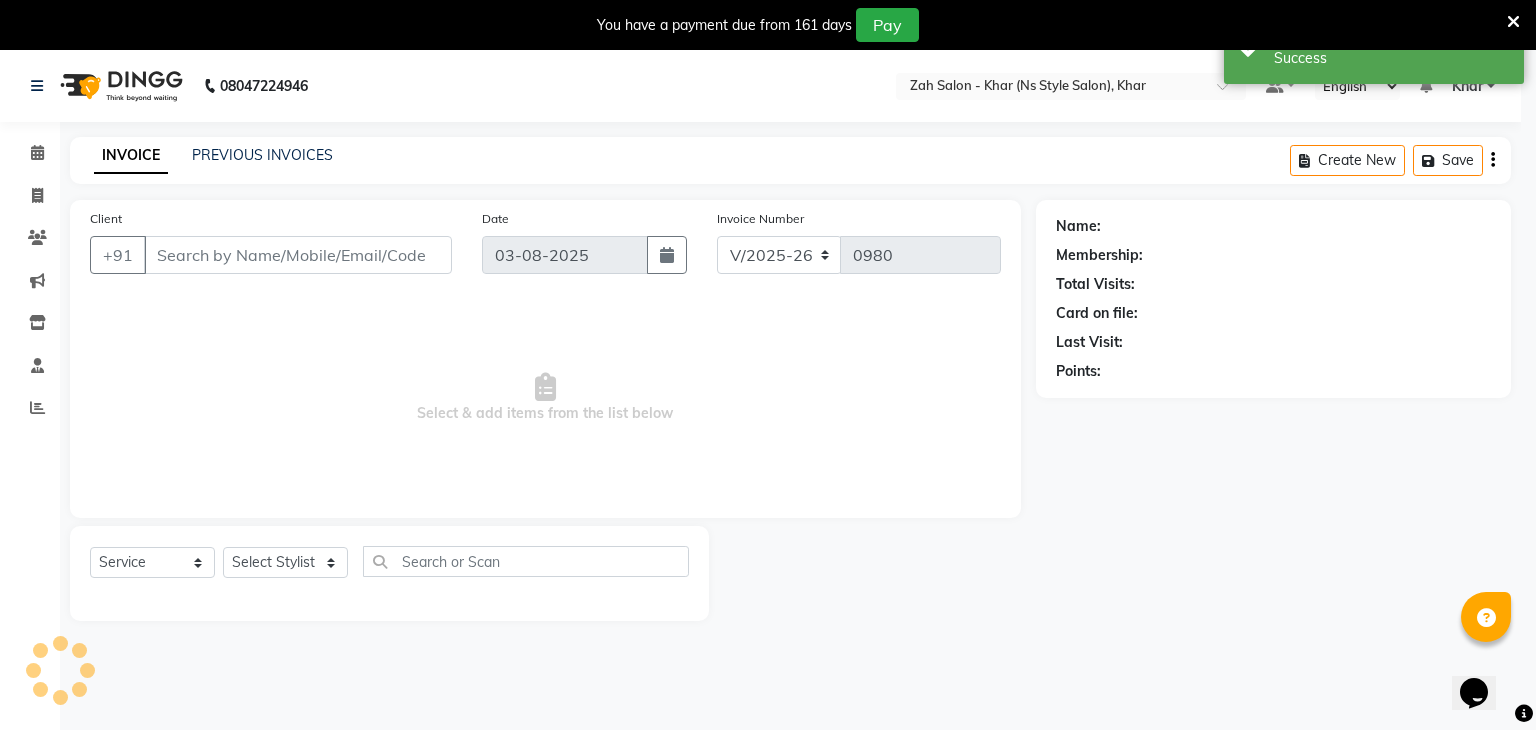 select on "3" 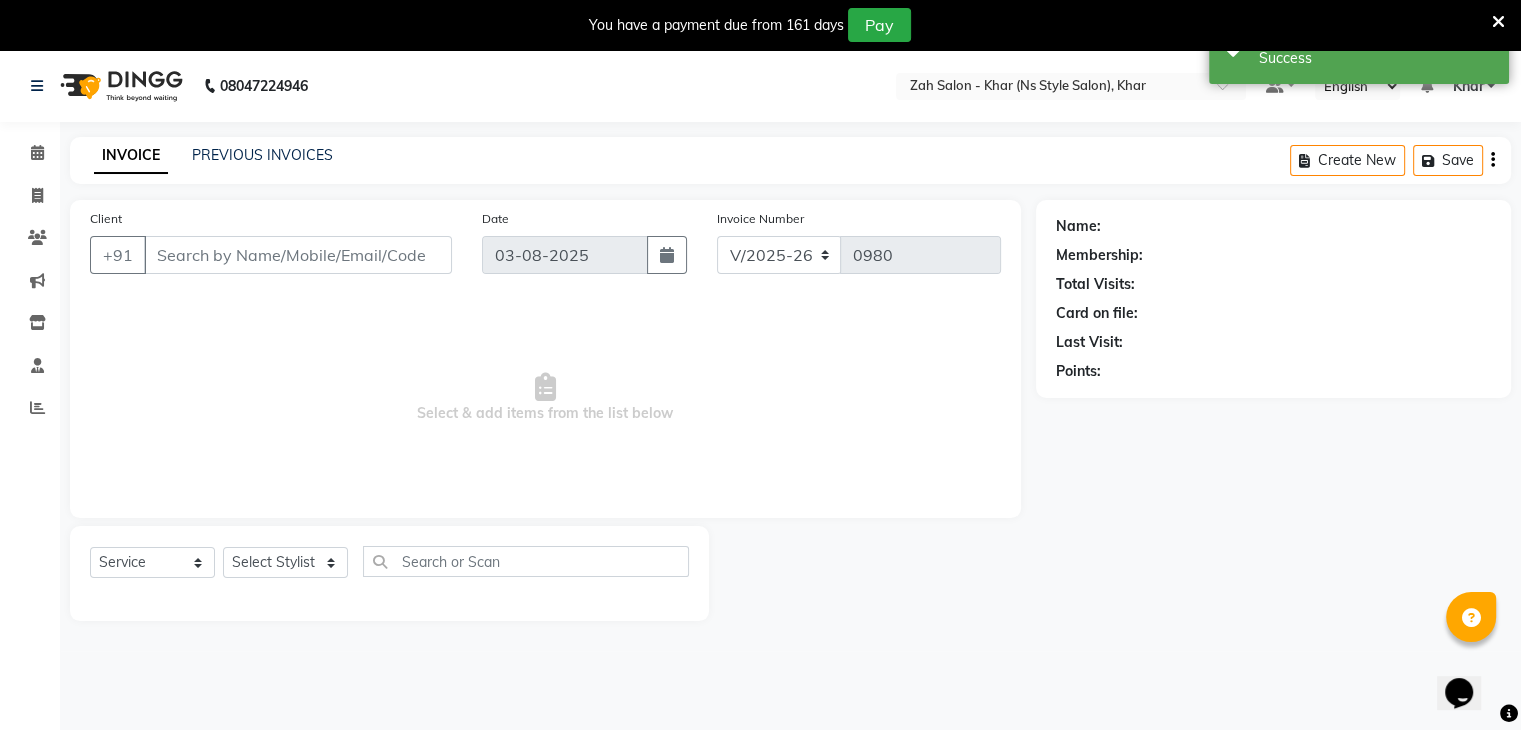 type on "99******26" 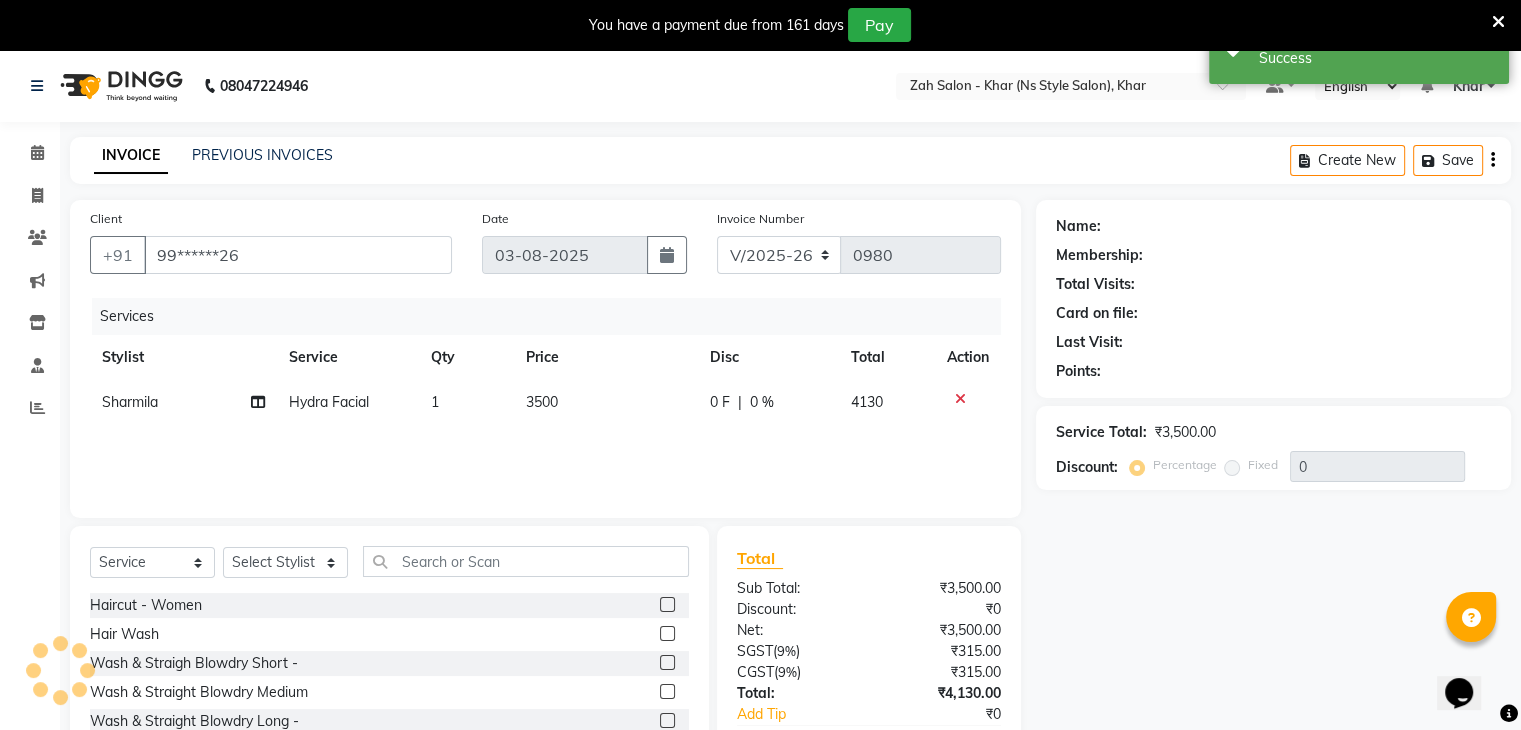 select on "1: Object" 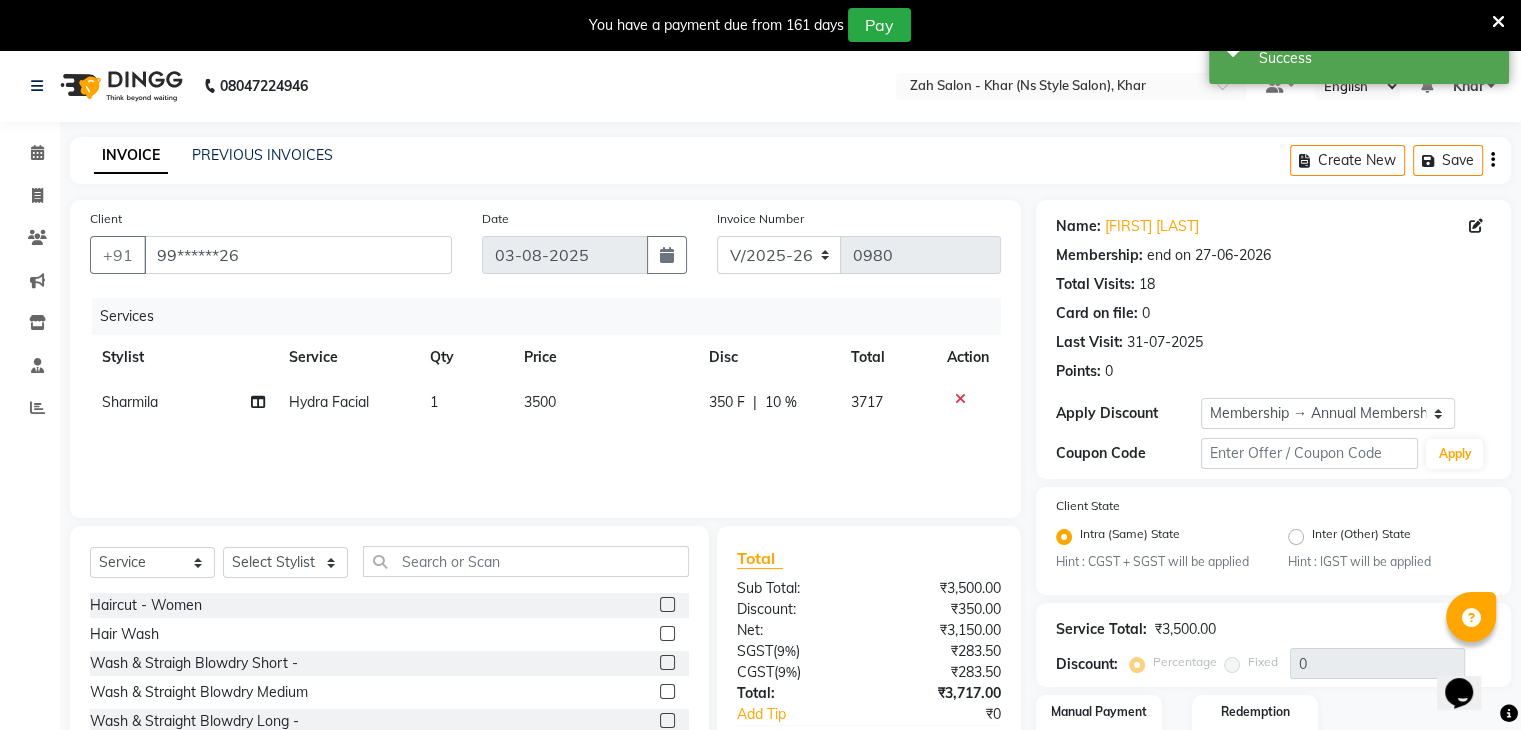 scroll, scrollTop: 138, scrollLeft: 0, axis: vertical 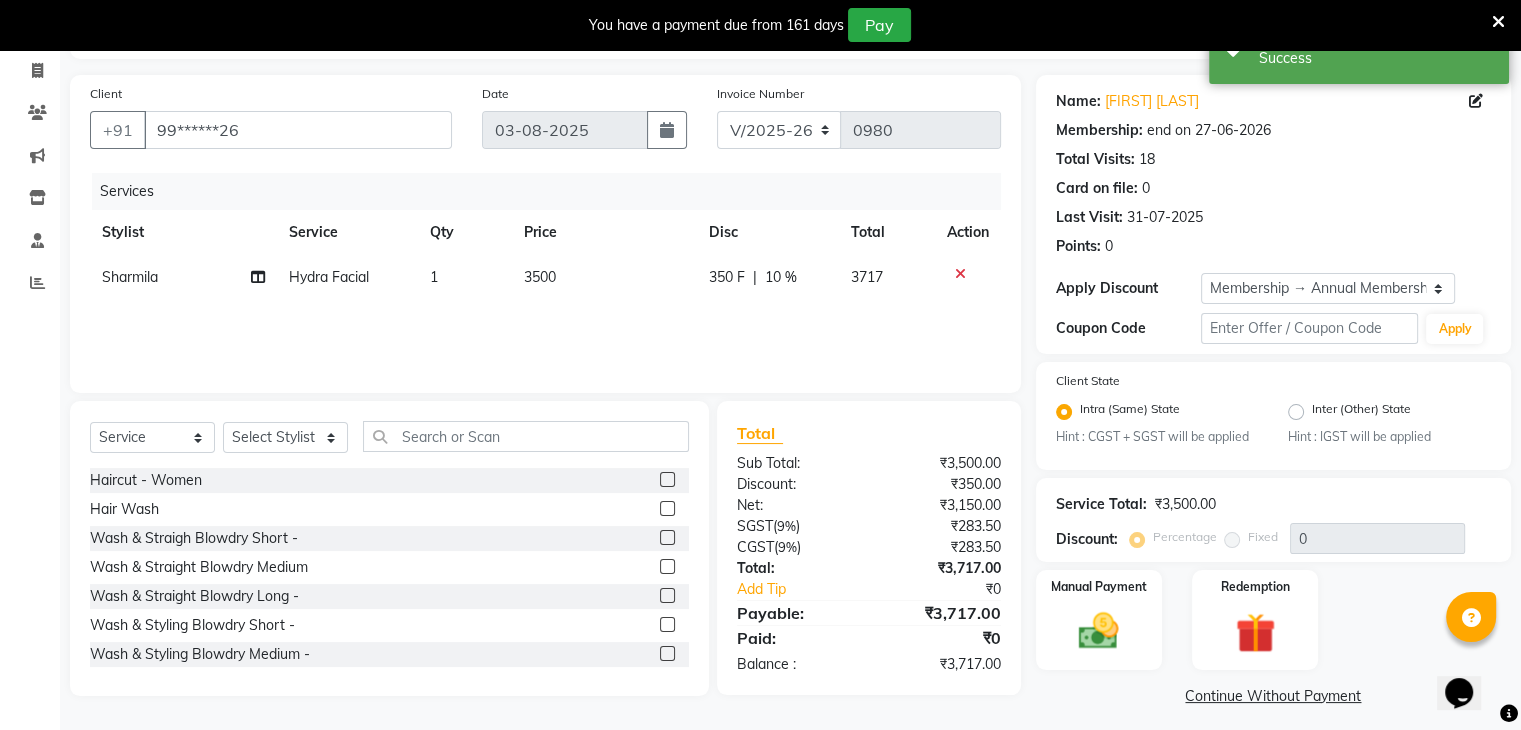 type on "10" 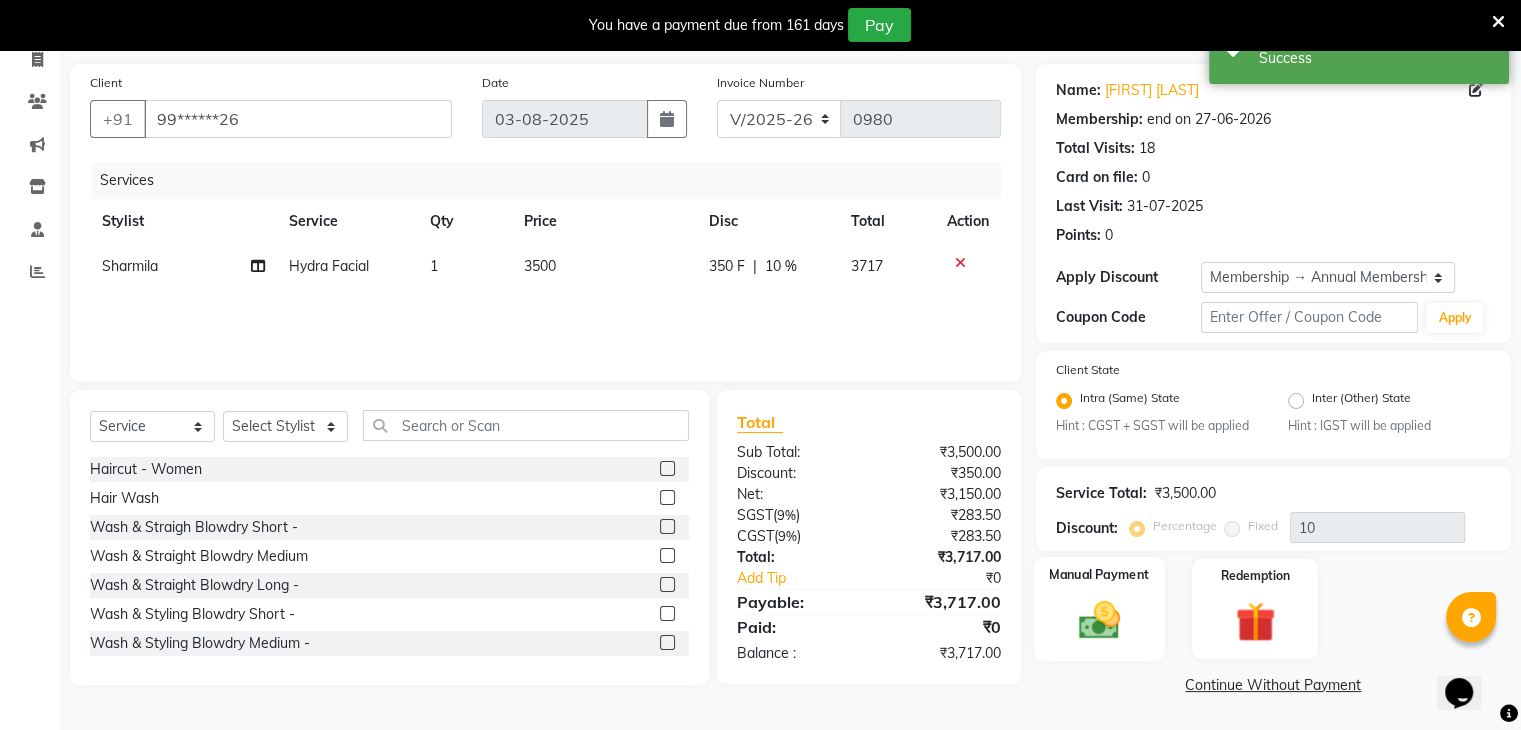 click 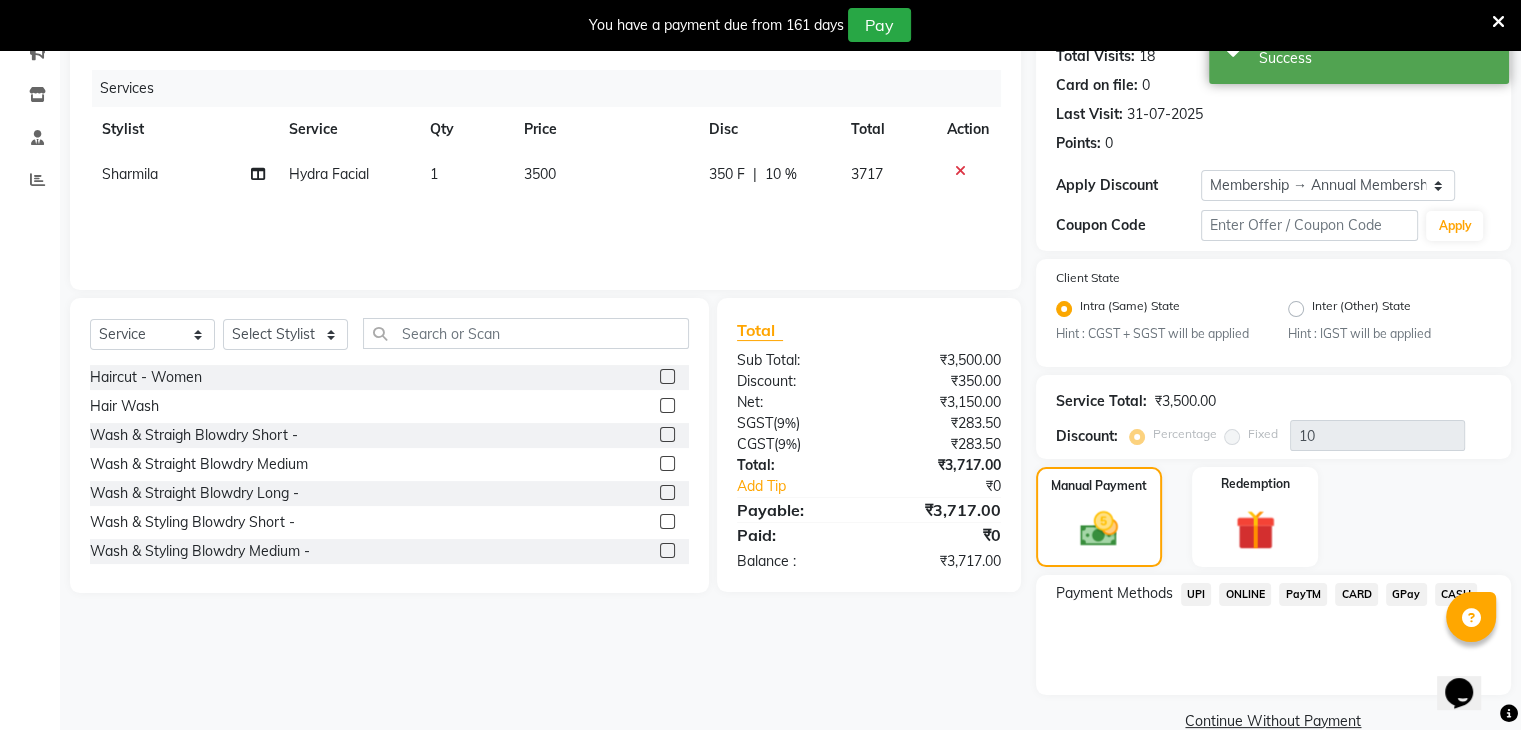 scroll, scrollTop: 266, scrollLeft: 0, axis: vertical 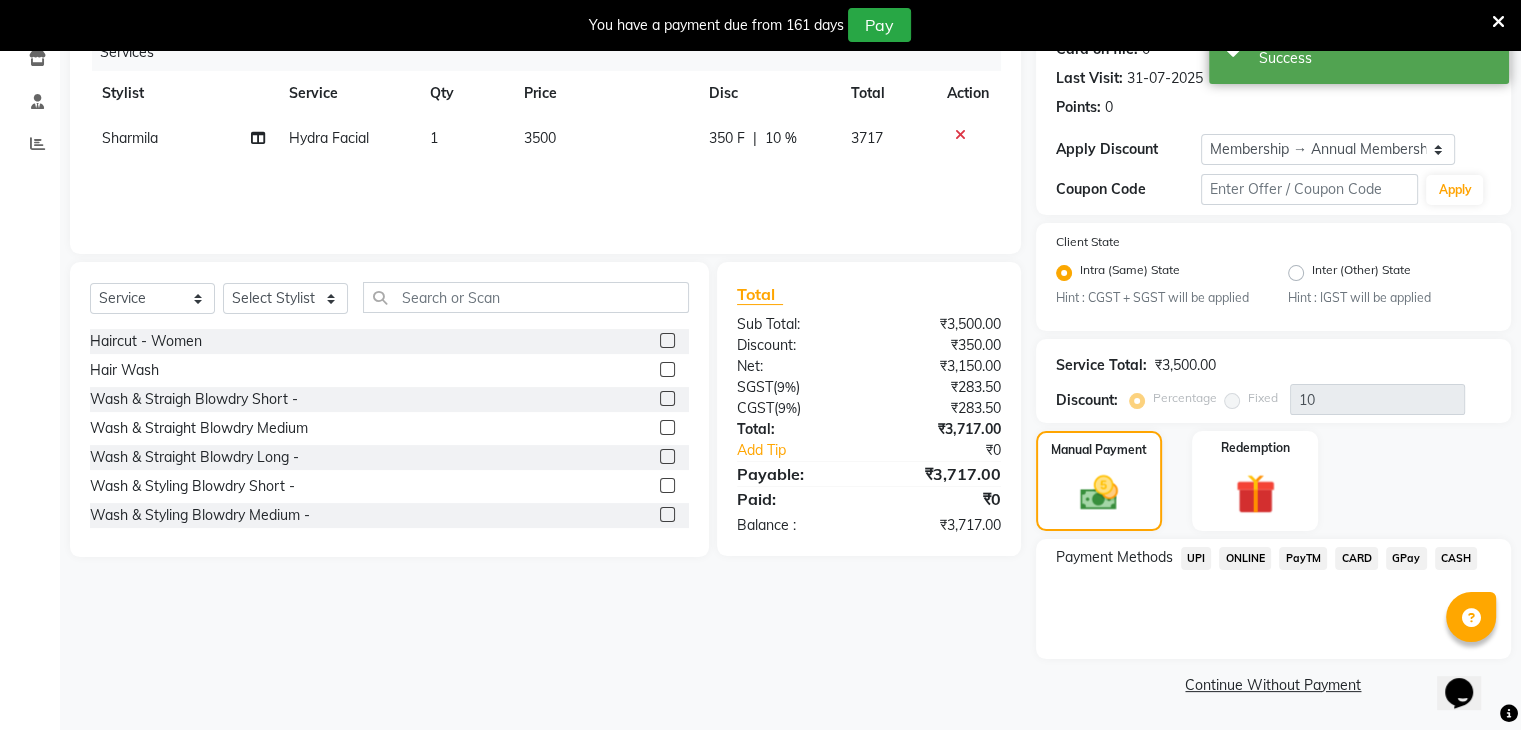 click on "CASH" 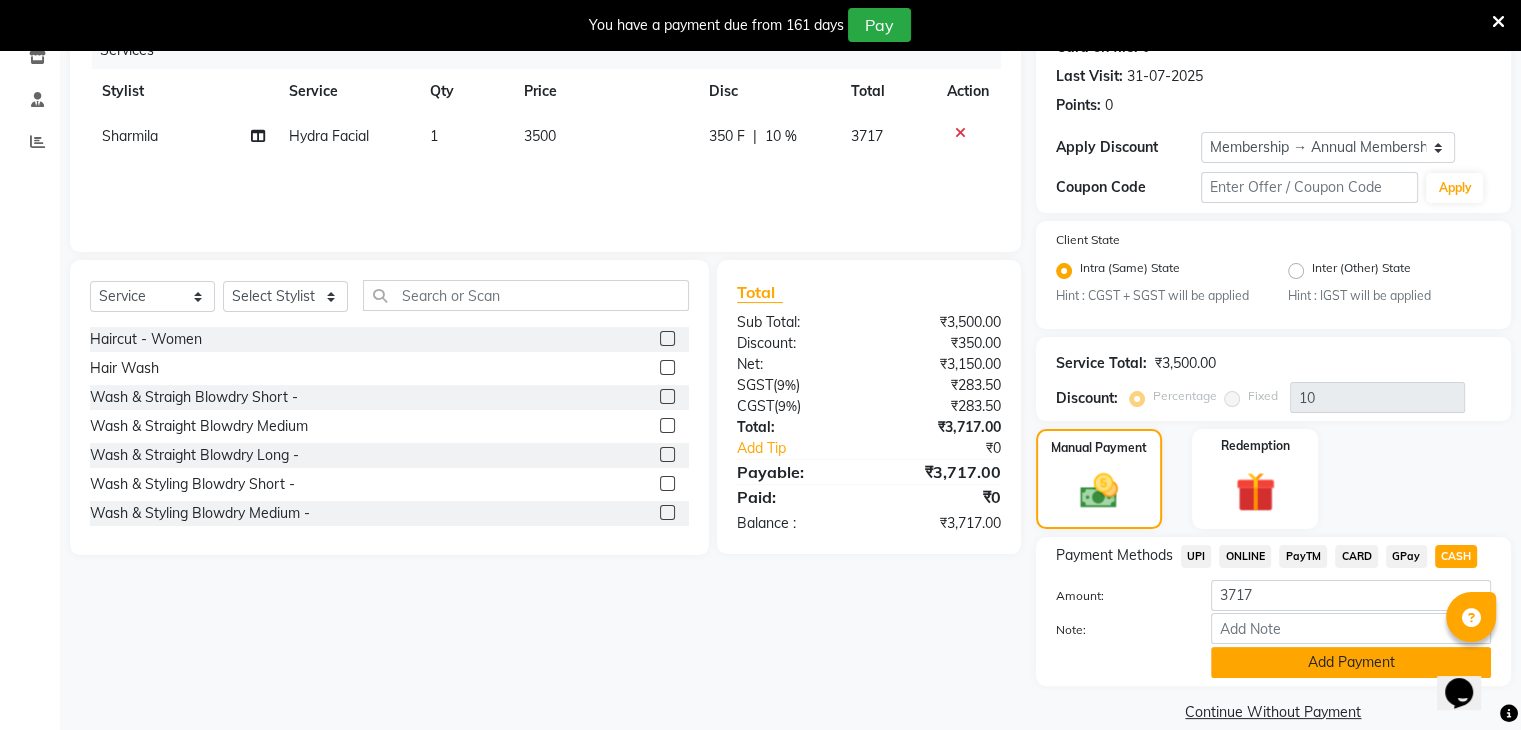 click on "Add Payment" 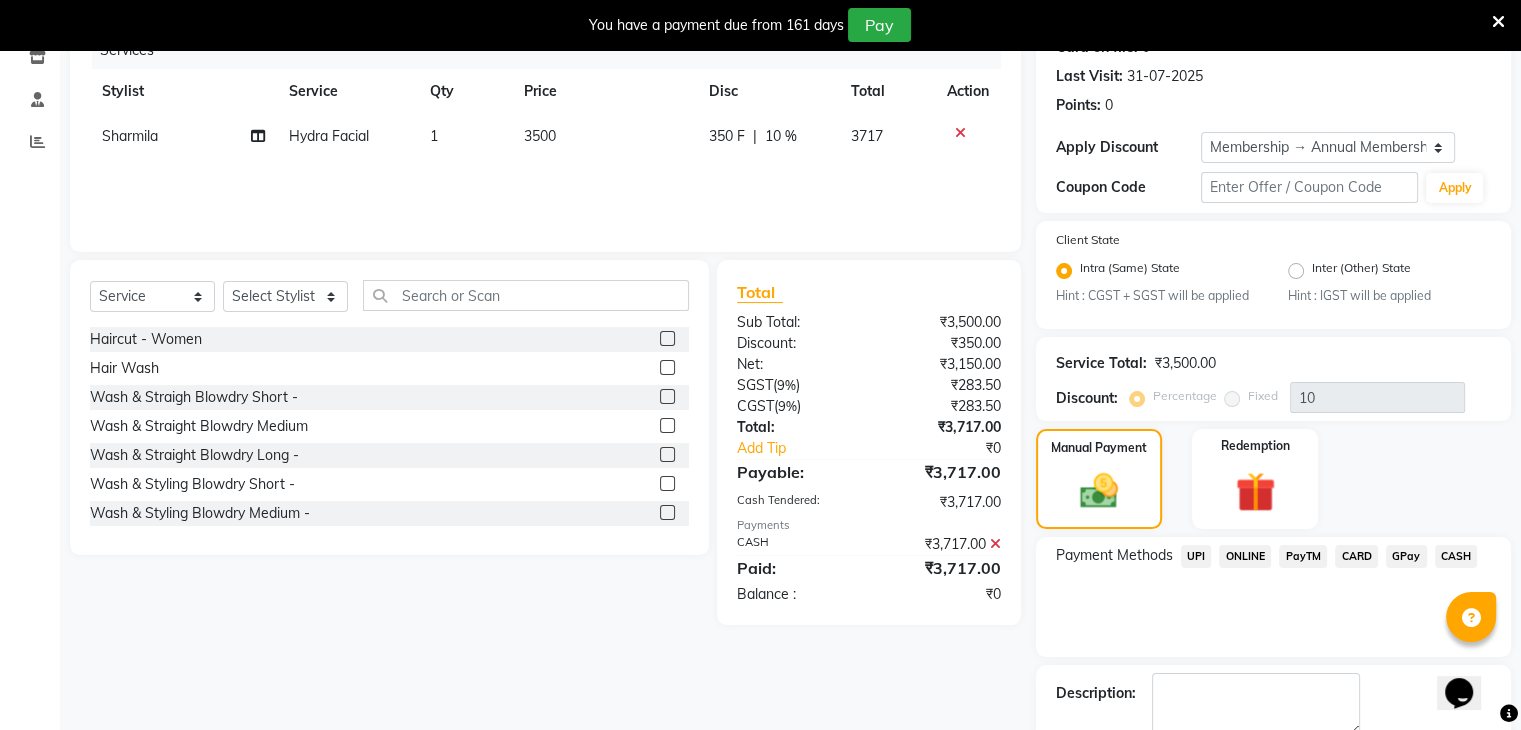scroll, scrollTop: 378, scrollLeft: 0, axis: vertical 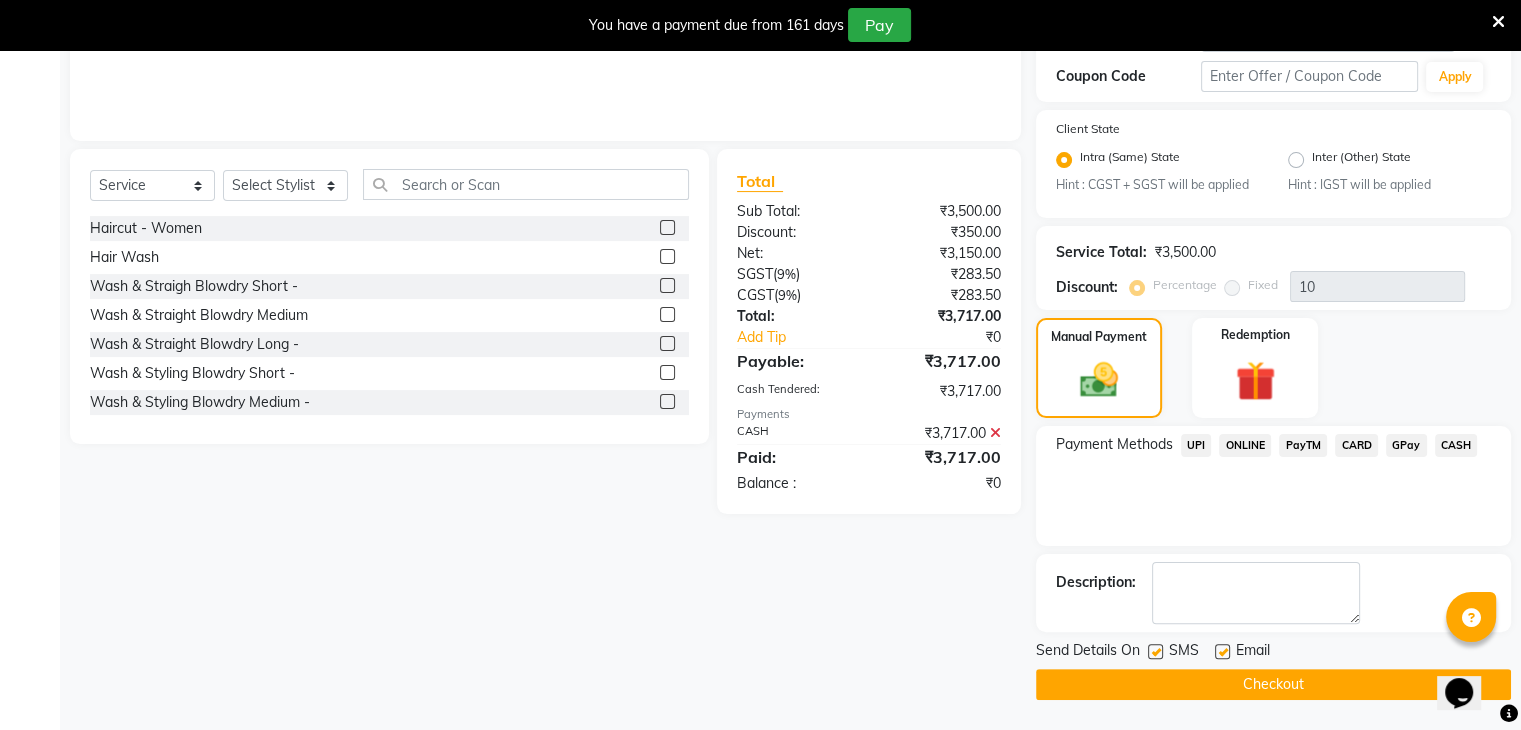 click on "Checkout" 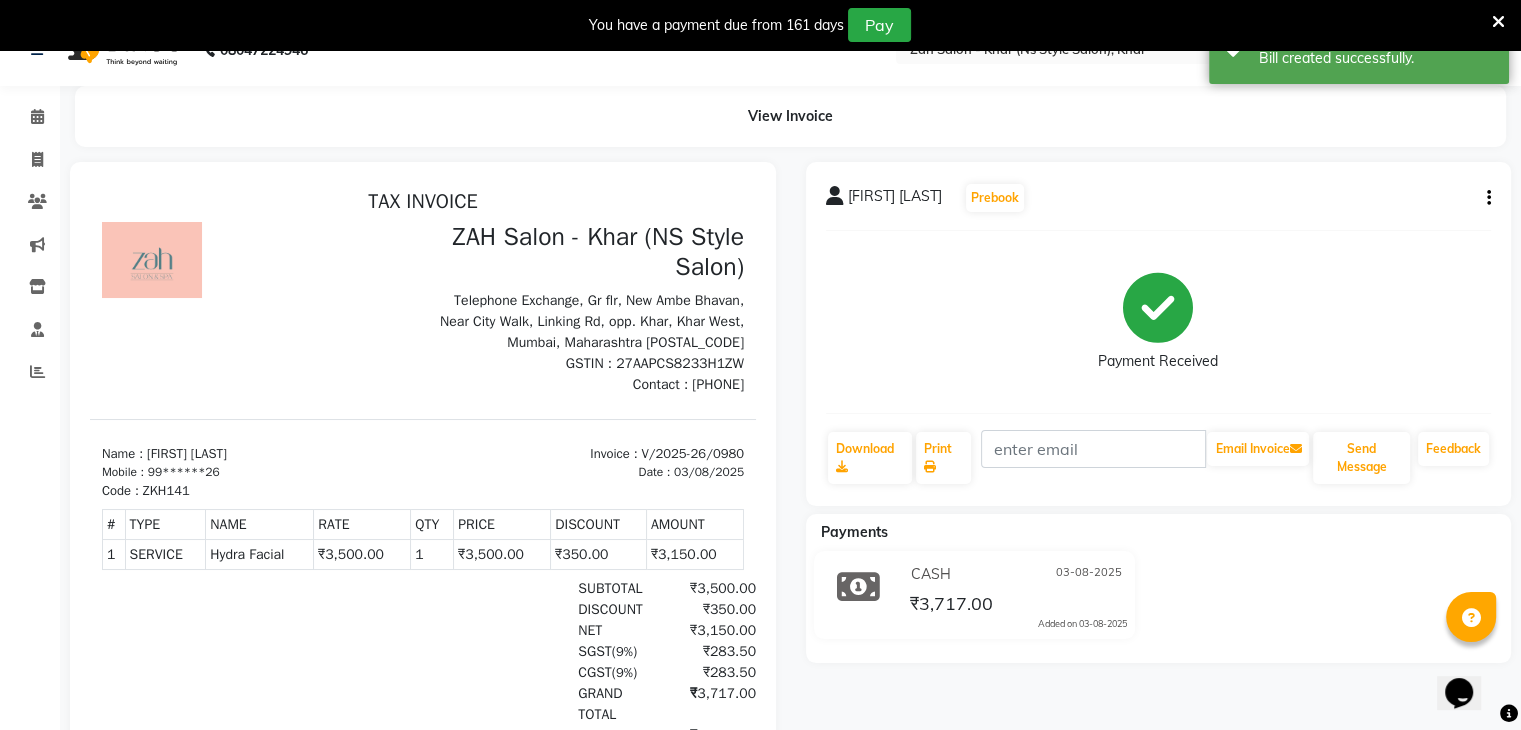 scroll, scrollTop: 0, scrollLeft: 0, axis: both 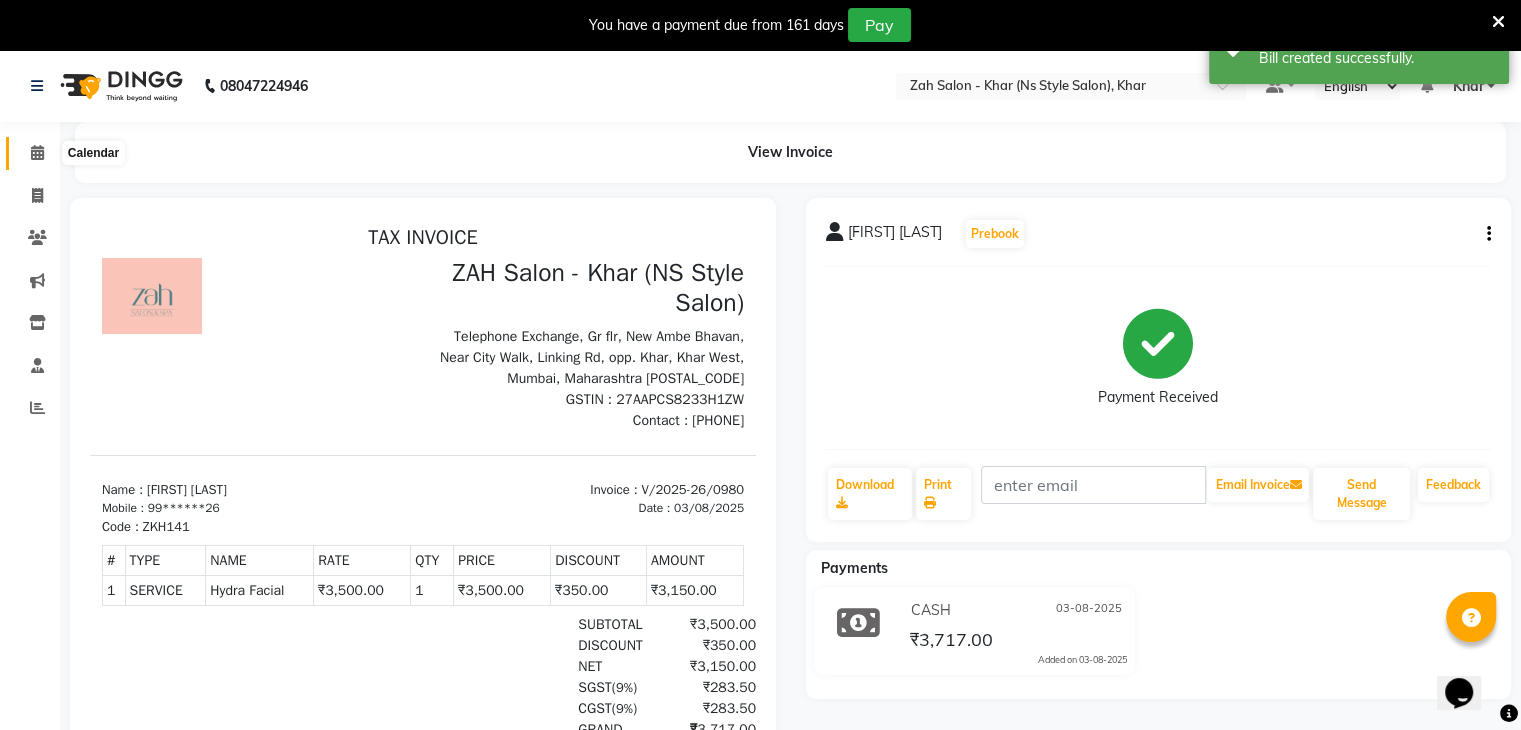 click 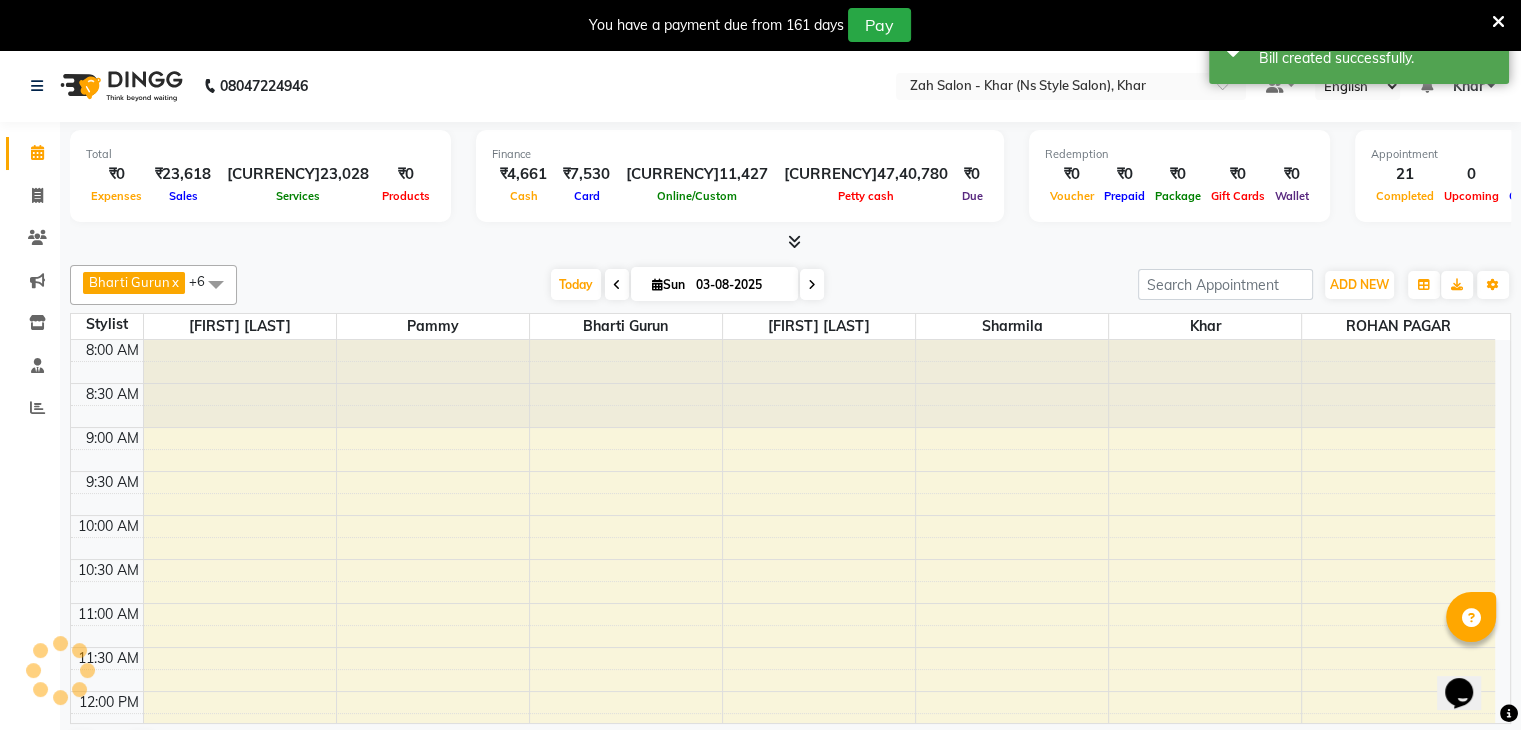 scroll, scrollTop: 711, scrollLeft: 0, axis: vertical 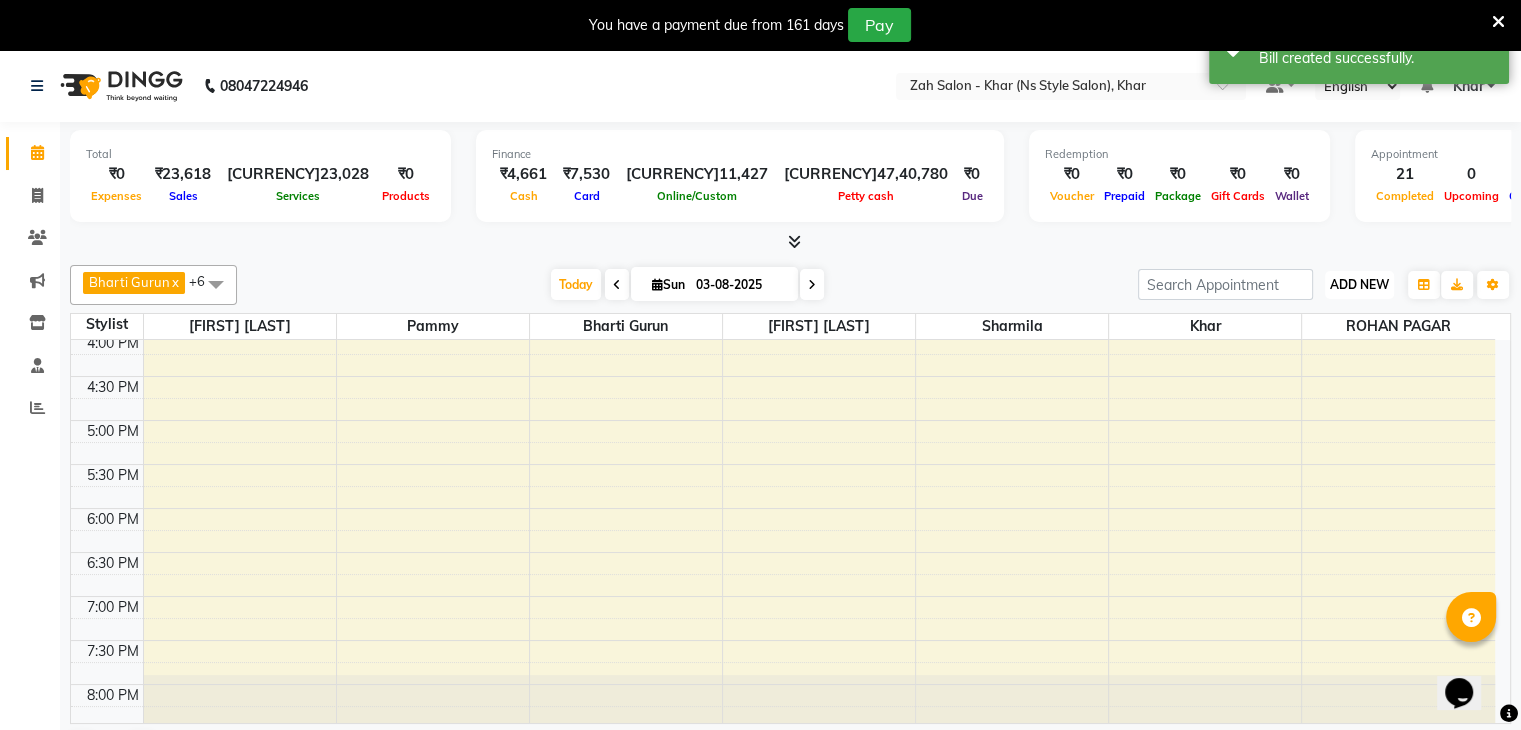 click on "ADD NEW" at bounding box center (1359, 284) 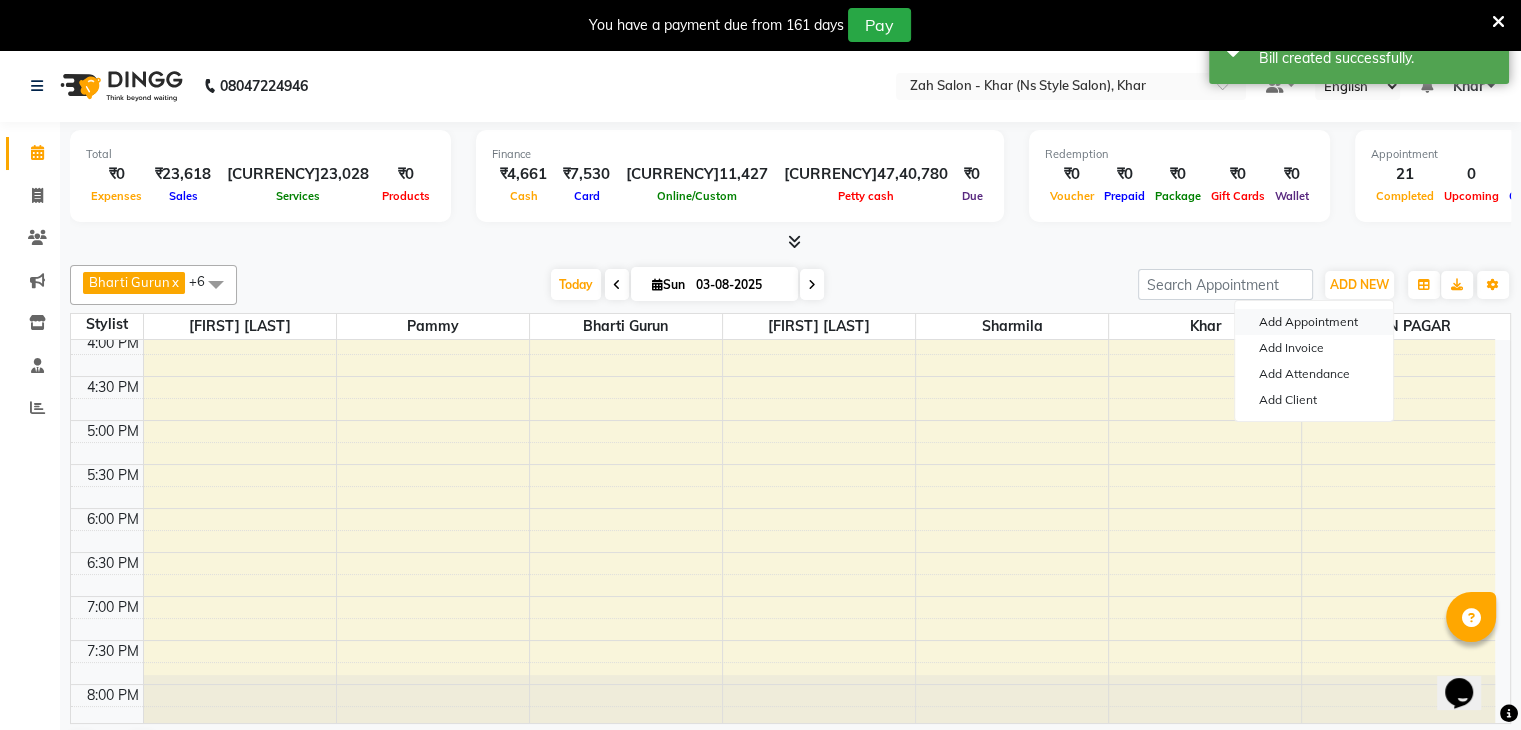 click on "Add Appointment" at bounding box center (1314, 322) 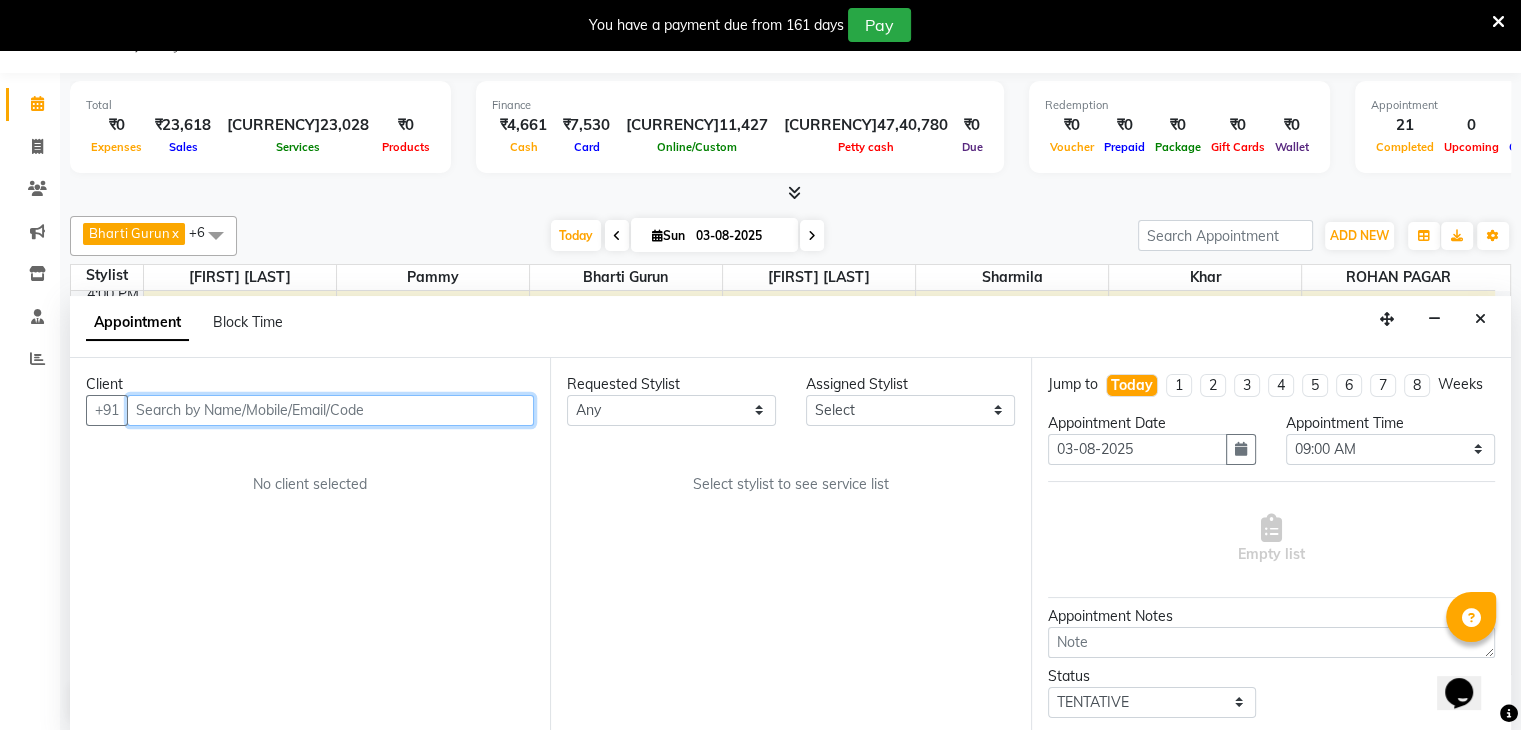 scroll, scrollTop: 51, scrollLeft: 0, axis: vertical 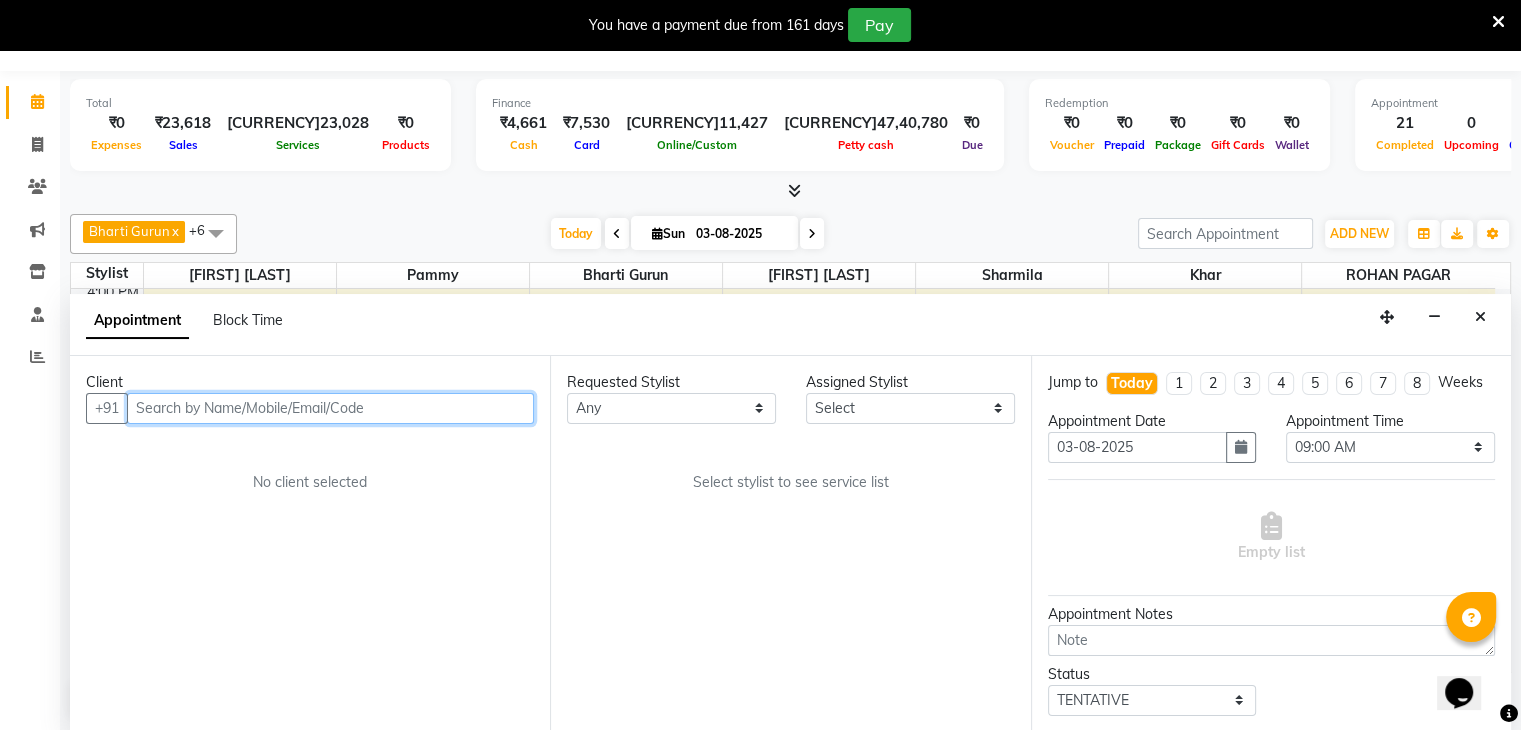 click at bounding box center [330, 408] 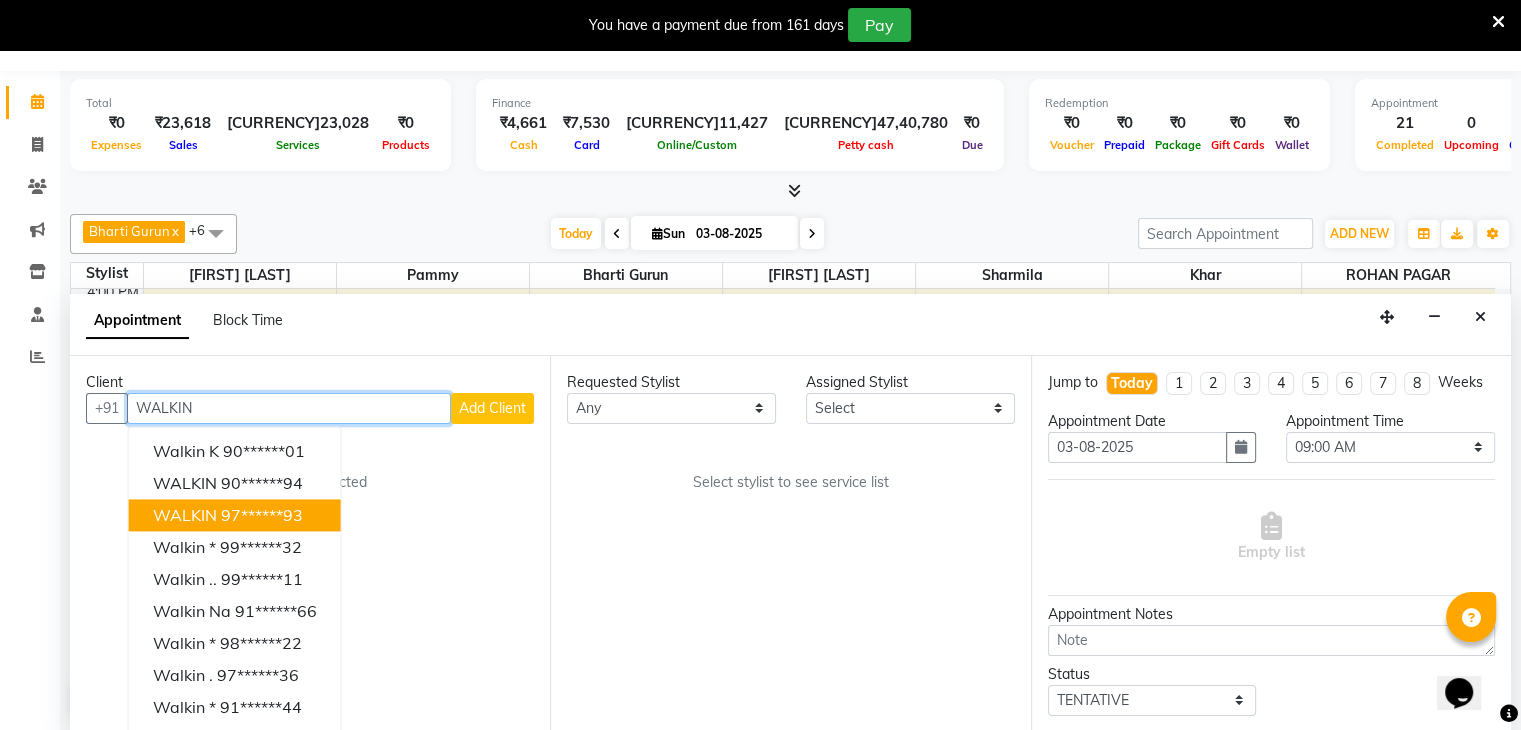 click on "WALKIN" at bounding box center [185, 515] 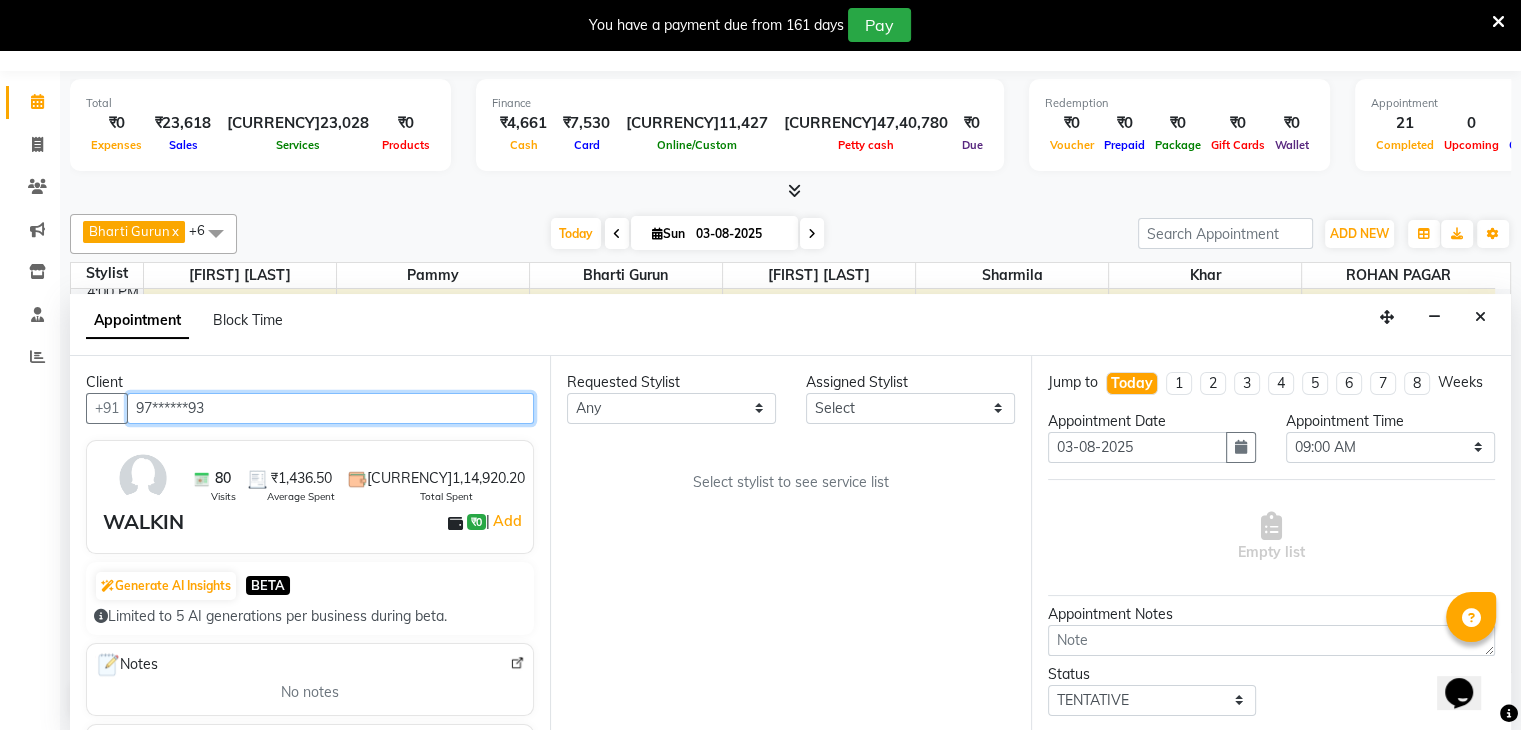 type on "97******93" 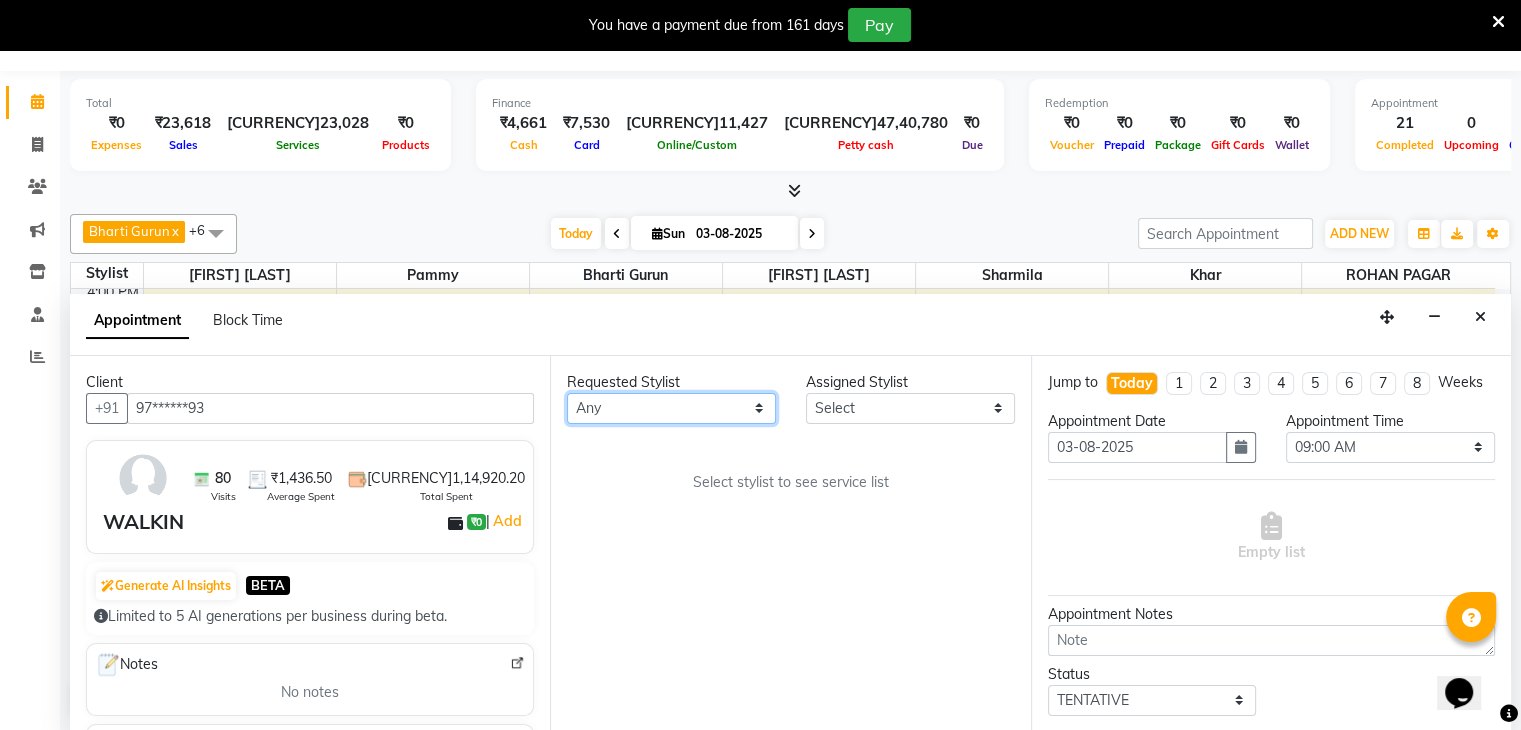 click on "Any [PERSON] [PERSON] [PERSON] [PERSON] [PERSON] [PERSON] [PERSON]" at bounding box center (671, 408) 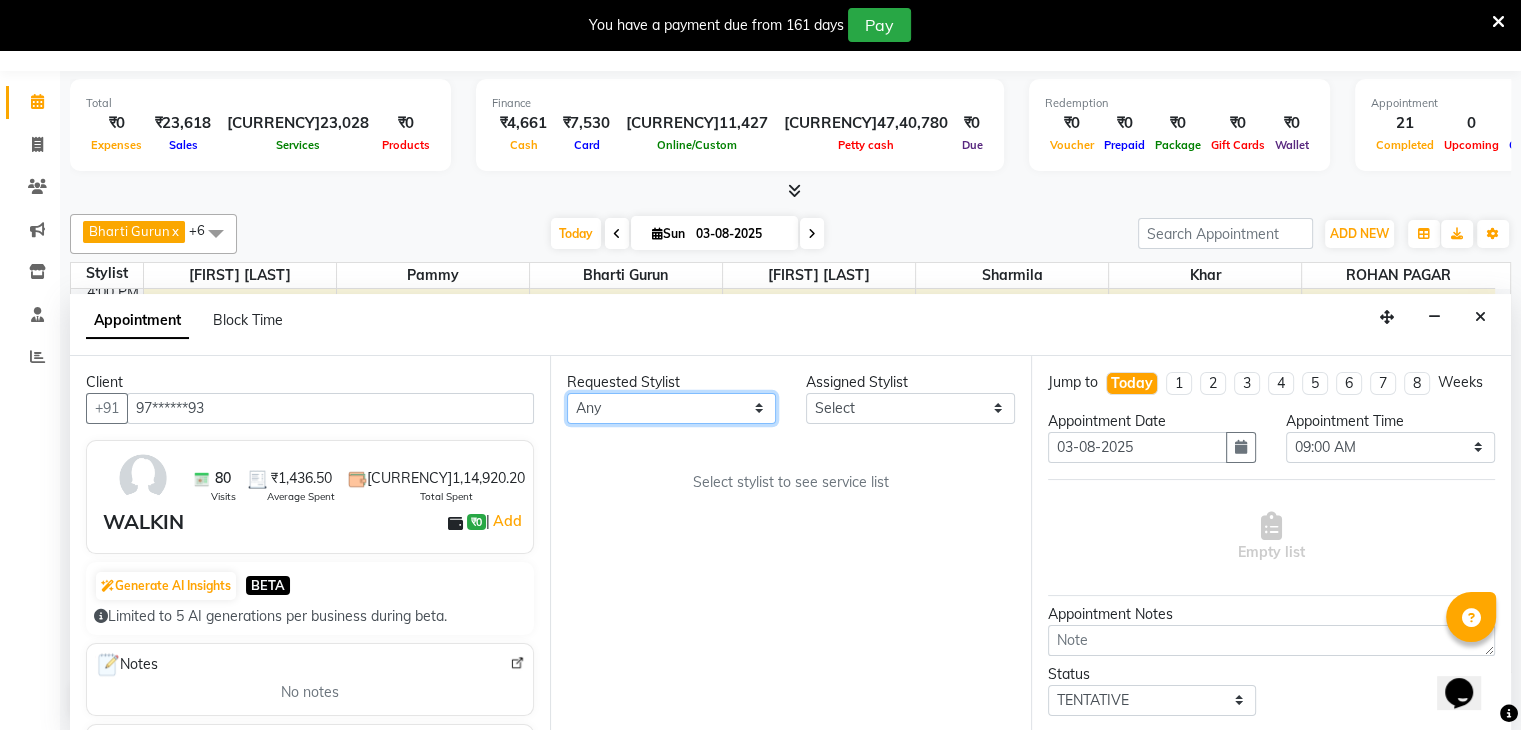 select on "38400" 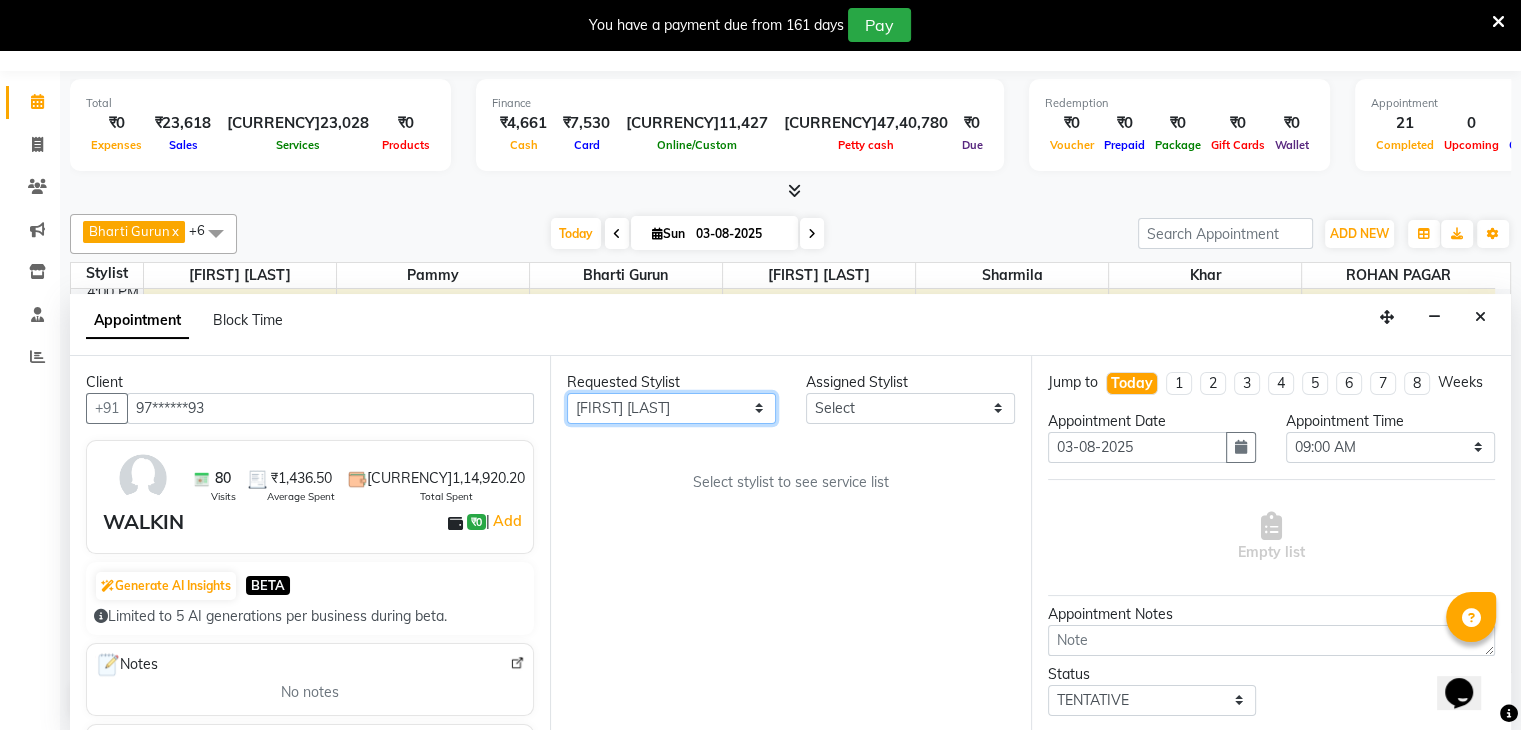 click on "Any [PERSON] [PERSON] [PERSON] [PERSON] [PERSON] [PERSON] [PERSON]" at bounding box center [671, 408] 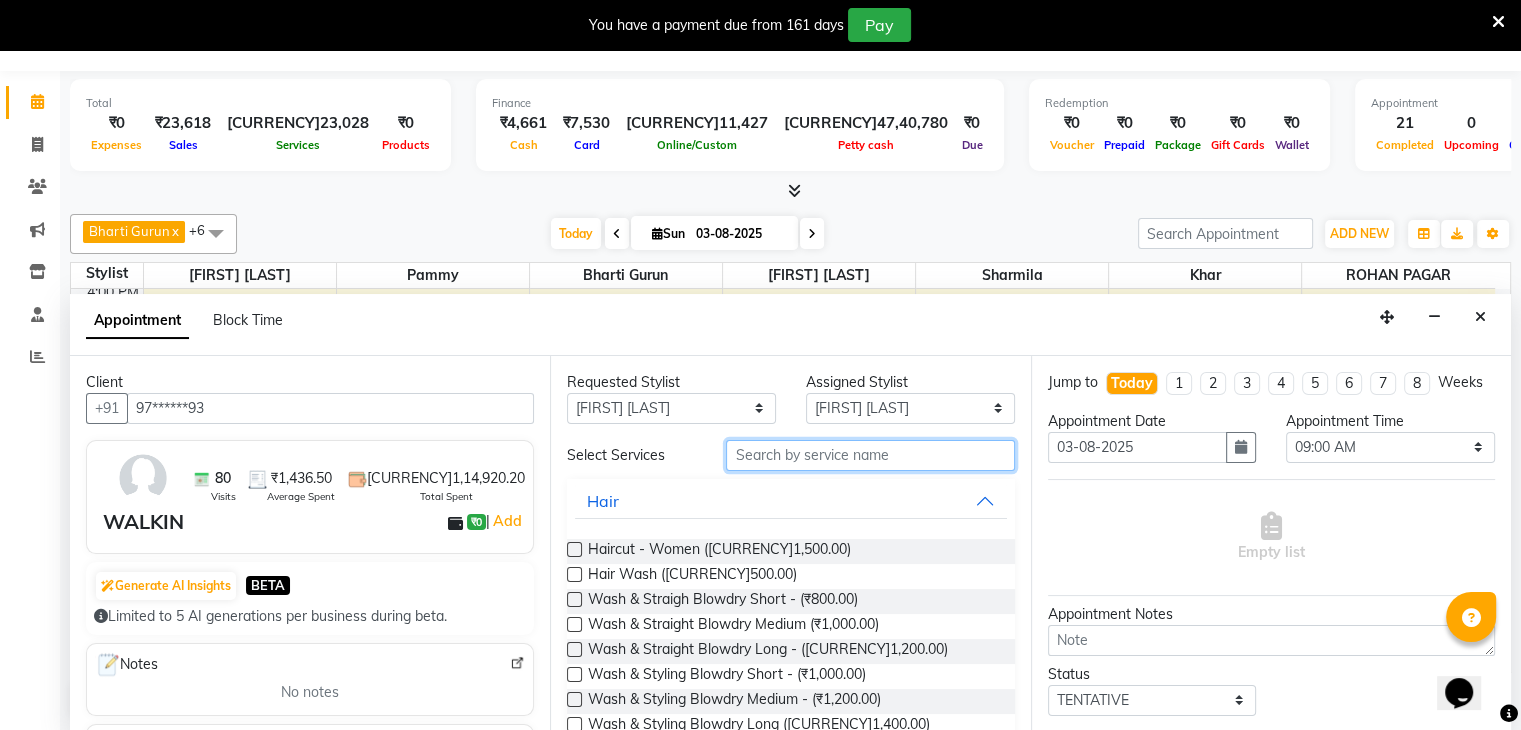 click at bounding box center [870, 455] 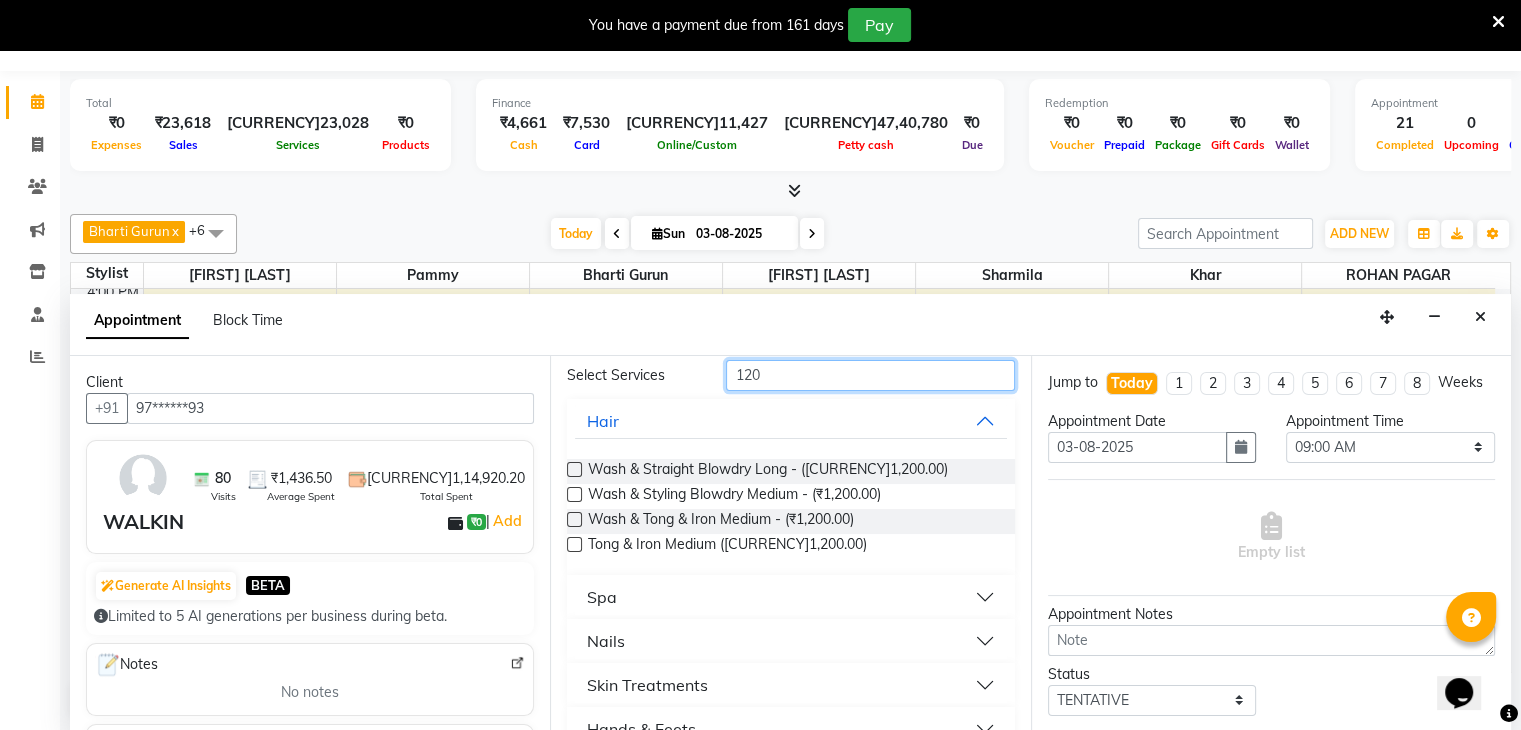 scroll, scrollTop: 115, scrollLeft: 0, axis: vertical 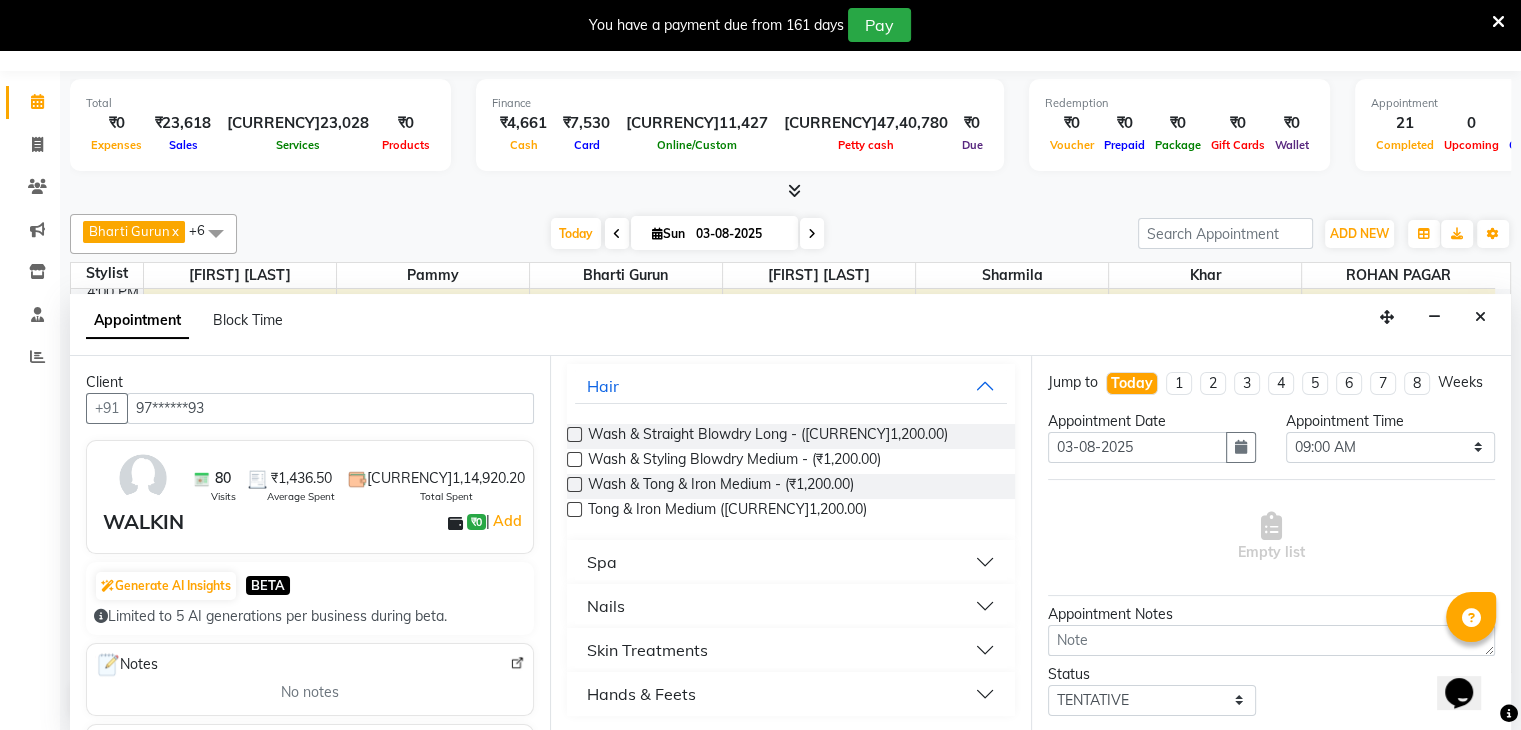 click on "Nails" at bounding box center (790, 606) 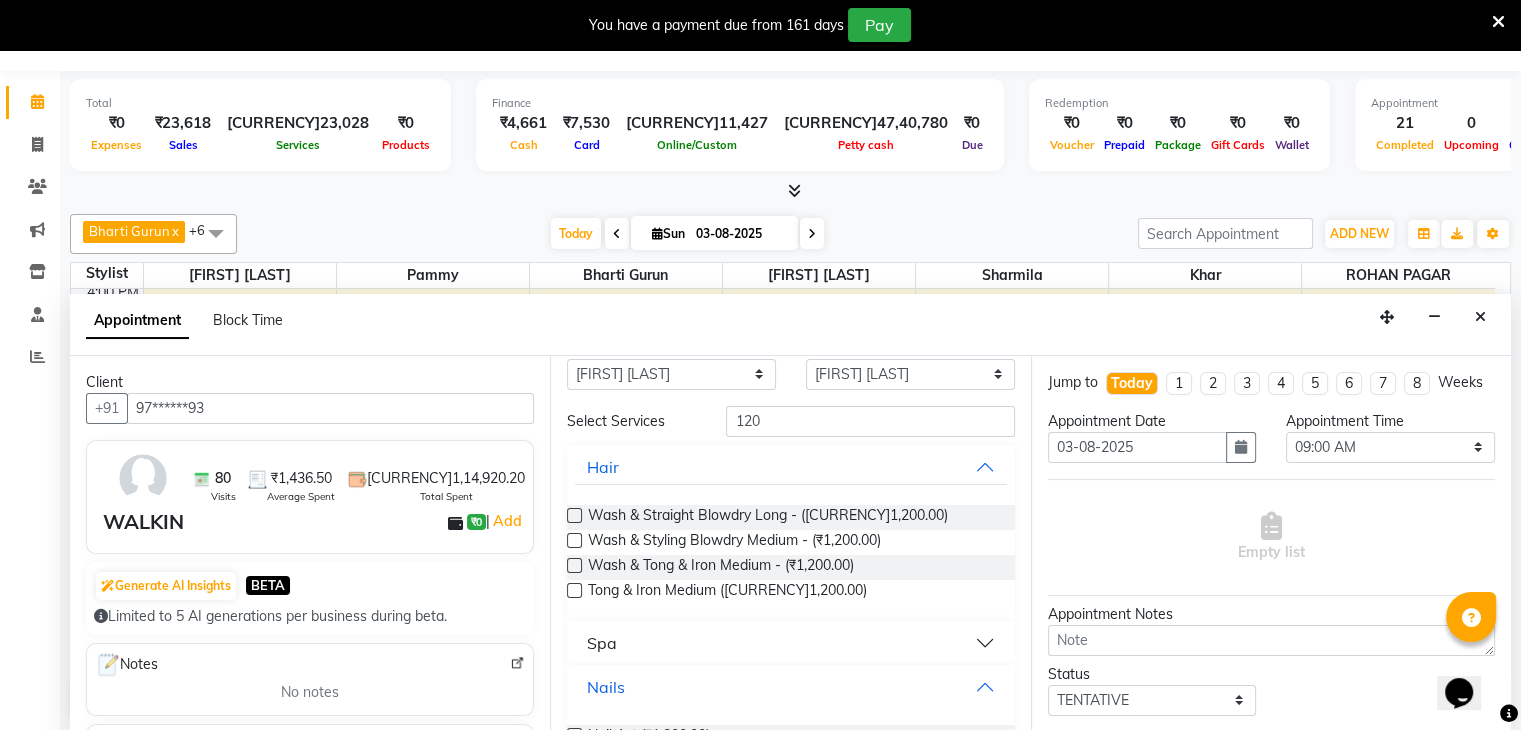 scroll, scrollTop: 0, scrollLeft: 0, axis: both 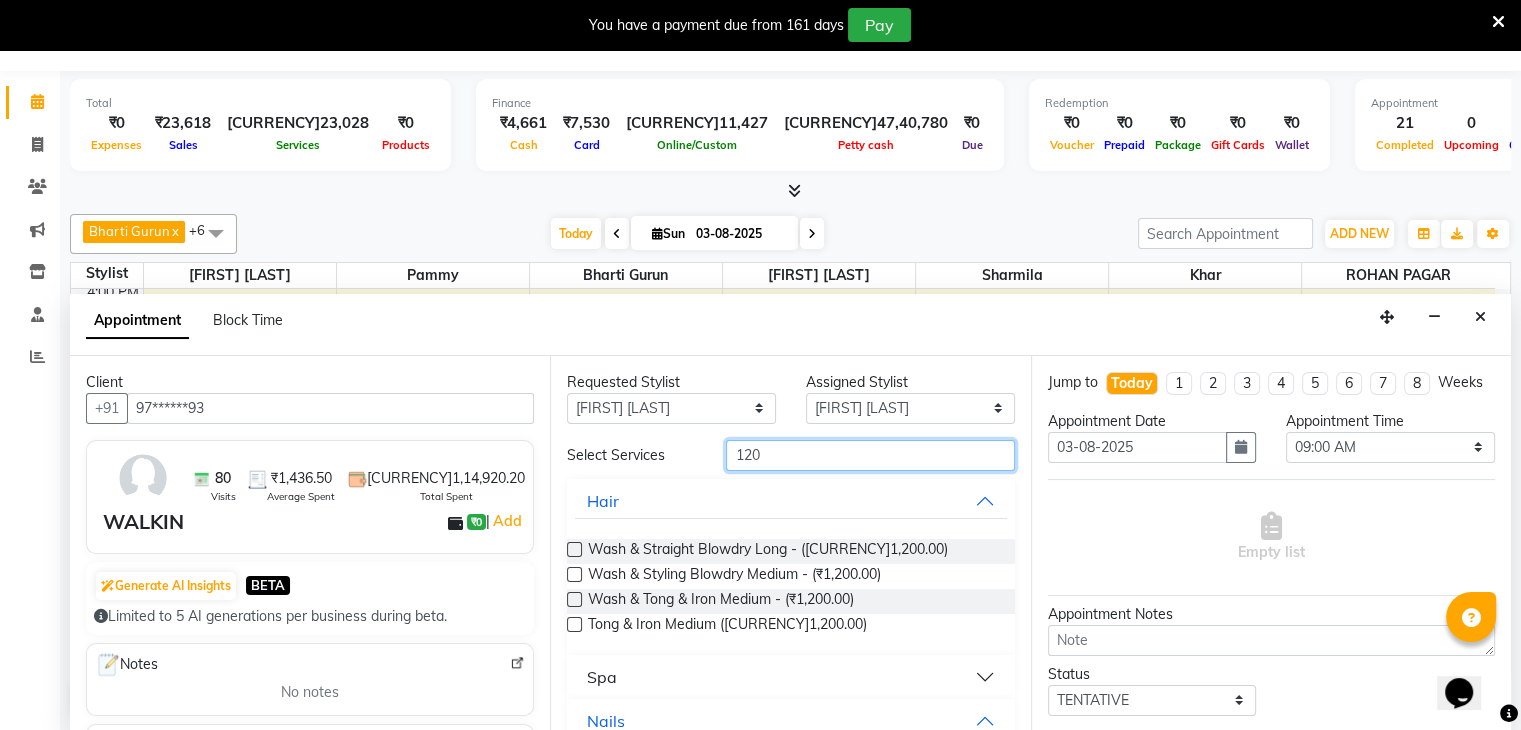 click on "120" at bounding box center [870, 455] 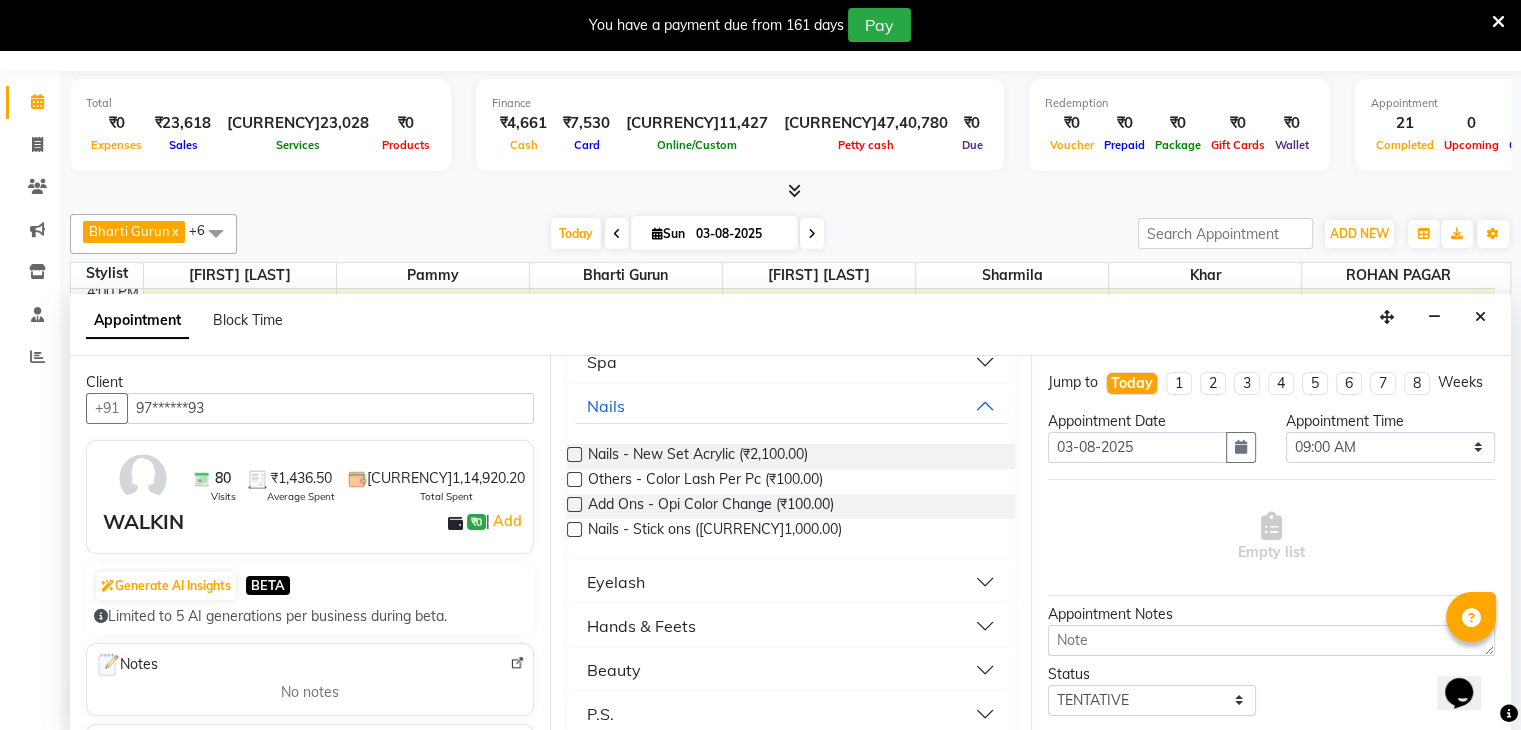 scroll, scrollTop: 602, scrollLeft: 0, axis: vertical 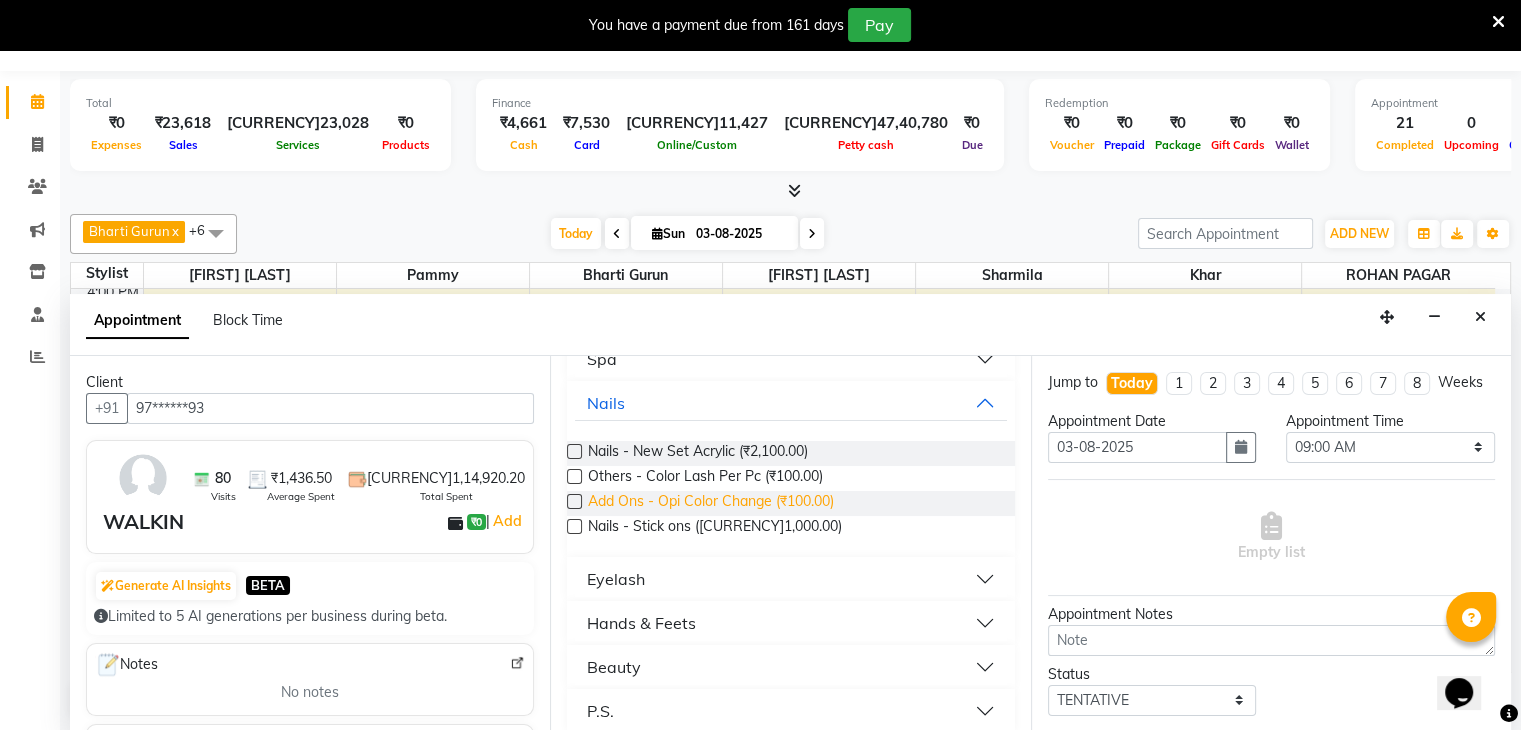 type on "100" 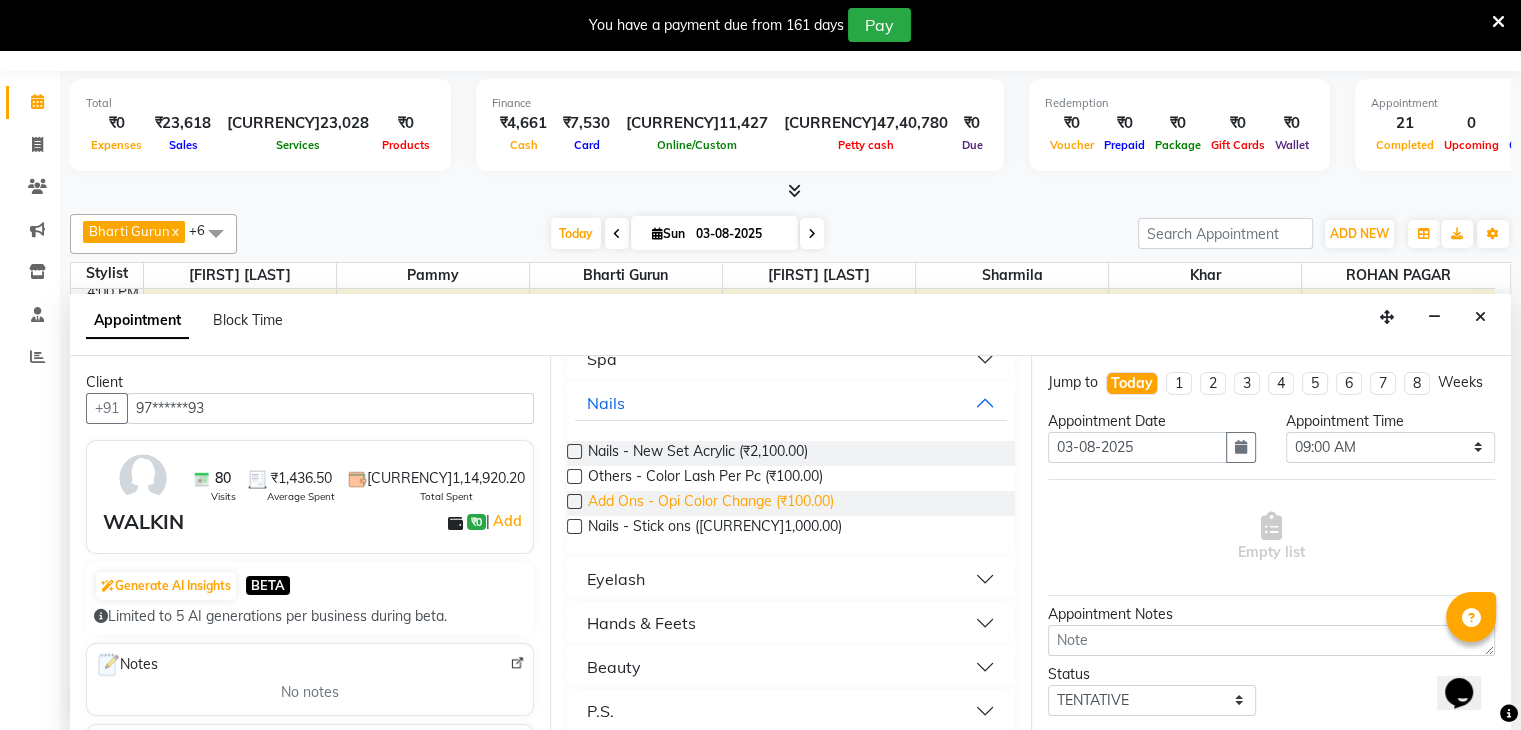 click on "AddOns - Opi Color Change (₹100.00)" at bounding box center [711, 503] 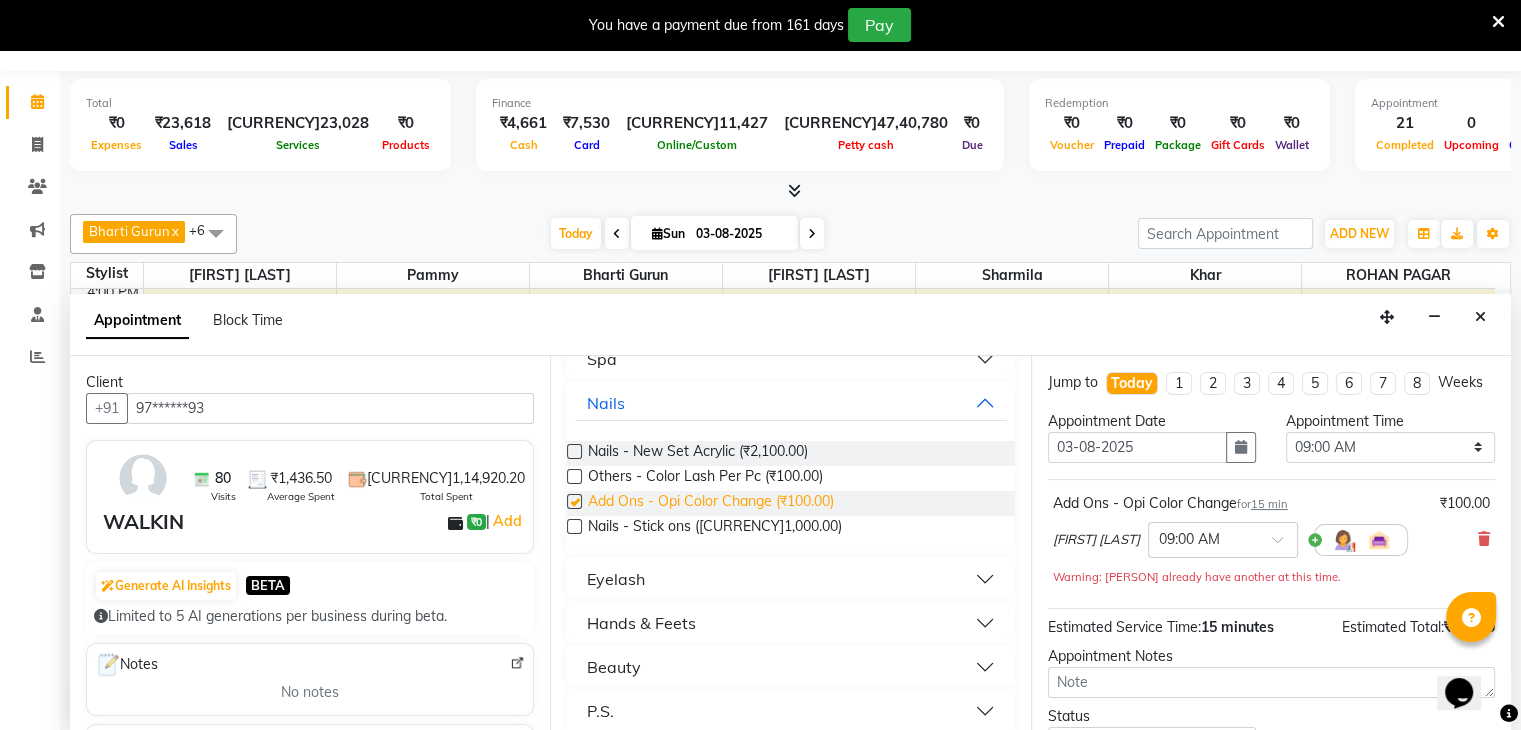 checkbox on "false" 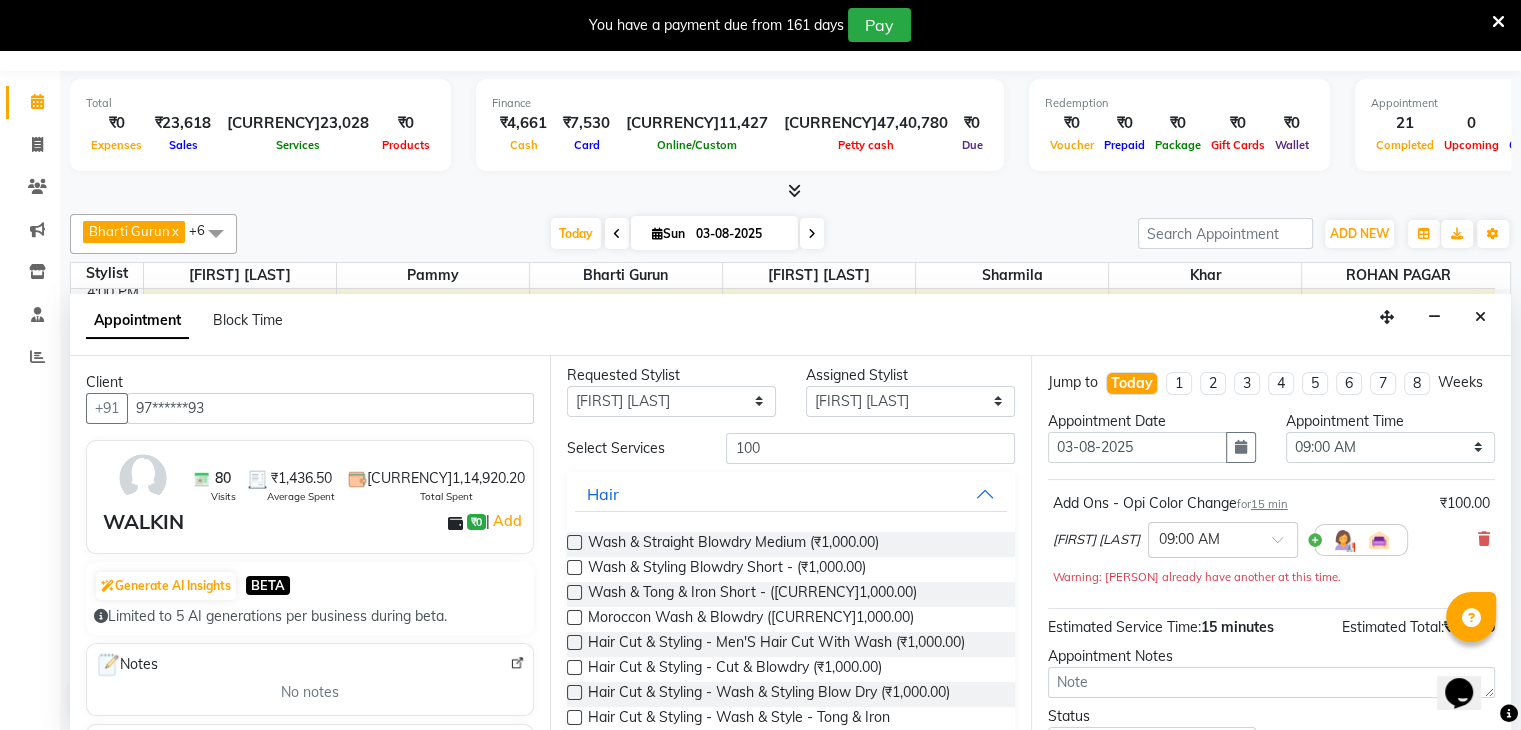 scroll, scrollTop: 0, scrollLeft: 0, axis: both 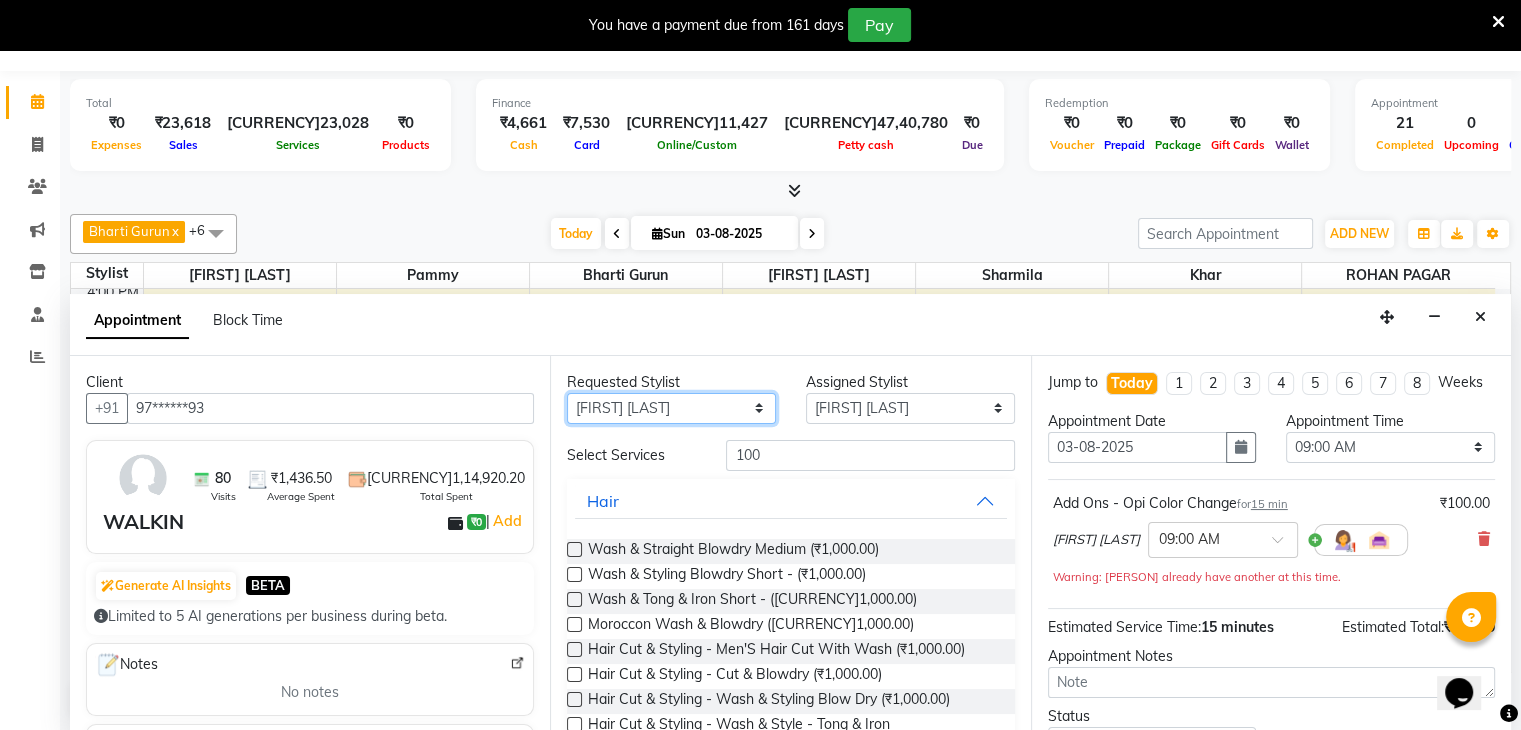 click on "Any [PERSON] [PERSON] [PERSON] [PERSON] [PERSON] [PERSON] [PERSON]" at bounding box center [671, 408] 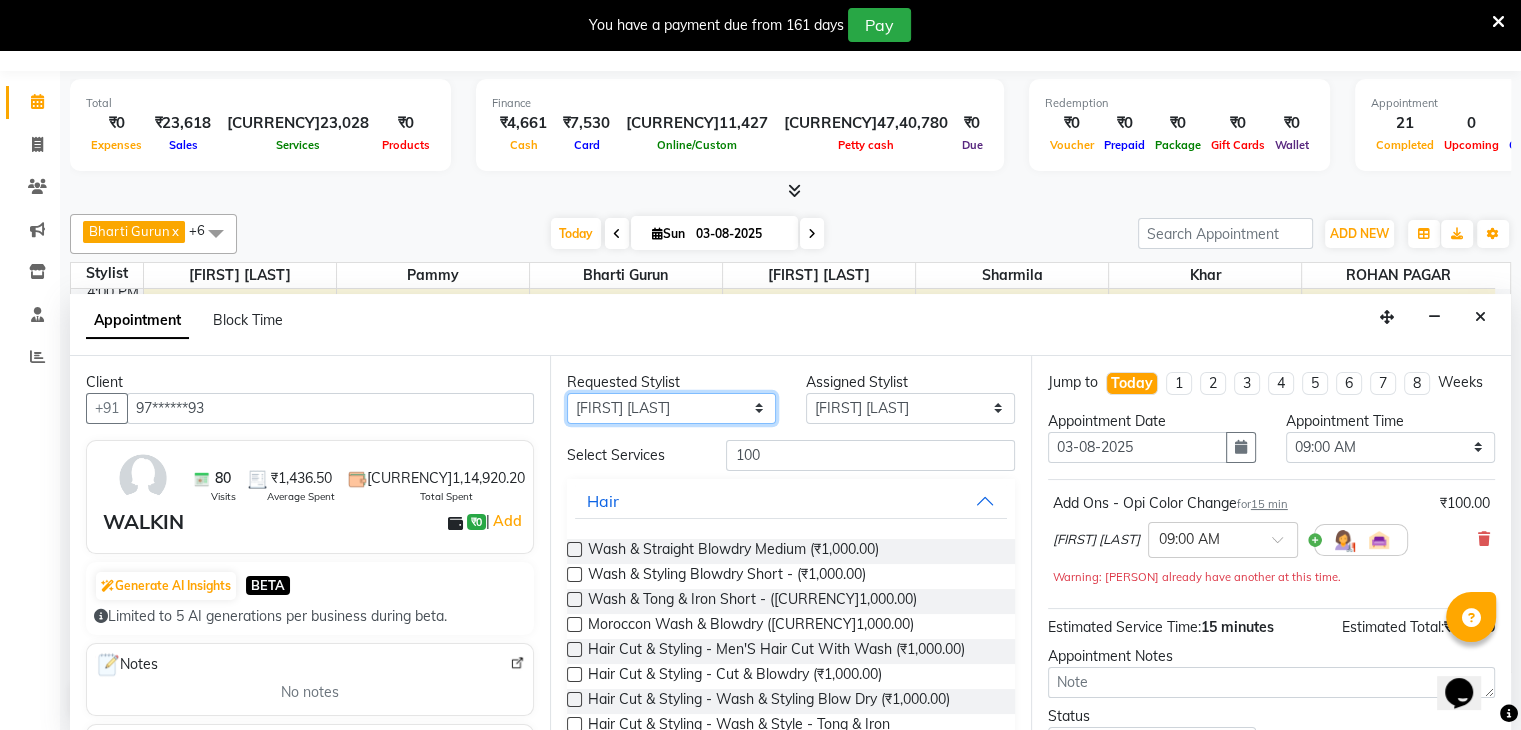 select on "38403" 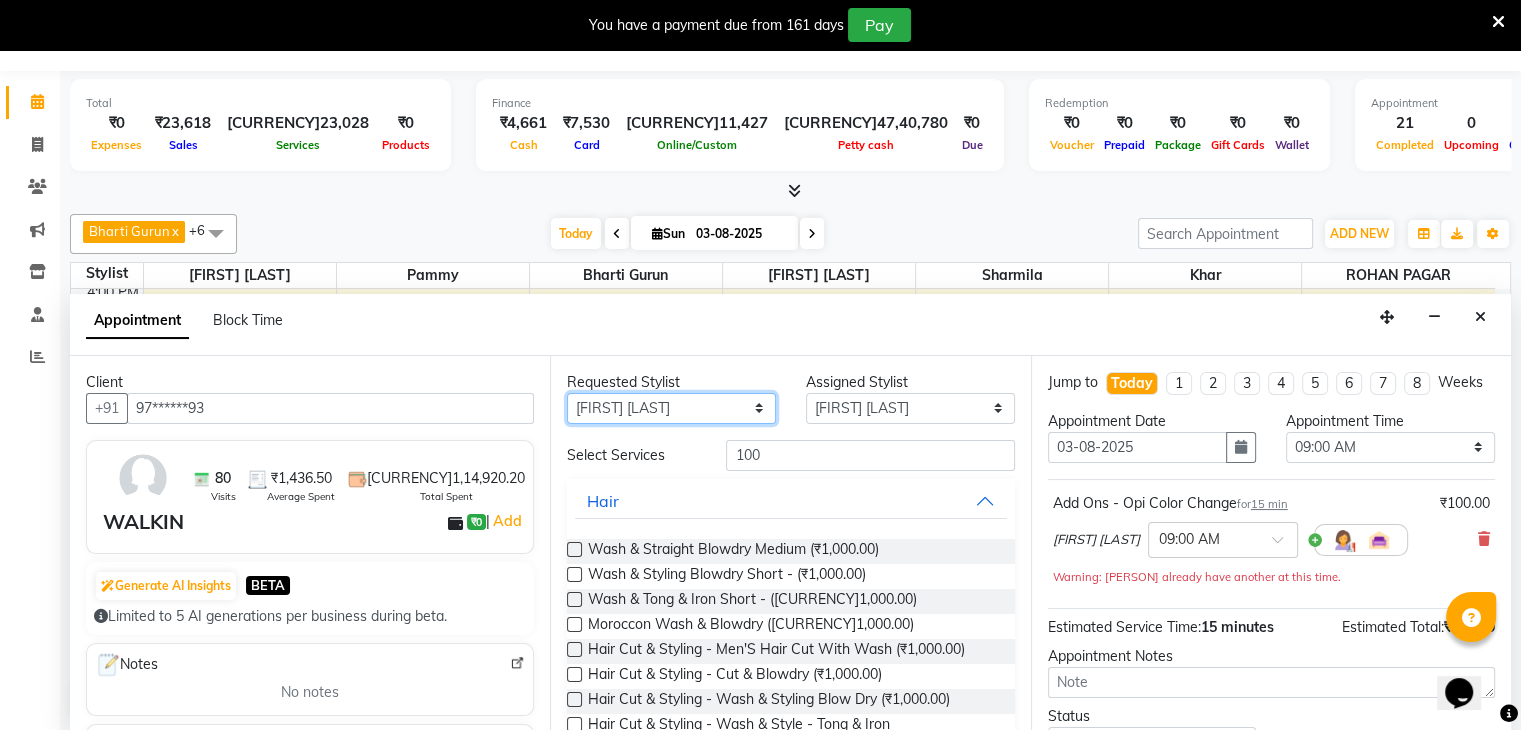 click on "Any [PERSON] [PERSON] [PERSON] [PERSON] [PERSON] [PERSON] [PERSON]" at bounding box center [671, 408] 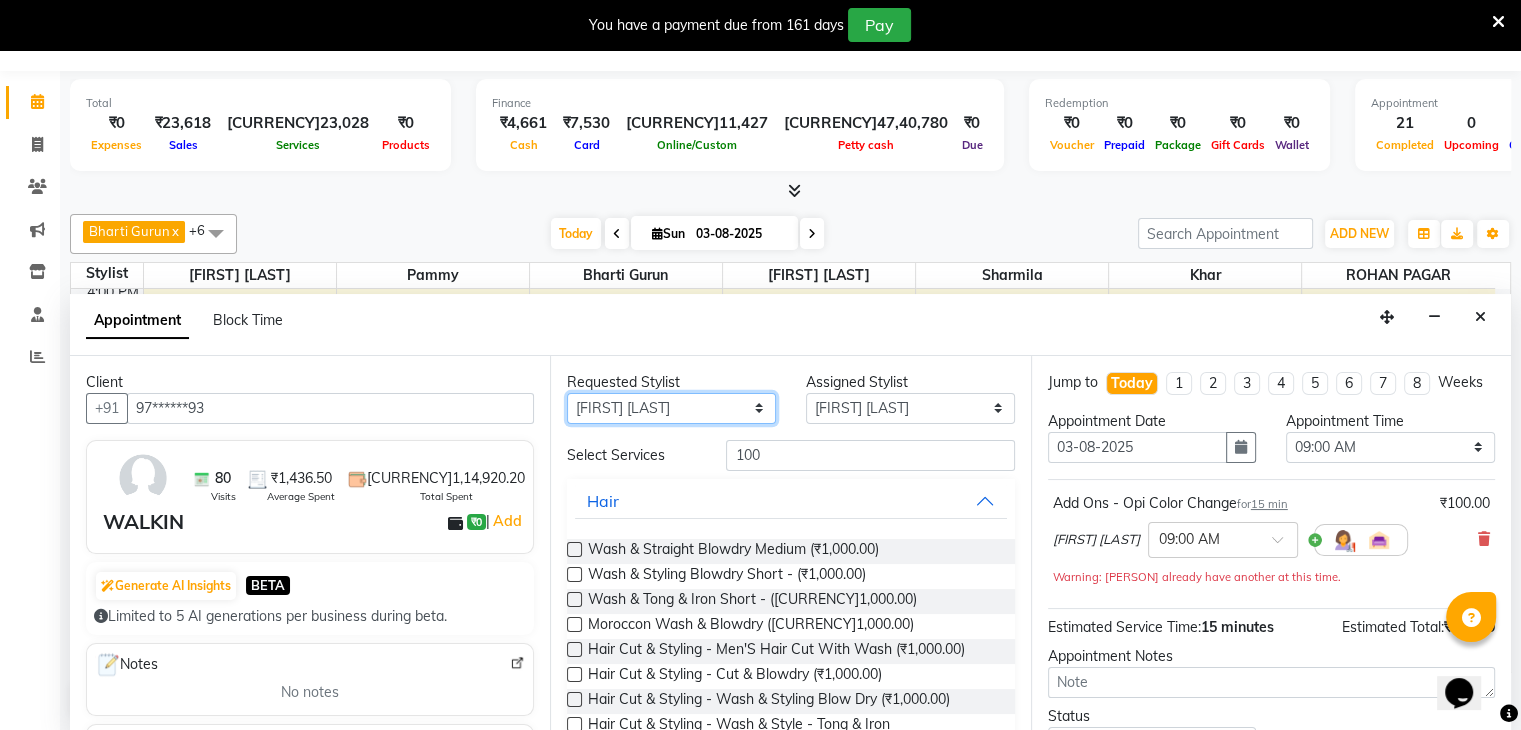 select on "38403" 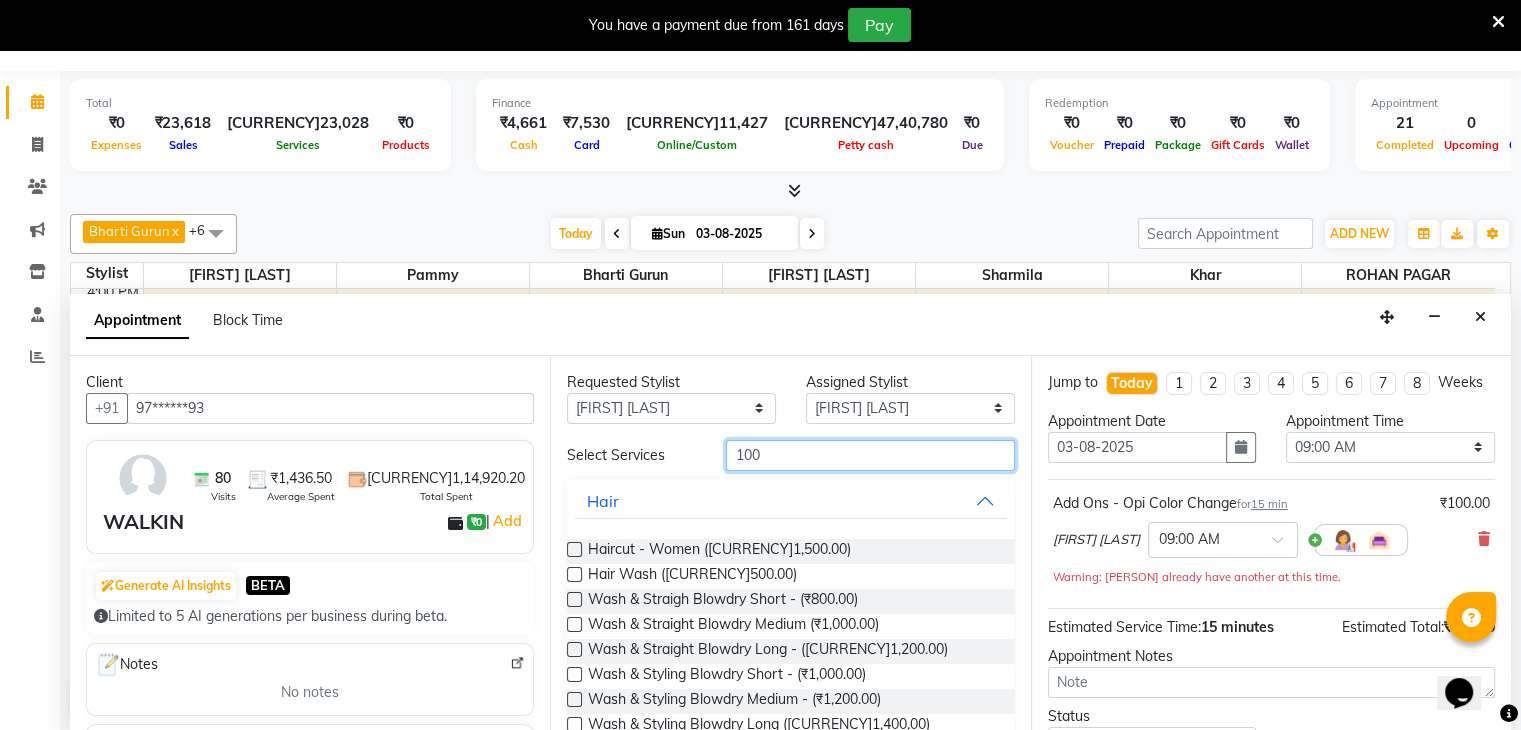 click on "100" at bounding box center [870, 455] 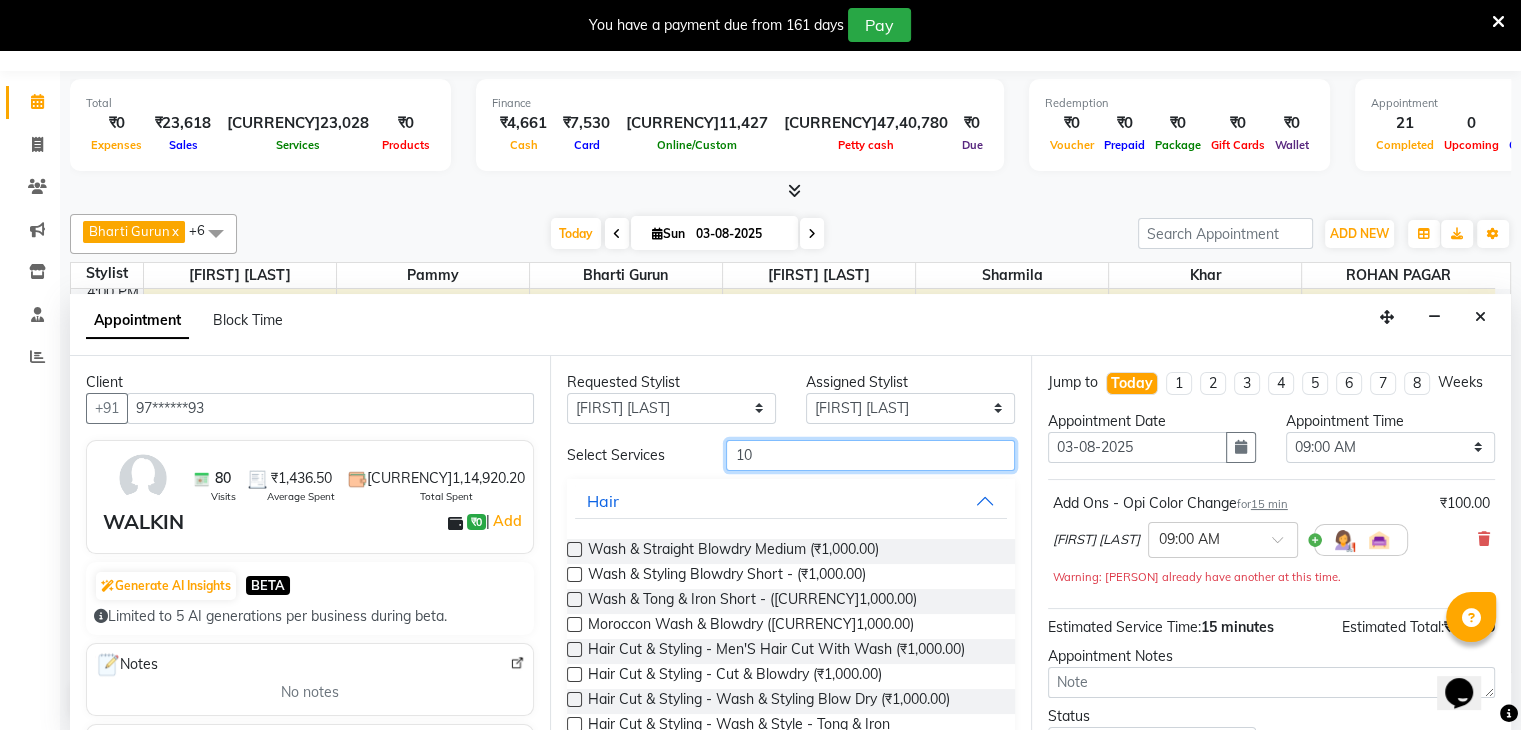 type on "100" 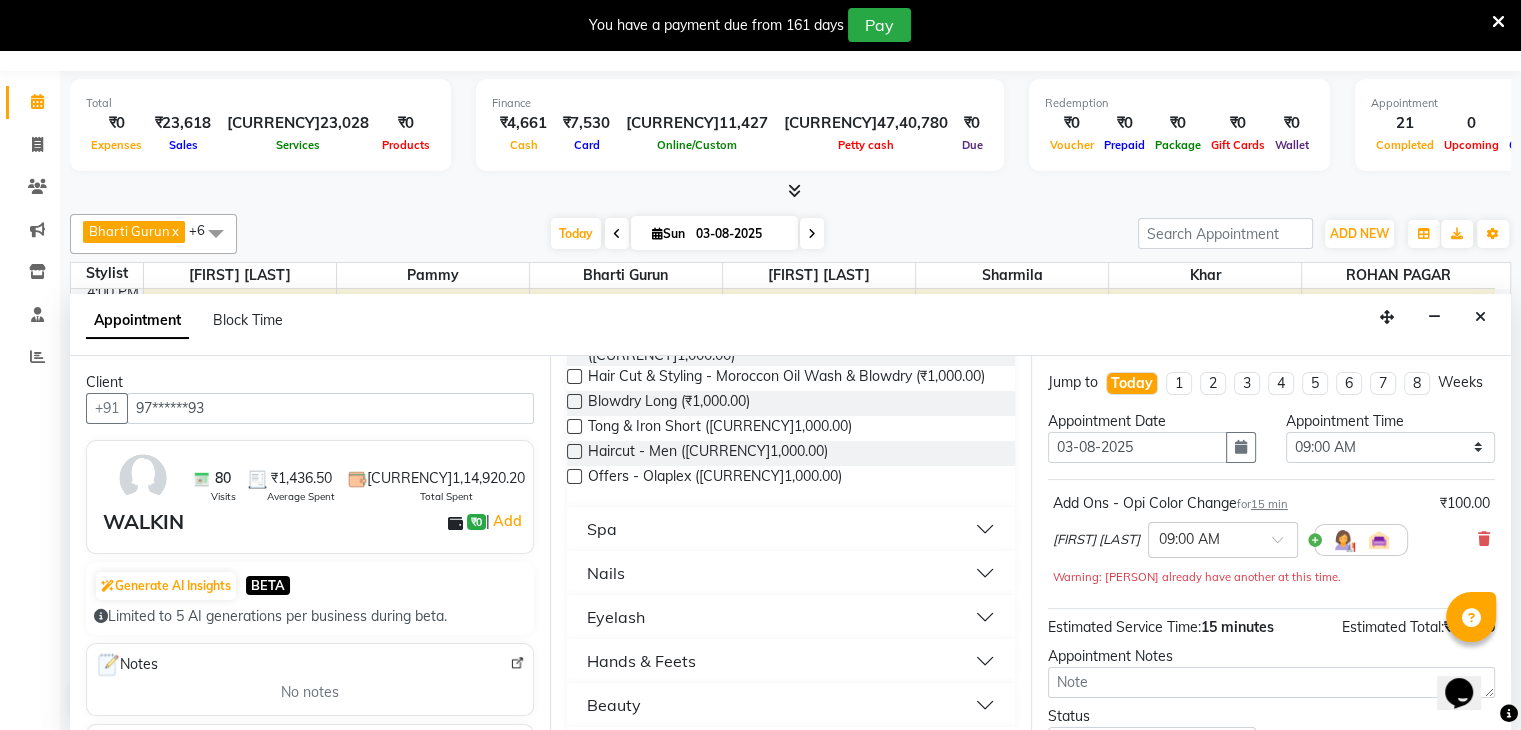 scroll, scrollTop: 470, scrollLeft: 0, axis: vertical 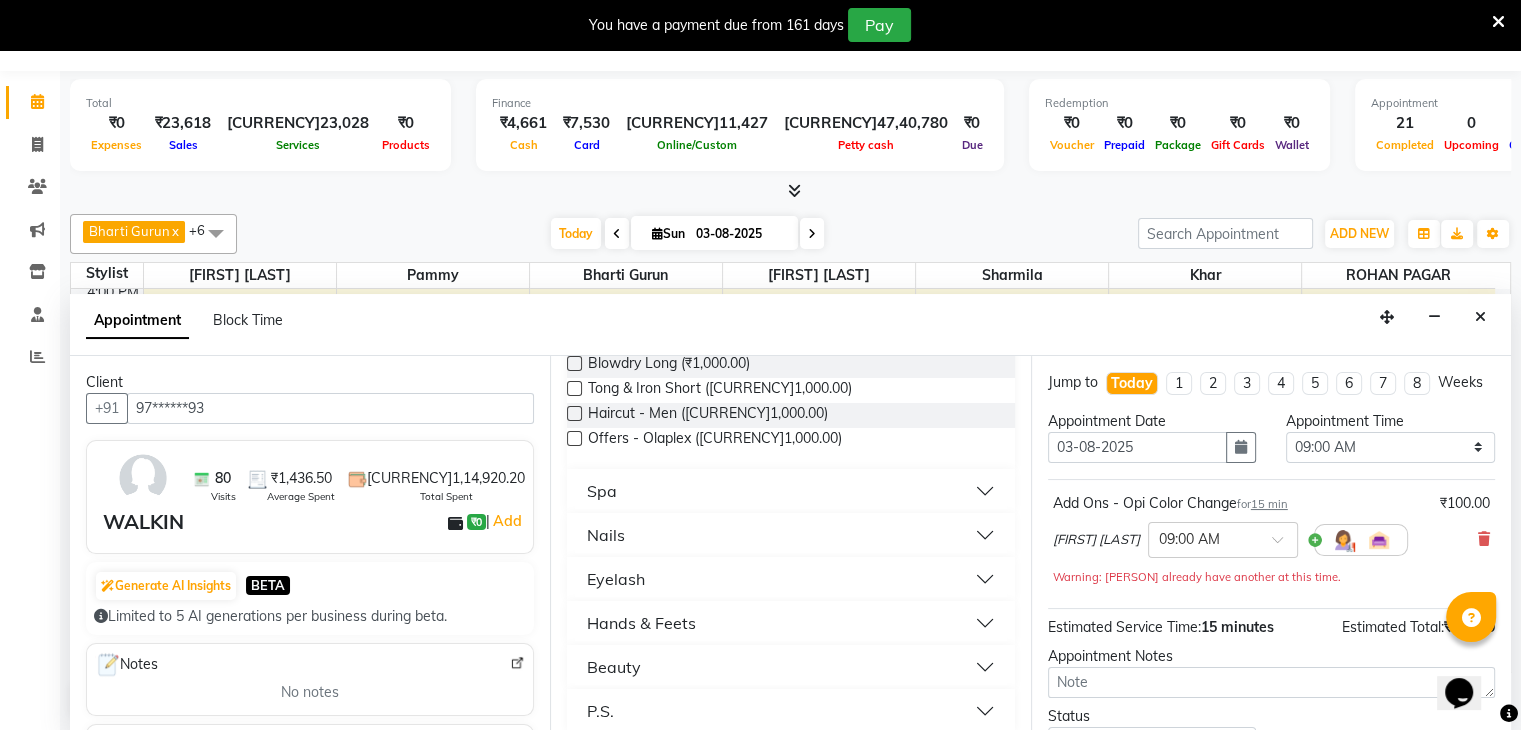 click on "Nails" at bounding box center (790, 535) 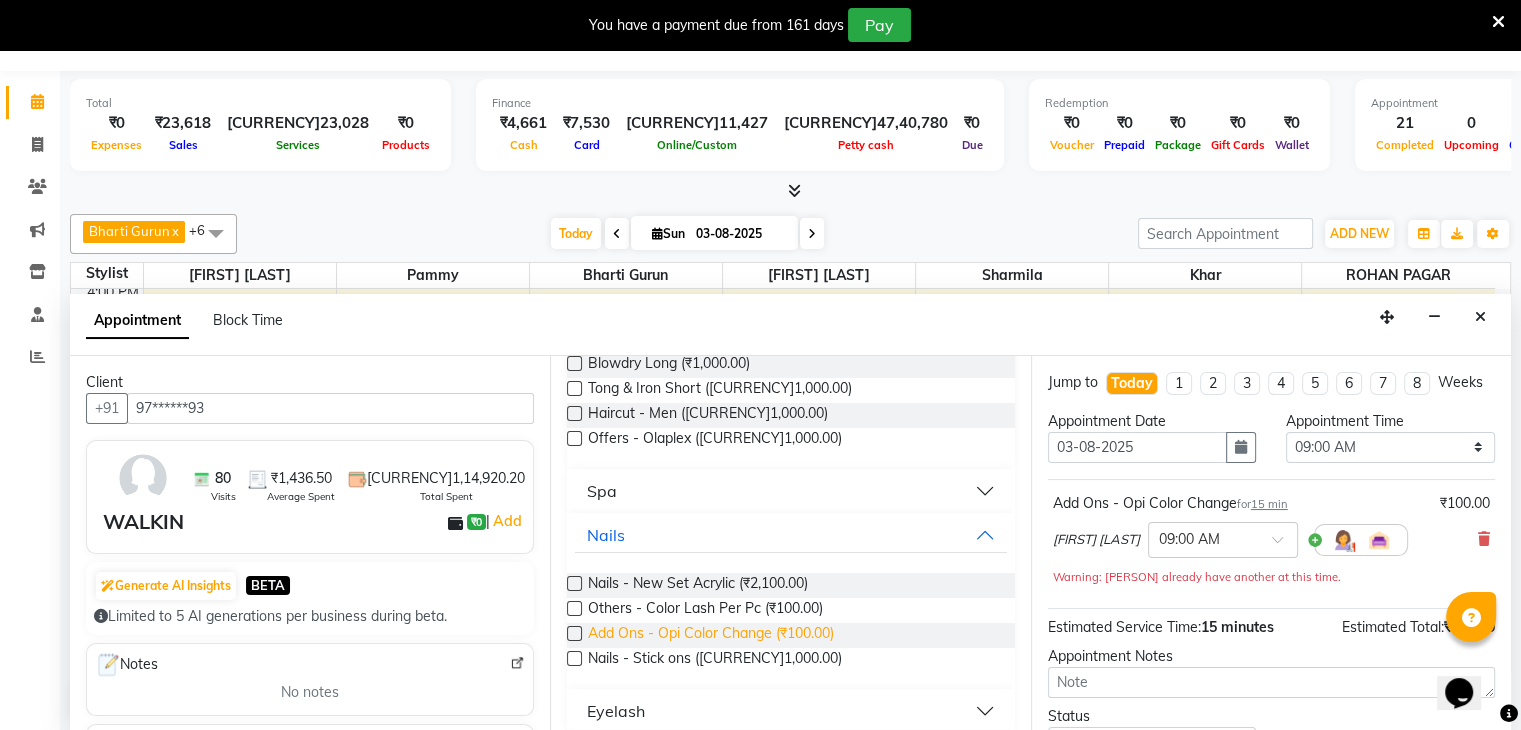 click on "AddOns - Opi Color Change (₹100.00)" at bounding box center [711, 635] 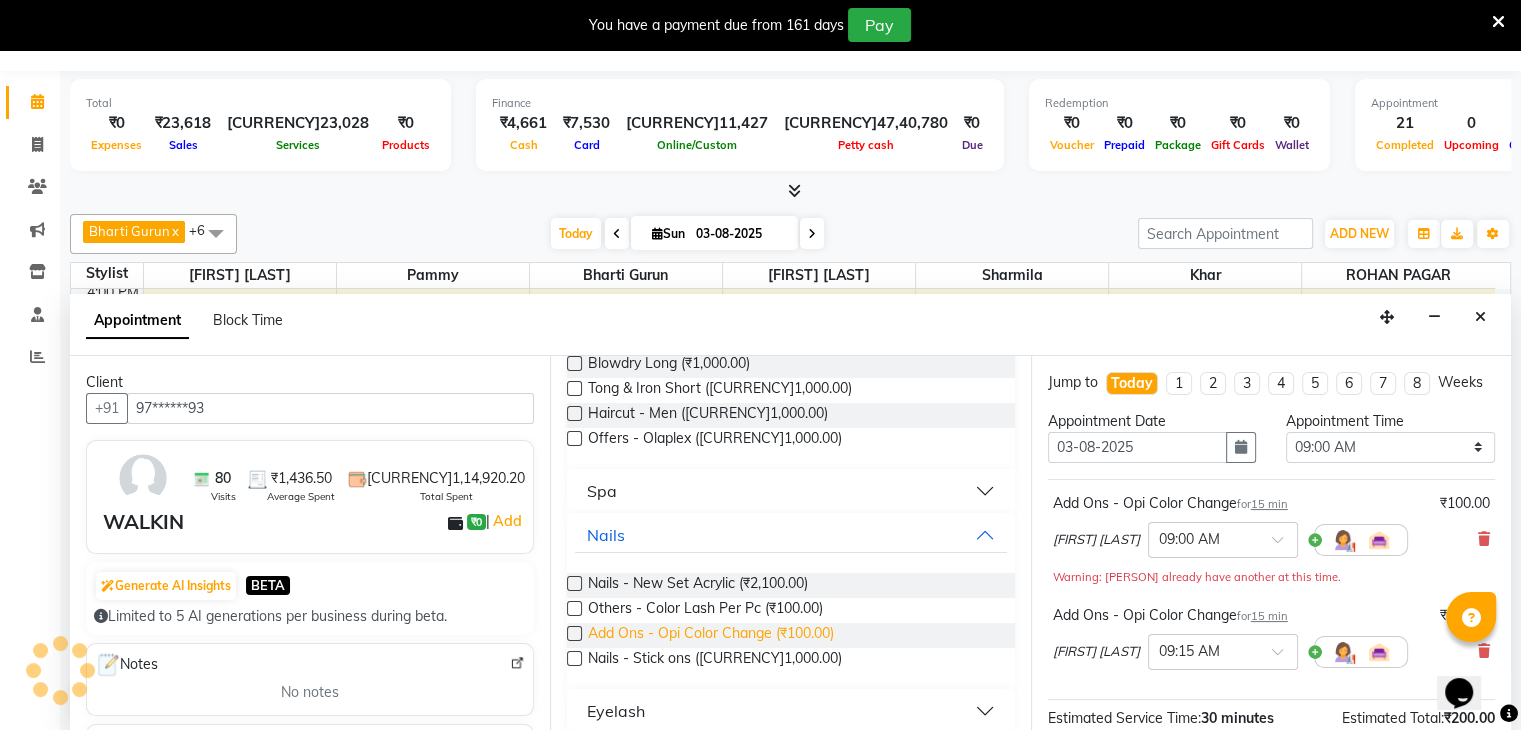 click on "AddOns - Opi Color Change (₹100.00)" at bounding box center [711, 635] 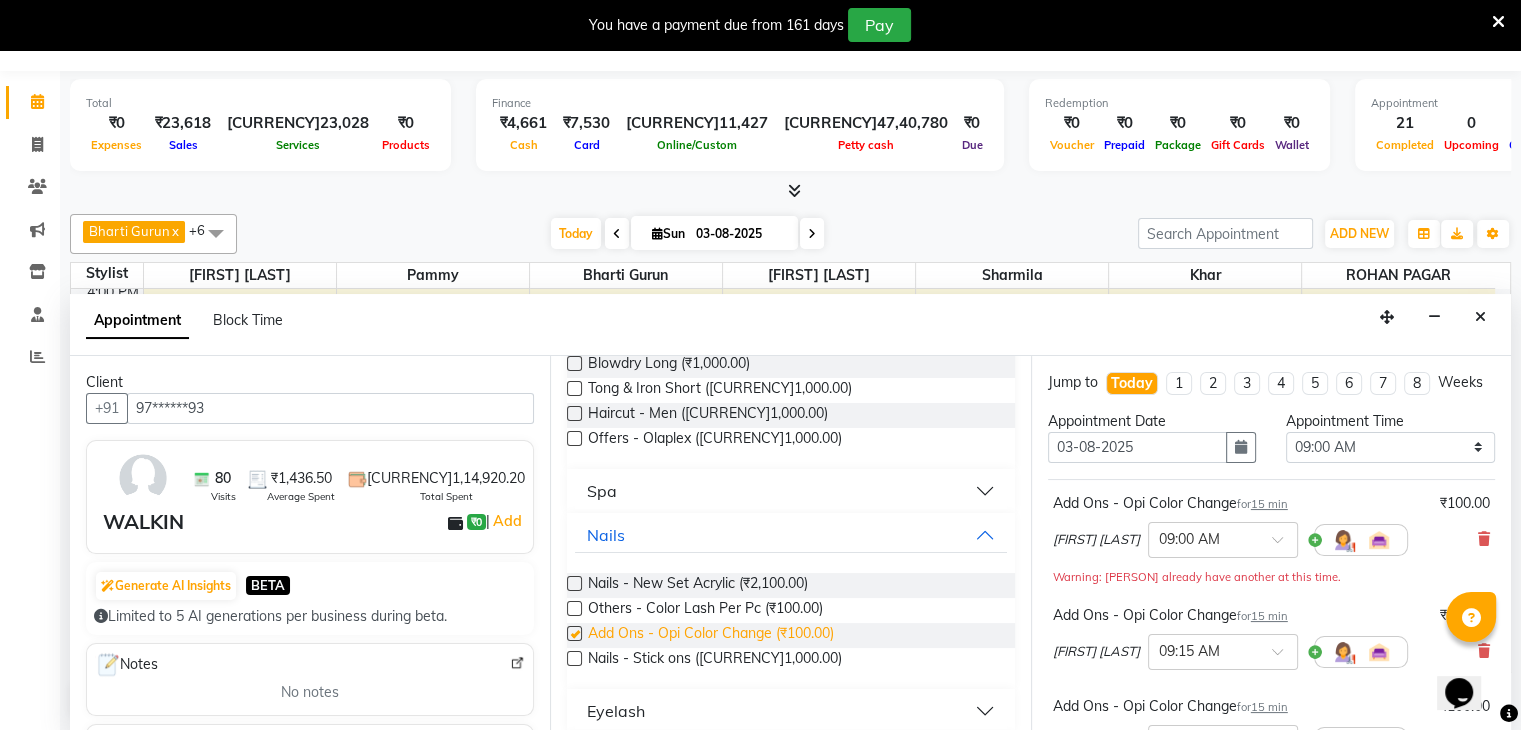 checkbox on "false" 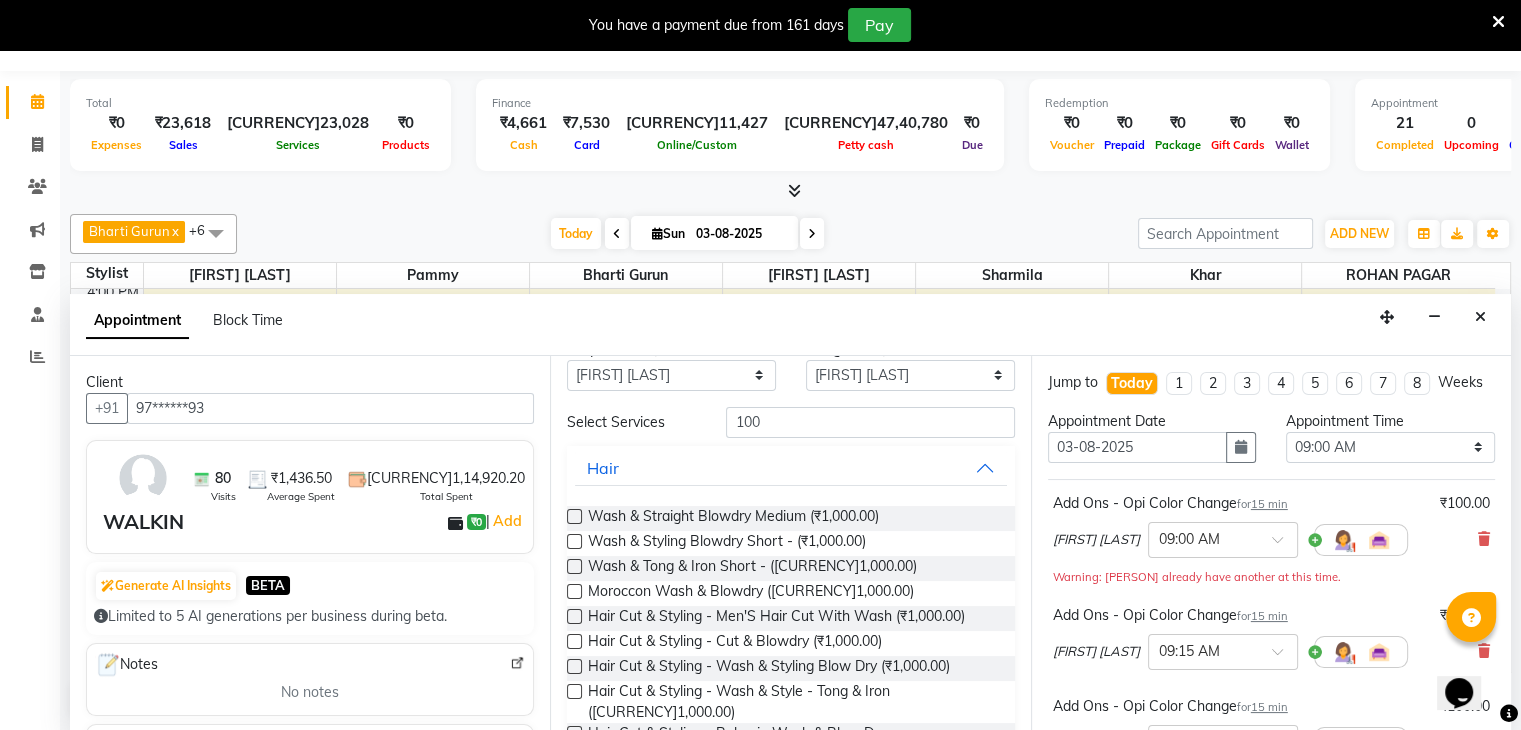 scroll, scrollTop: 0, scrollLeft: 0, axis: both 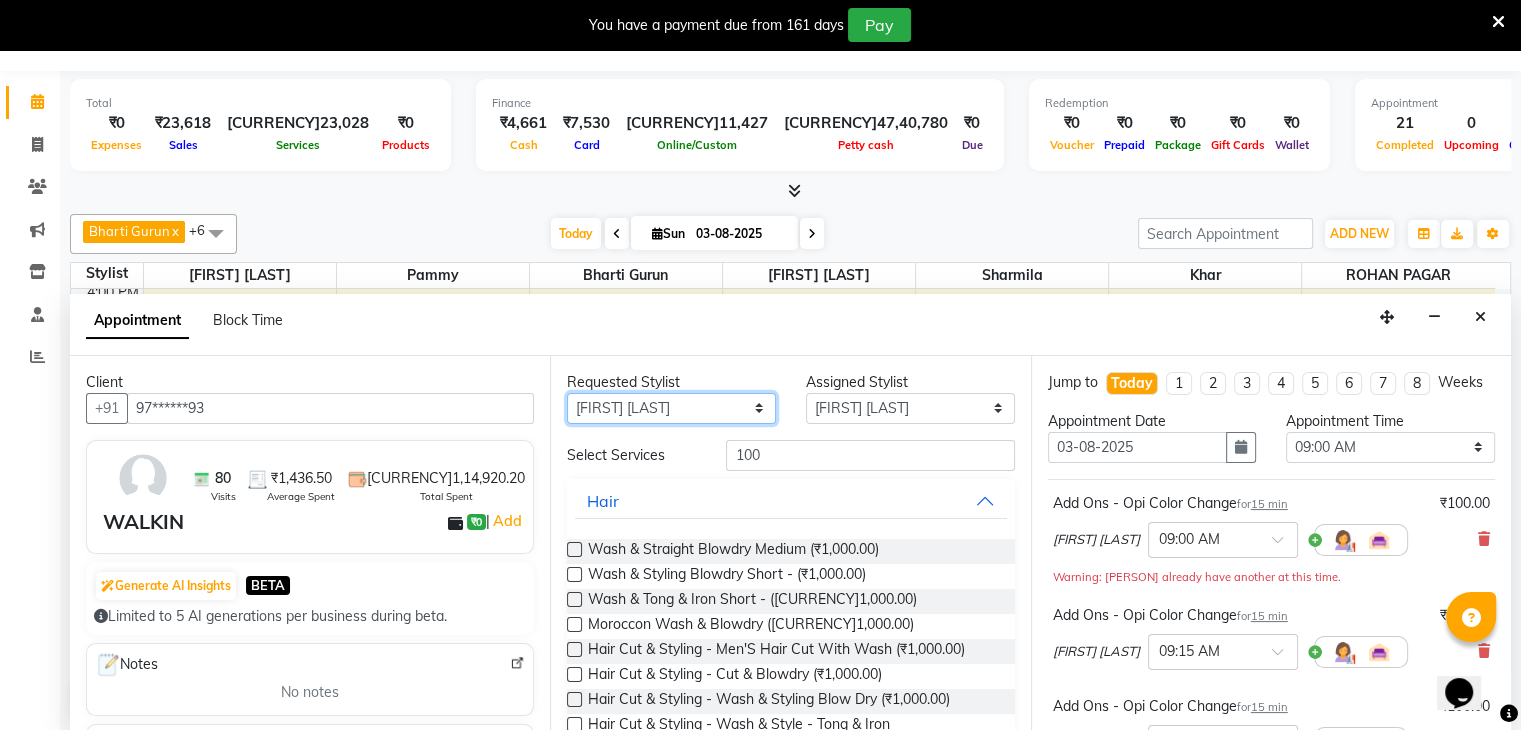 click on "Any [PERSON] [PERSON] [PERSON] [PERSON] [PERSON] [PERSON] [PERSON]" at bounding box center [671, 408] 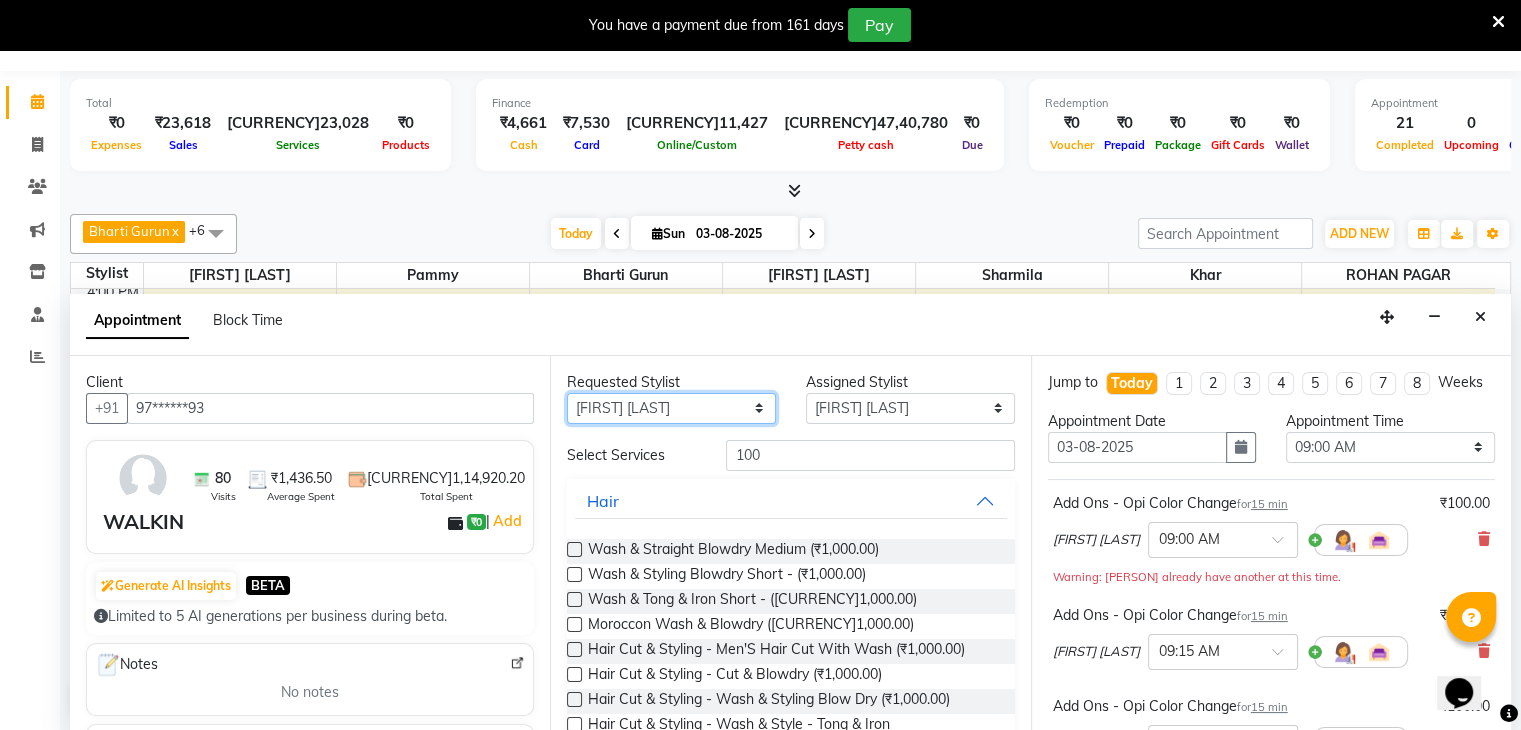 select on "38402" 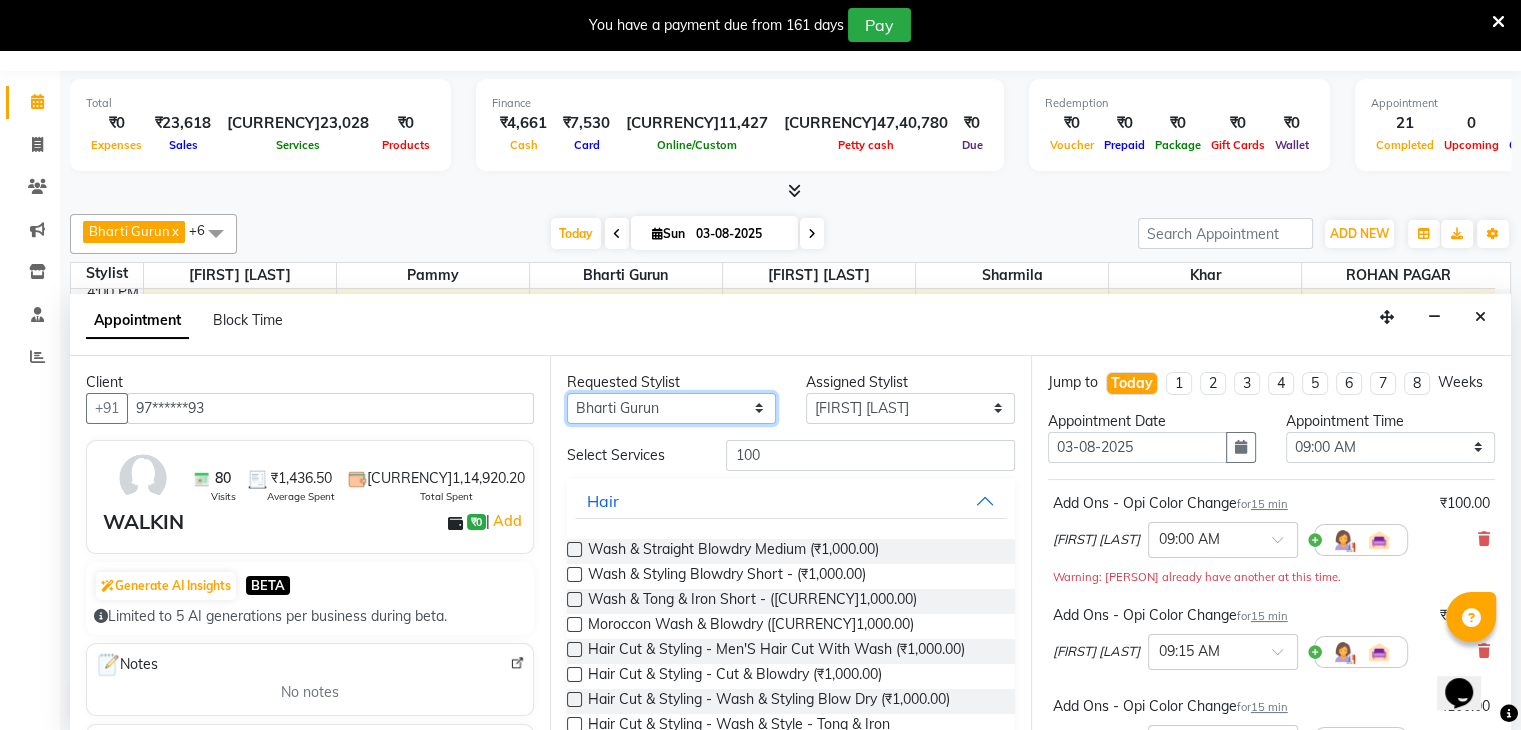 click on "Any [PERSON] [PERSON] [PERSON] [PERSON] [PERSON] [PERSON] [PERSON]" at bounding box center [671, 408] 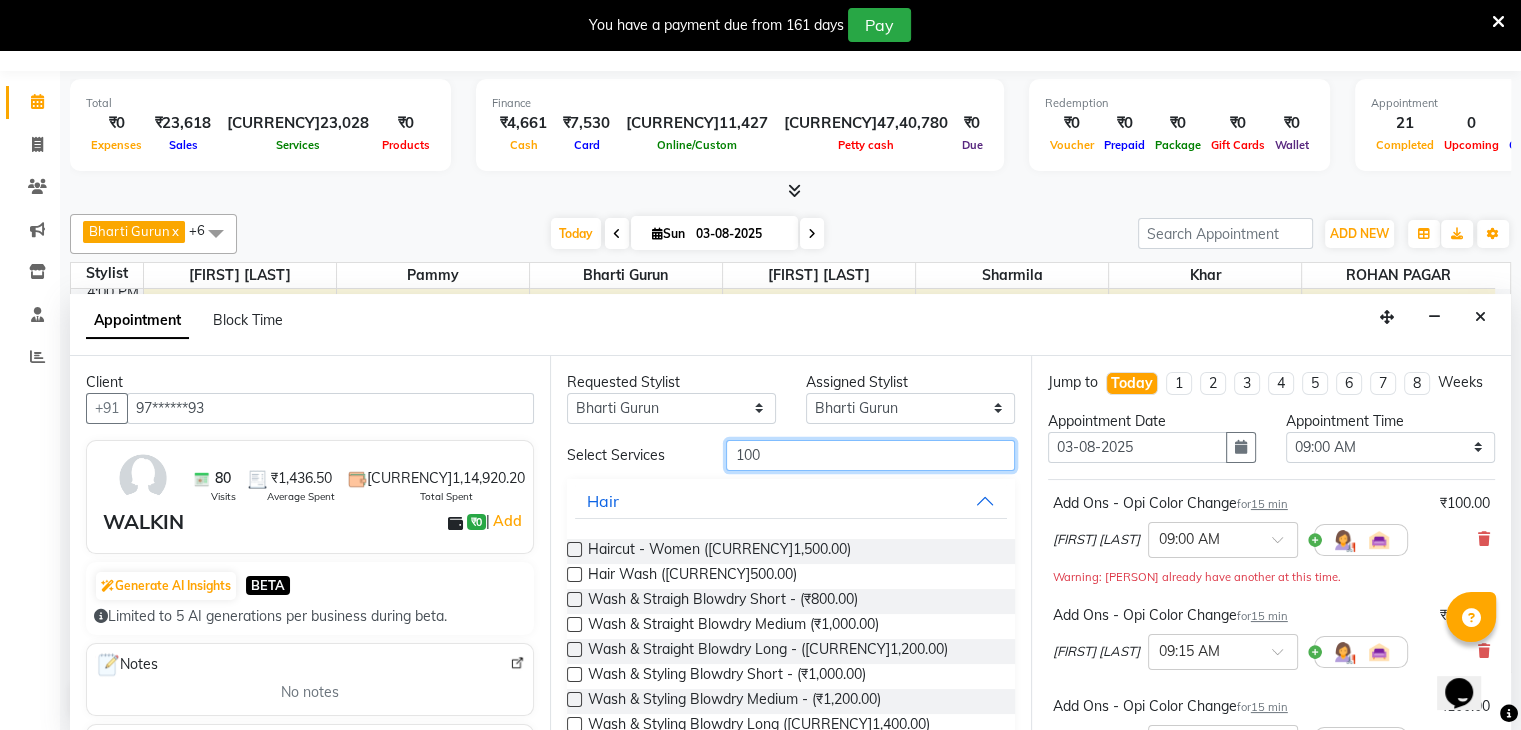 click on "100" at bounding box center (870, 455) 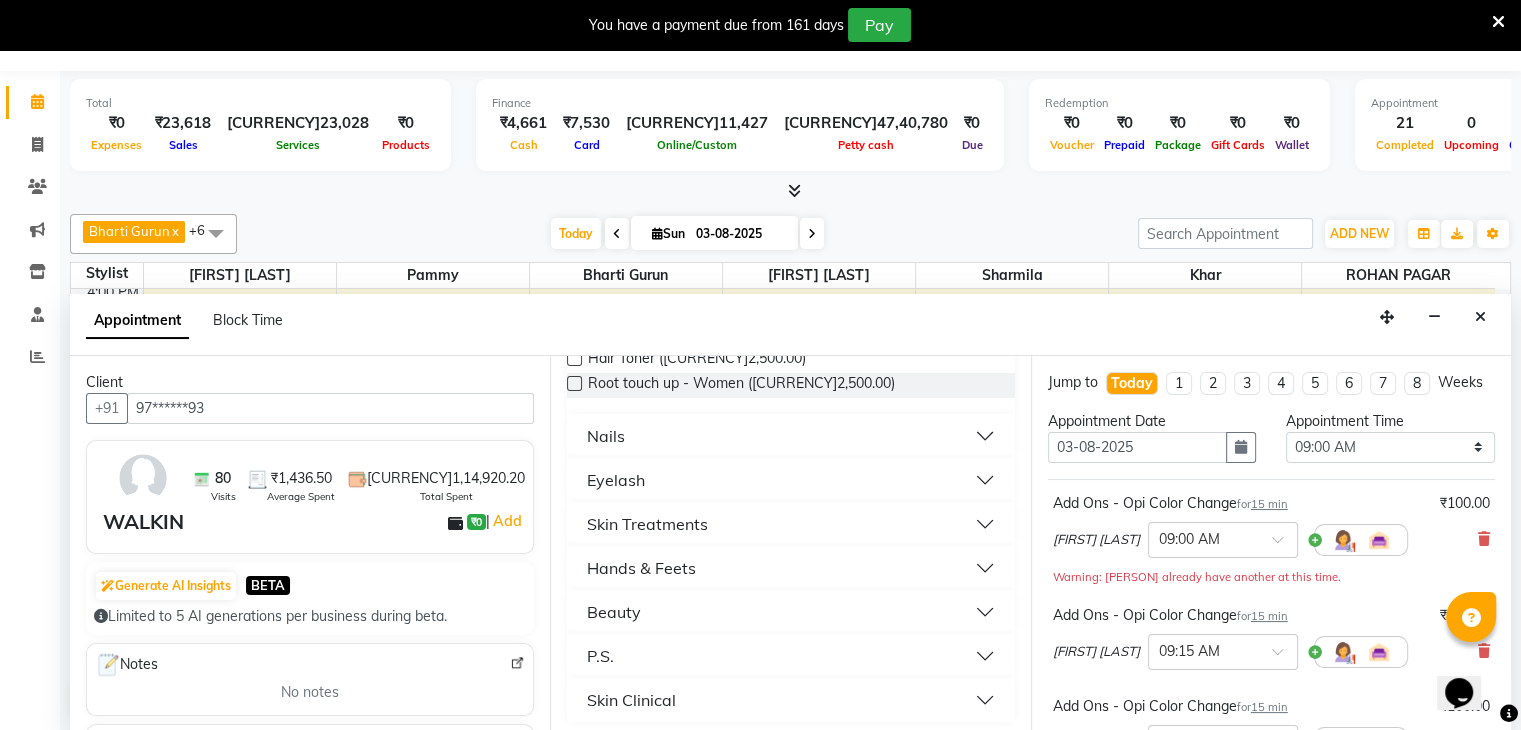 scroll, scrollTop: 288, scrollLeft: 0, axis: vertical 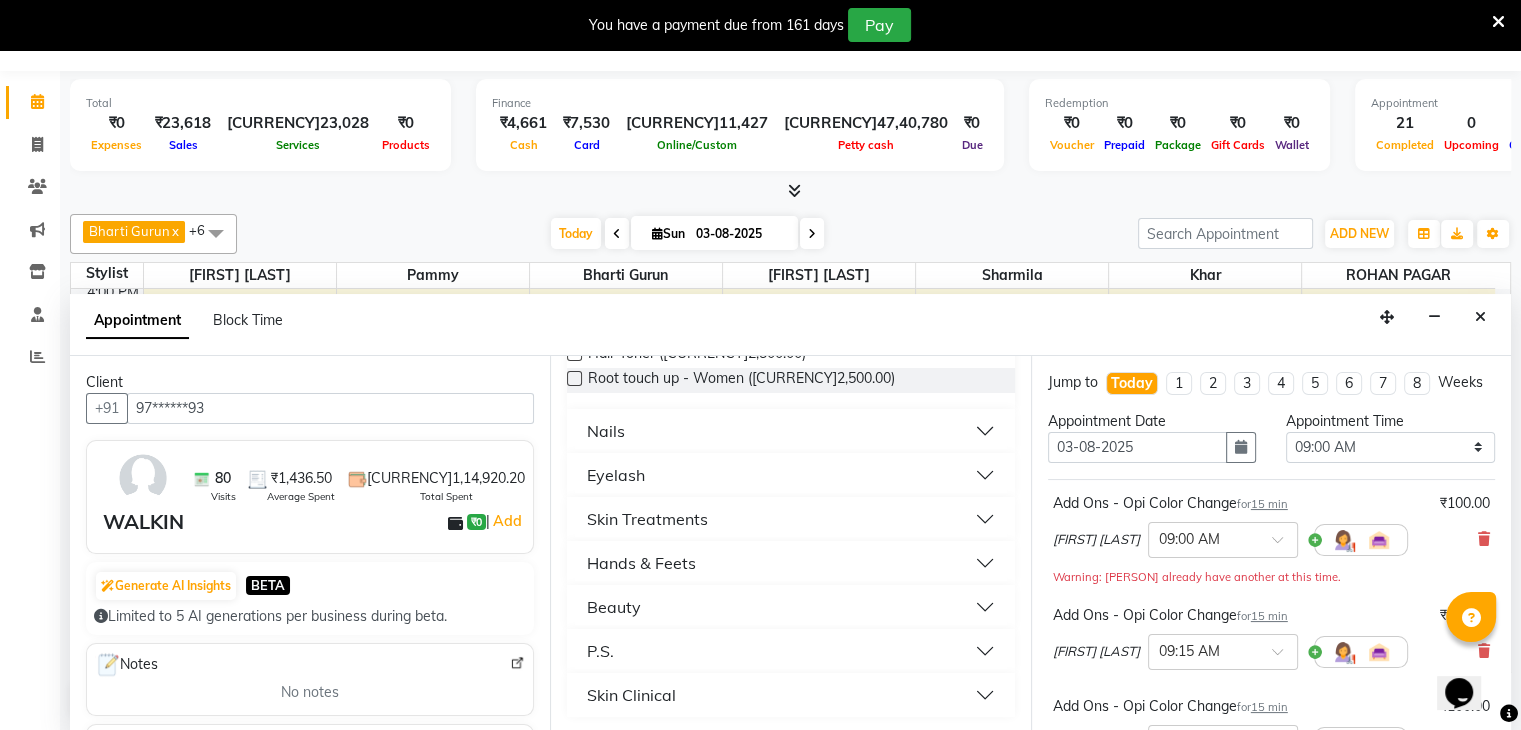type on "250" 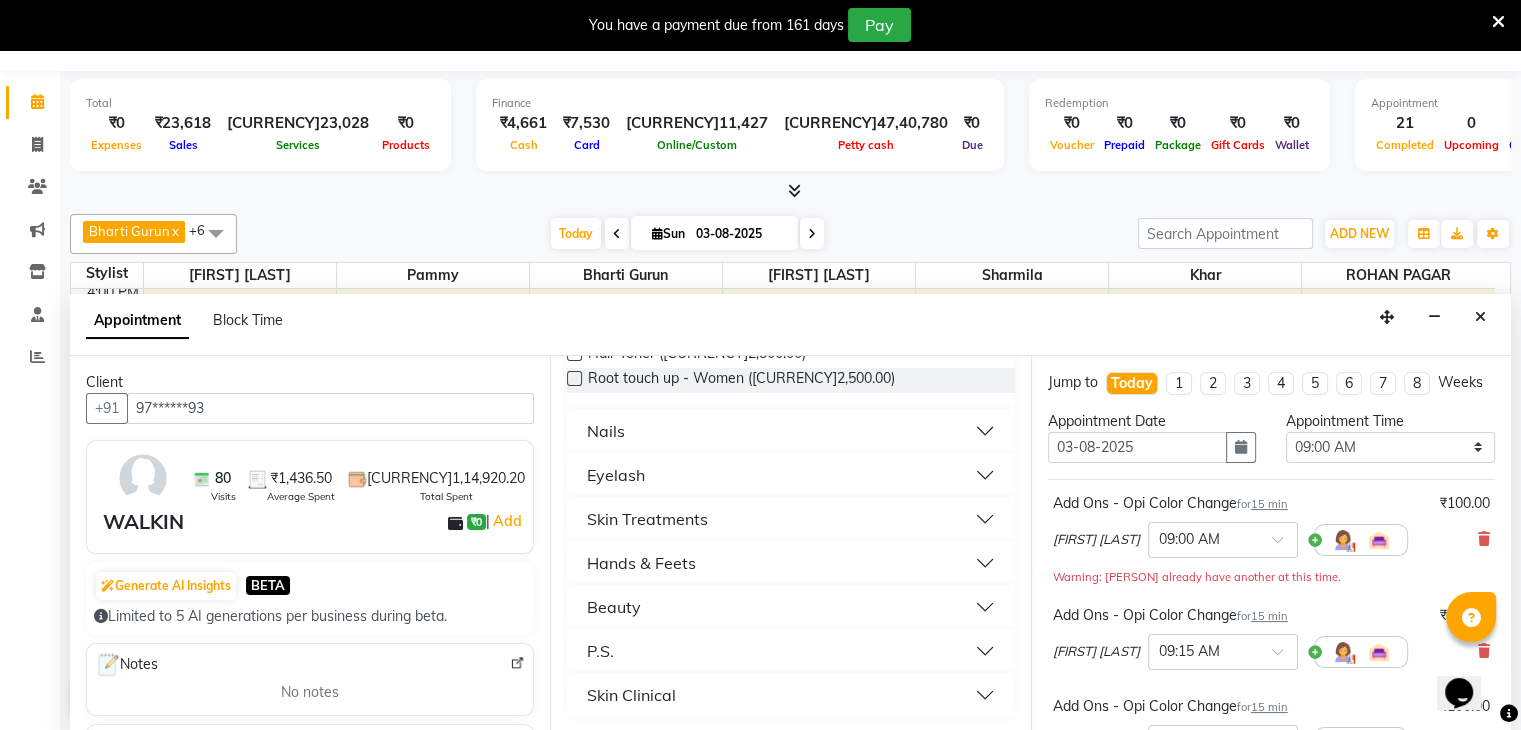 click on "Nails" at bounding box center (790, 431) 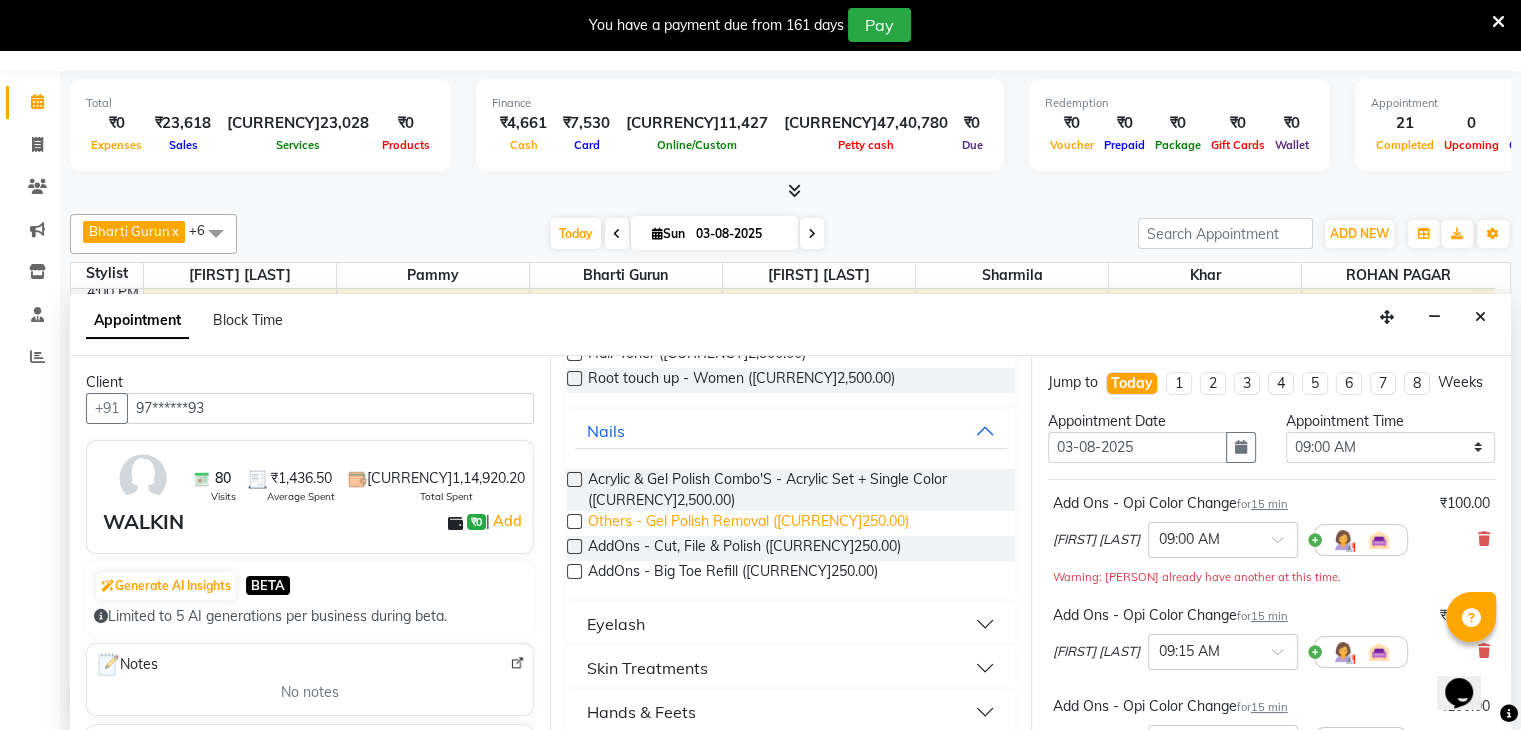 click on "Others - Gel Polish Removal (₹250.00)" at bounding box center (748, 523) 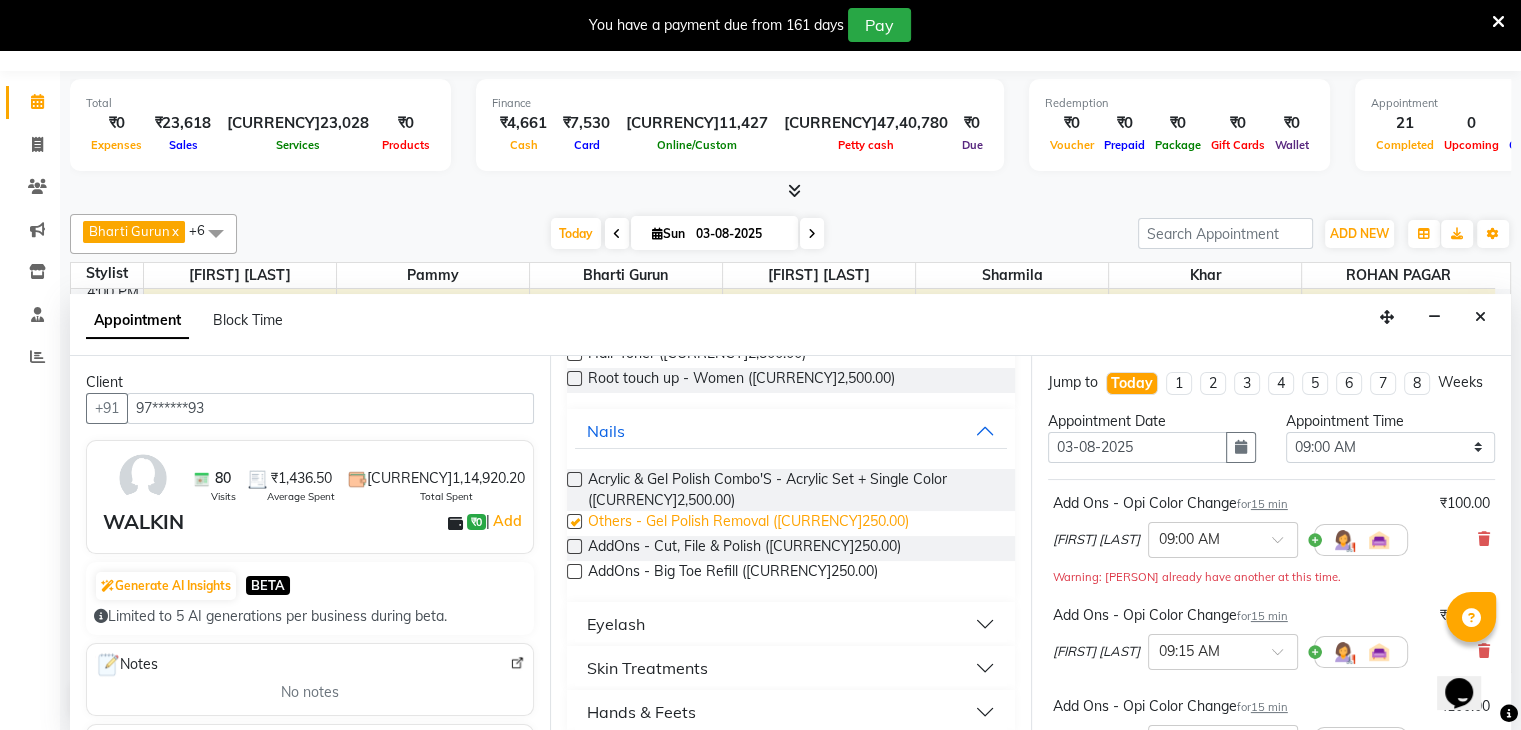 checkbox on "false" 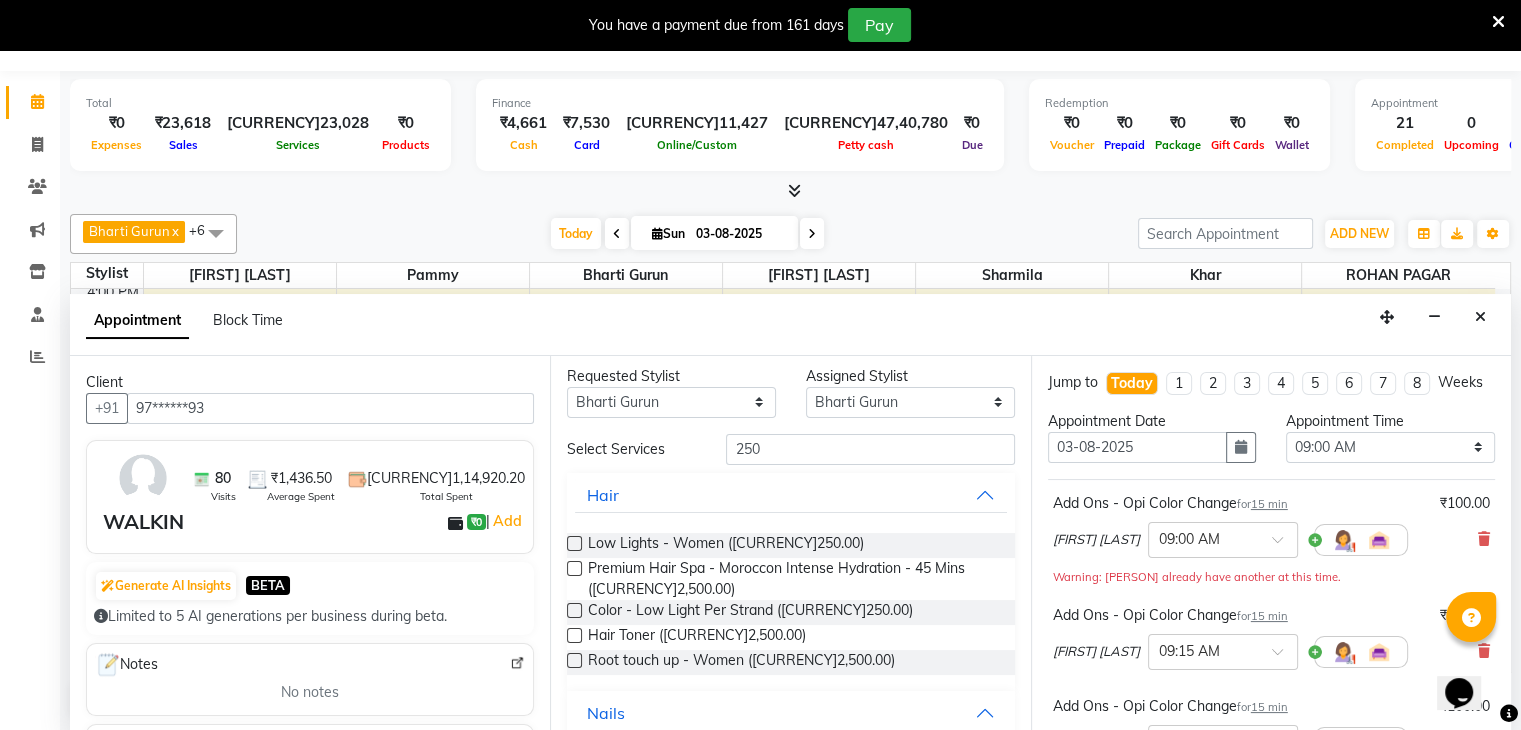 scroll, scrollTop: 0, scrollLeft: 0, axis: both 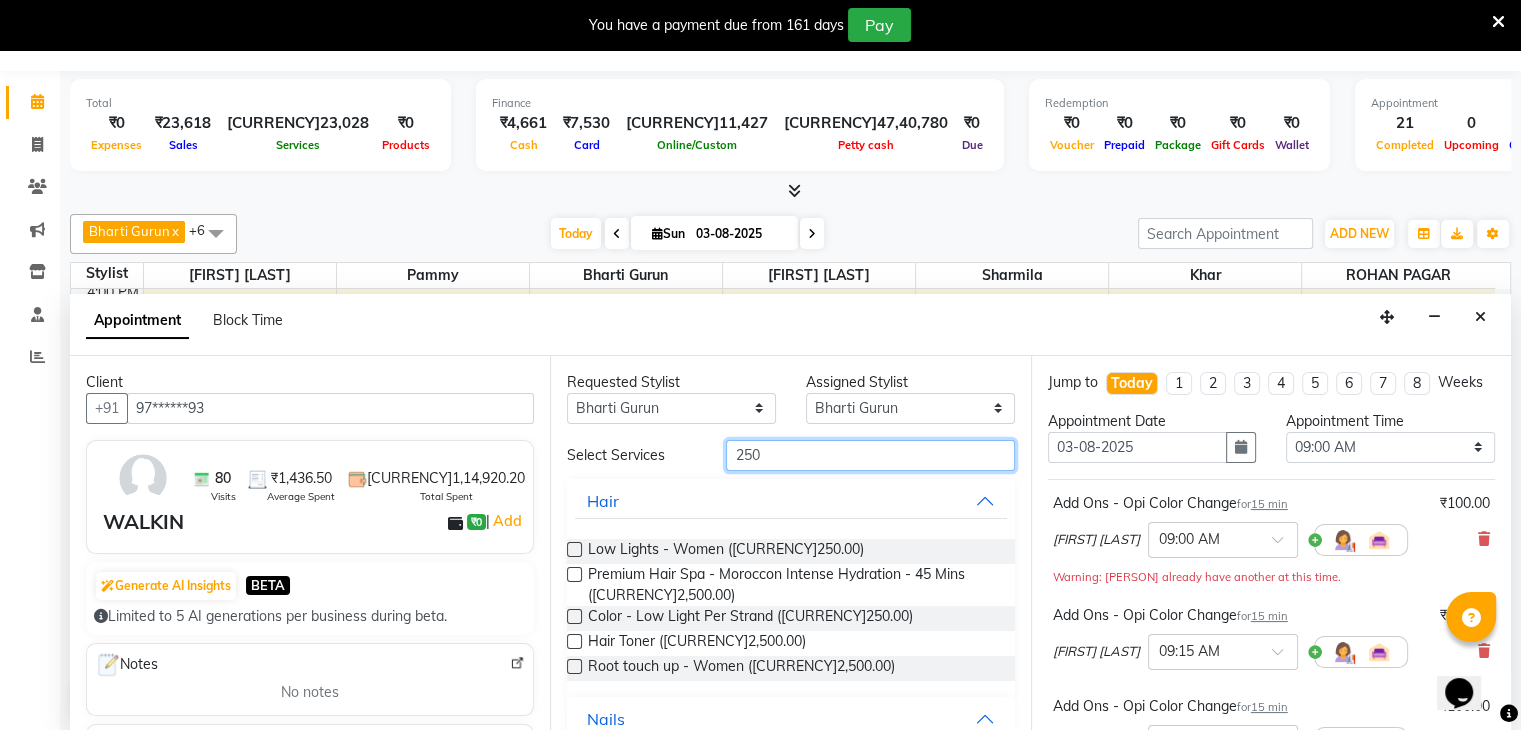 click on "250" at bounding box center (870, 455) 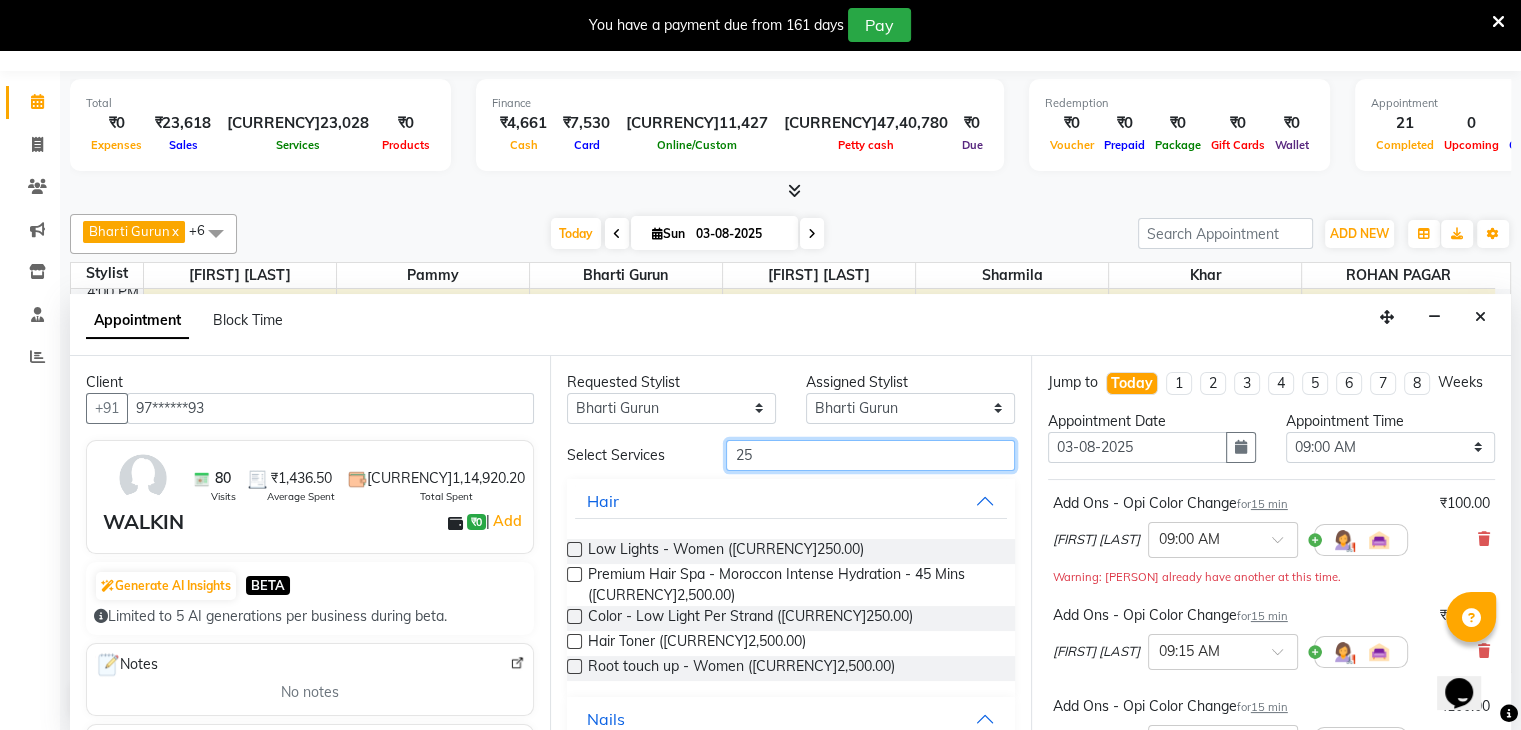 type on "2" 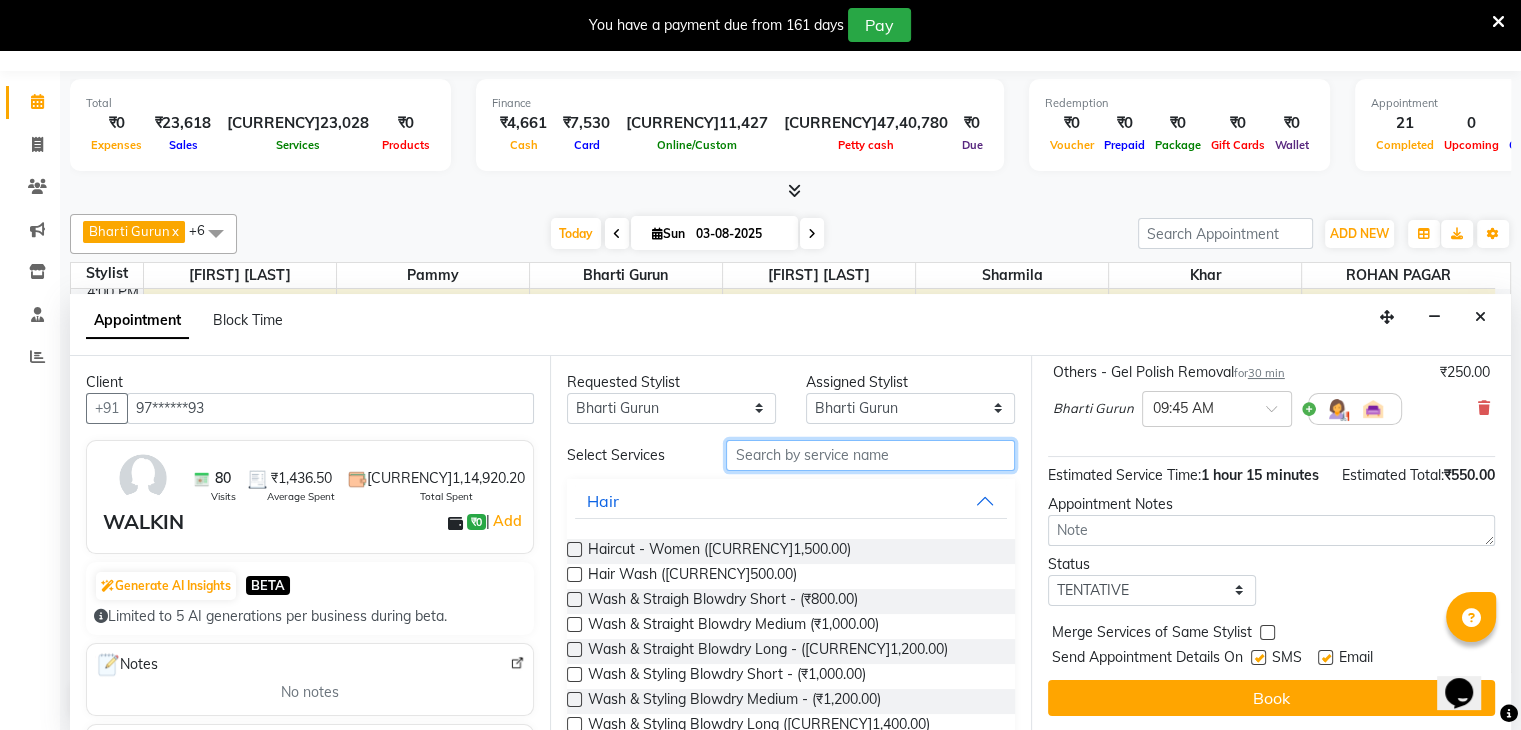 scroll, scrollTop: 464, scrollLeft: 0, axis: vertical 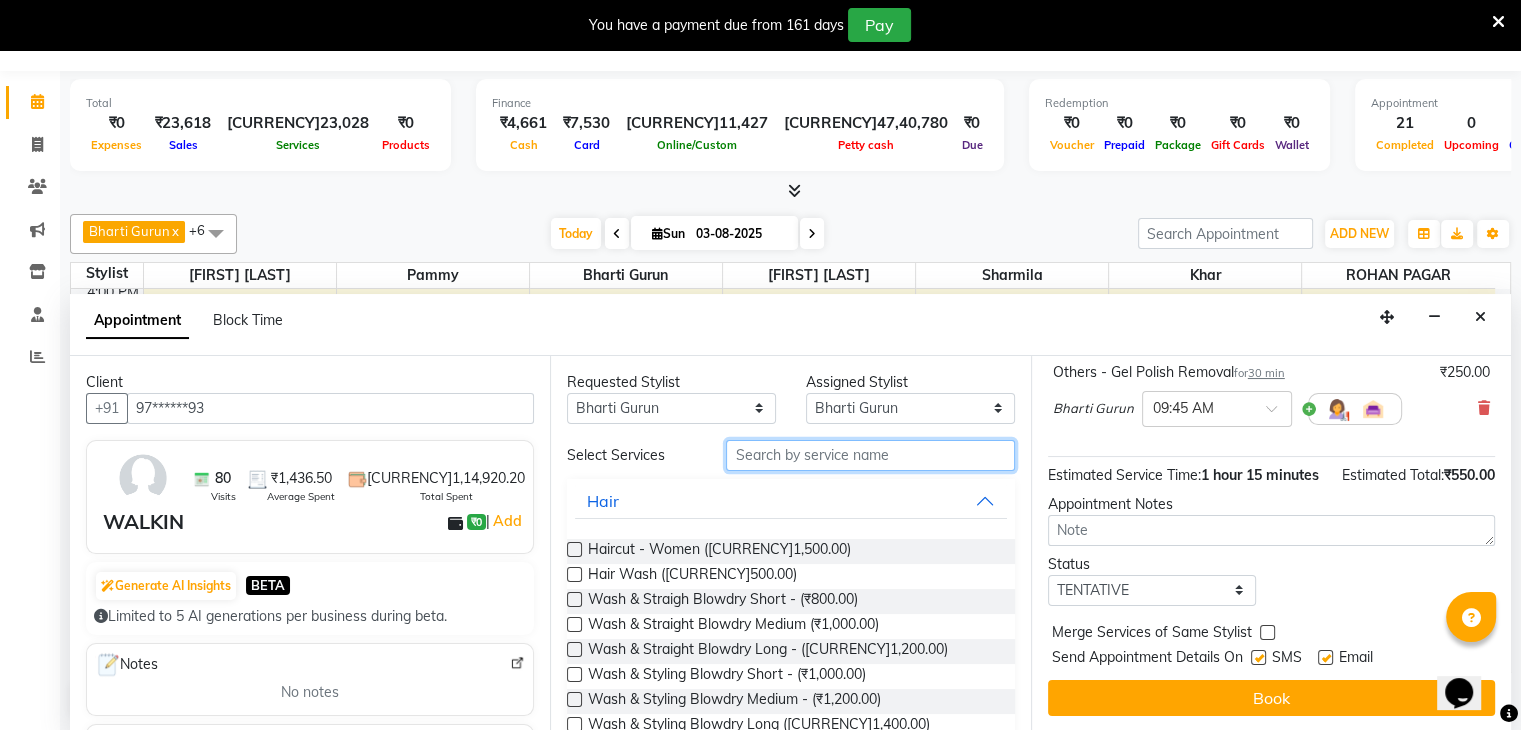 type 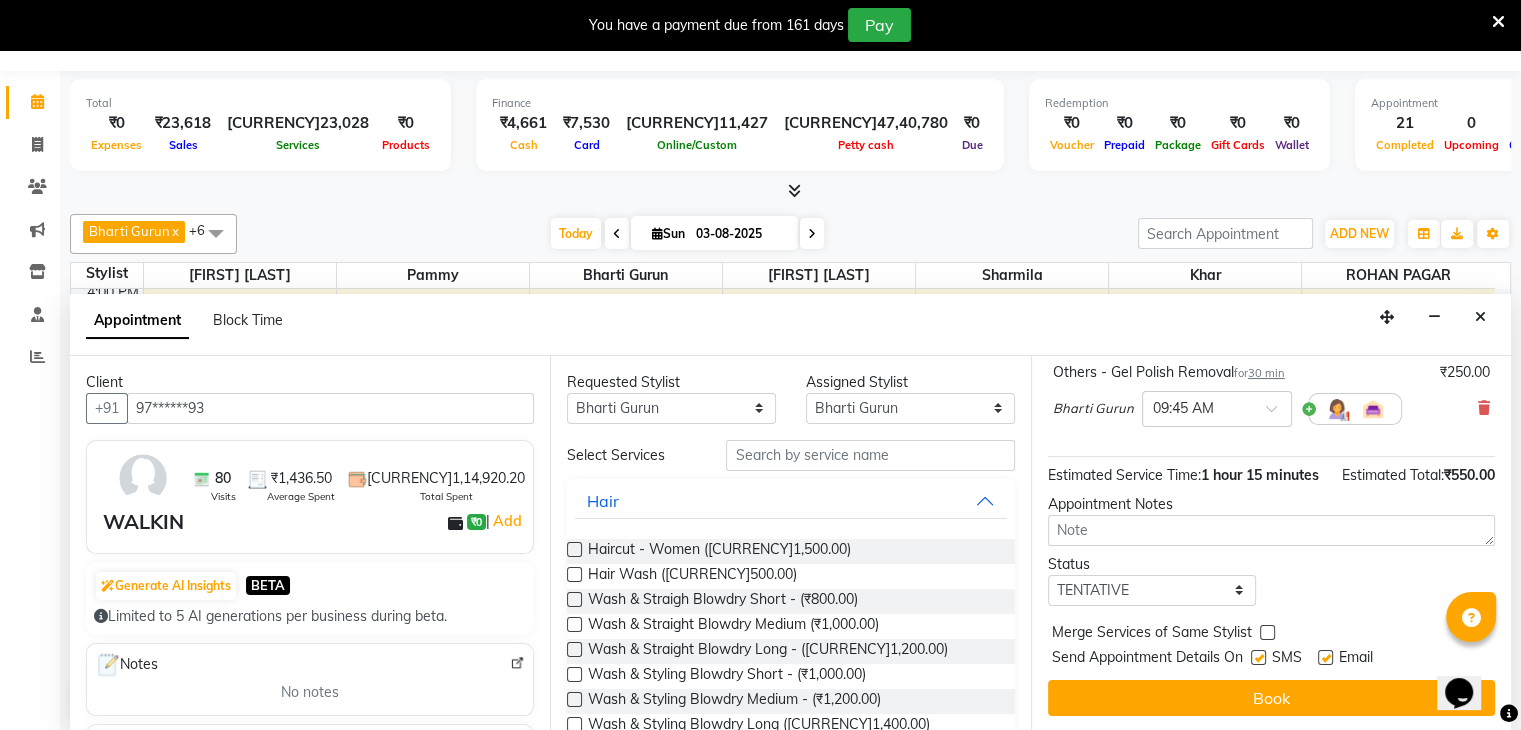 click on "Jump to Today 1 2 3 4 5 6 7 8 Weeks Appointment Date 03-08-2025 Appointment Time Select 09:00 AM 09:15 AM 09:30 AM 09:45 AM 10:00 AM 10:15 AM 10:30 AM 10:45 AM 11:00 AM 11:15 AM 11:30 AM 11:45 AM 12:00 PM 12:15 PM 12:30 PM 12:45 PM 01:00 PM 01:15 PM 01:30 PM 01:45 PM 02:00 PM 02:15 PM 02:30 PM 02:45 PM 03:00 PM 03:15 PM 03:30 PM 03:45 PM 04:00 PM 04:15 PM 04:30 PM 04:45 PM 05:00 PM 05:15 PM 05:30 PM 05:45 PM 06:00 PM 06:15 PM 06:30 PM 06:45 PM 07:00 PM 07:15 PM 07:30 PM 07:45 PM 08:00 PM Add Ons - Opi Color Change   for  15 min ₹100.00 Kavita Bhosale × 09:00 AM Warning: Kavita Bhosale already have another at this time. Add Ons - Opi Color Change   for  15 min ₹100.00 Kalpesh Maheshkar × 09:15 AM Add Ons - Opi Color Change   for  15 min ₹100.00 Kalpesh Maheshkar × 09:30 AM Others - Gel Polish Removal   for  30 min ₹250.00 Bharti Gurun × 09:45 AM Estimated Service Time:  1 hour 15 minutes Estimated Total:  ₹550.00 Appointment Notes Status Select TENTATIVE CONFIRM CHECK-IN UPCOMING SMS Email  Book" at bounding box center (1271, 544) 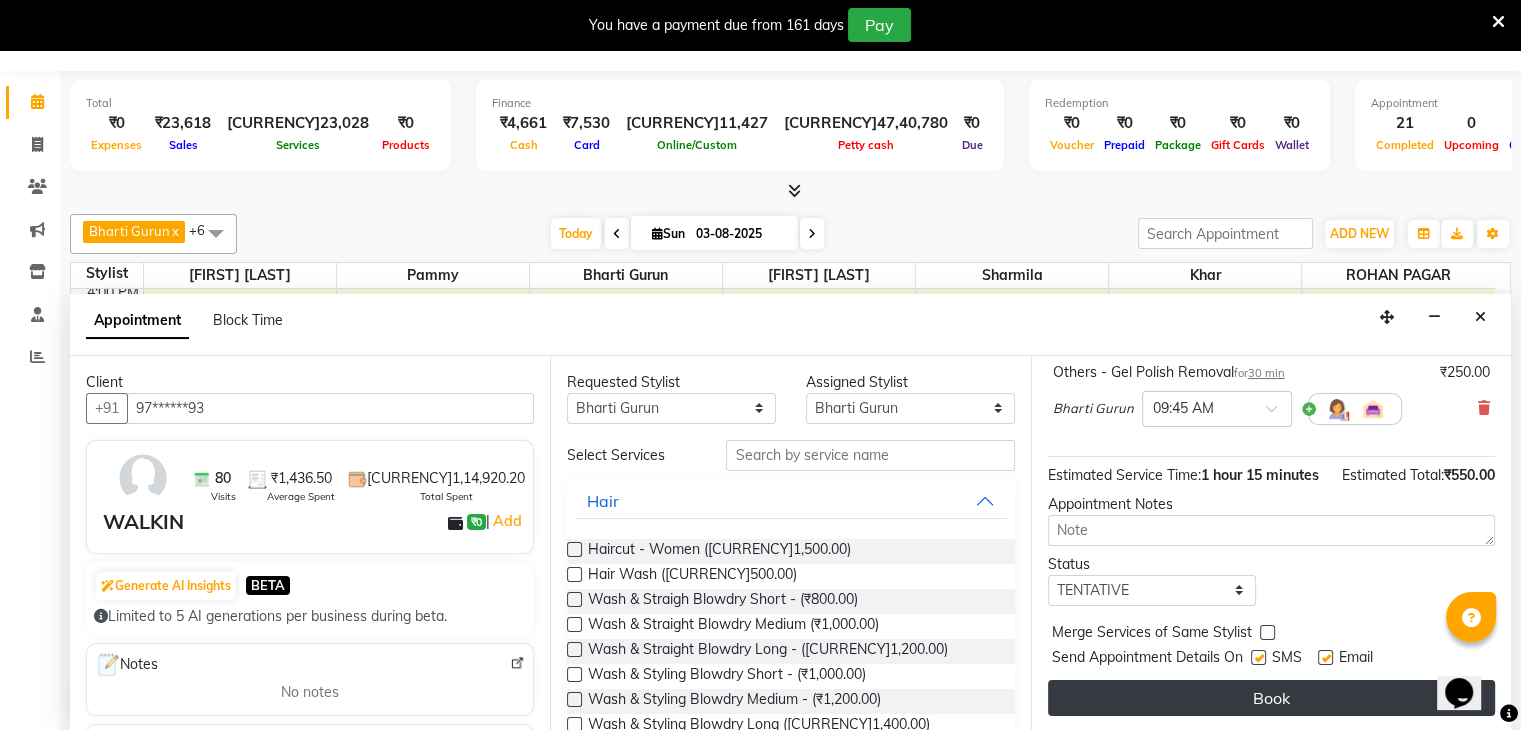 click on "Book" at bounding box center [1271, 698] 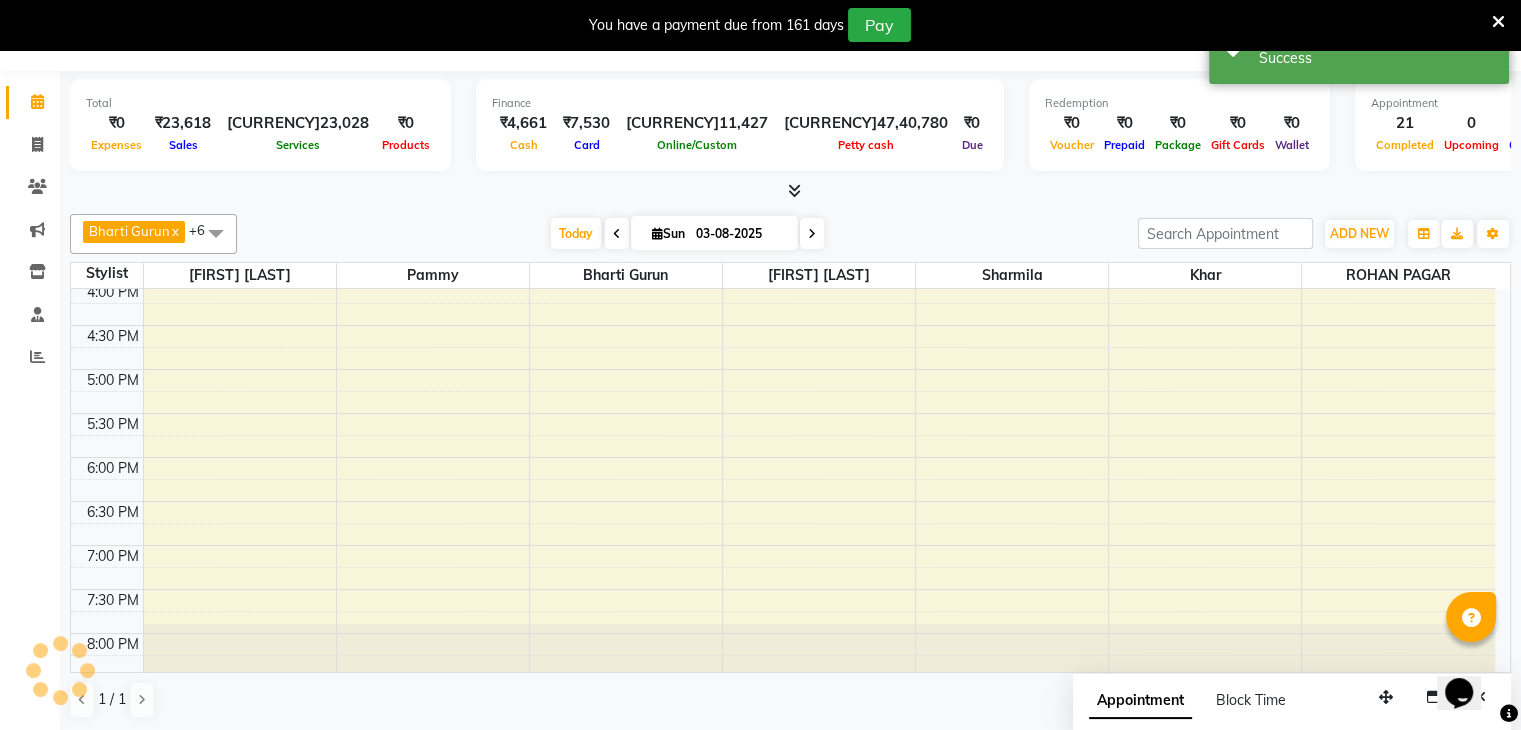 scroll, scrollTop: 0, scrollLeft: 0, axis: both 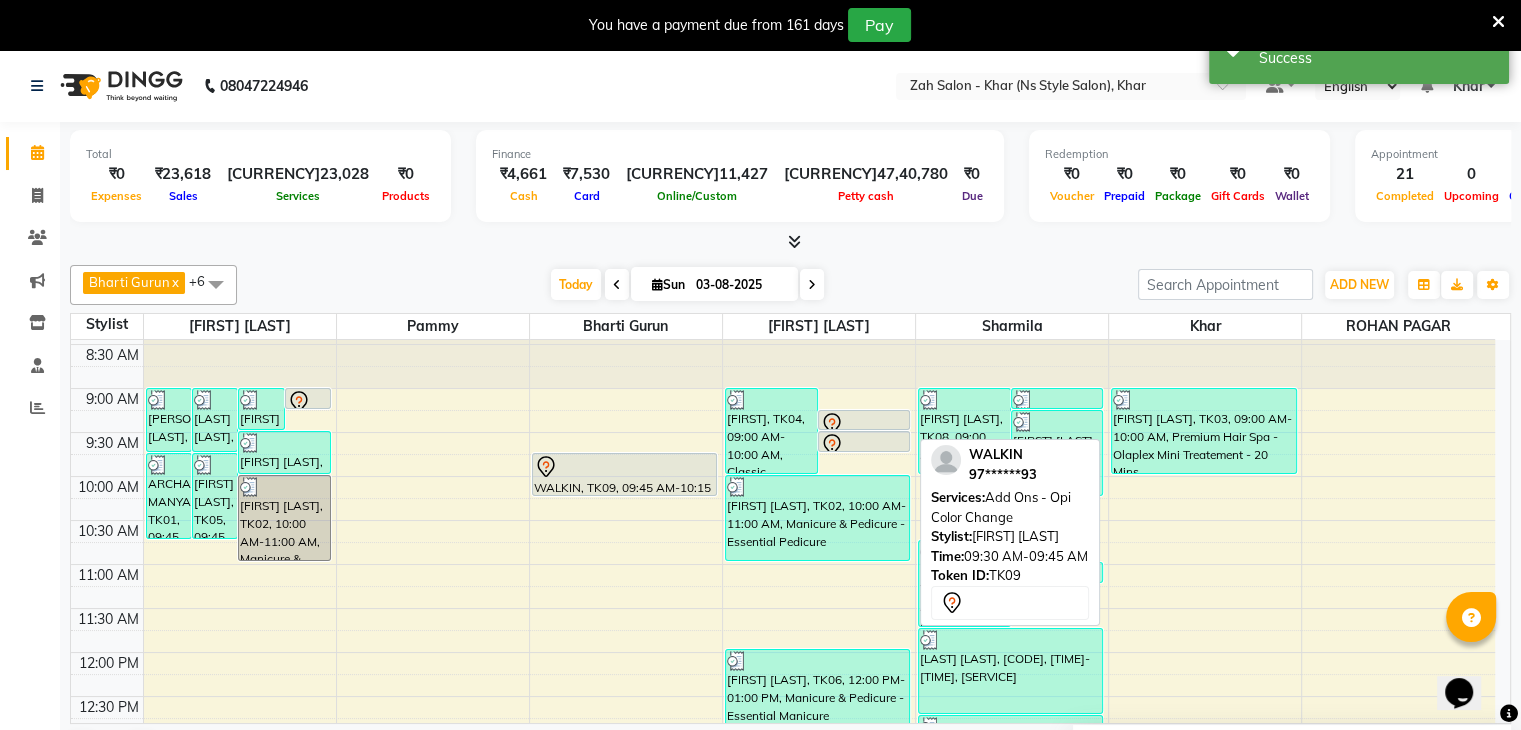 click on "WALKIN, TK09, 09:30 AM-09:45 AM, AddOns - Opi Color Change" at bounding box center (864, 441) 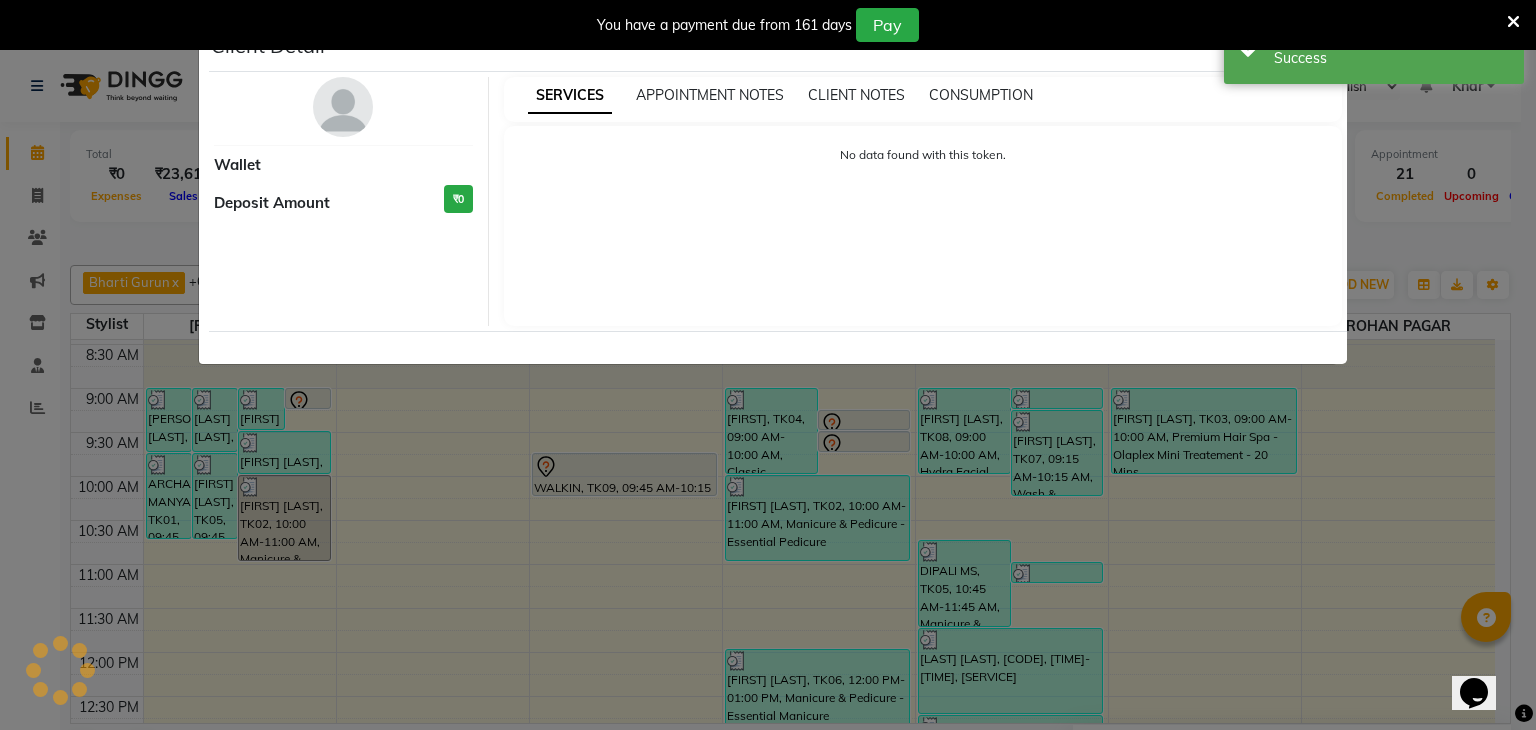 select on "7" 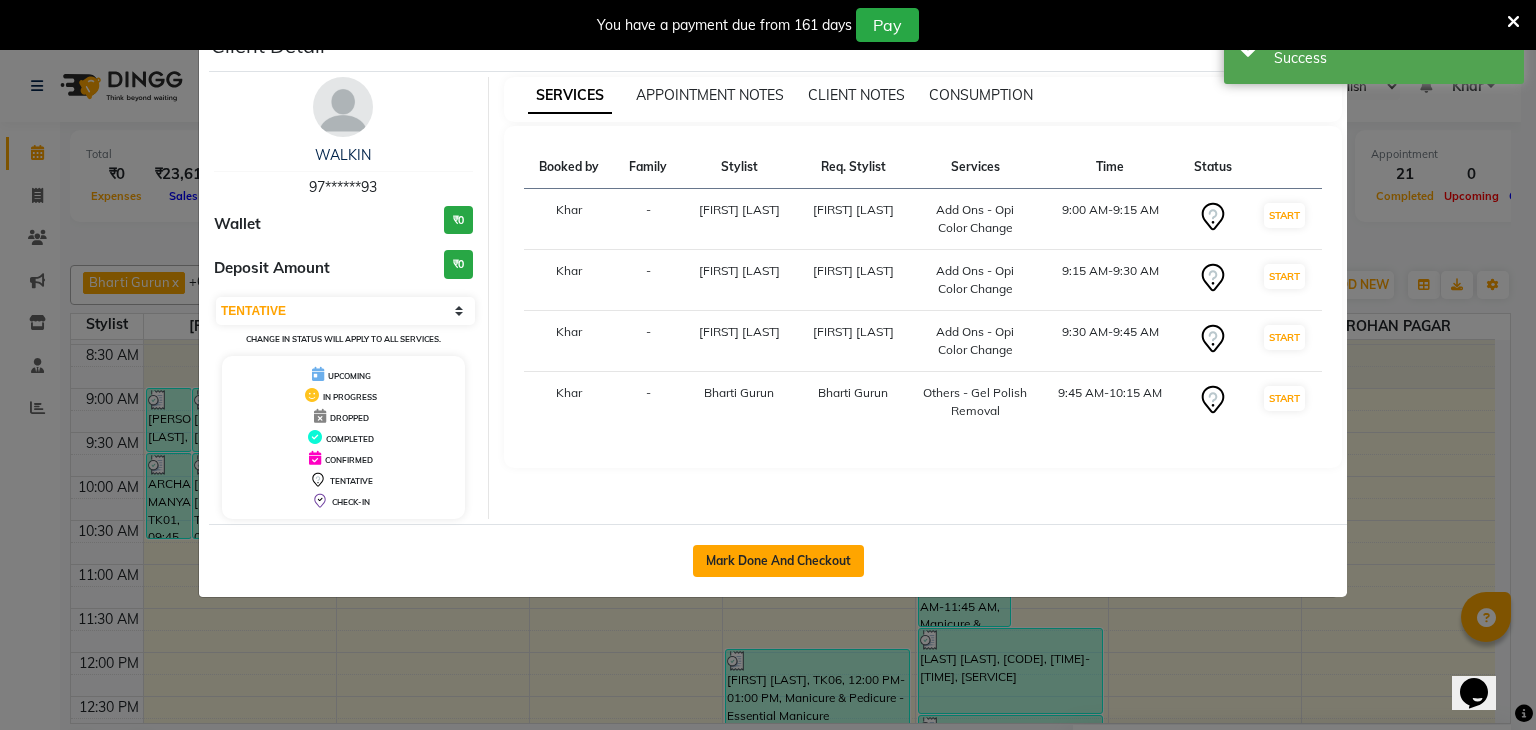 click on "Mark Done And Checkout" 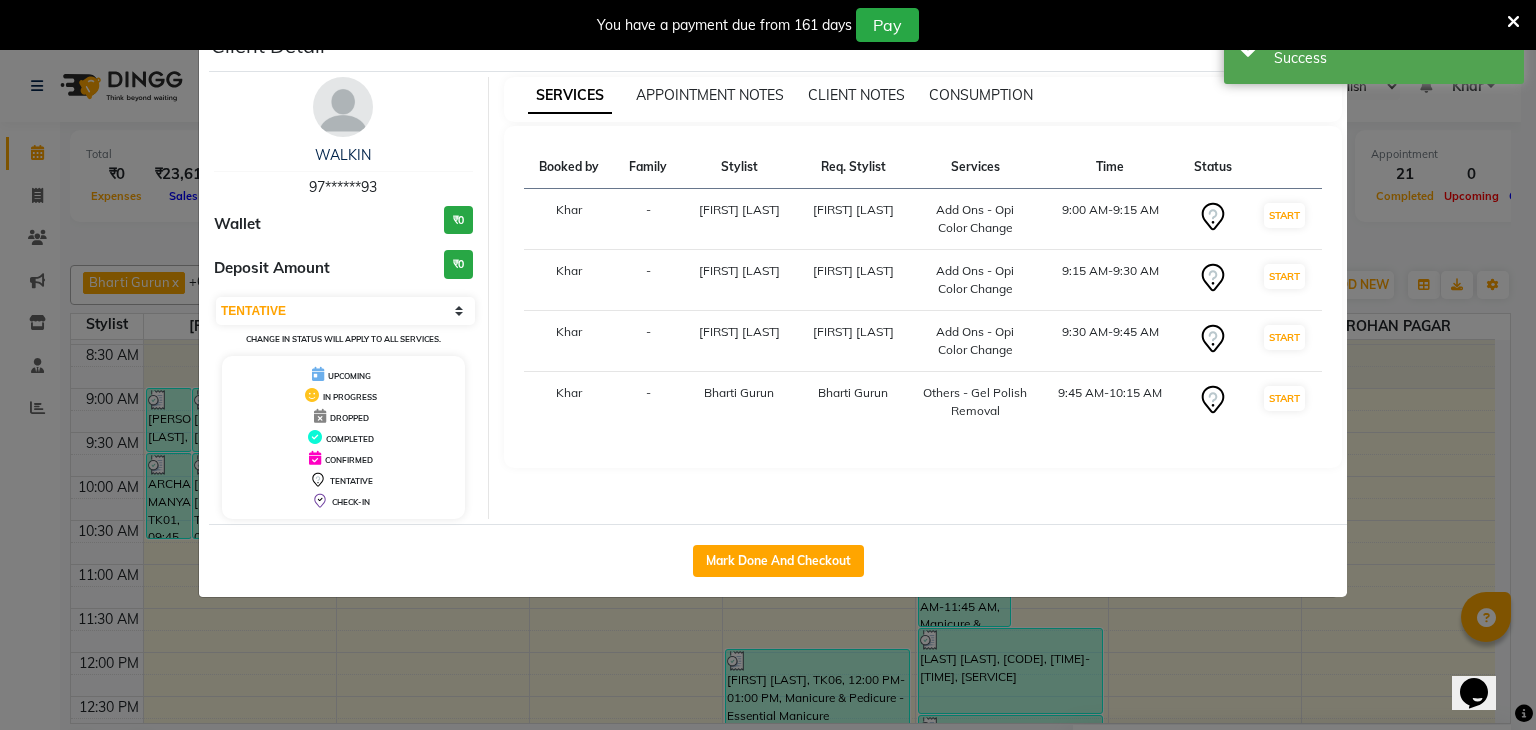 select on "5619" 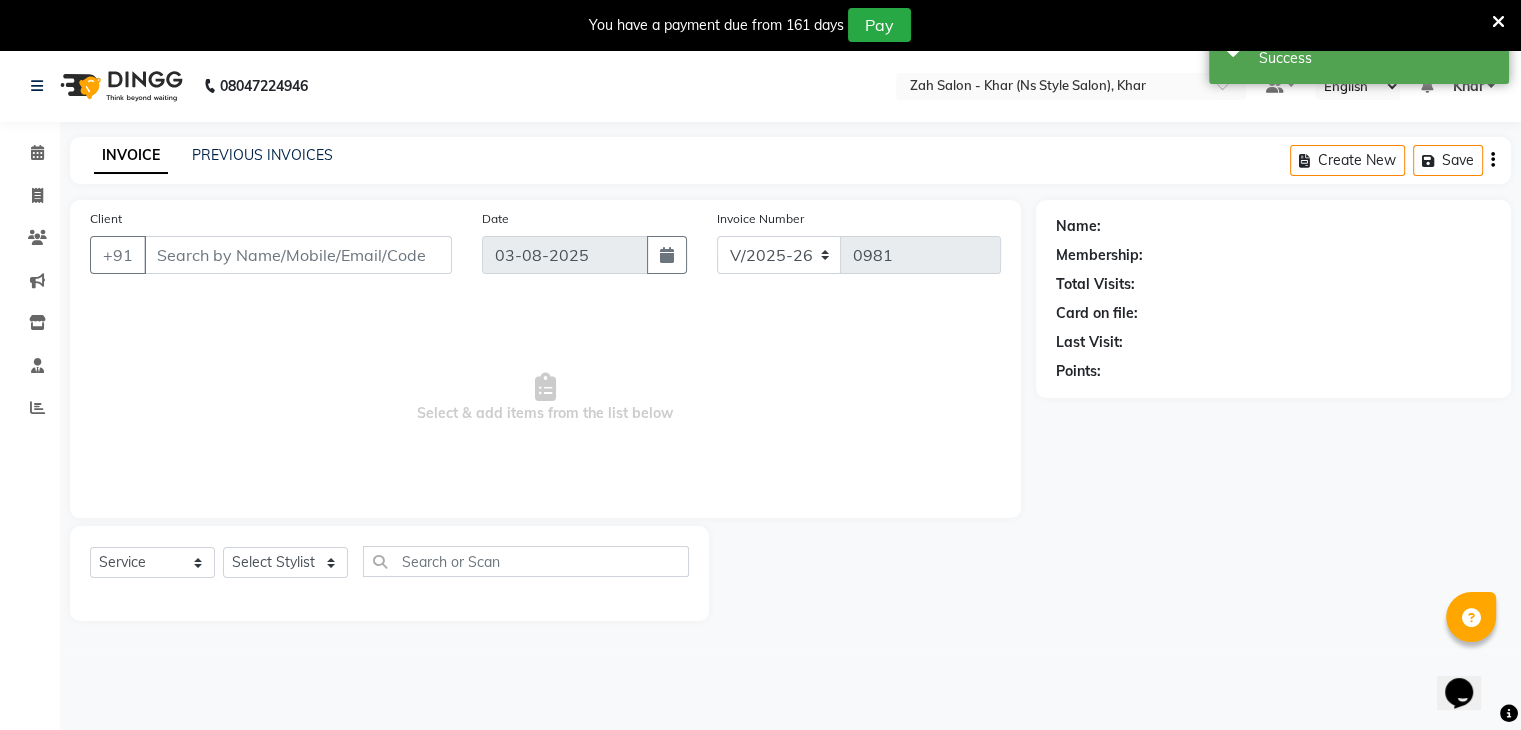 type on "97******93" 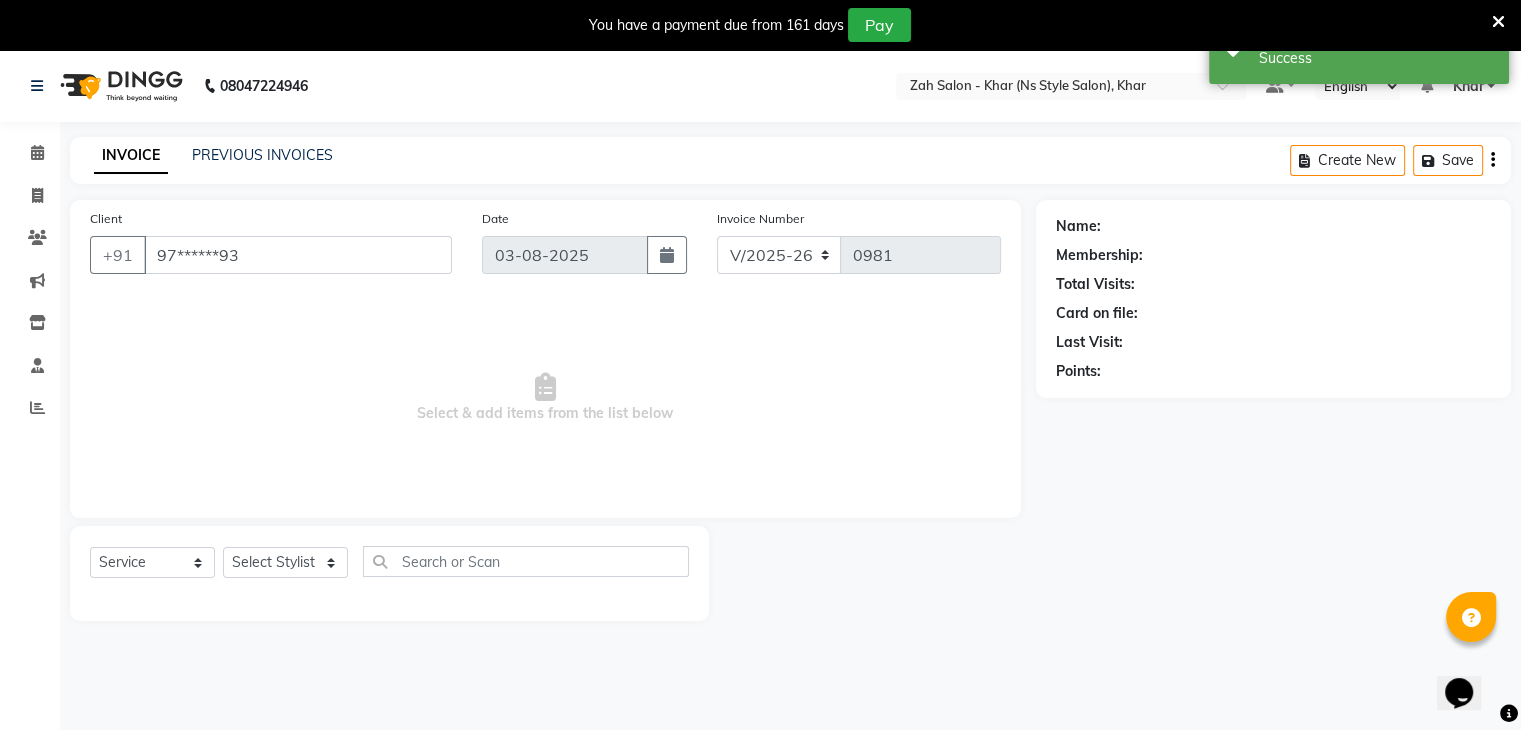 select on "38403" 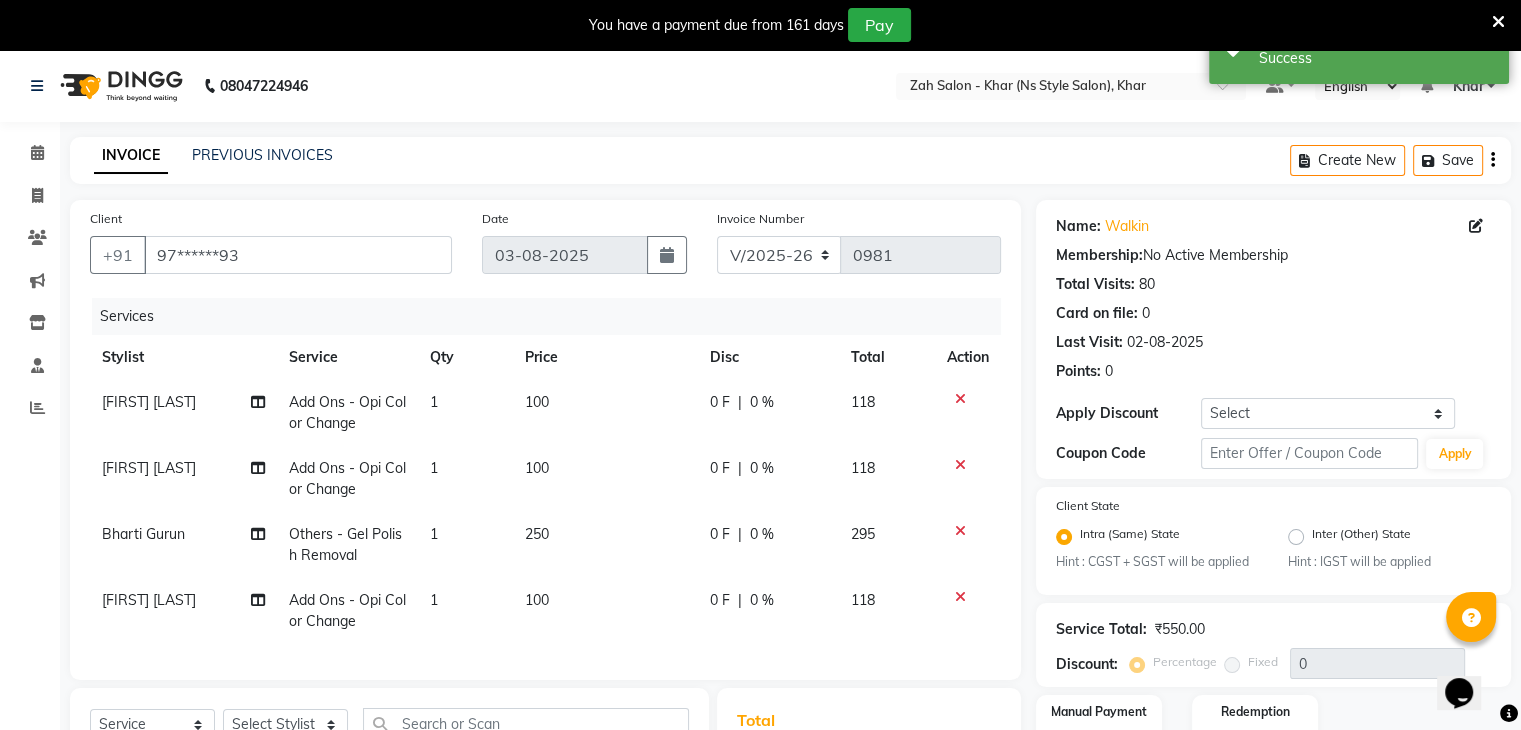 scroll, scrollTop: 299, scrollLeft: 0, axis: vertical 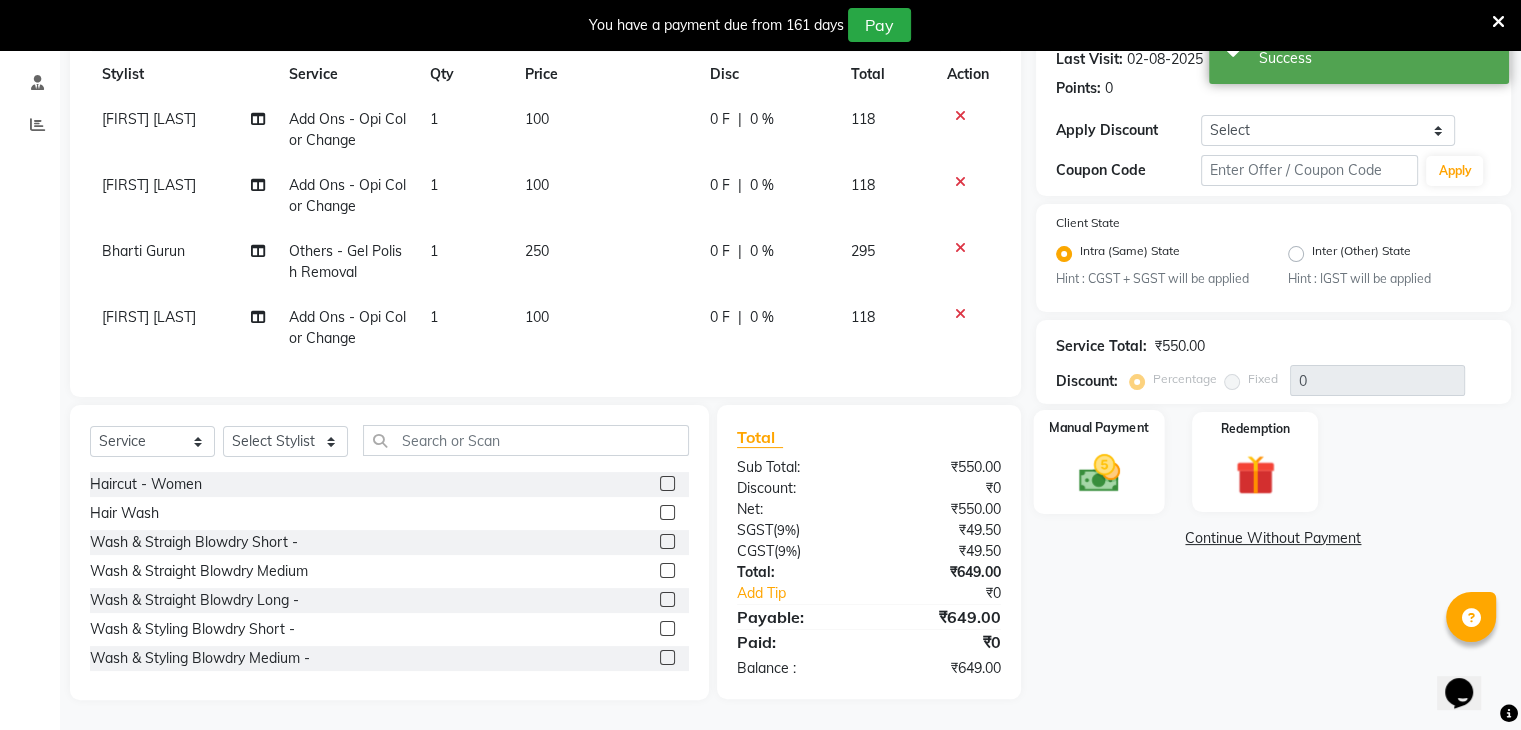click 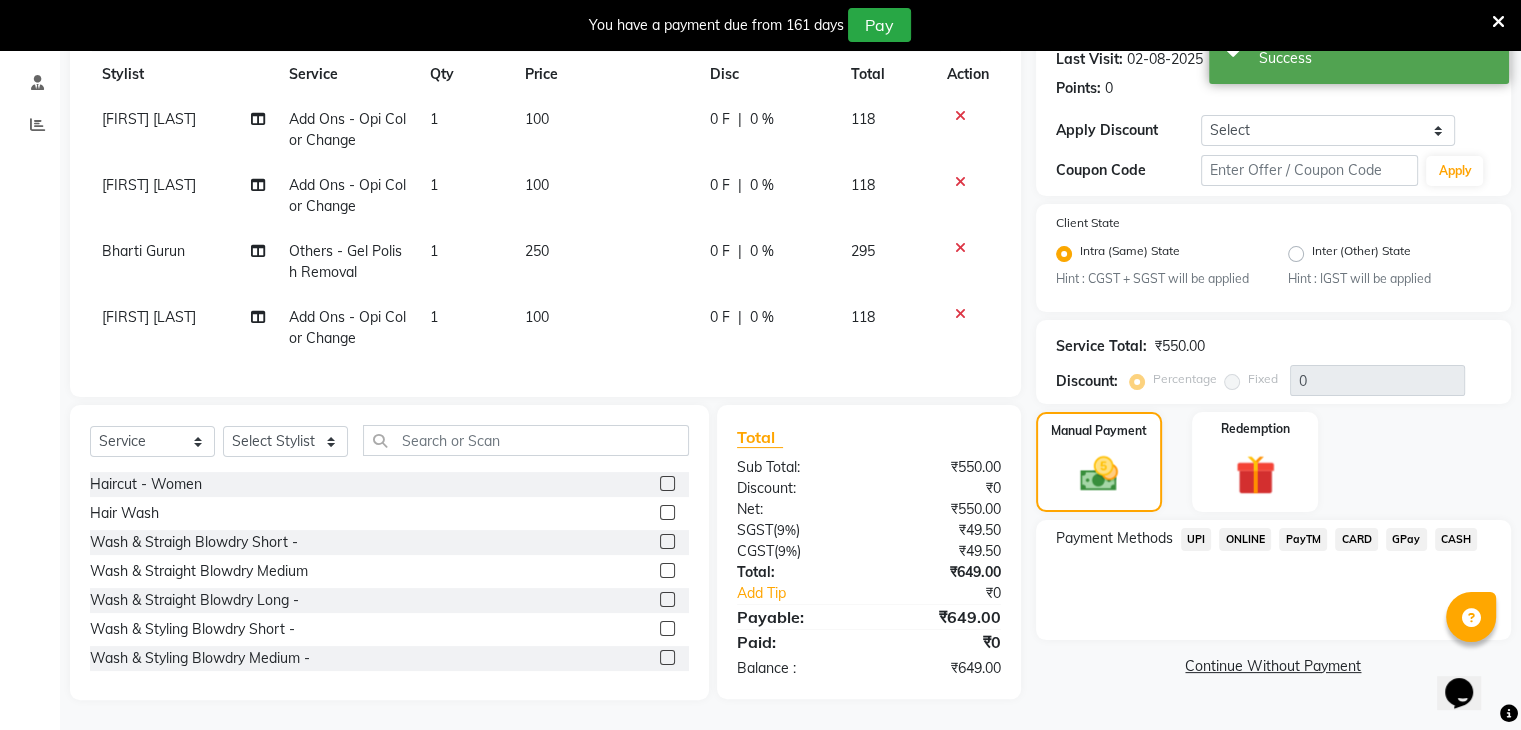 click on "CASH" 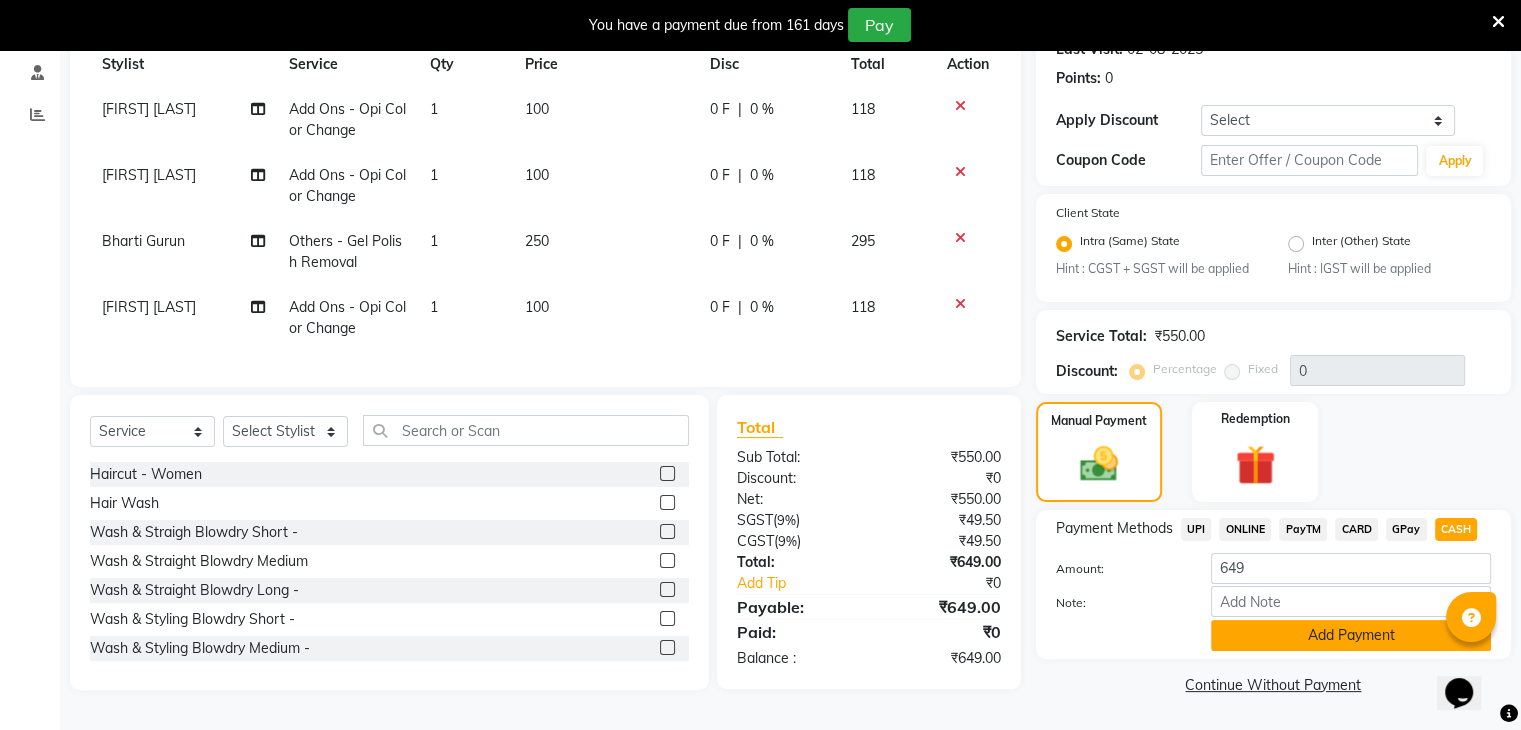 click on "Add Payment" 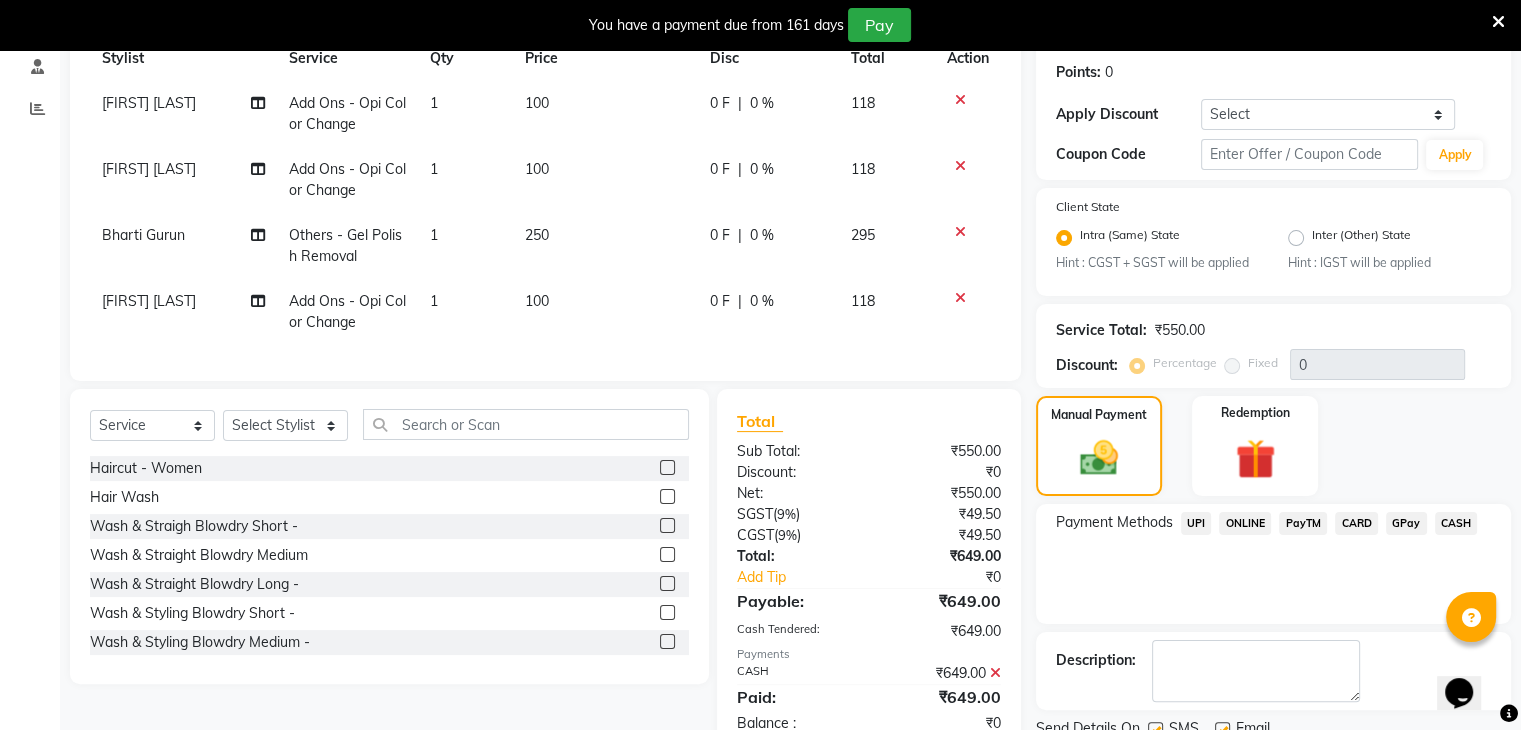 scroll, scrollTop: 378, scrollLeft: 0, axis: vertical 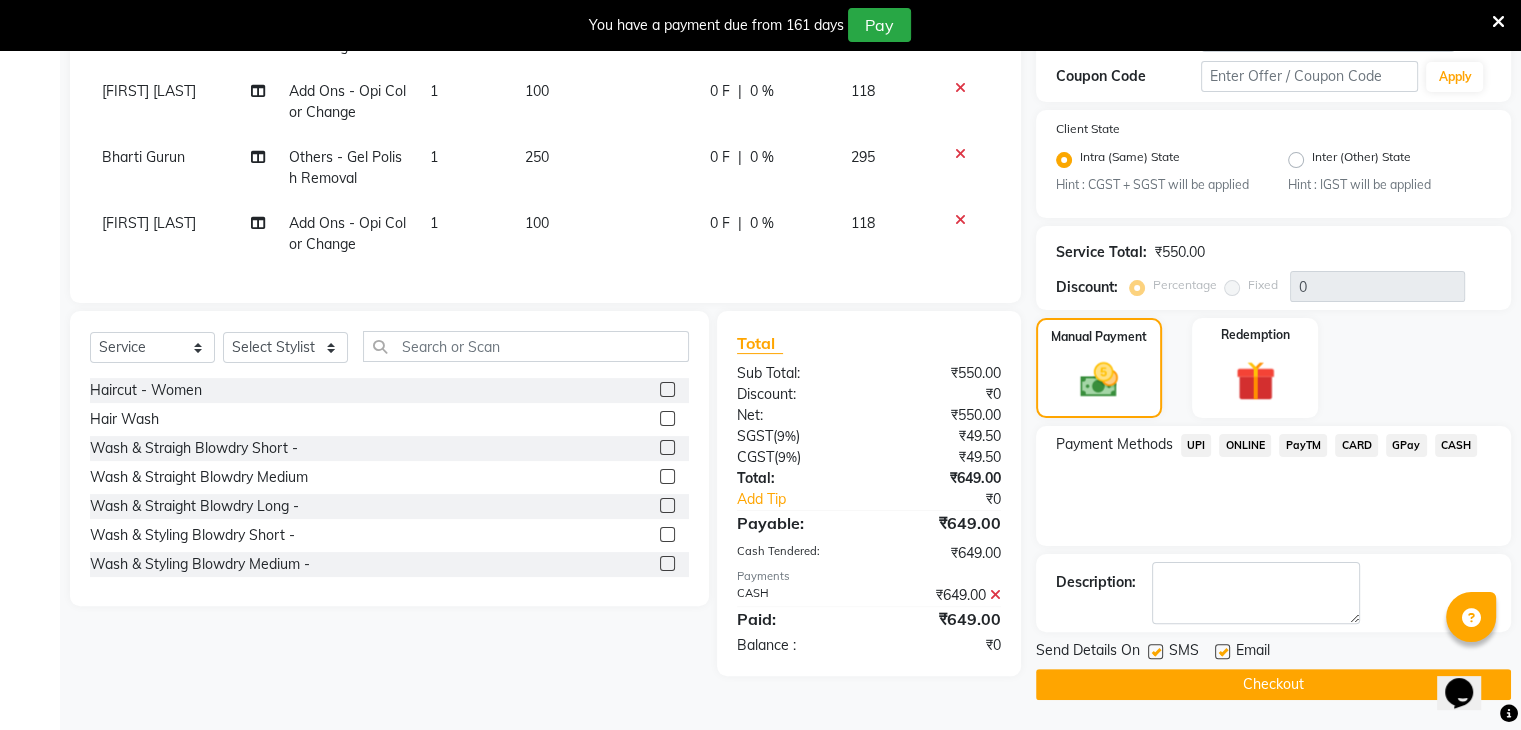 click on "Checkout" 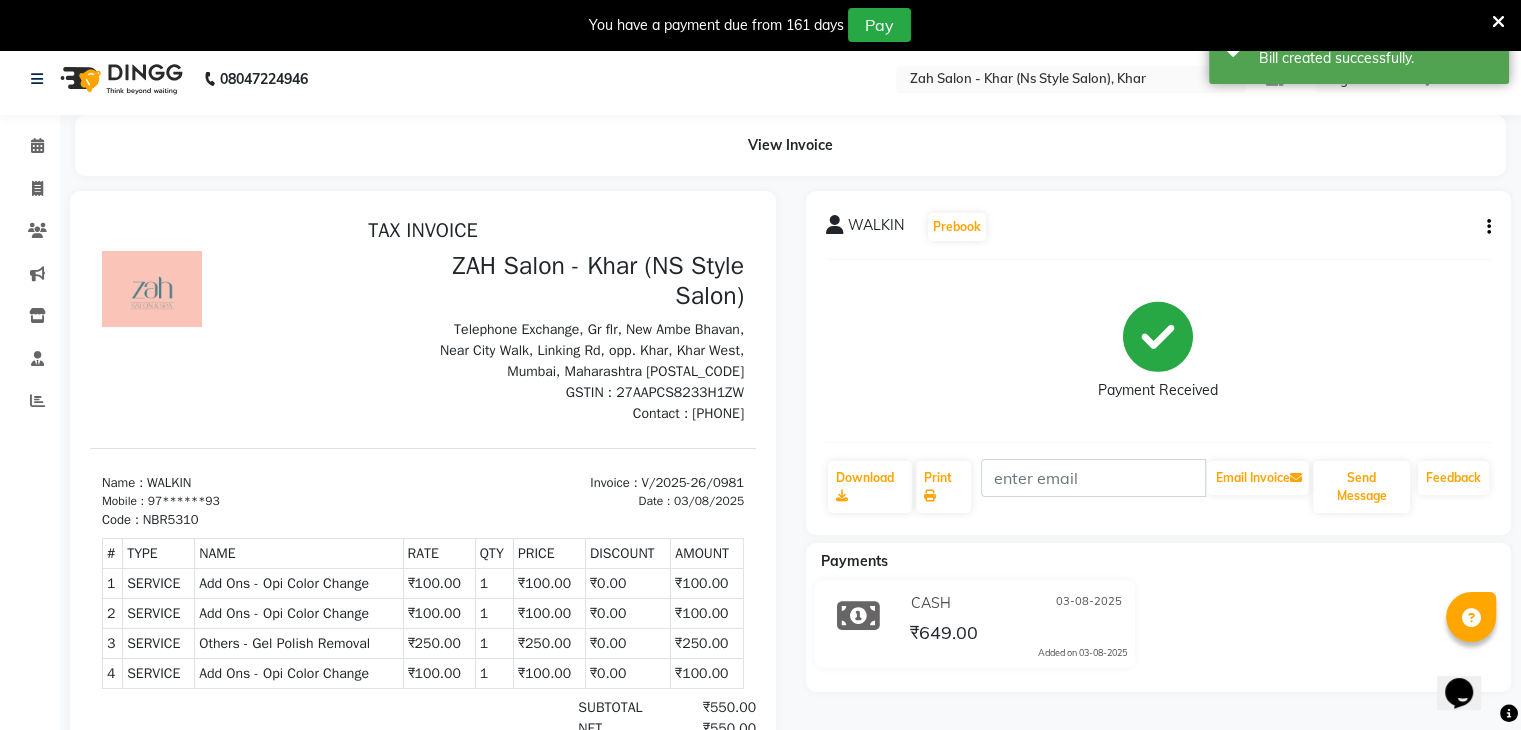 scroll, scrollTop: 0, scrollLeft: 0, axis: both 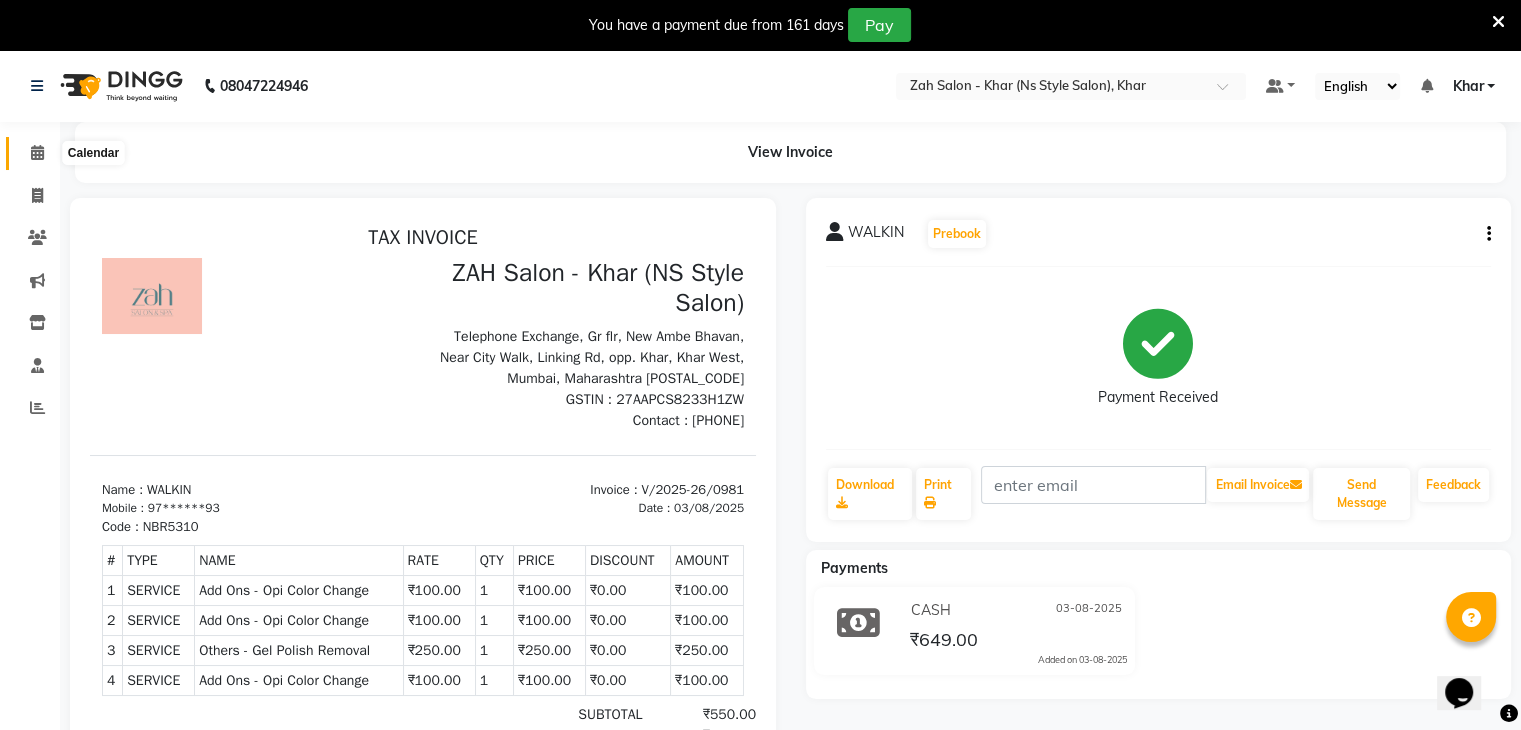 click 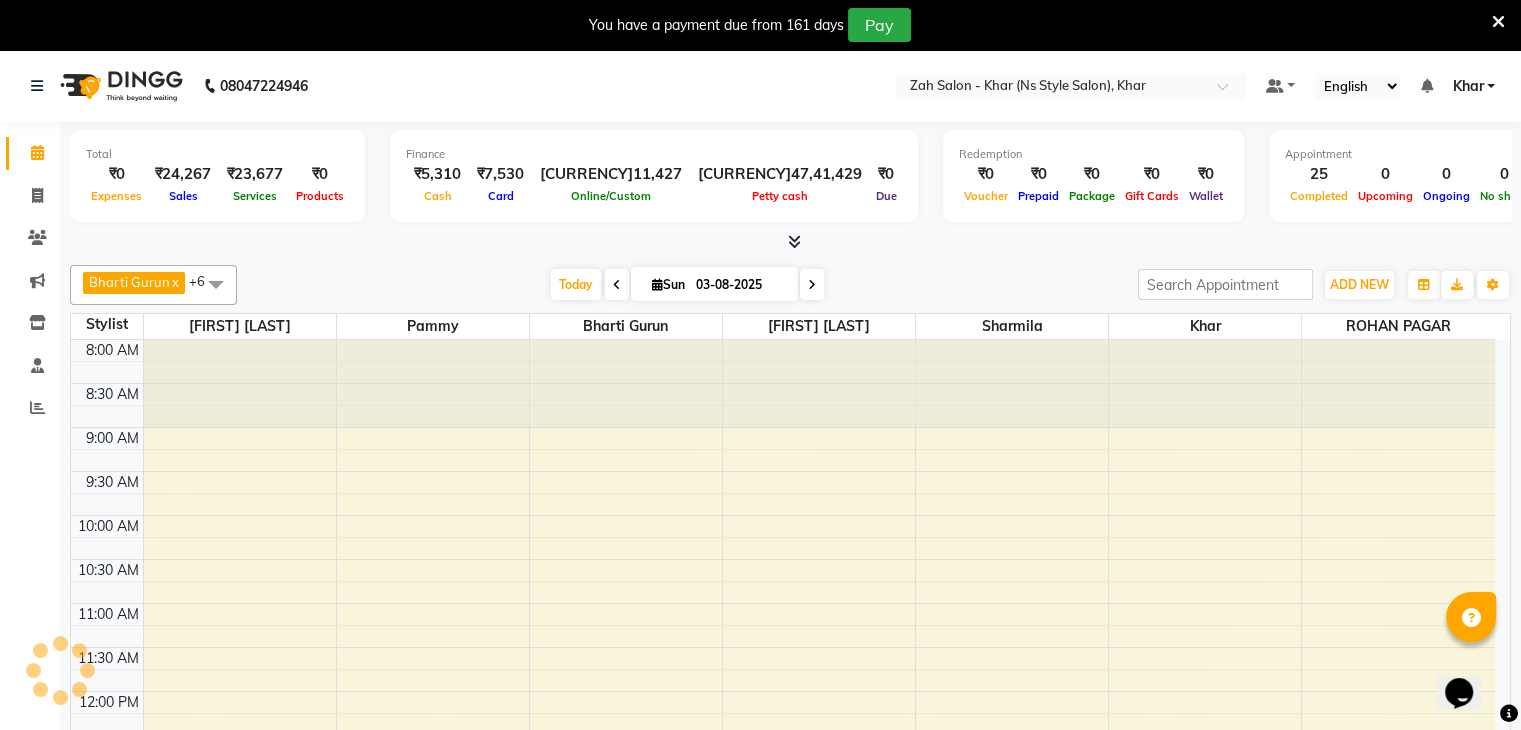 scroll, scrollTop: 0, scrollLeft: 0, axis: both 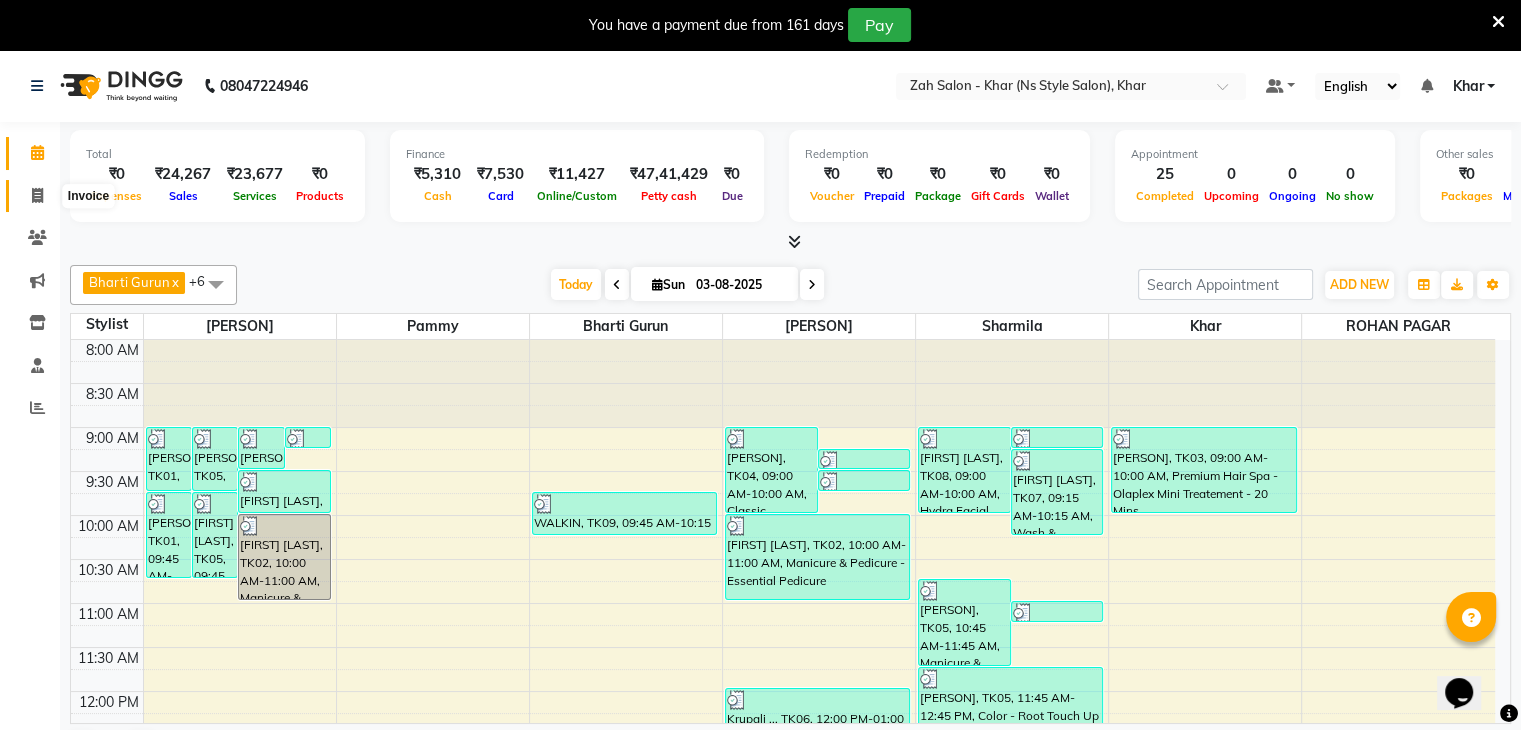 click 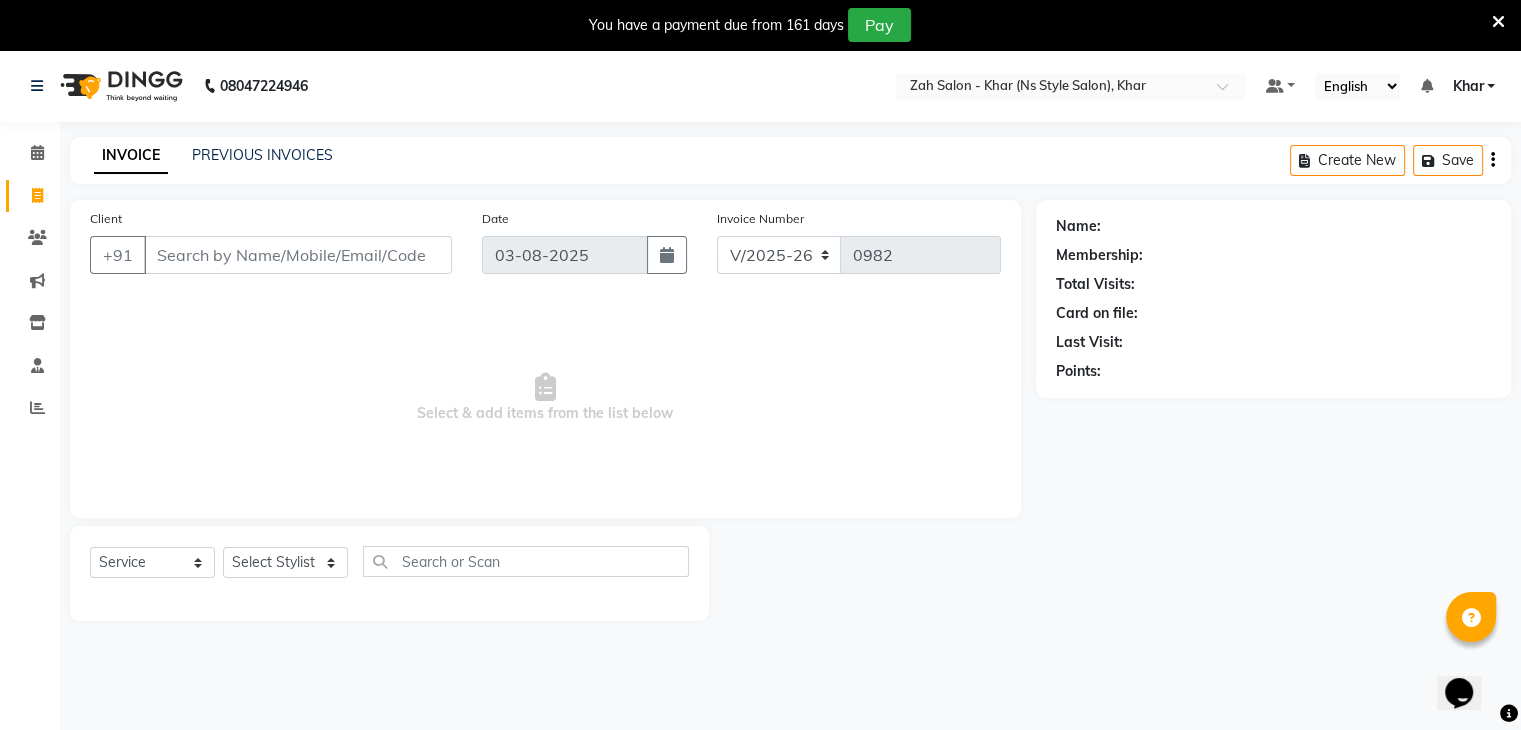 click on "PREVIOUS INVOICES" 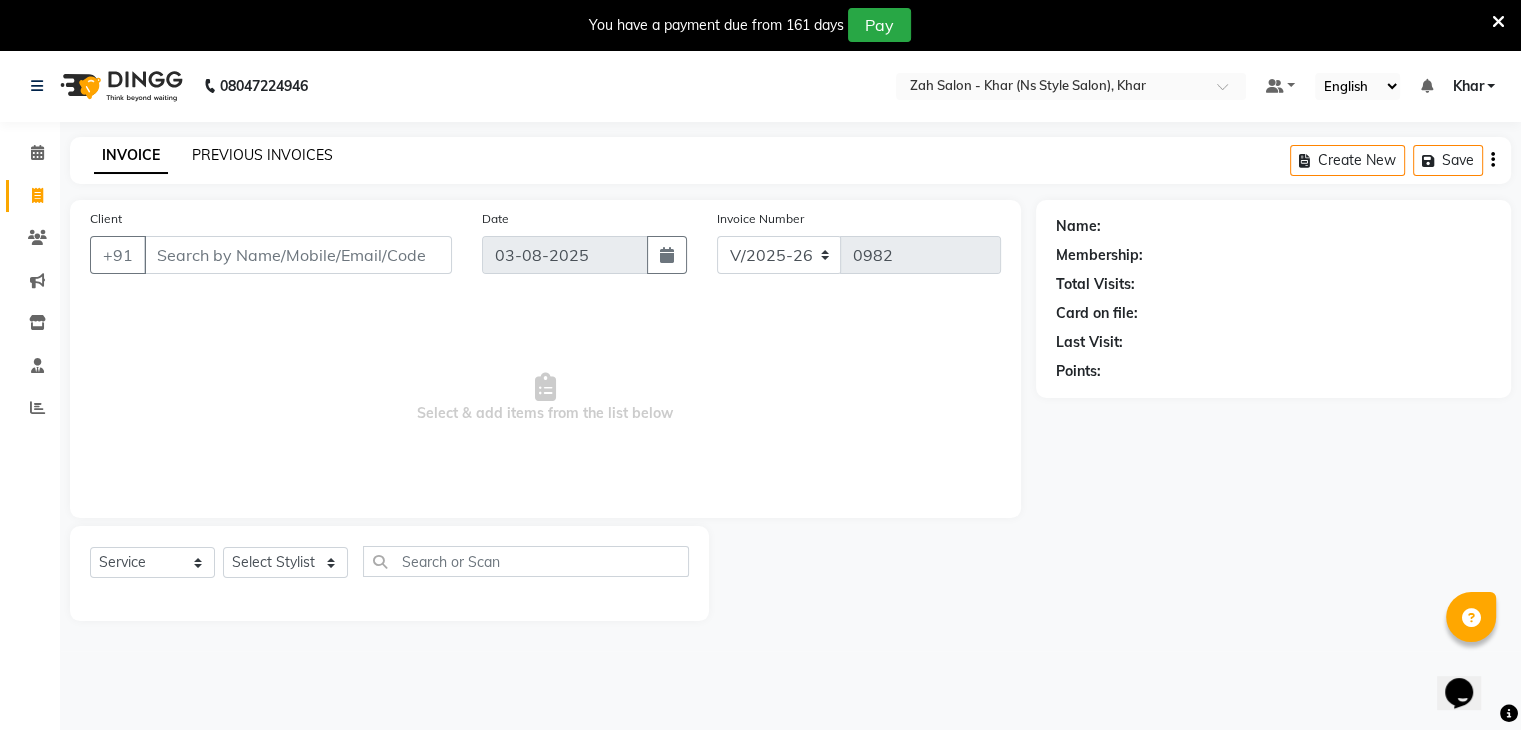 click on "PREVIOUS INVOICES" 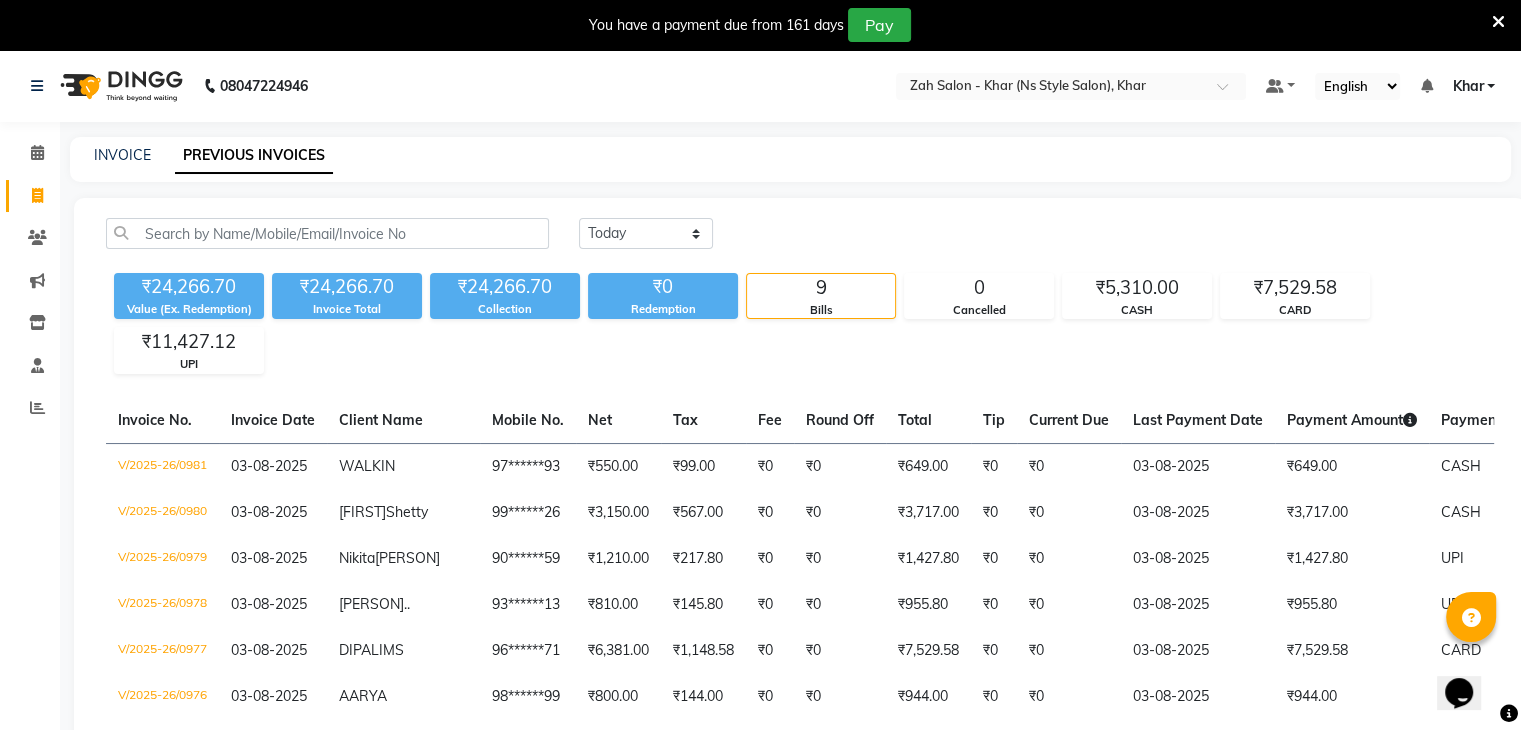 scroll, scrollTop: 352, scrollLeft: 0, axis: vertical 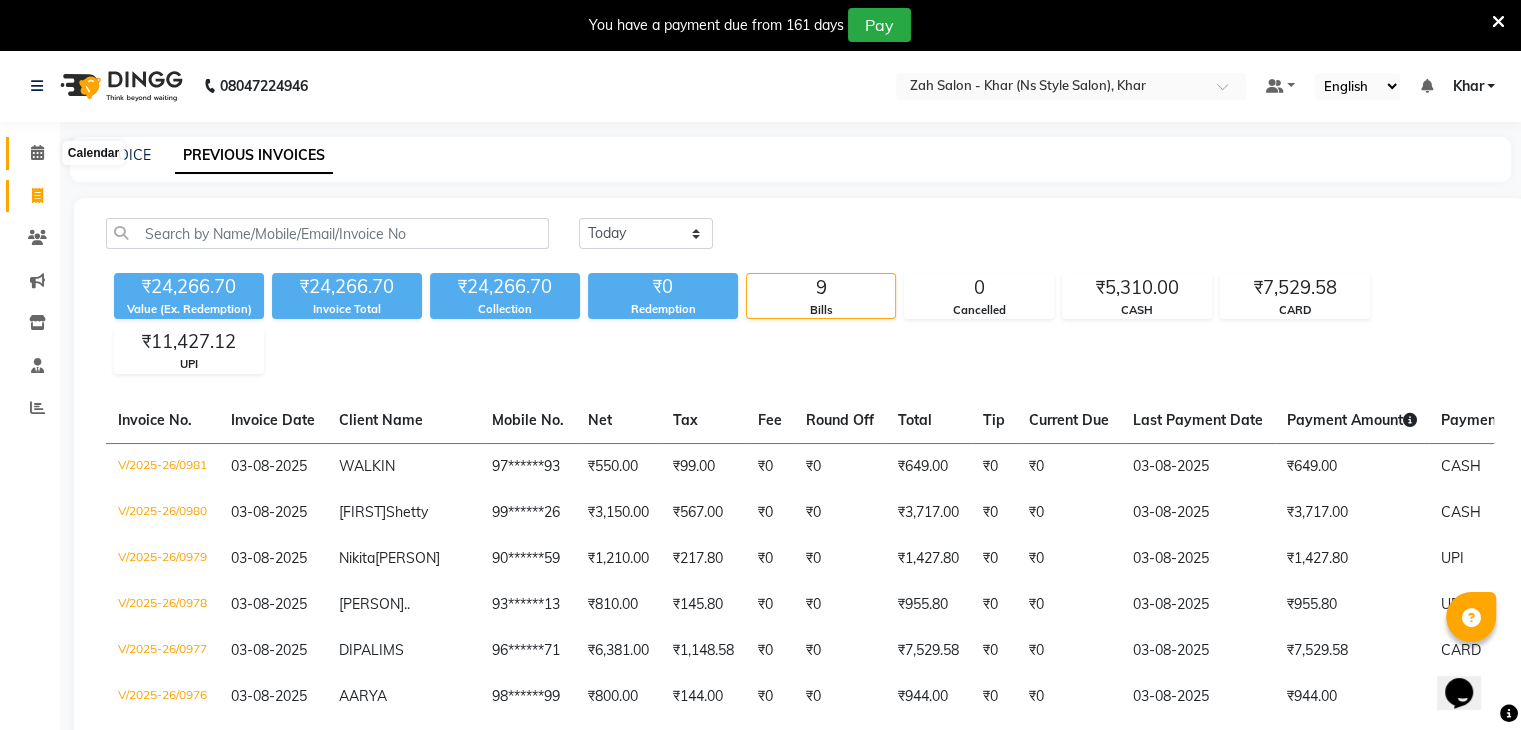 click 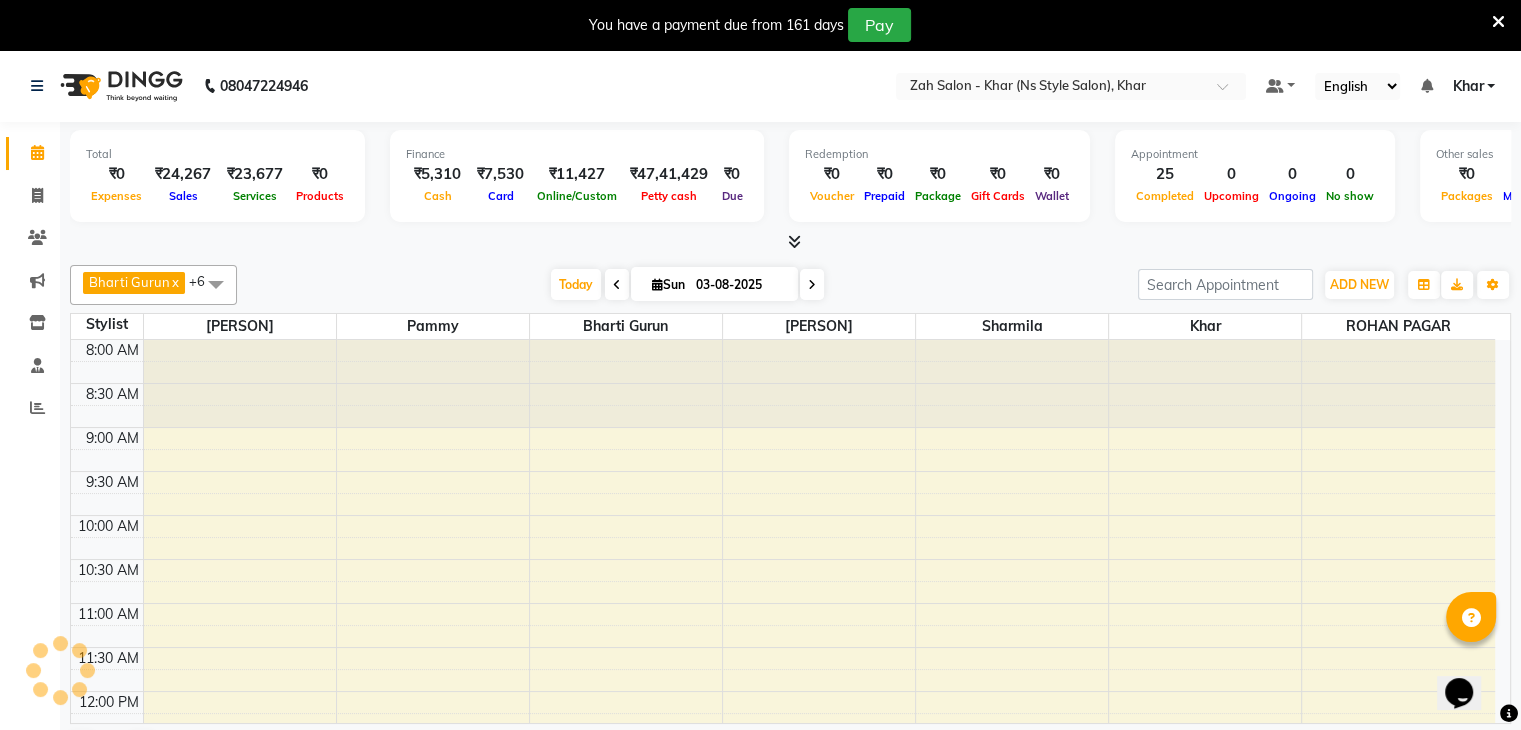 scroll, scrollTop: 0, scrollLeft: 0, axis: both 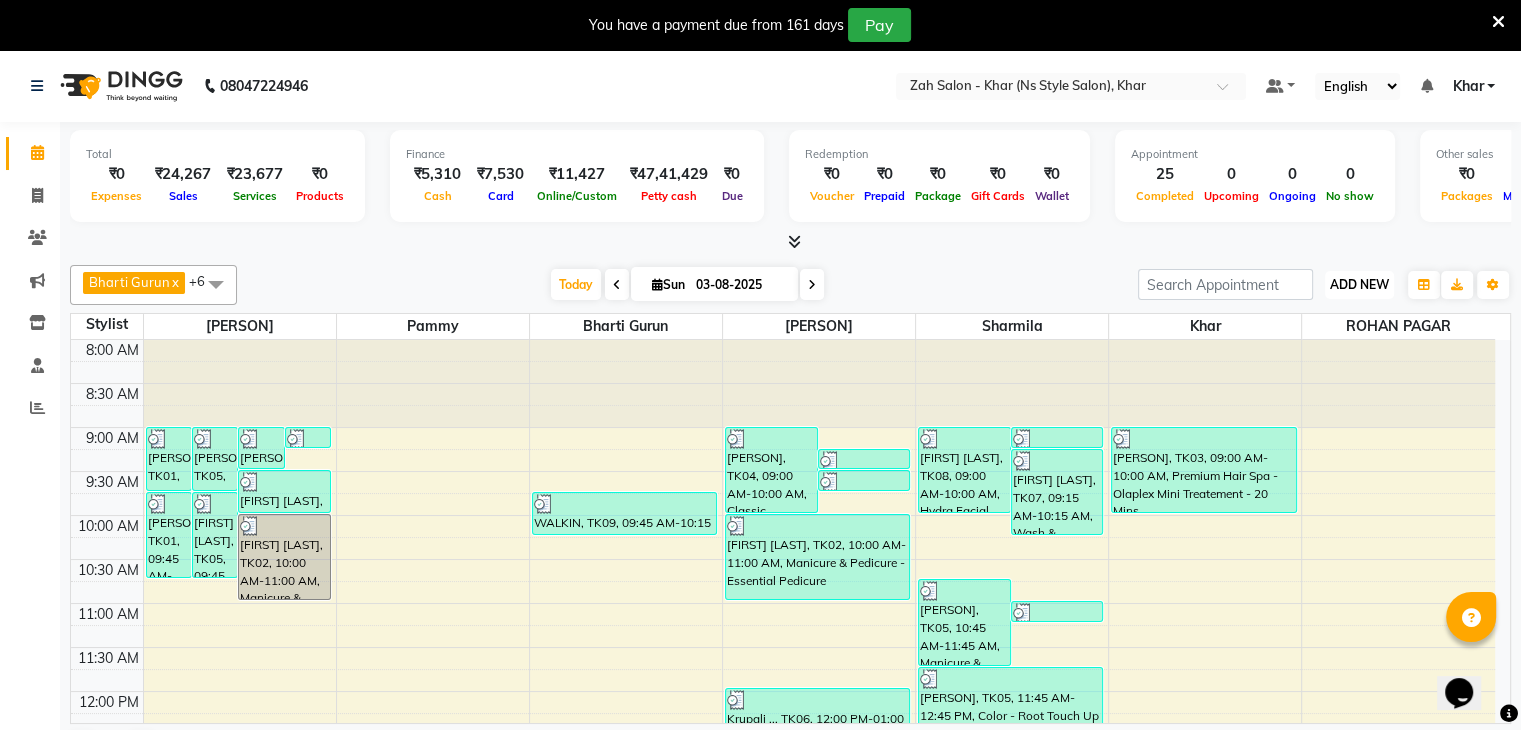 click on "ADD NEW Toggle Dropdown" at bounding box center [1359, 285] 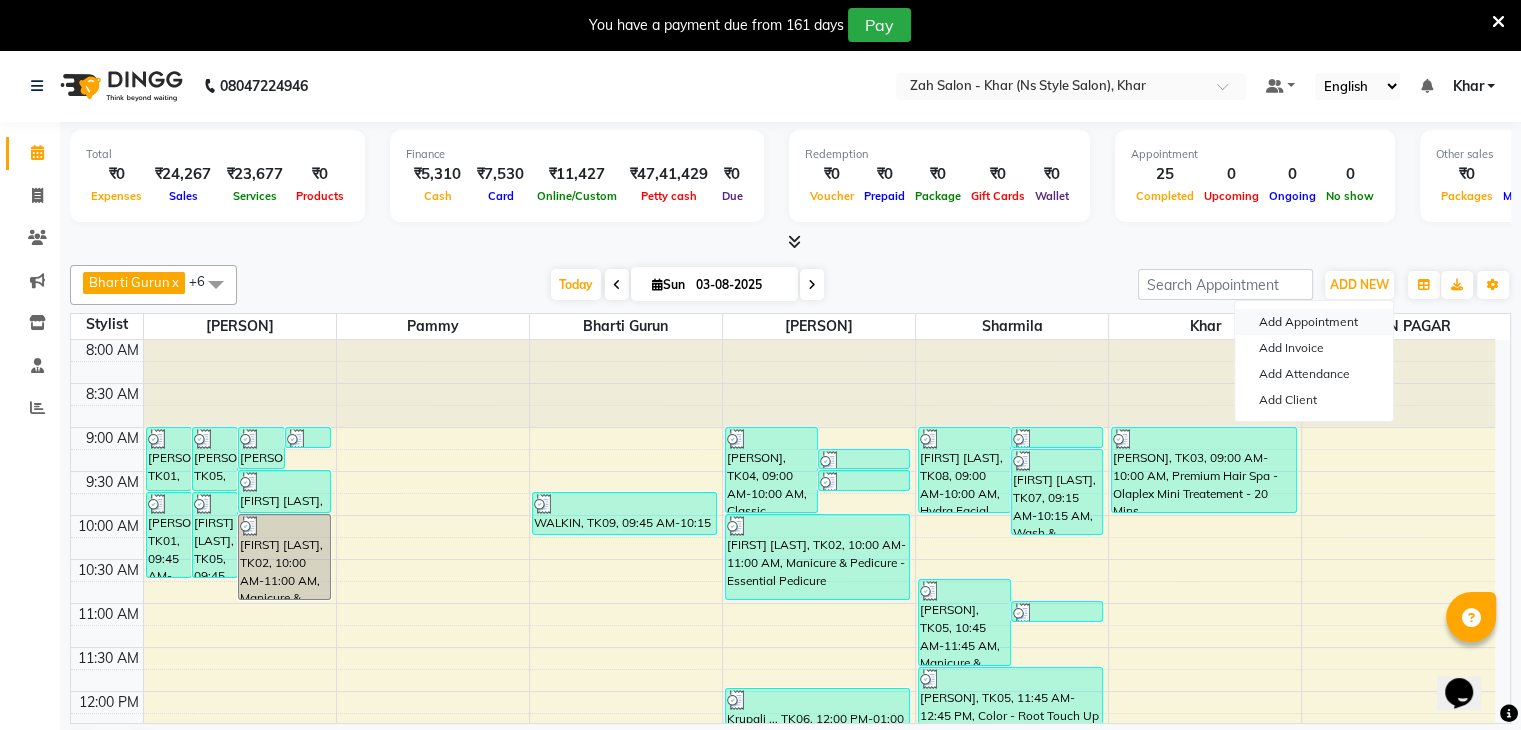 click on "Add Appointment" at bounding box center [1314, 322] 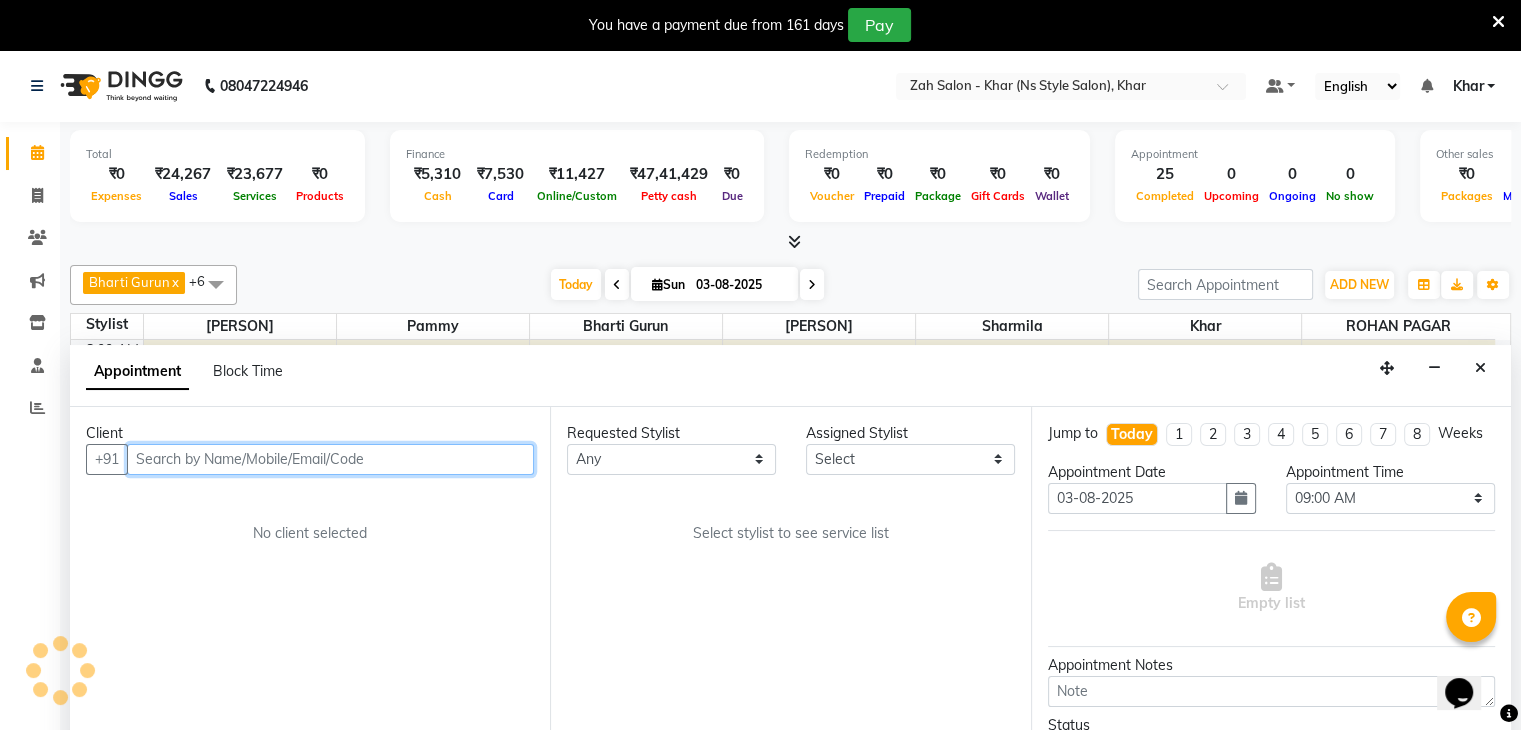 scroll, scrollTop: 51, scrollLeft: 0, axis: vertical 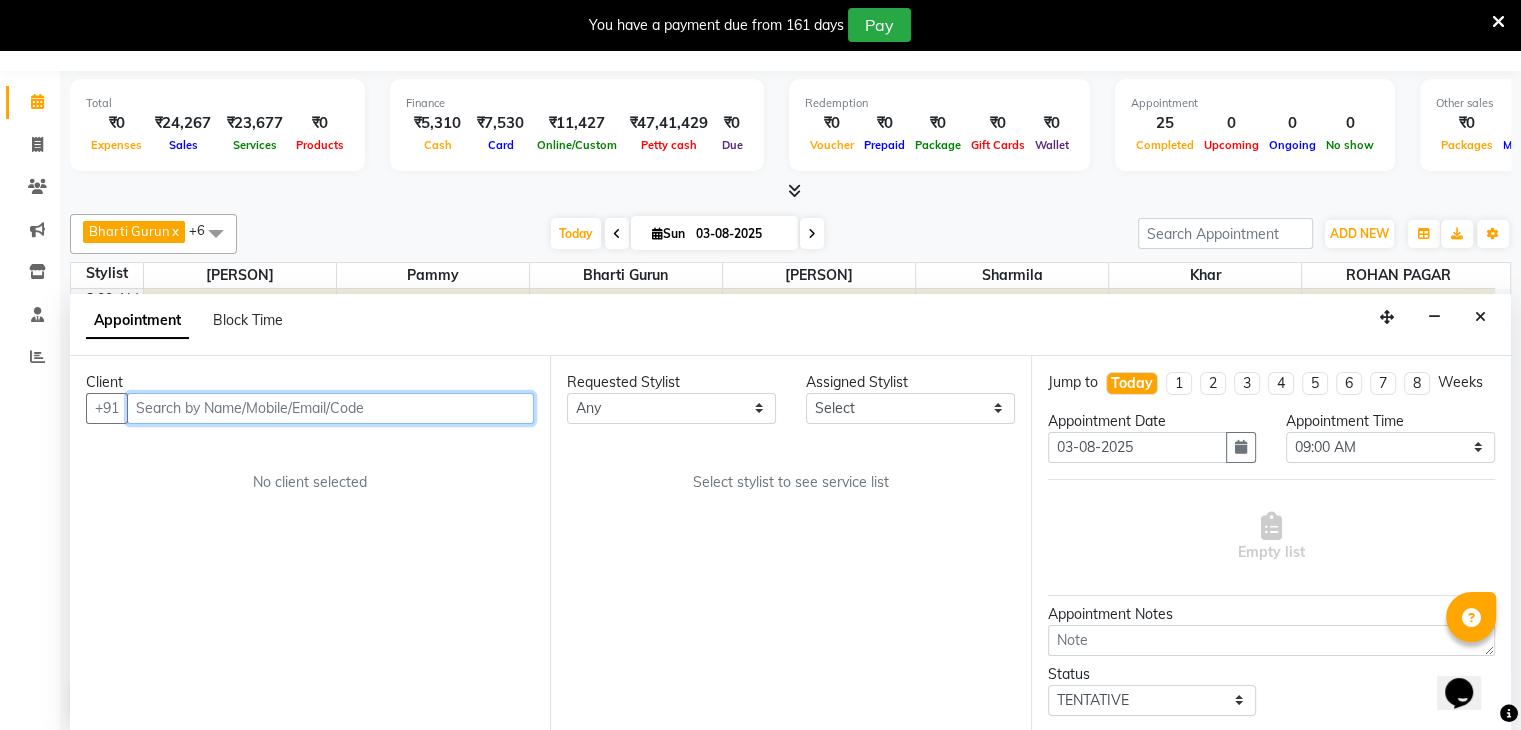 click at bounding box center [330, 408] 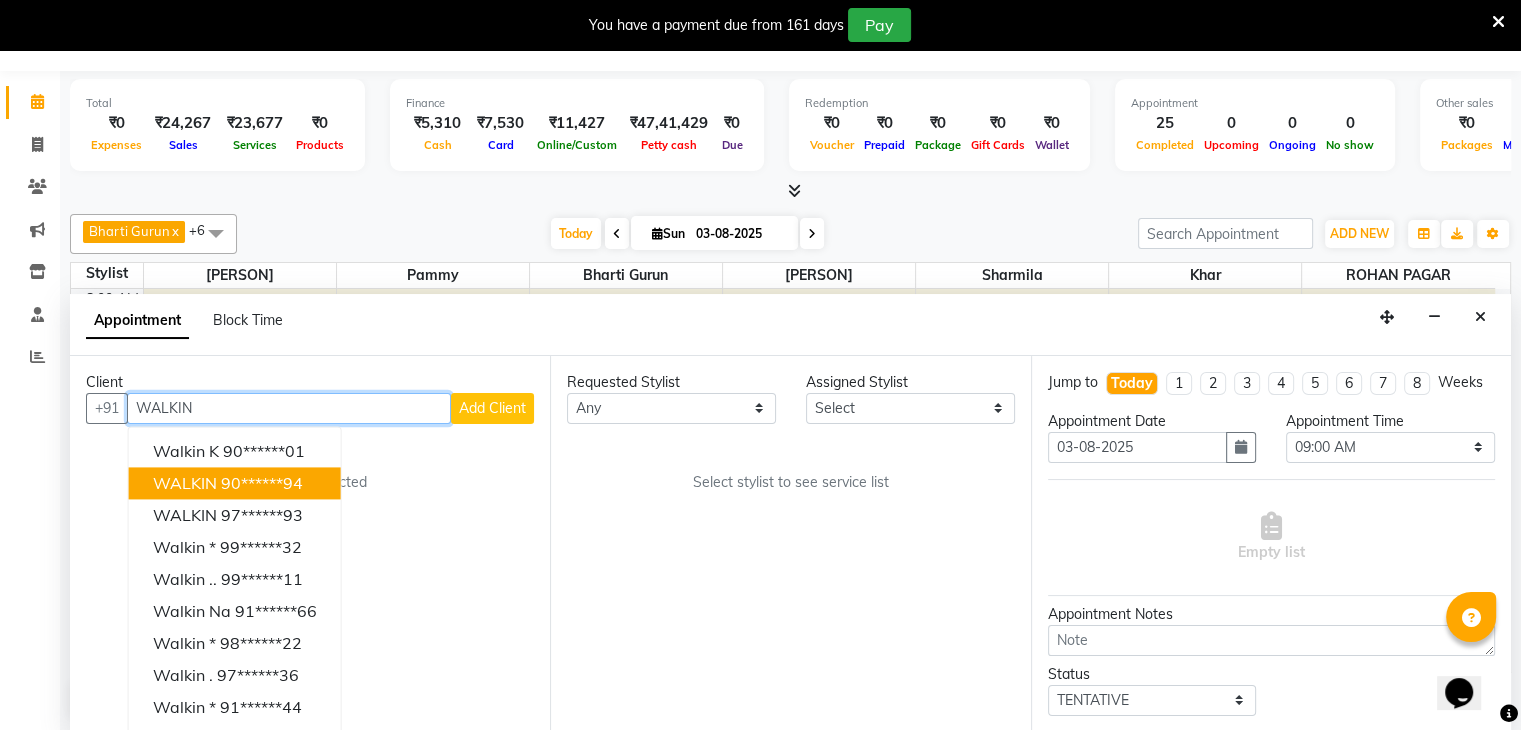 click on "90******94" at bounding box center (262, 483) 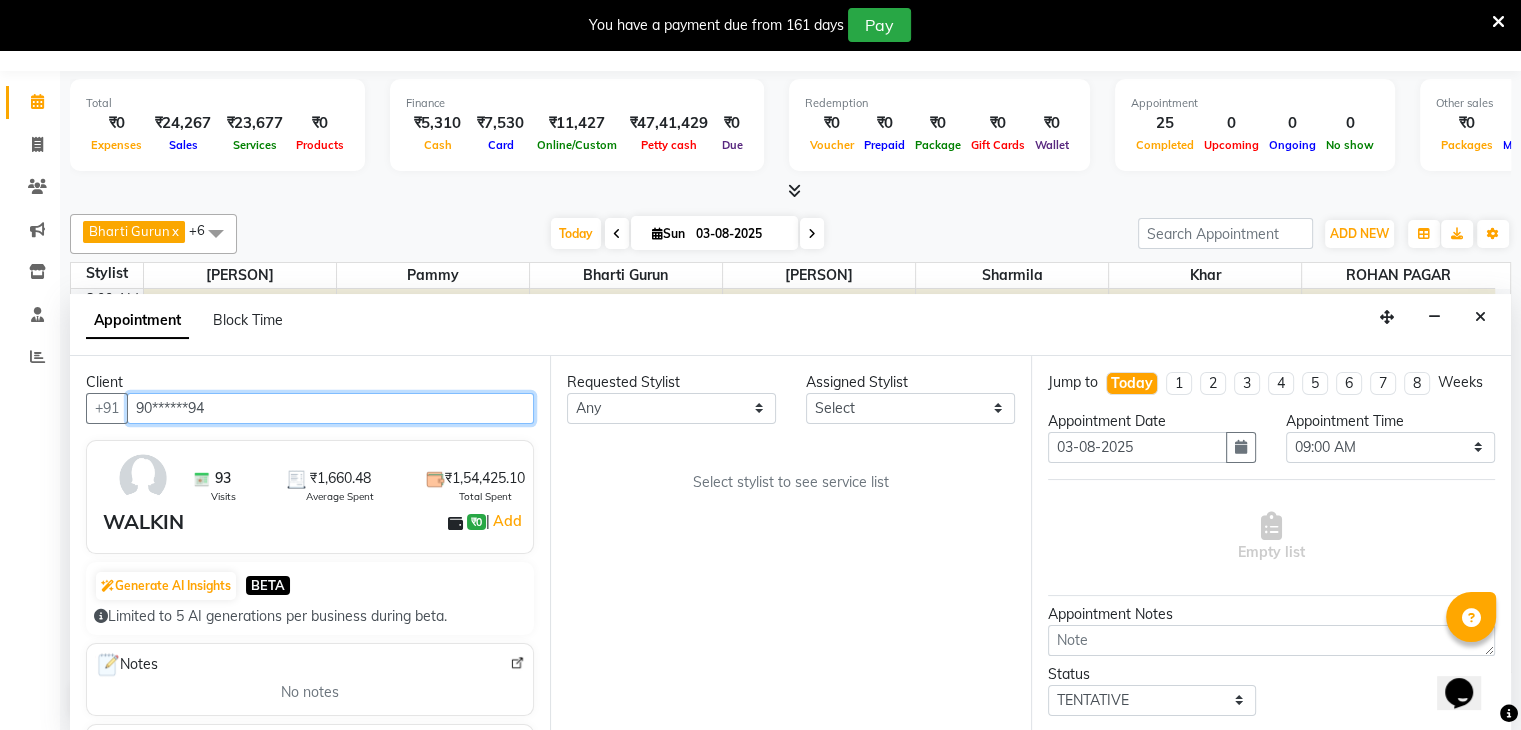 type on "90******94" 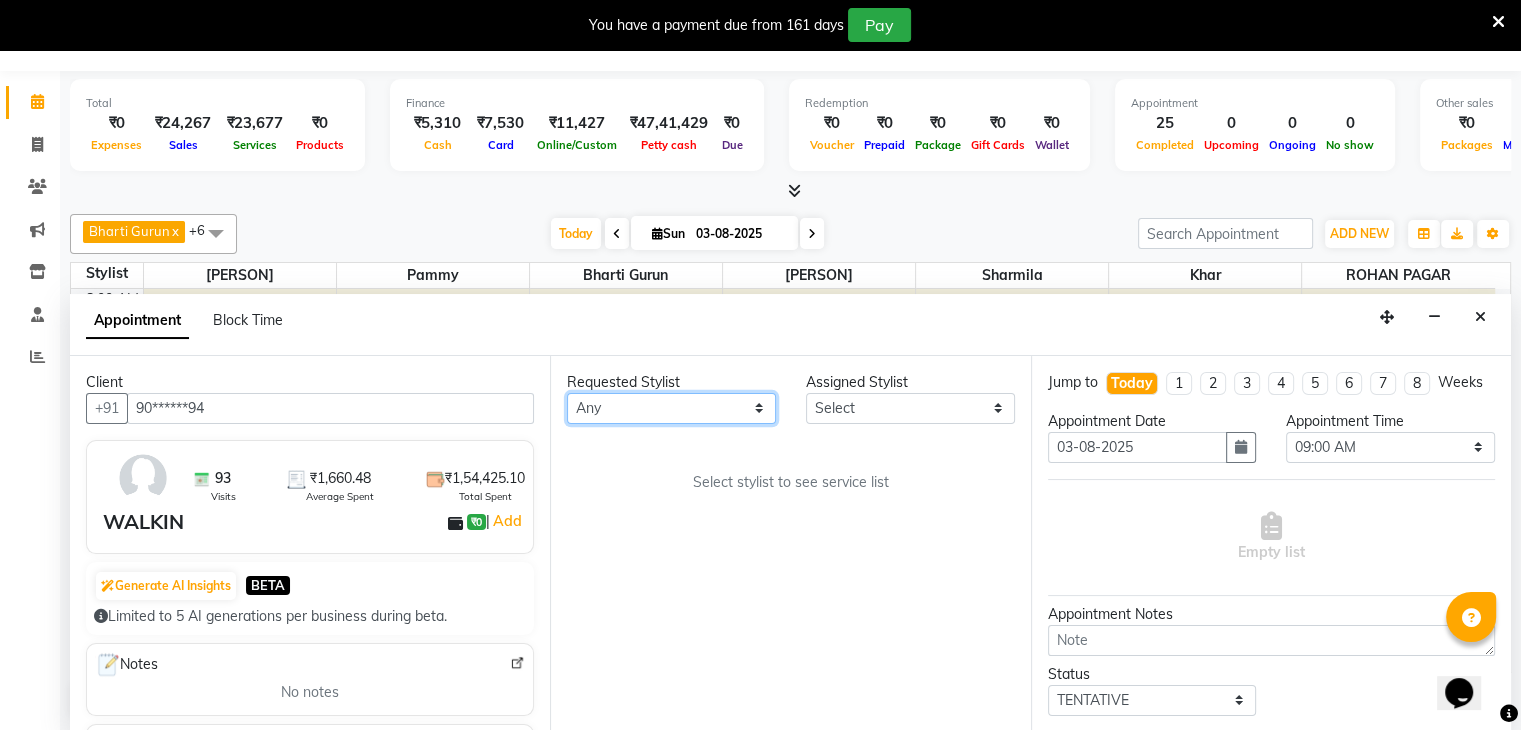 click on "Any [PERSON] [PERSON] [PERSON] [PERSON] [PERSON] [PERSON] [PERSON]" at bounding box center (671, 408) 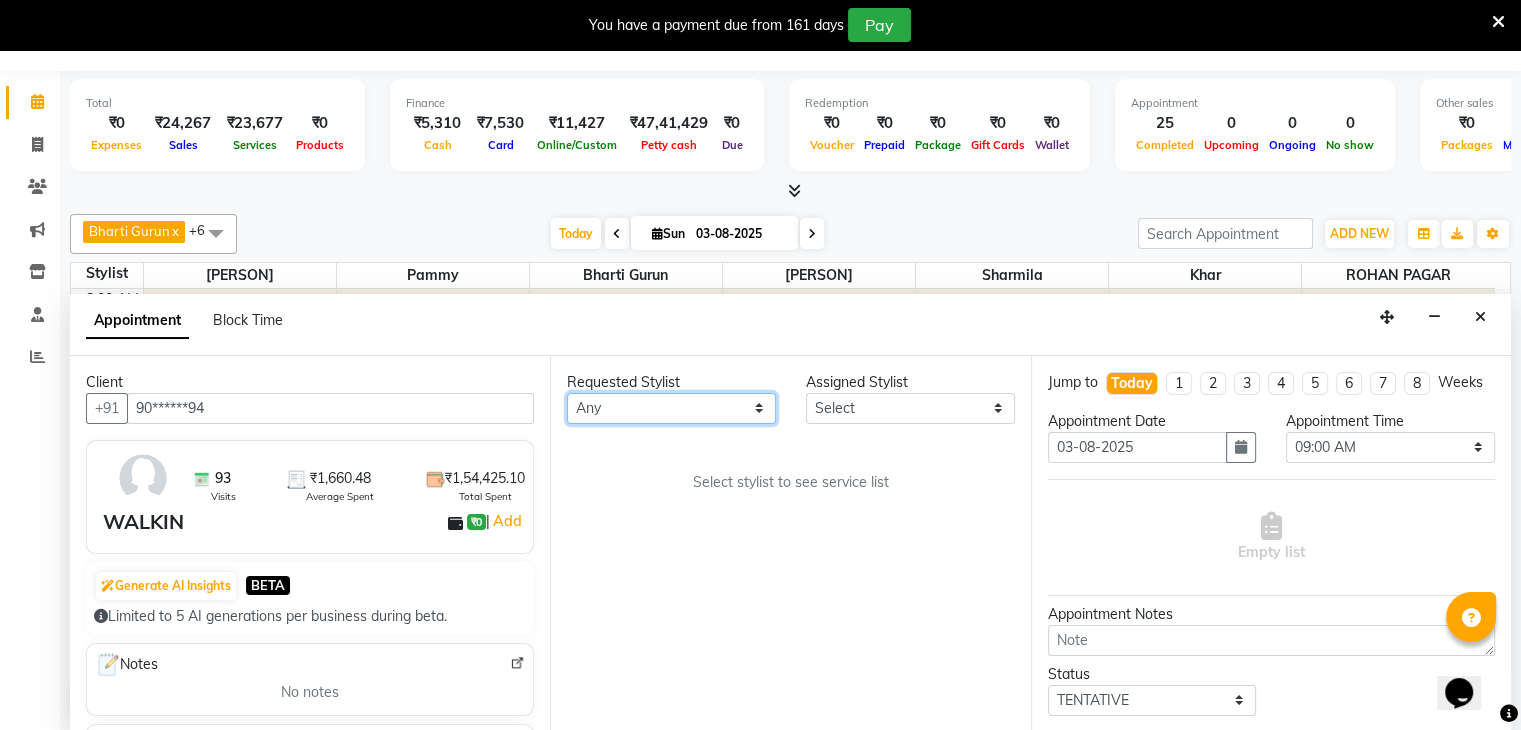 select on "38409" 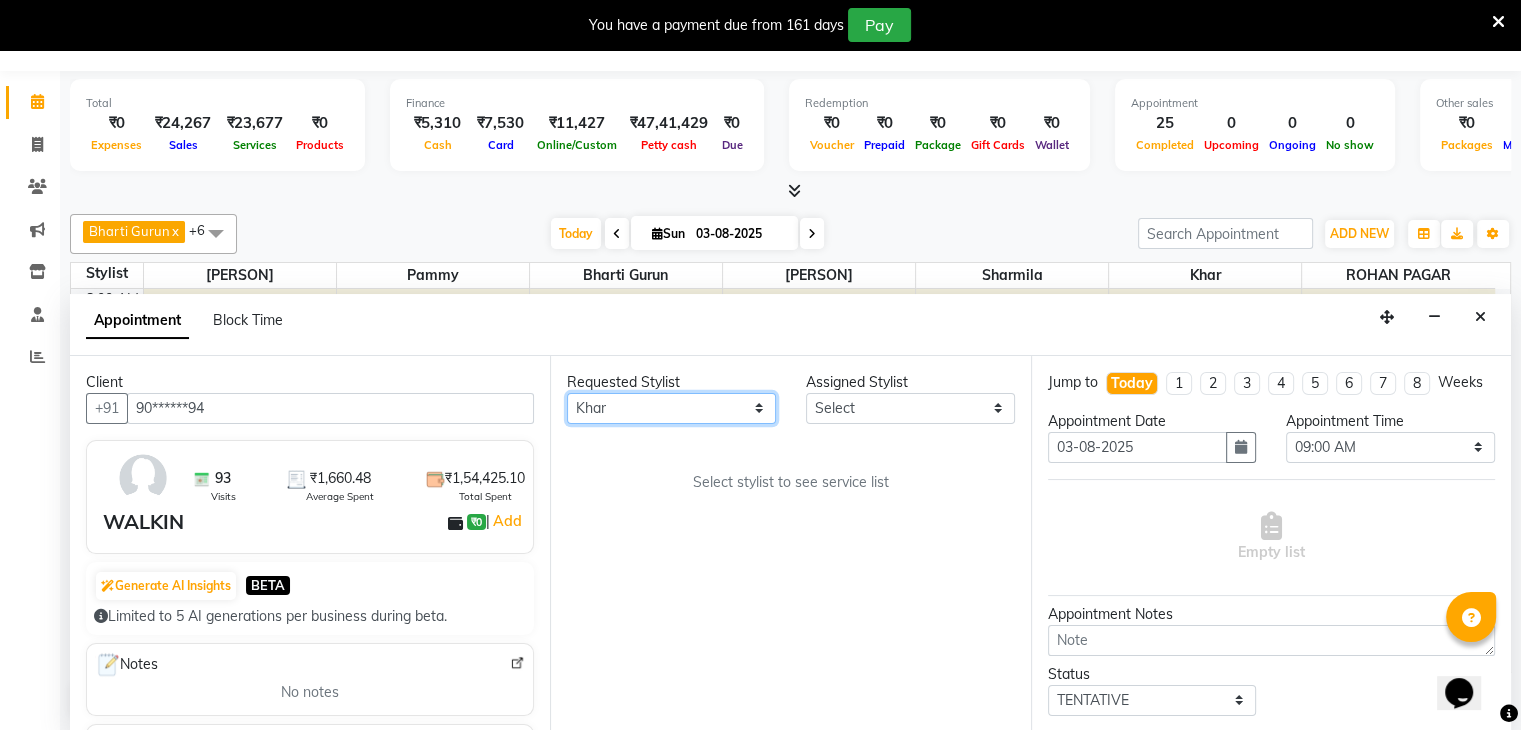 click on "Any [PERSON] [PERSON] [PERSON] [PERSON] [PERSON] [PERSON] [PERSON]" at bounding box center (671, 408) 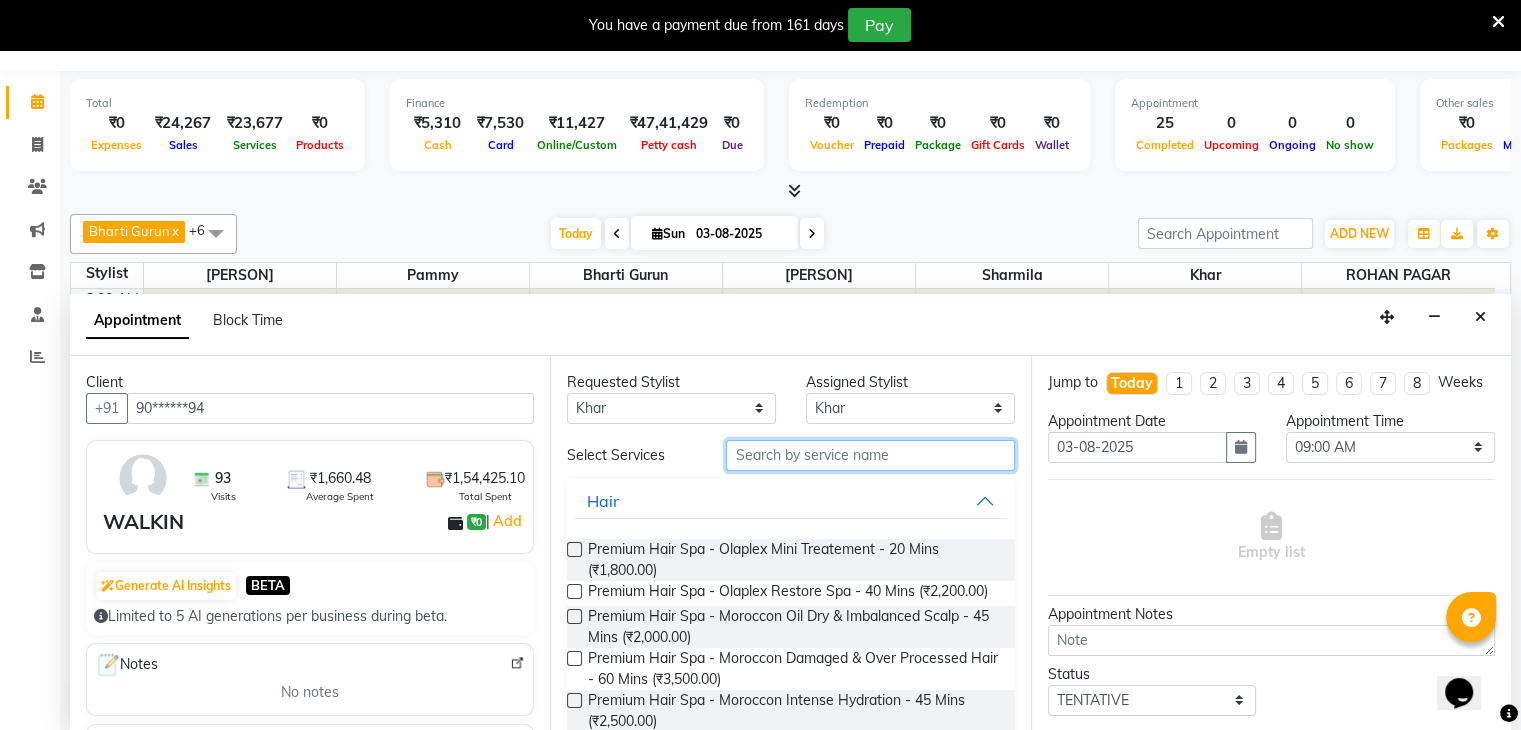click at bounding box center [870, 455] 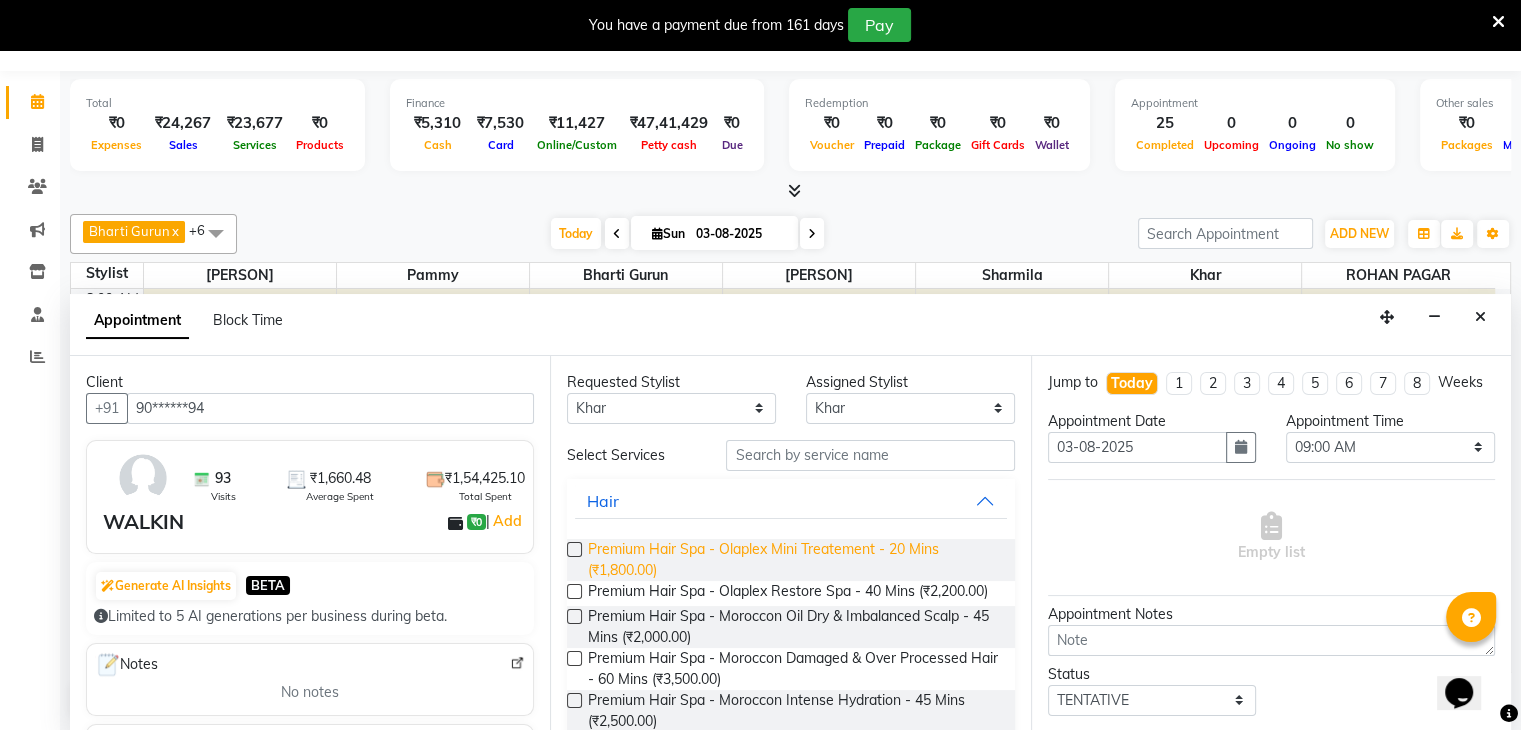 click on "Premium Hair Spa - Olaplex Mini Treatement - 20 Mins (₹1,800.00)" at bounding box center (793, 560) 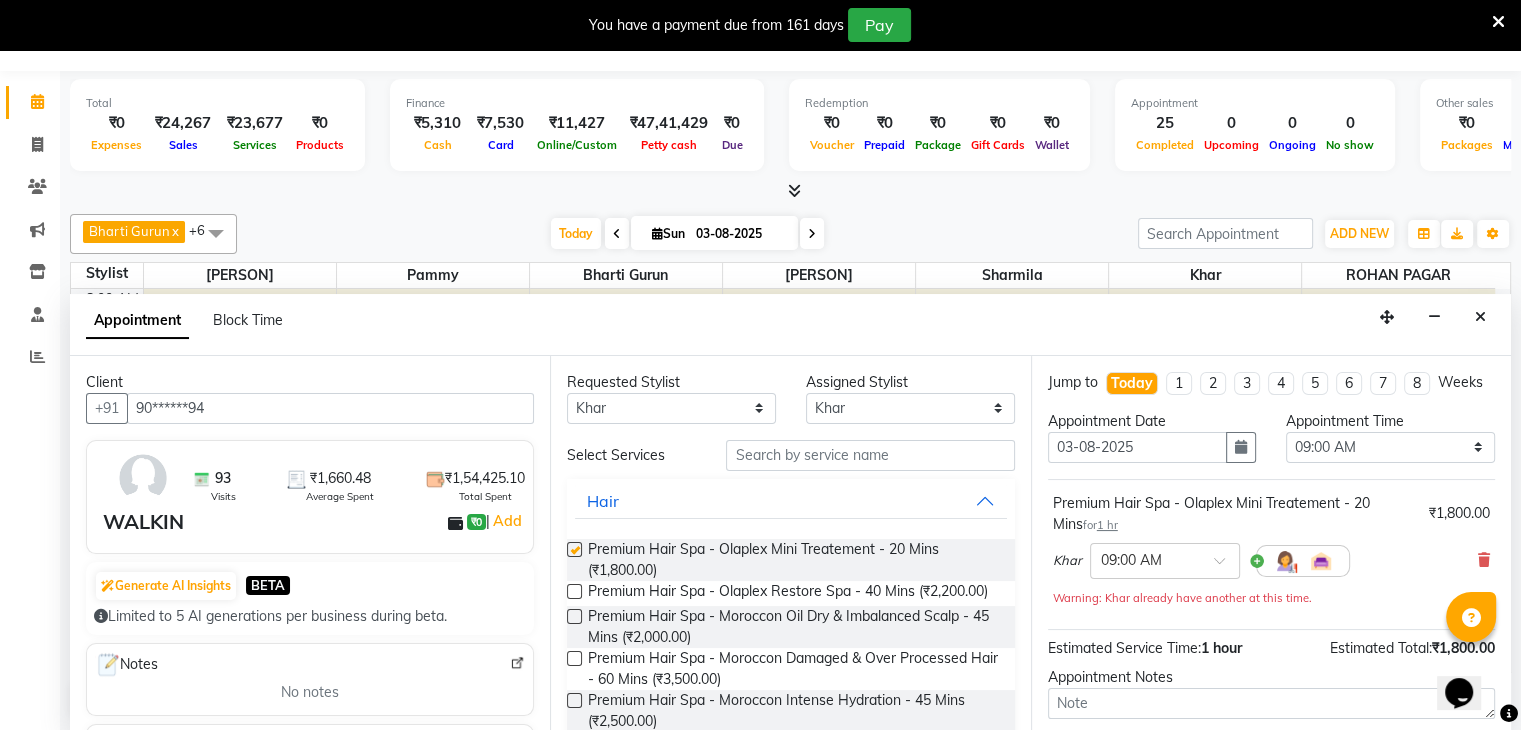 checkbox on "false" 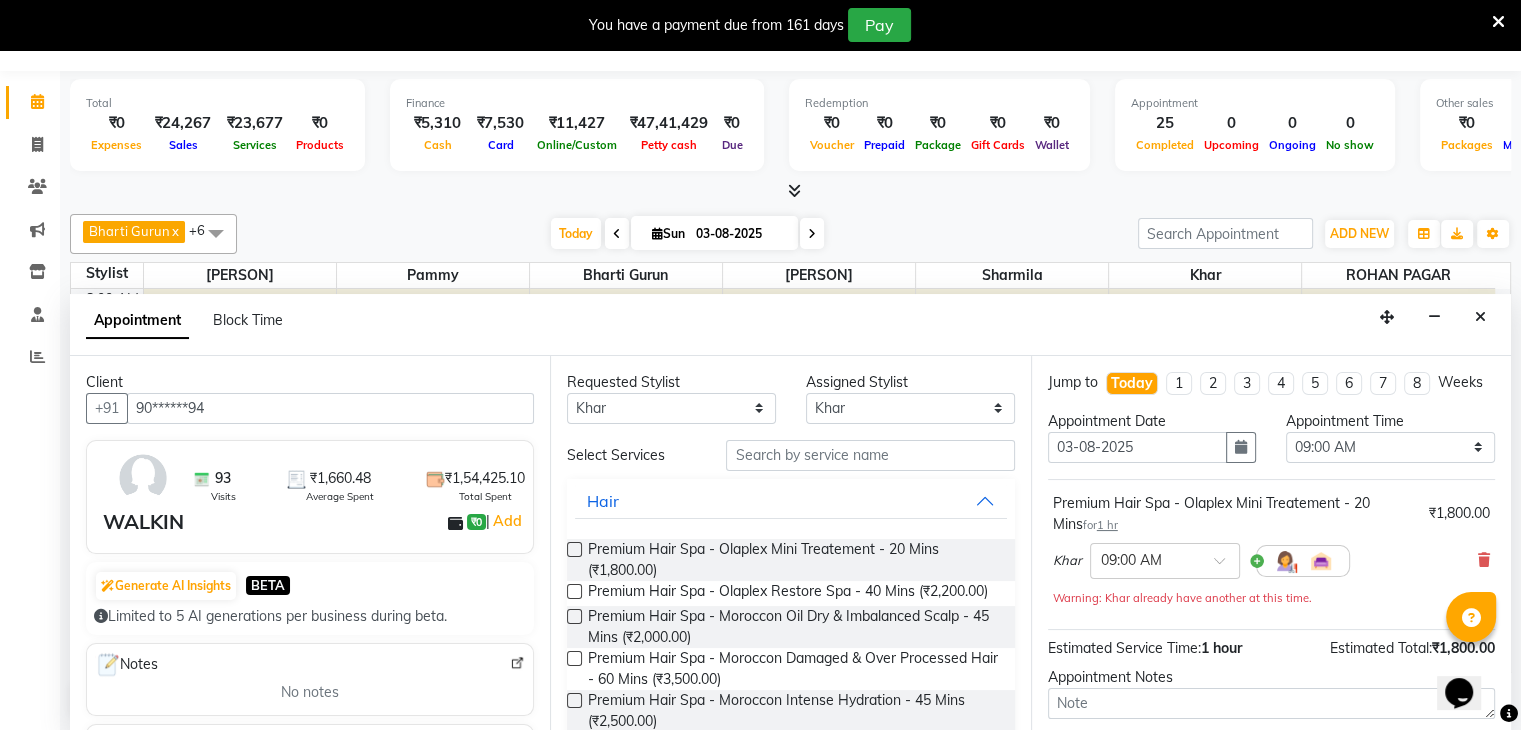 scroll, scrollTop: 192, scrollLeft: 0, axis: vertical 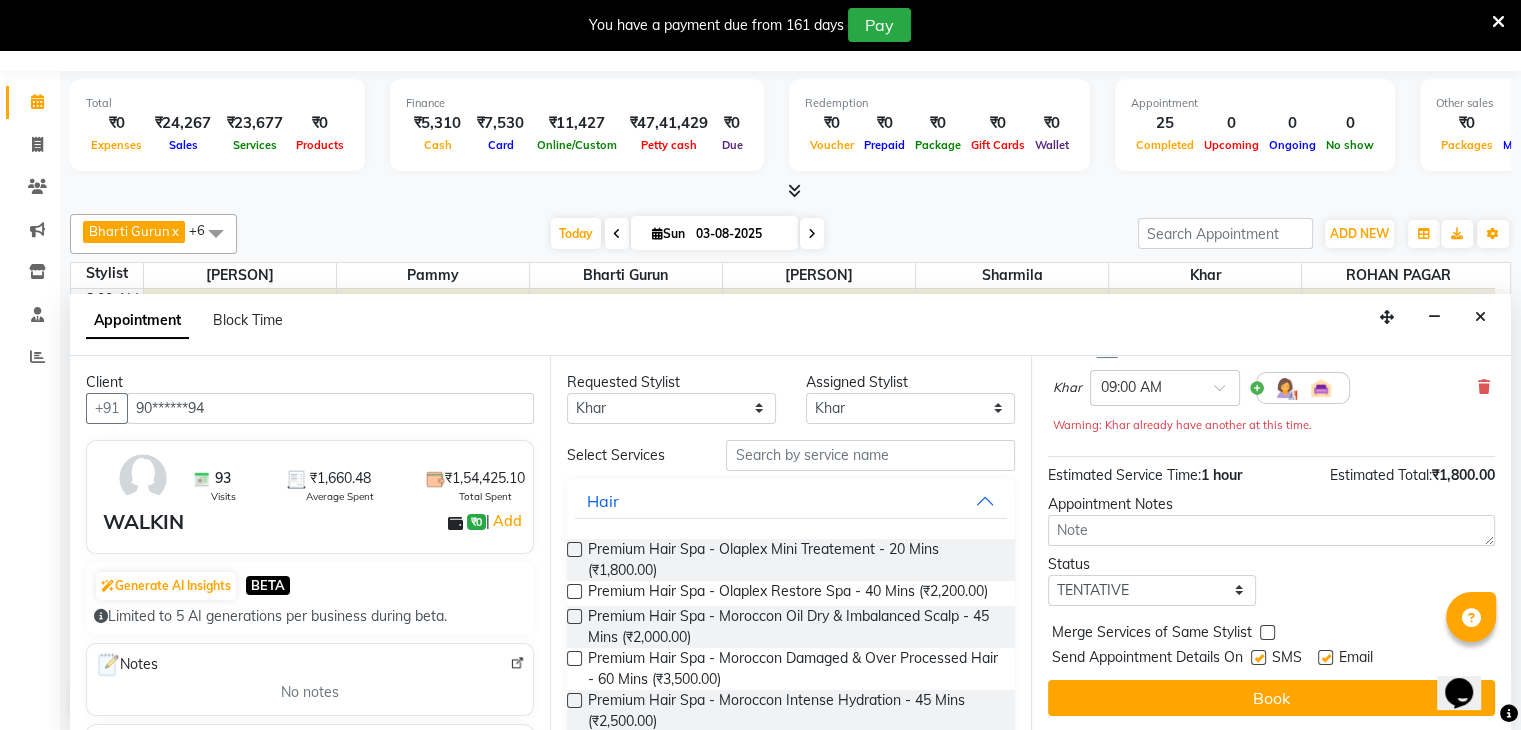 click at bounding box center [1258, 657] 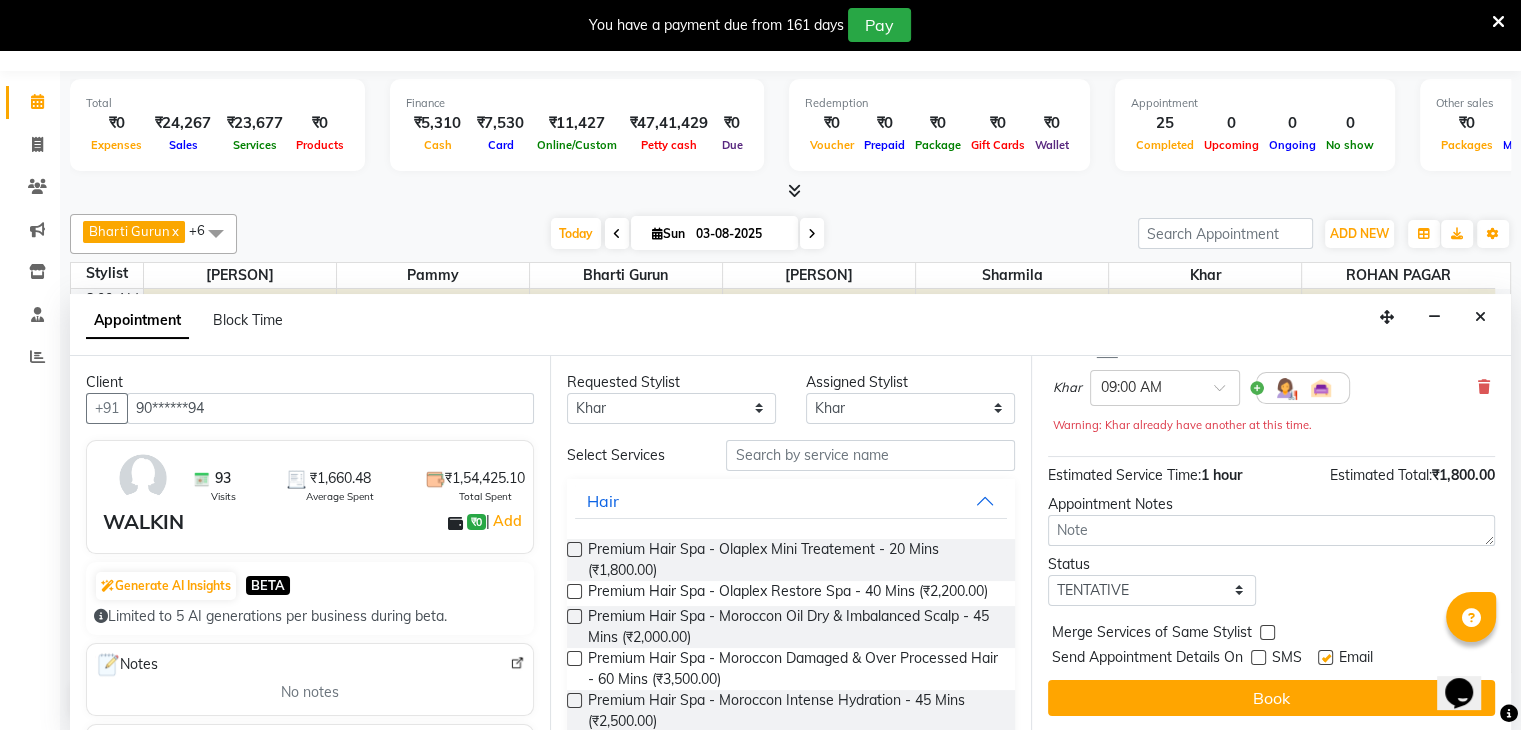 click on "Email" at bounding box center (1353, 659) 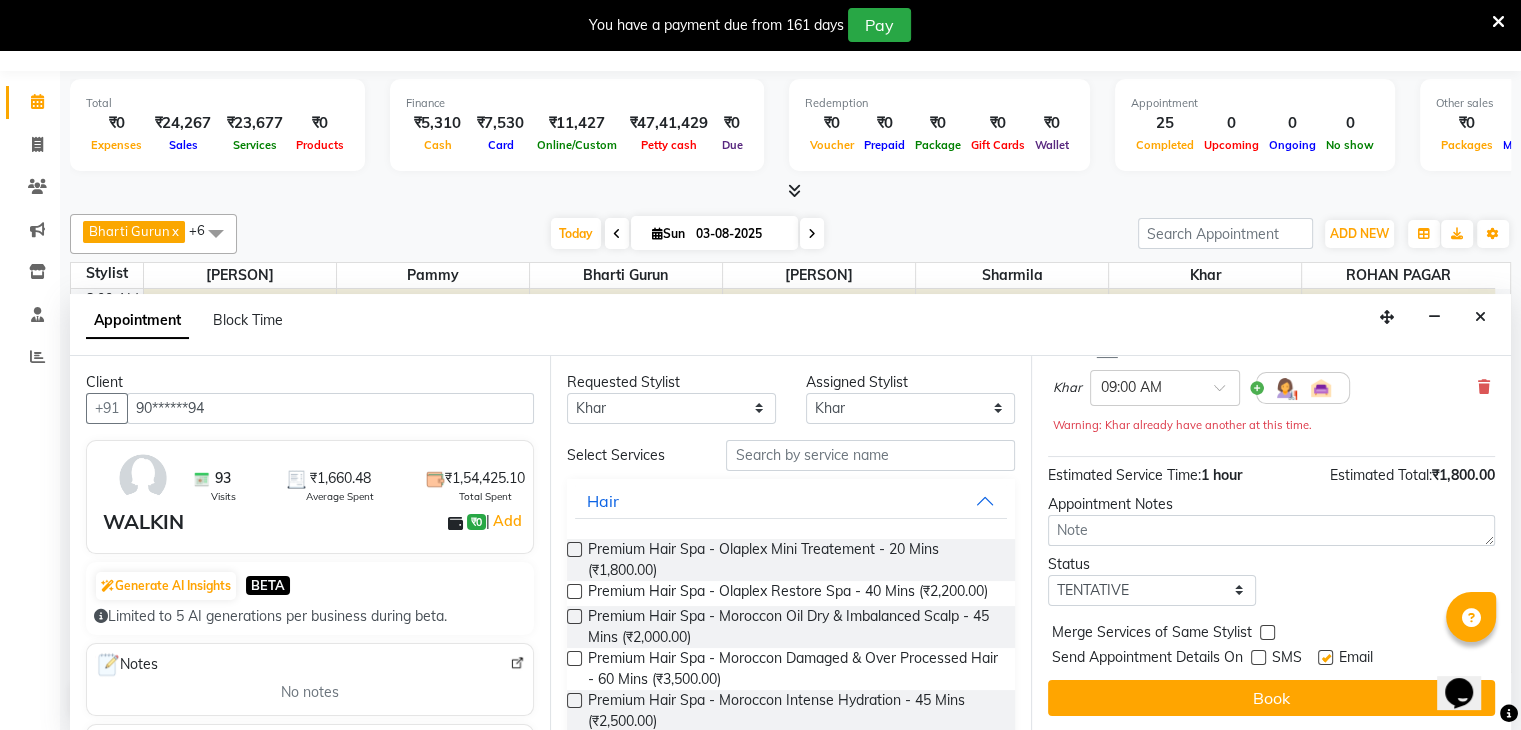 click at bounding box center (1325, 657) 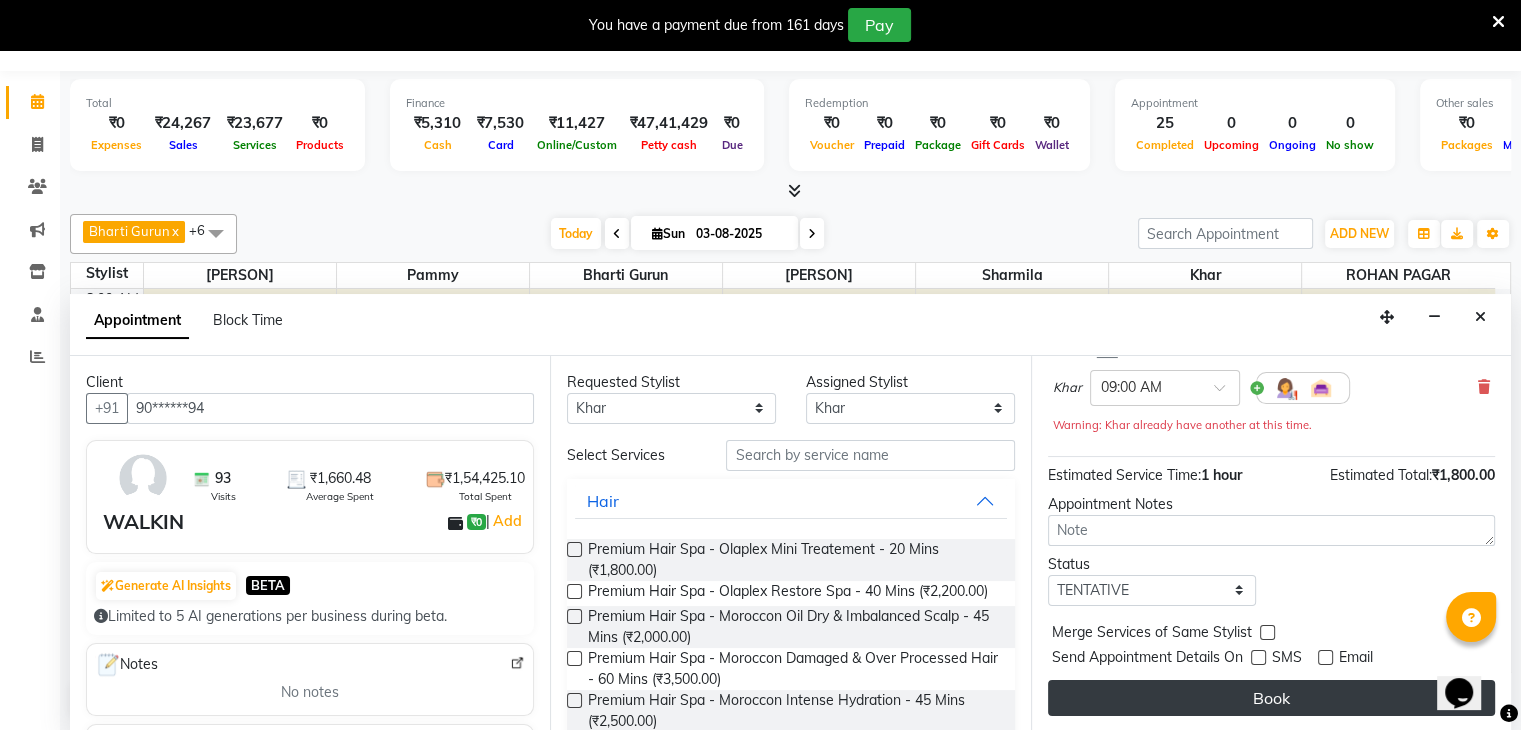 click on "Book" at bounding box center [1271, 698] 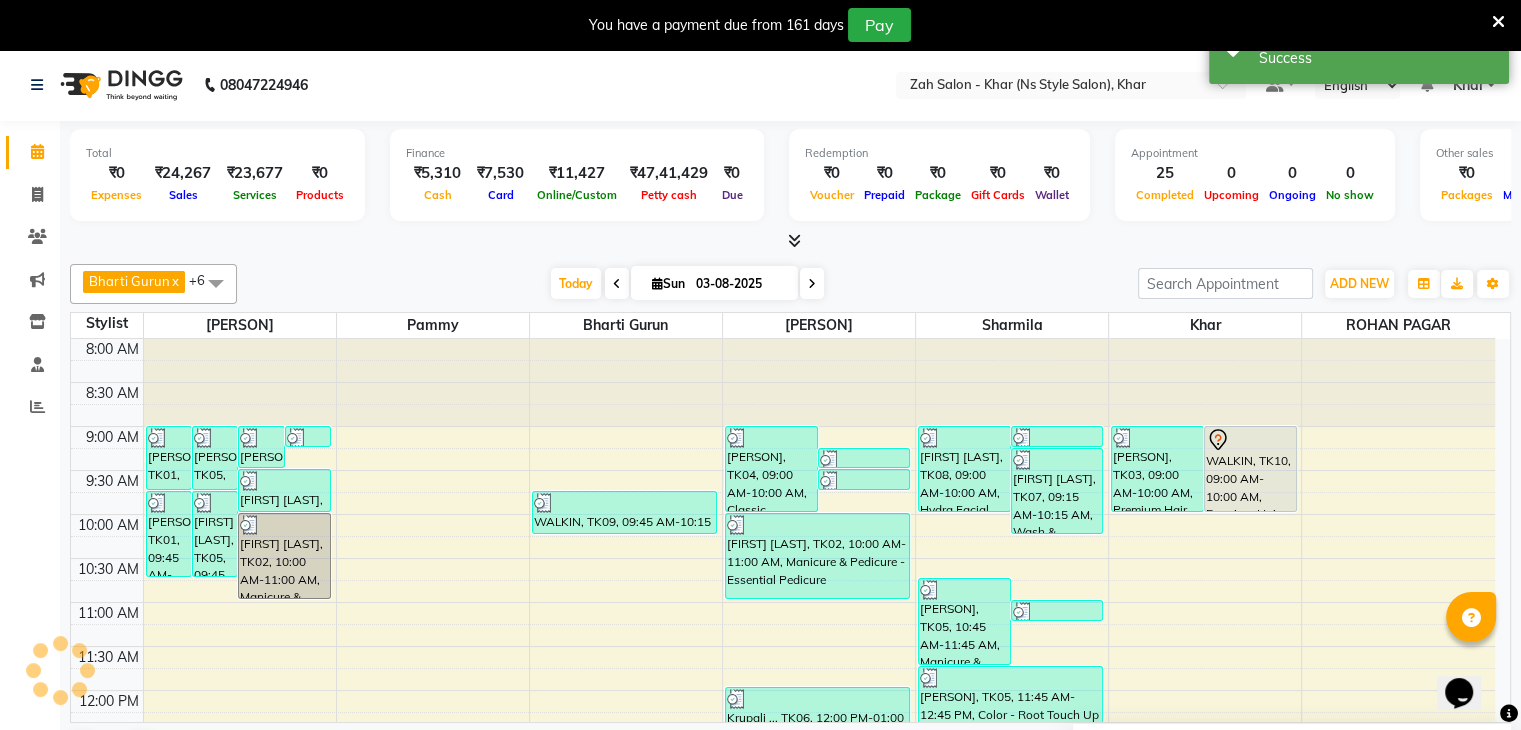 scroll, scrollTop: 0, scrollLeft: 0, axis: both 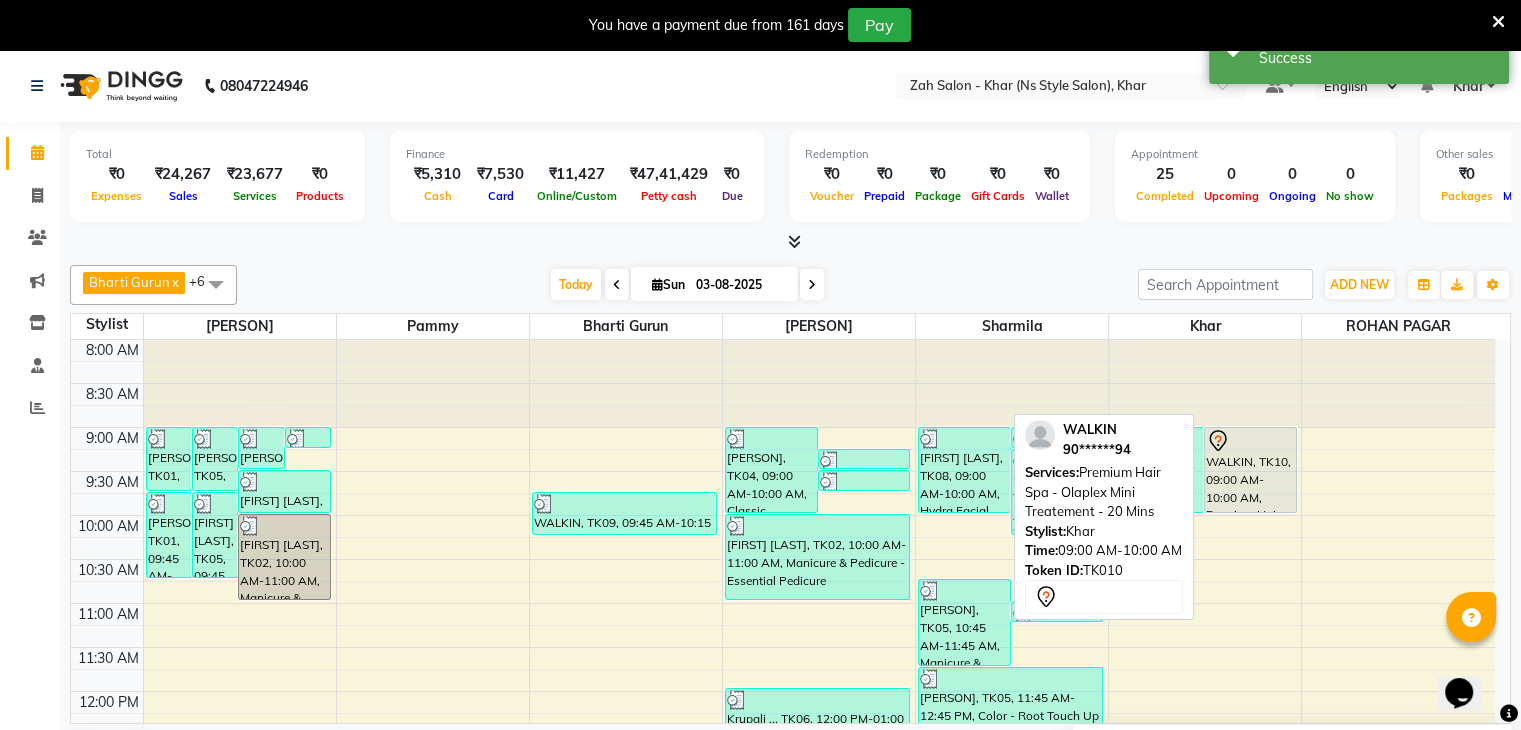 click on "WALKIN, TK10, 09:00 AM-10:00 AM, Premium Hair Spa - Olaplex Mini Treatement - 20 Mins" at bounding box center [1250, 470] 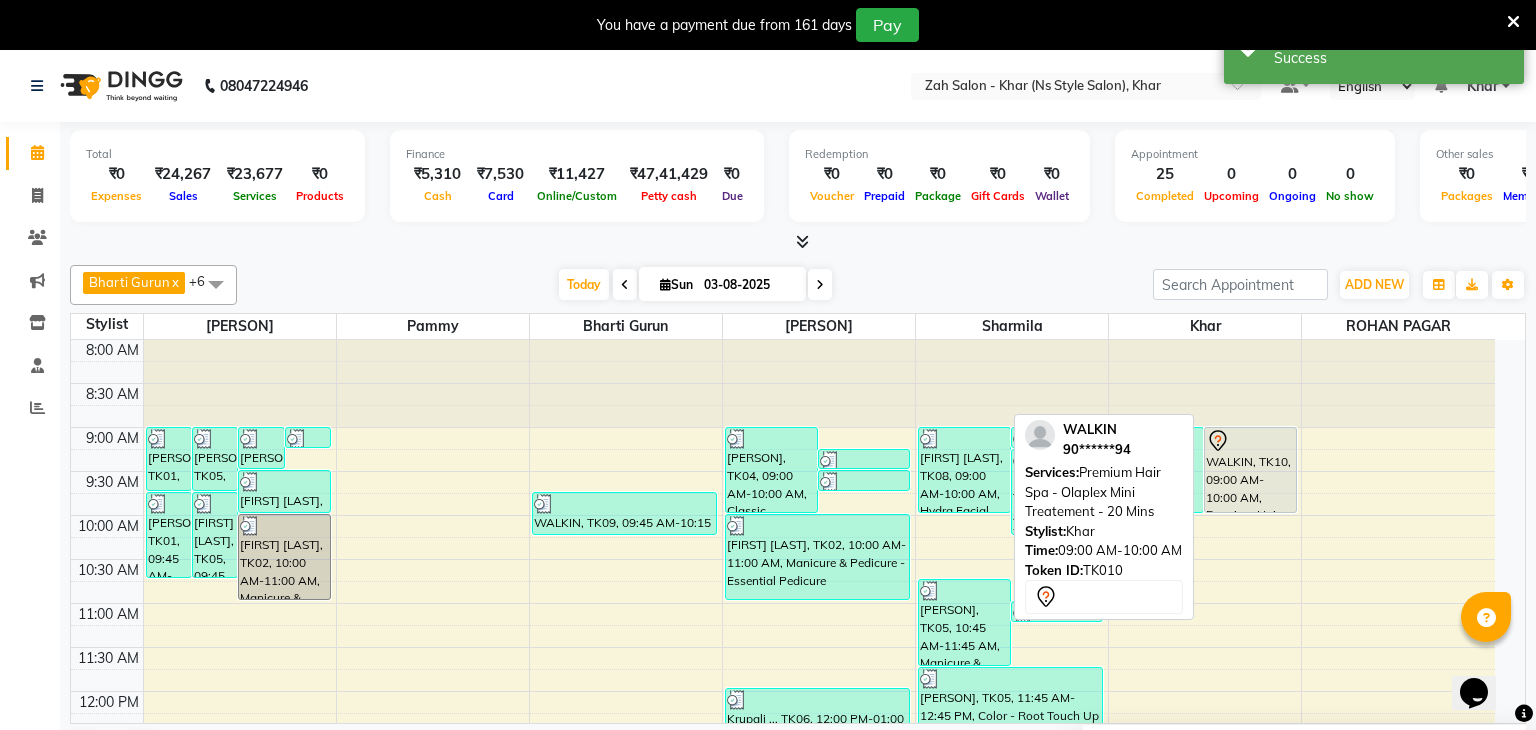 select on "7" 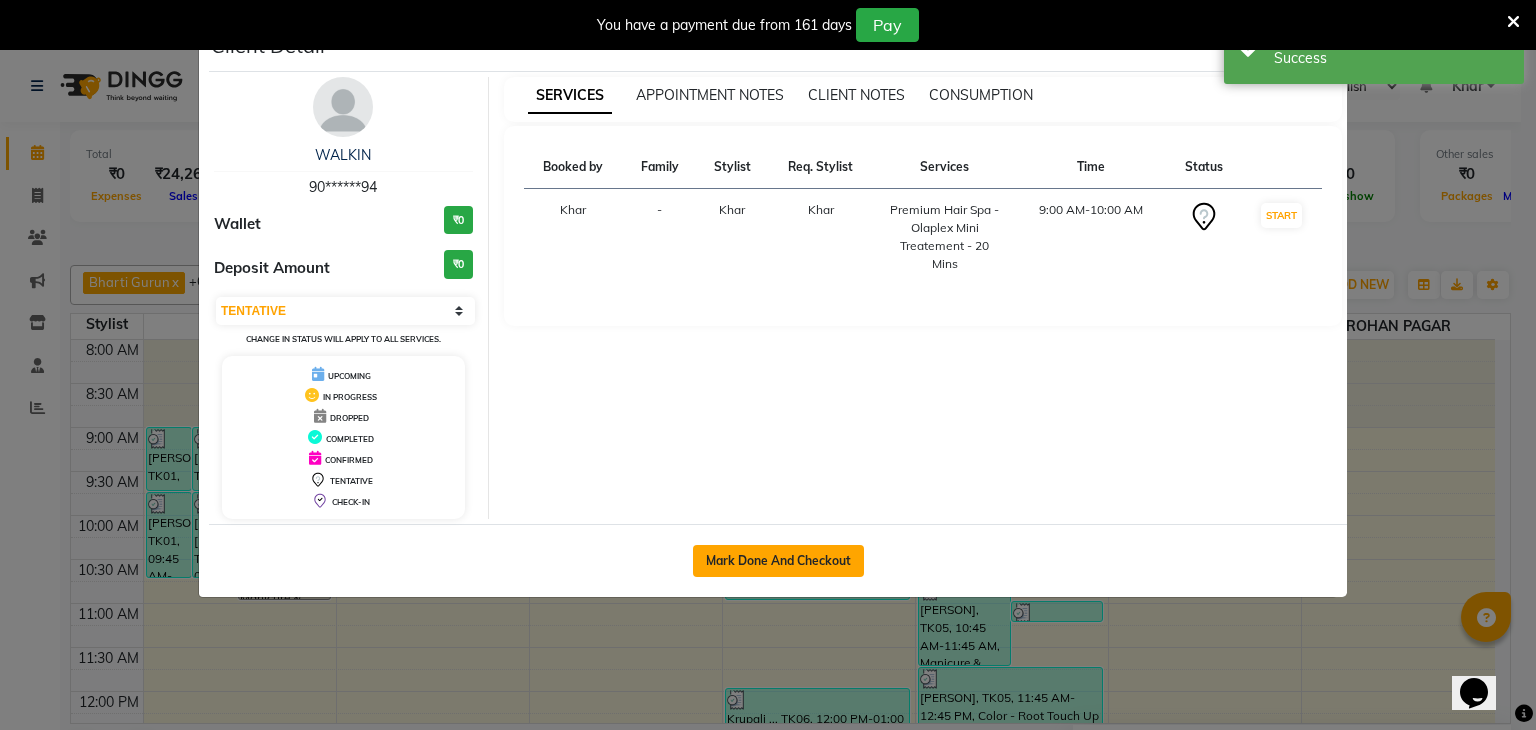 click on "Mark Done And Checkout" 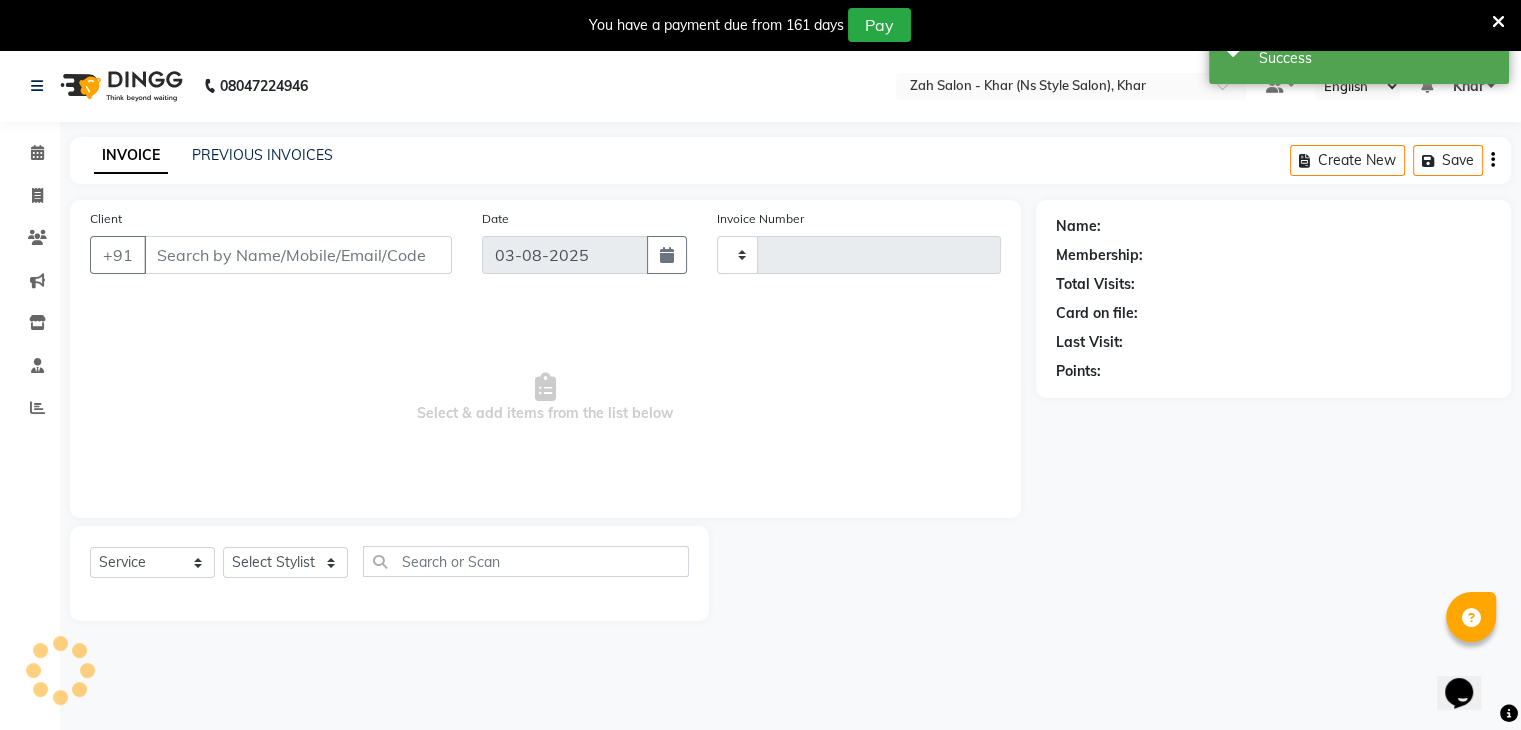 type on "0982" 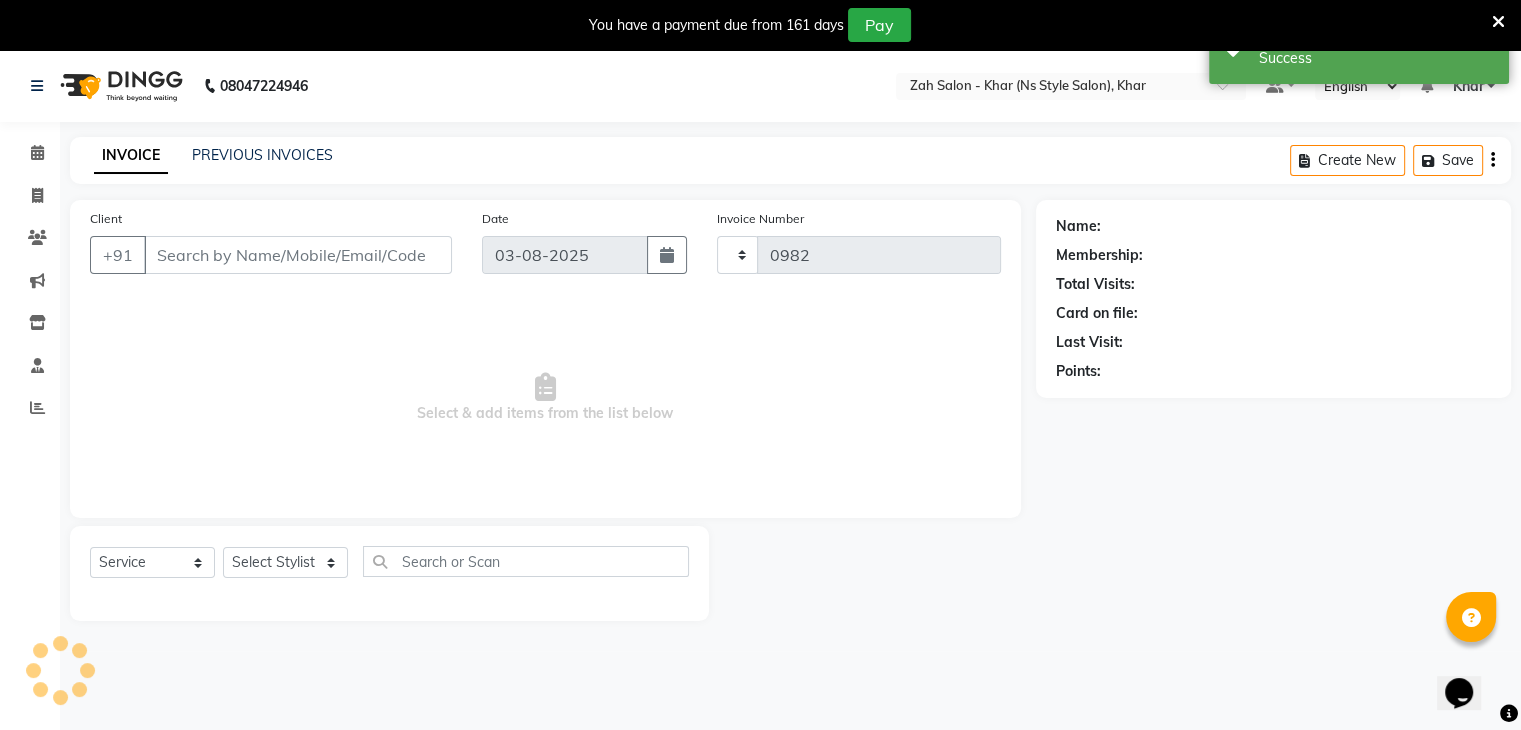 select on "5619" 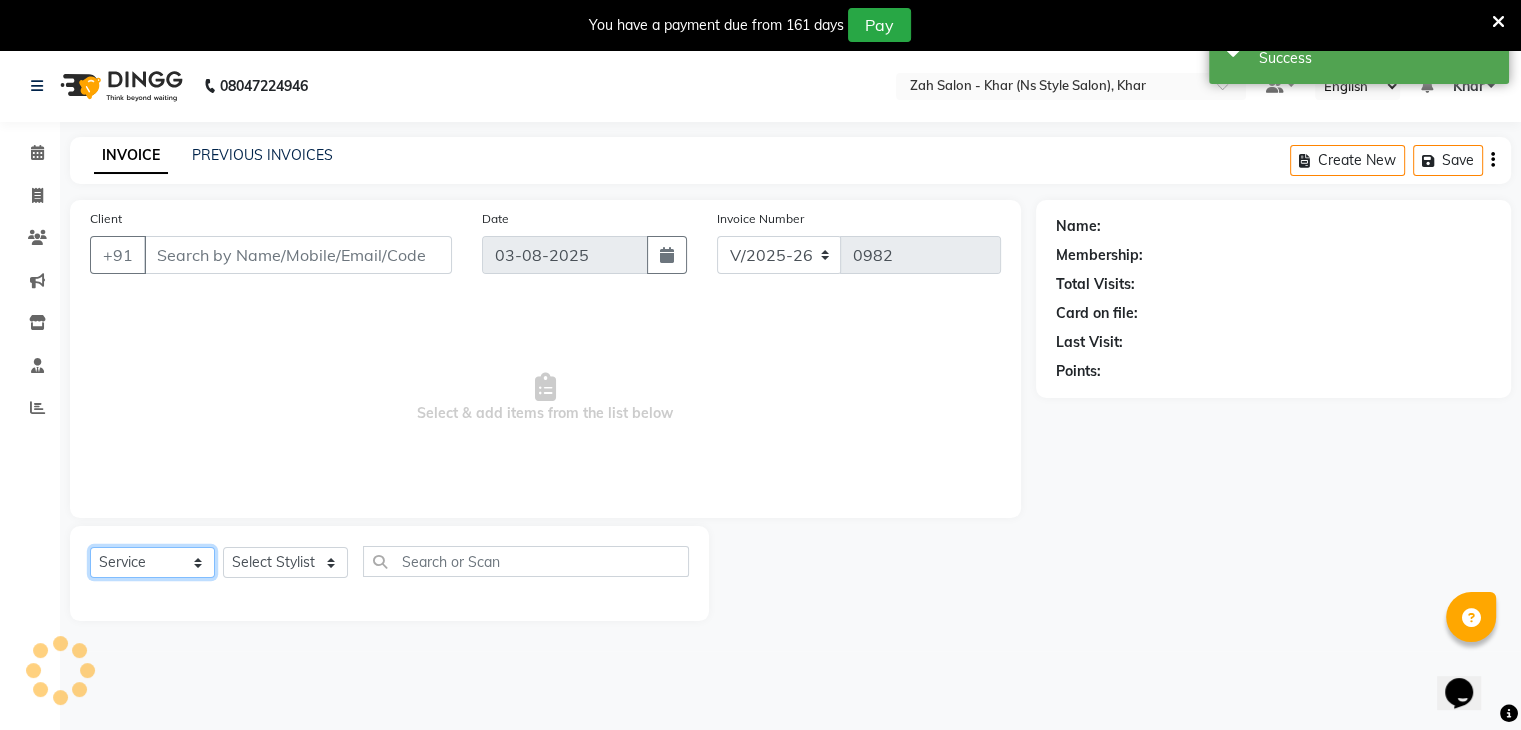 click on "Select  Service  Product  Membership  Package Voucher Prepaid Gift Card" 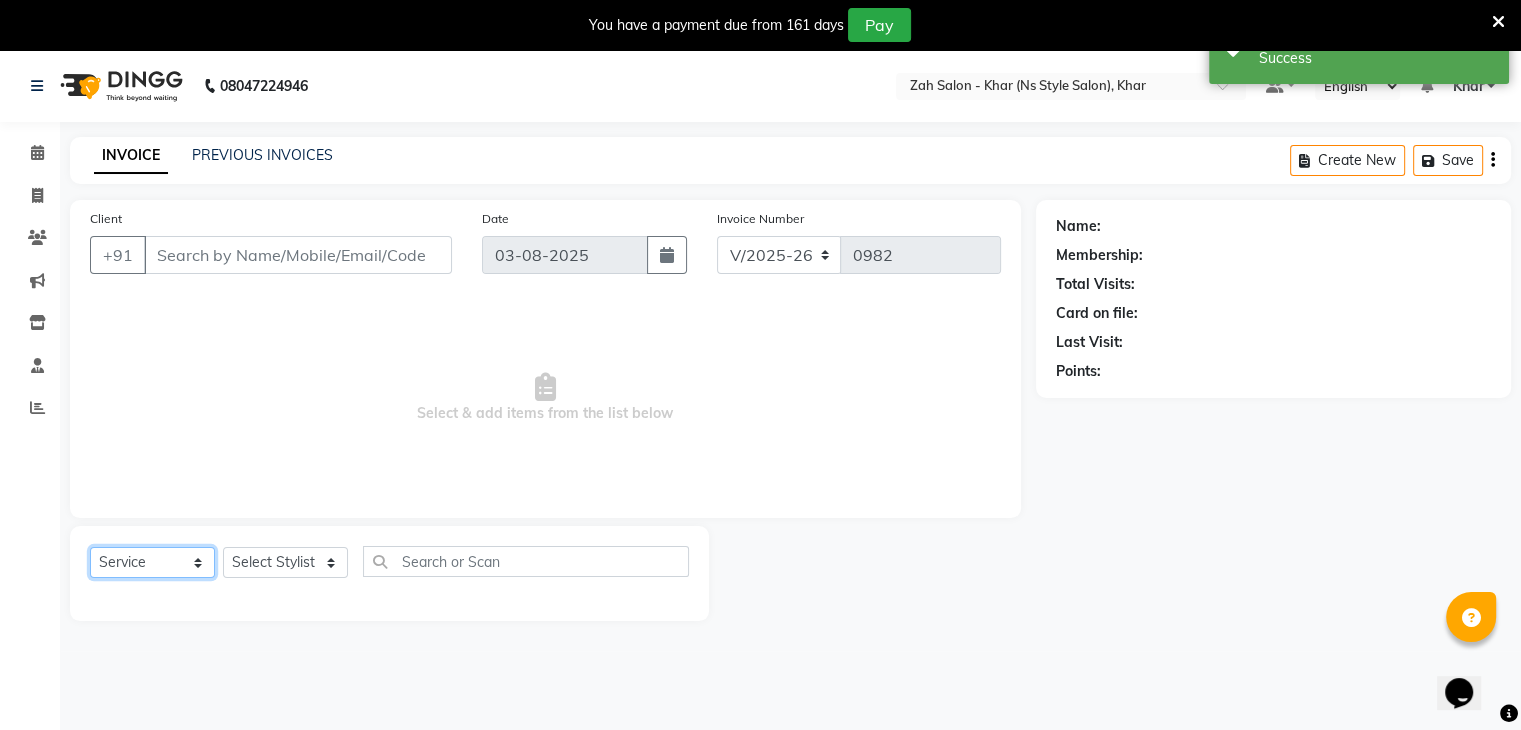 type on "90******94" 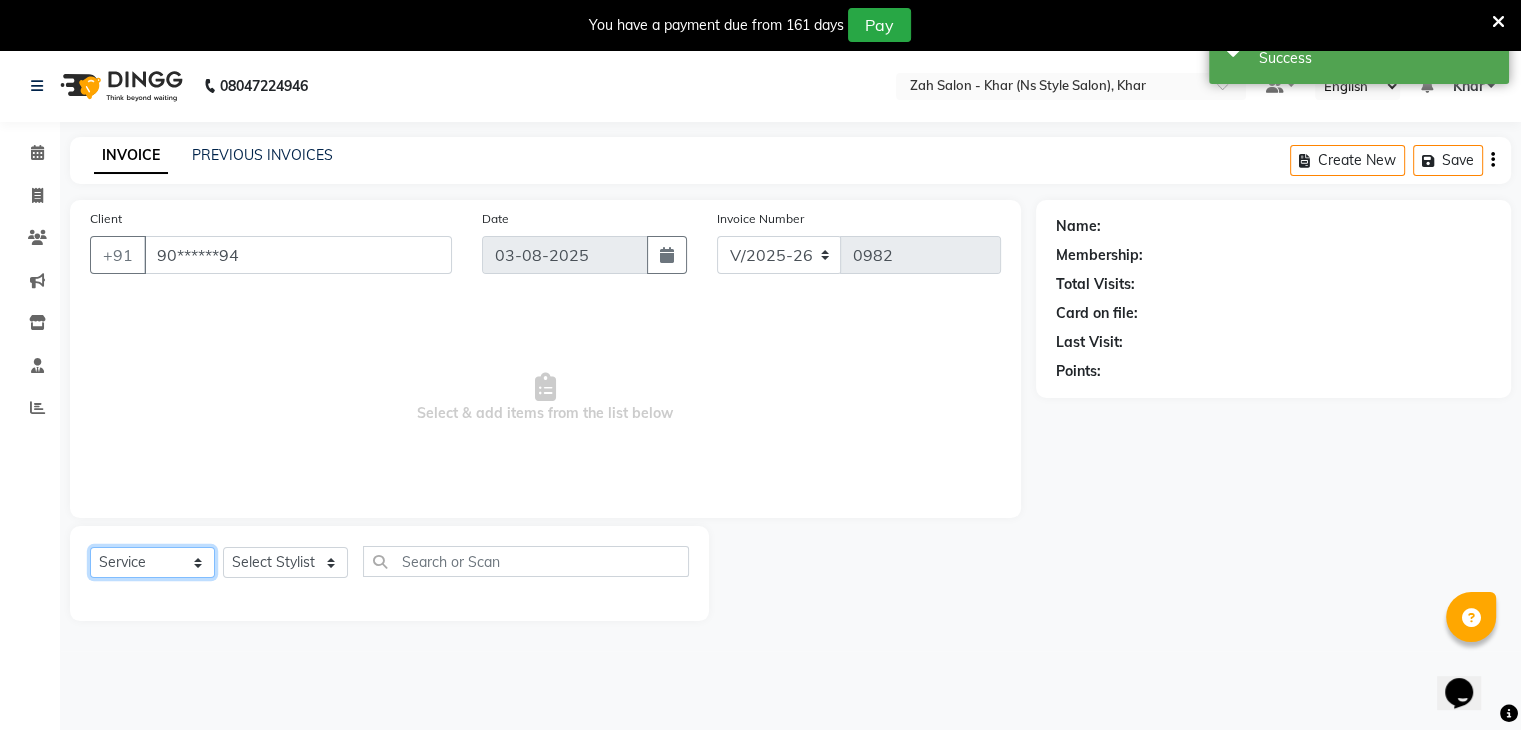 select on "38409" 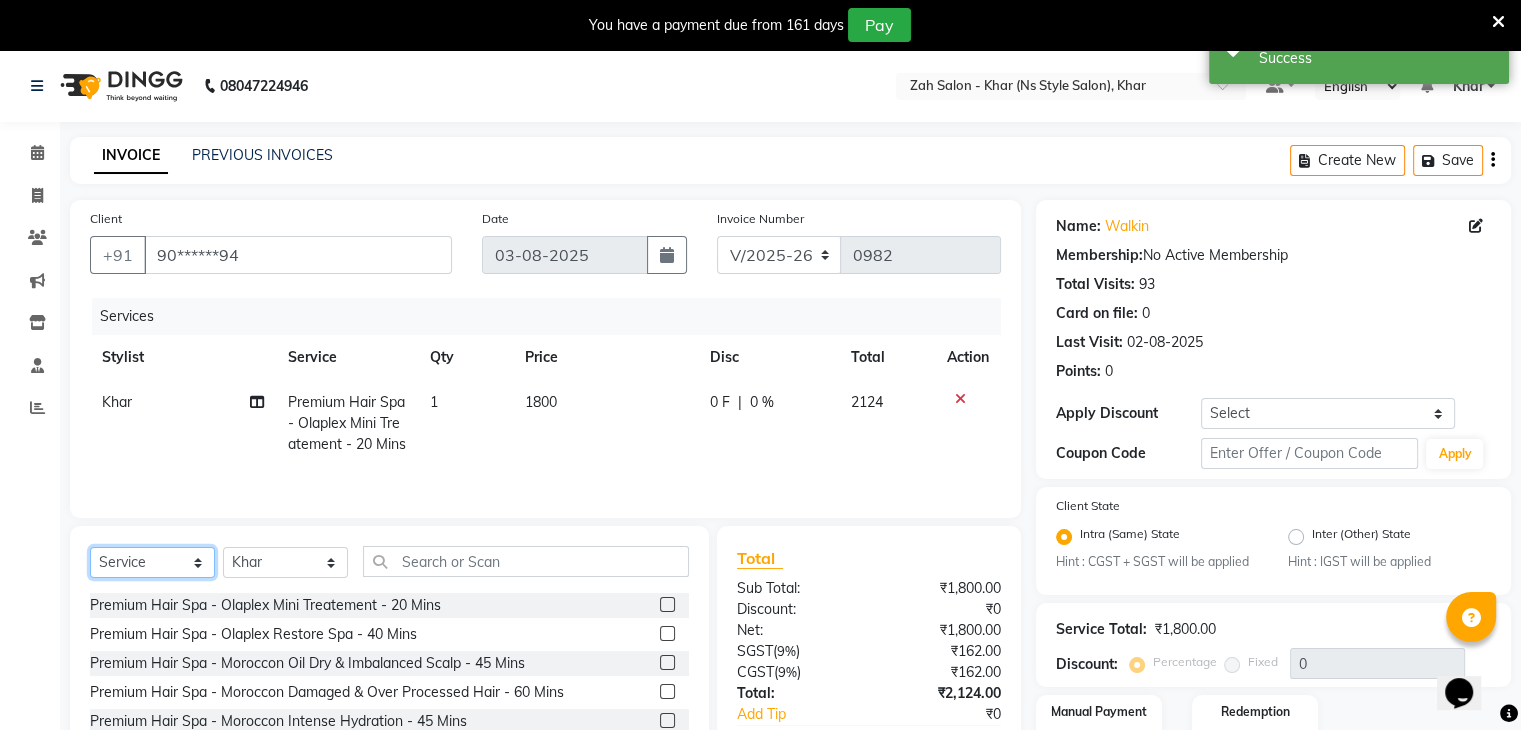 select on "product" 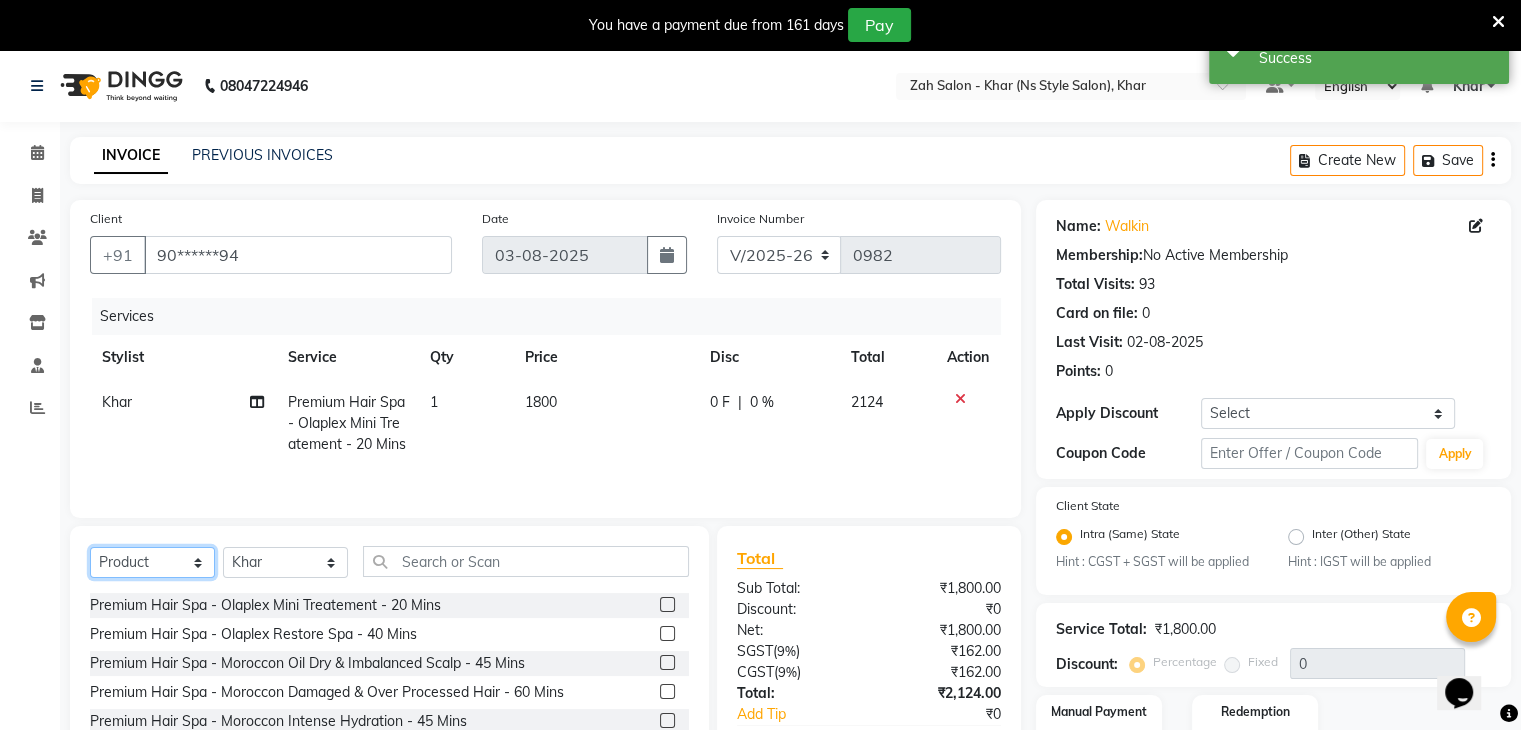 click on "Select  Service  Product  Membership  Package Voucher Prepaid Gift Card" 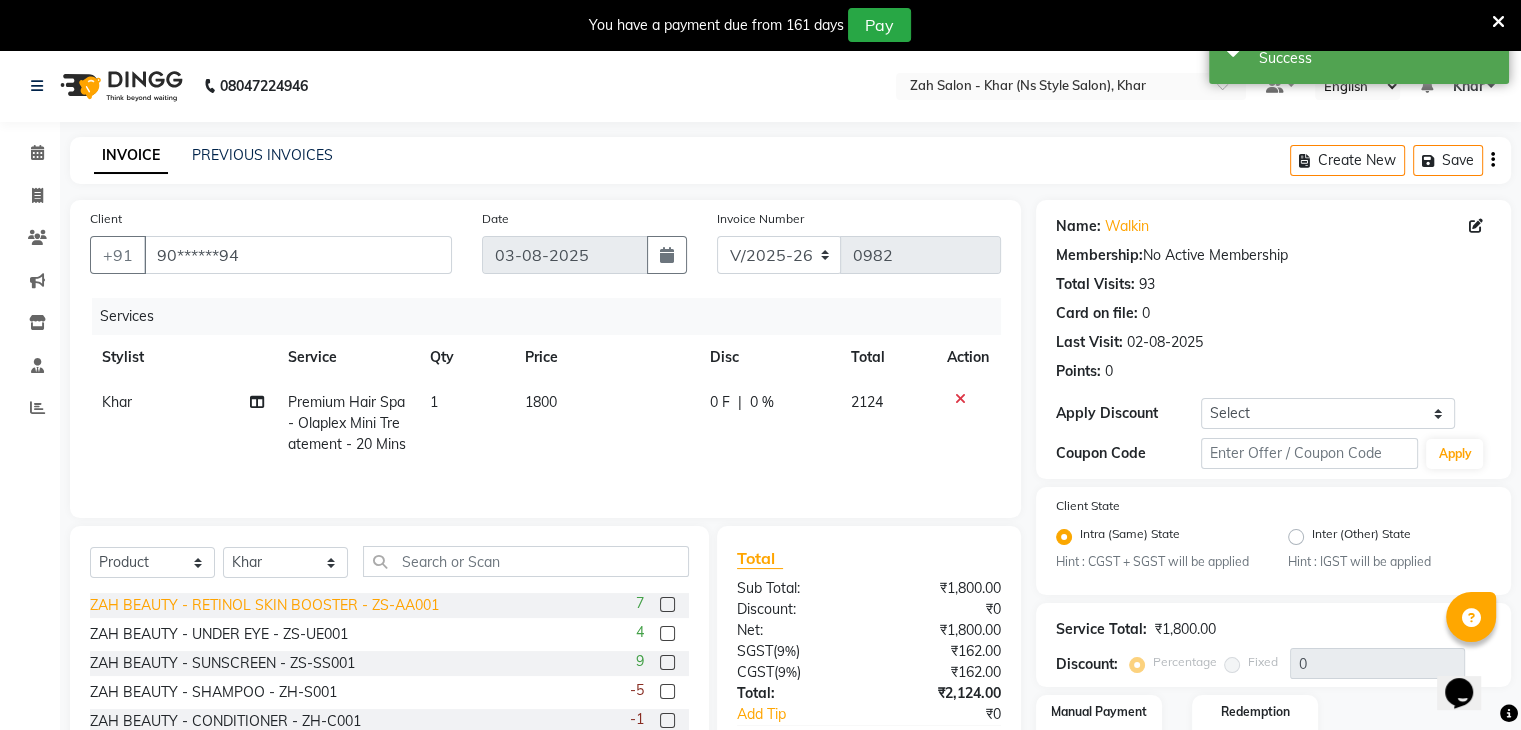 click on "ZAH BEAUTY - RETINOL SKIN BOOSTER - ZS-AA001" 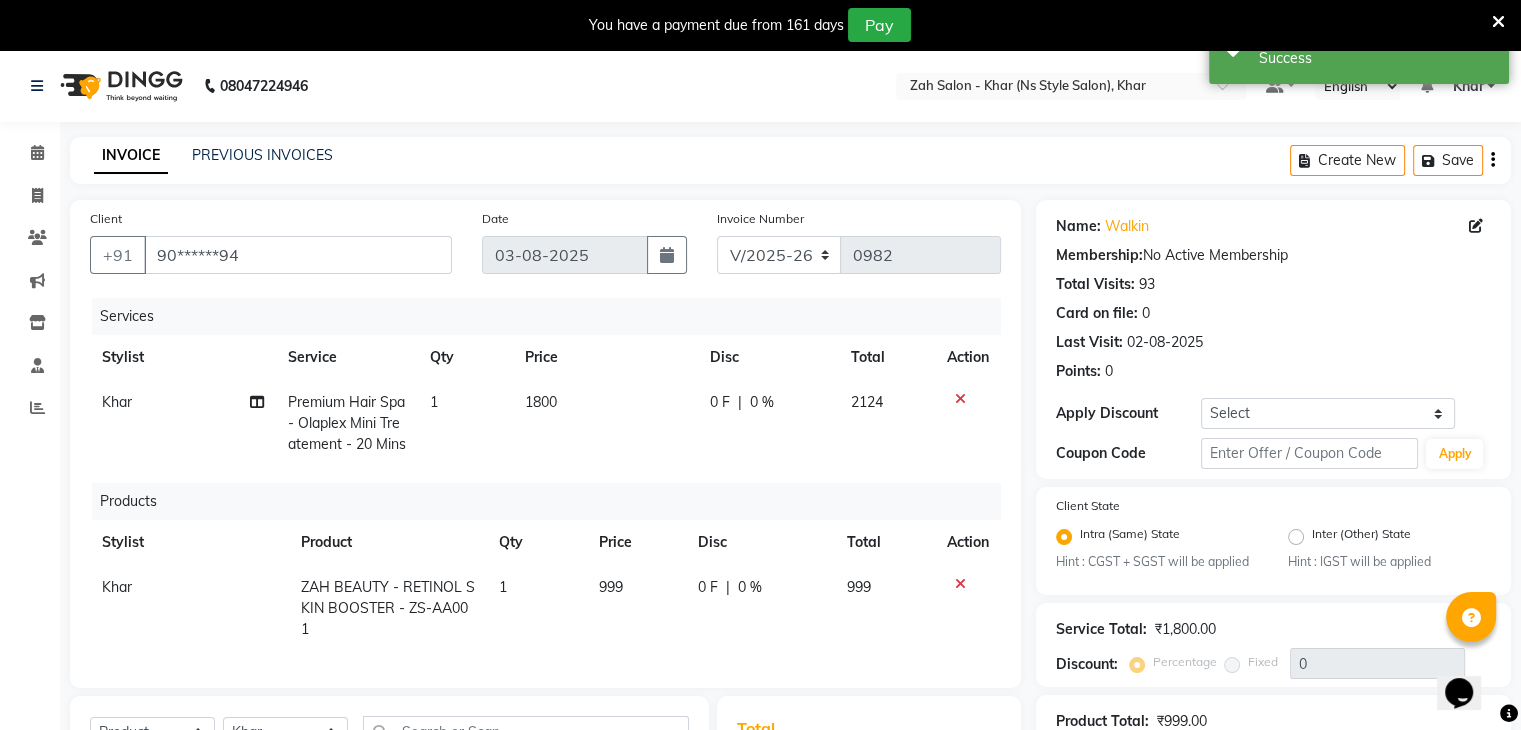 checkbox on "false" 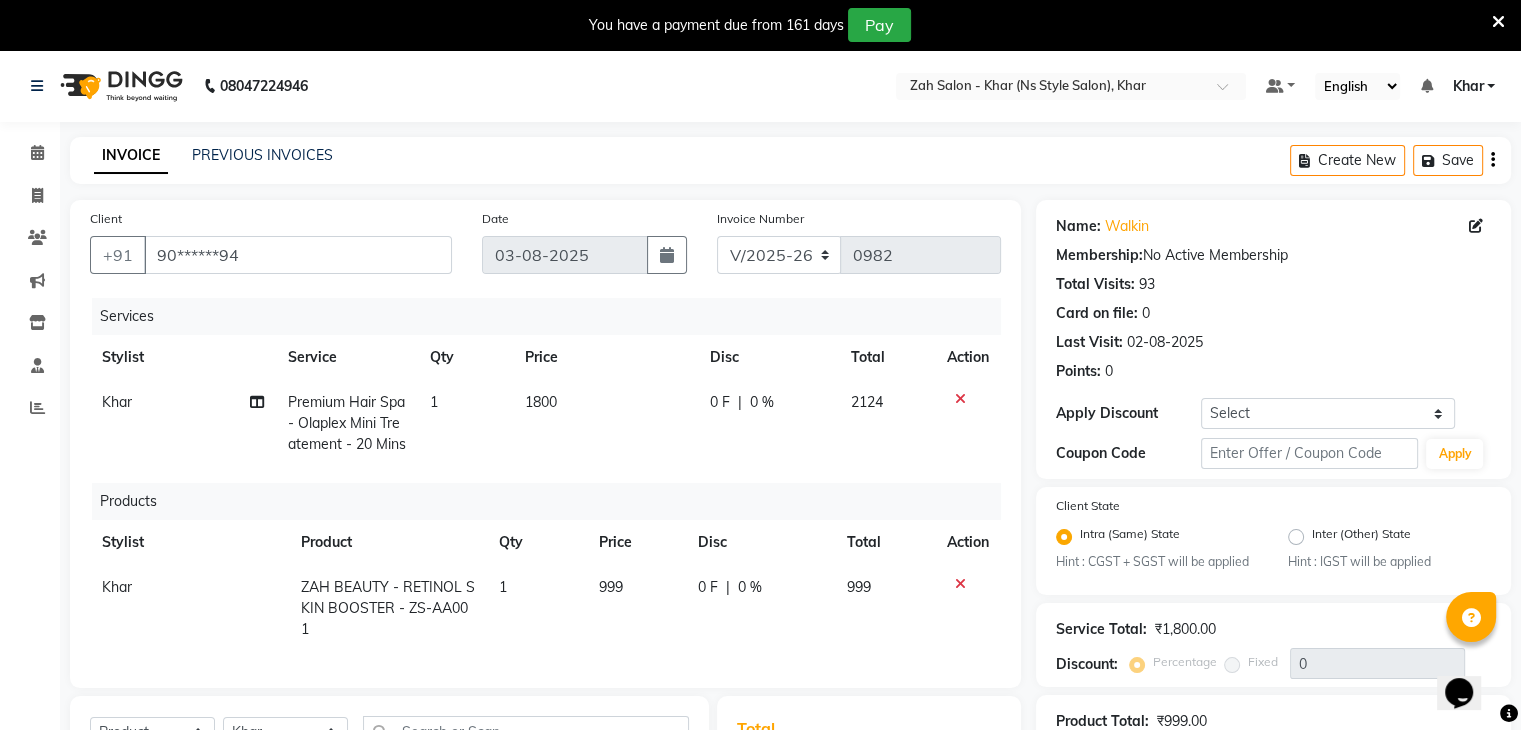 scroll, scrollTop: 328, scrollLeft: 0, axis: vertical 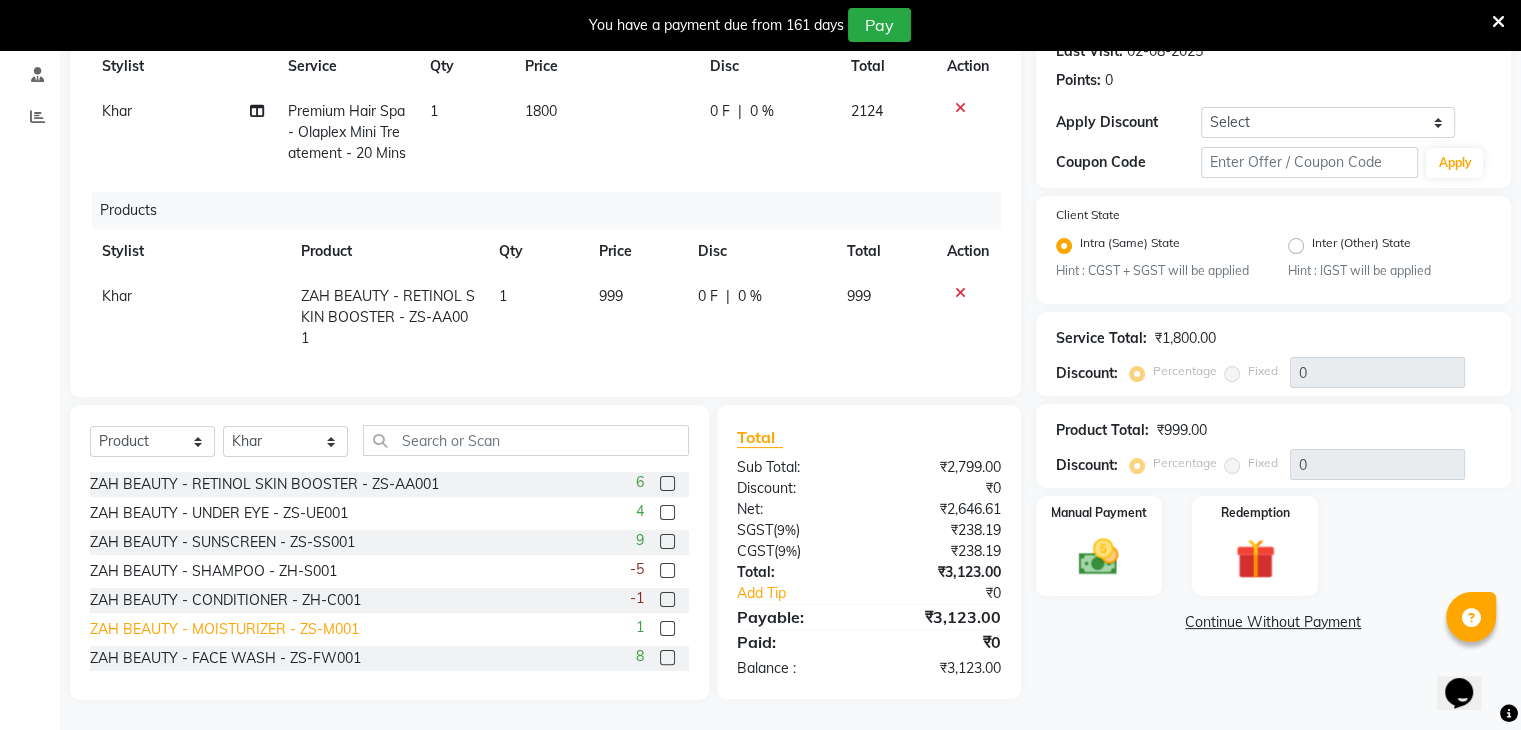 click on "ZAH BEAUTY - MOISTURIZER - ZS-M001" 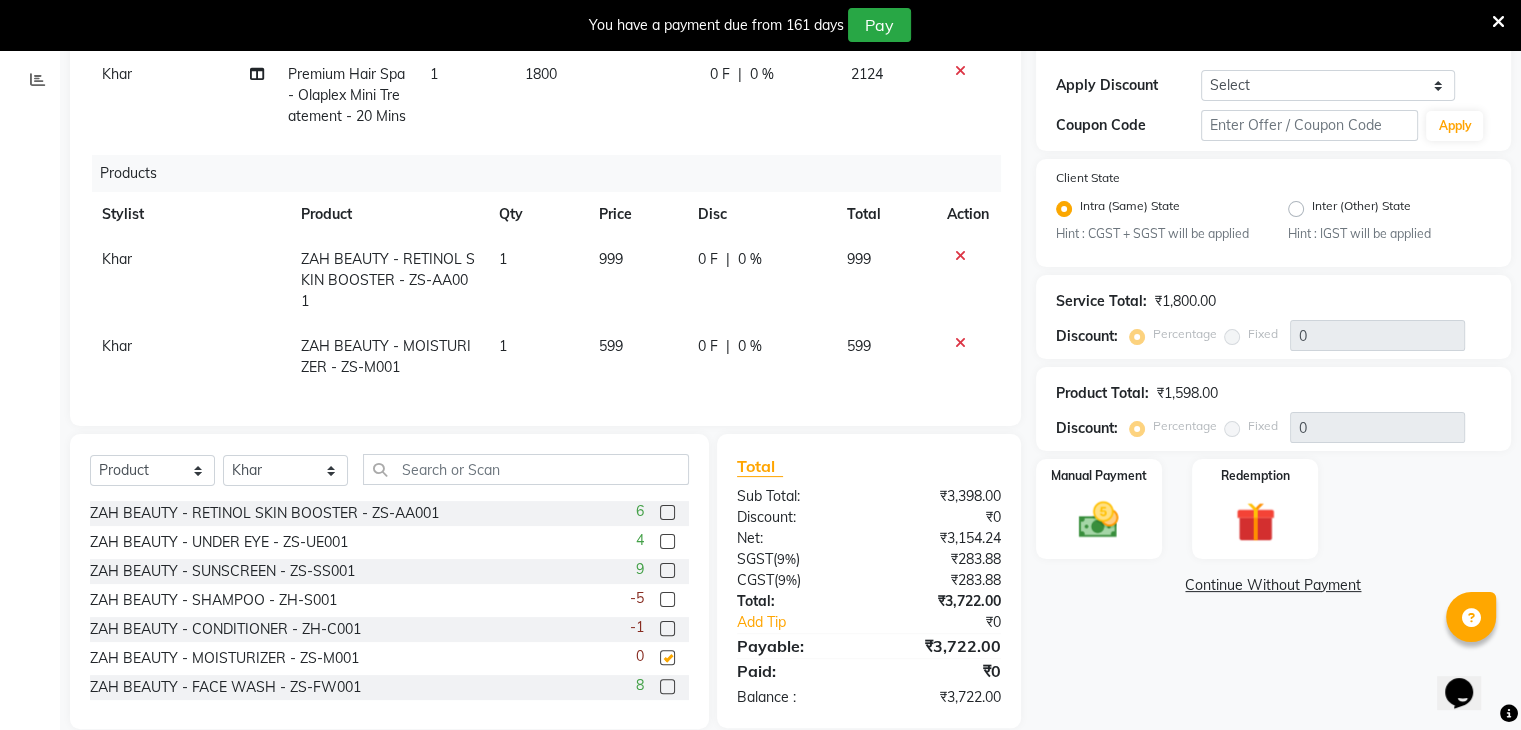 checkbox on "false" 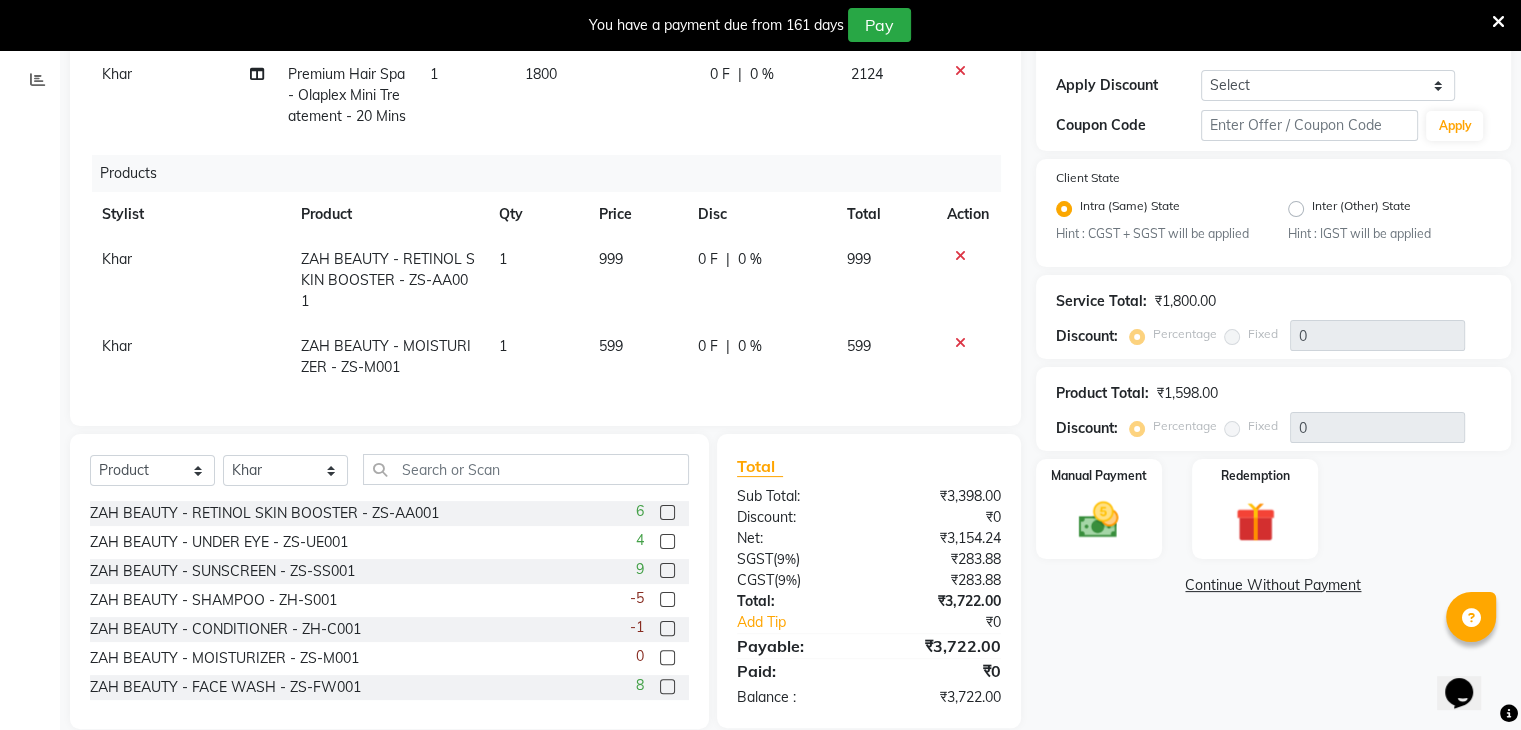 click 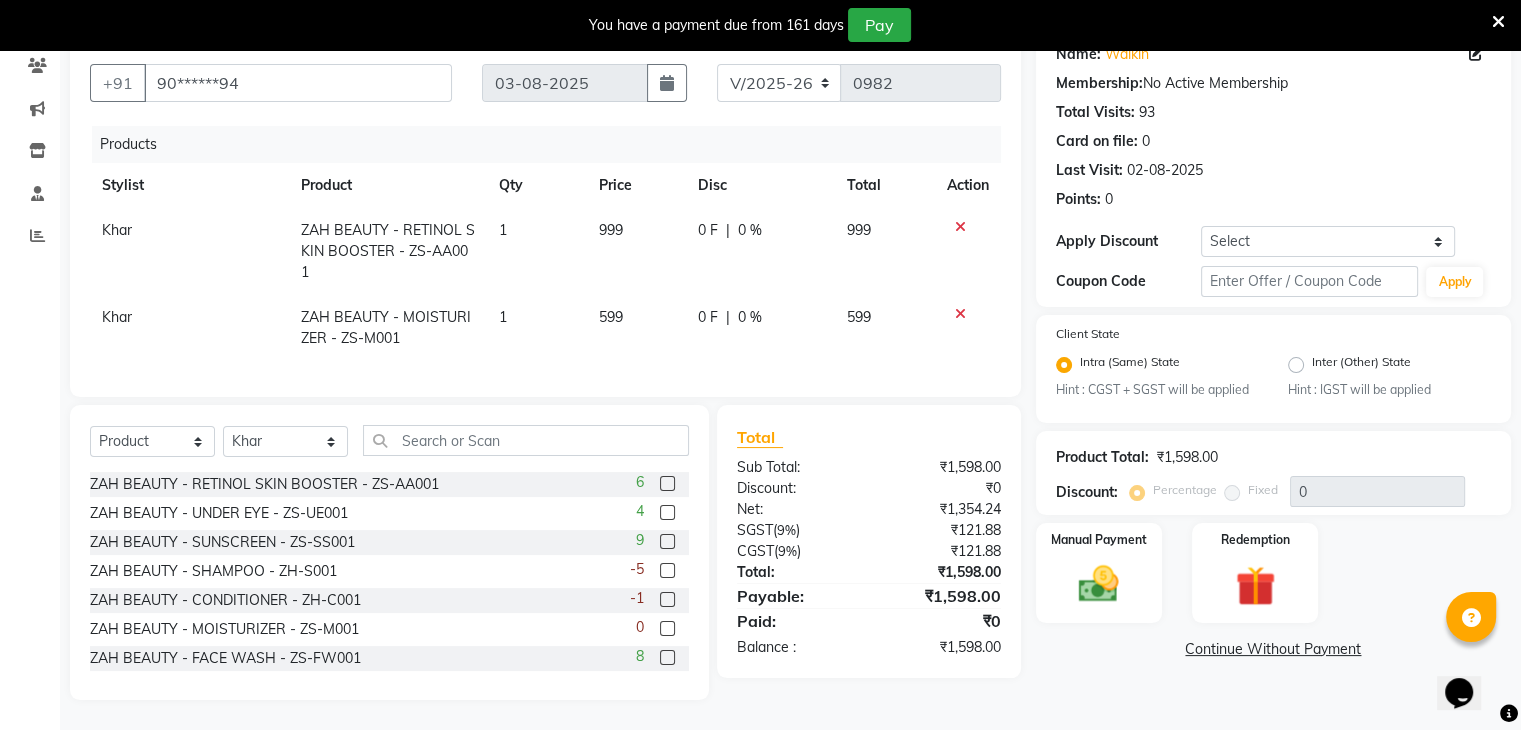 scroll, scrollTop: 188, scrollLeft: 0, axis: vertical 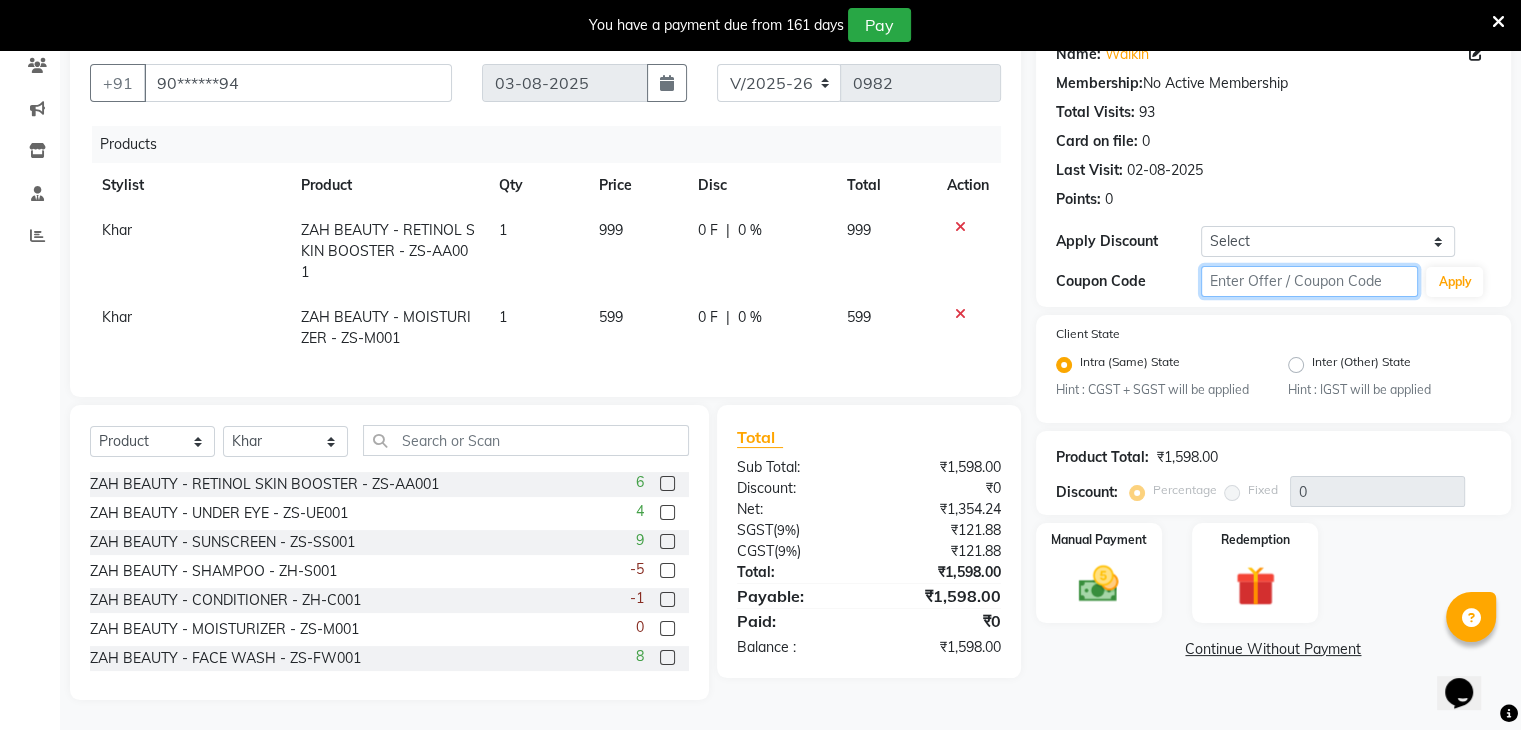 click 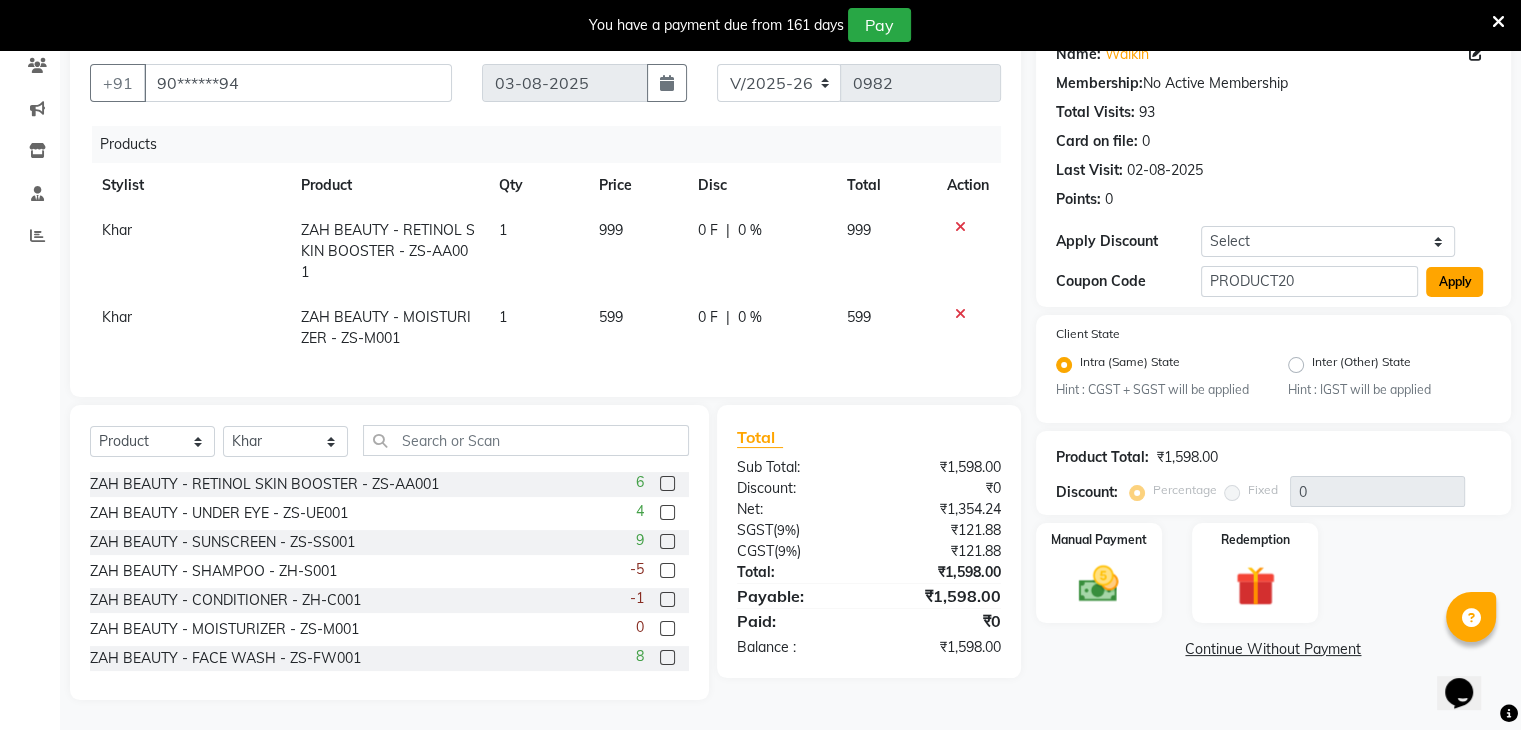 click on "Apply" 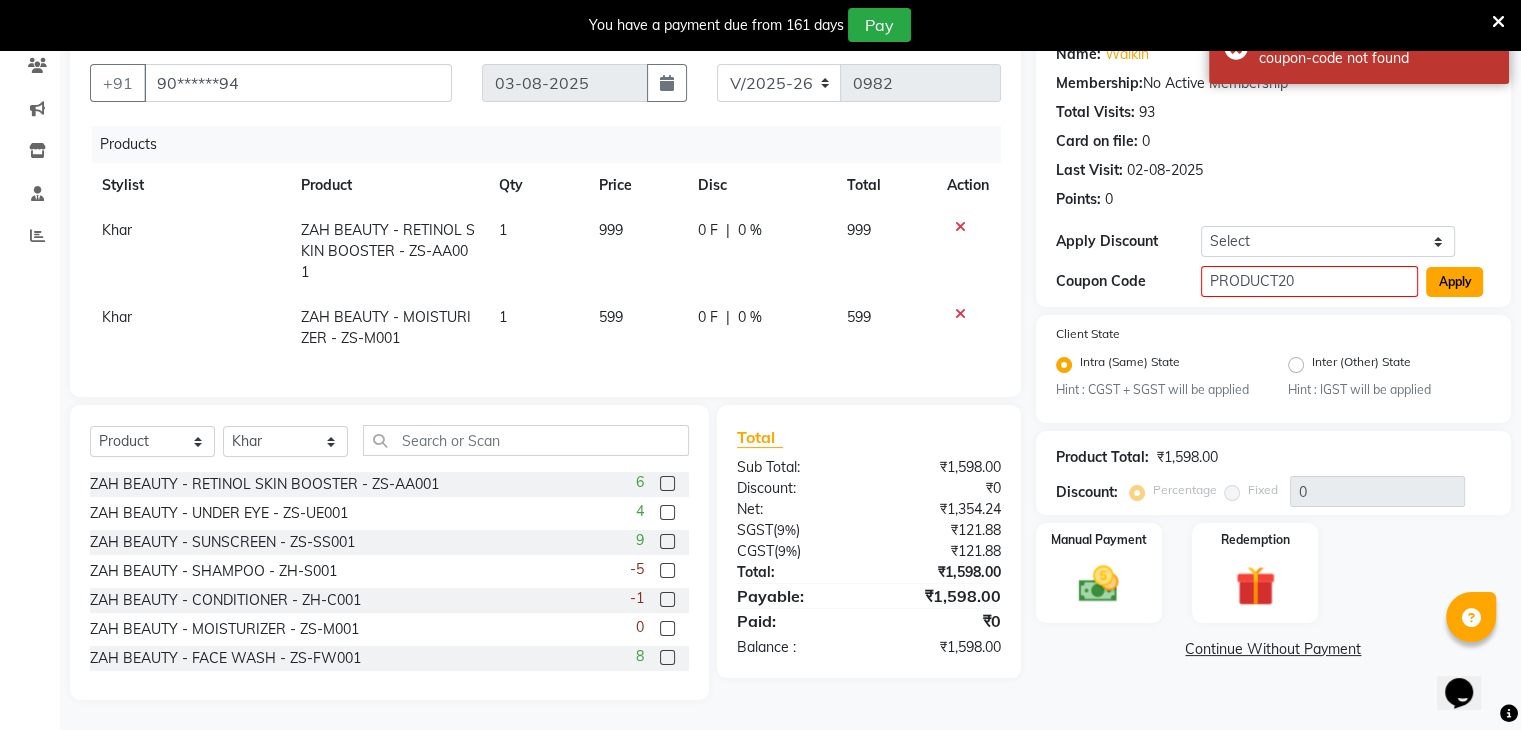 click on "Apply" 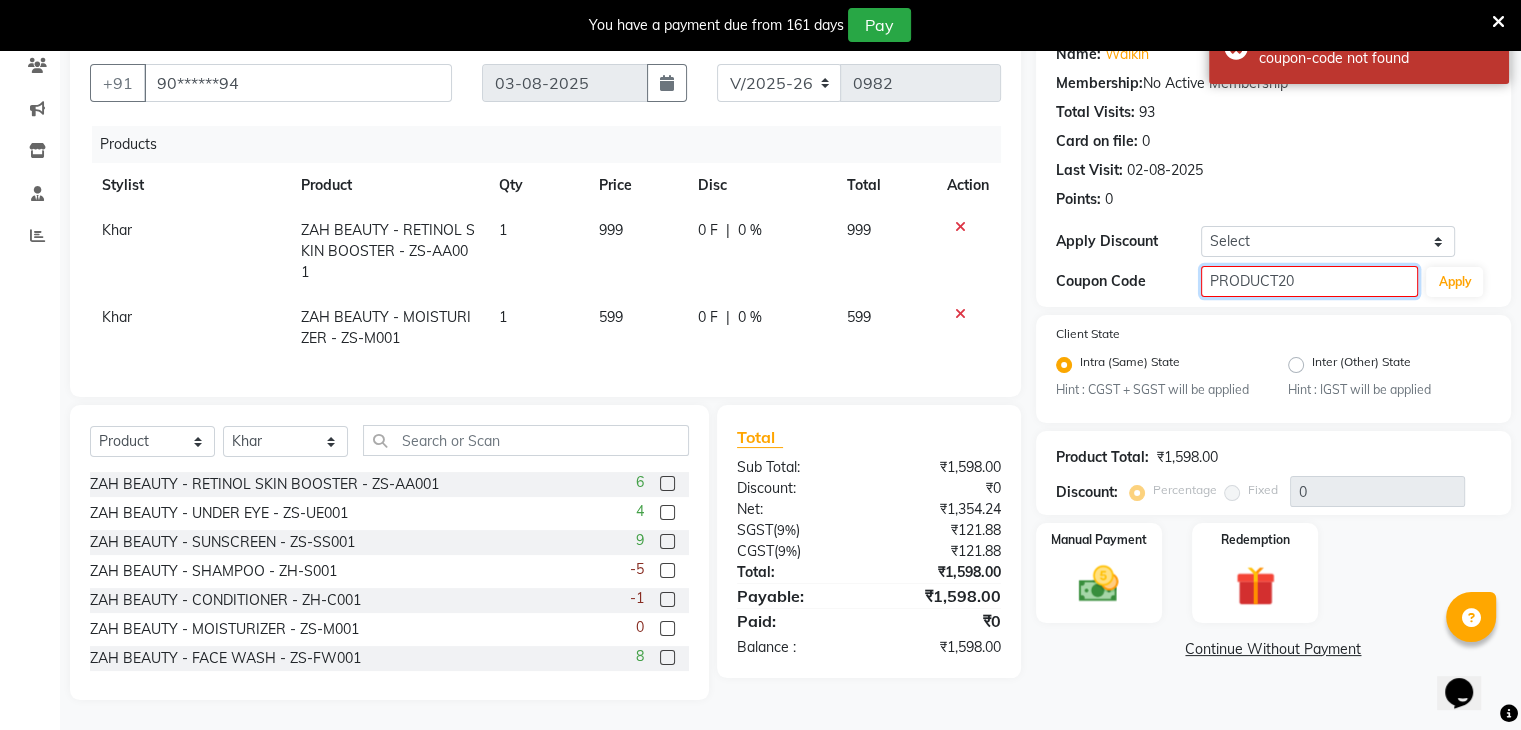 click on "PRODUCT20" 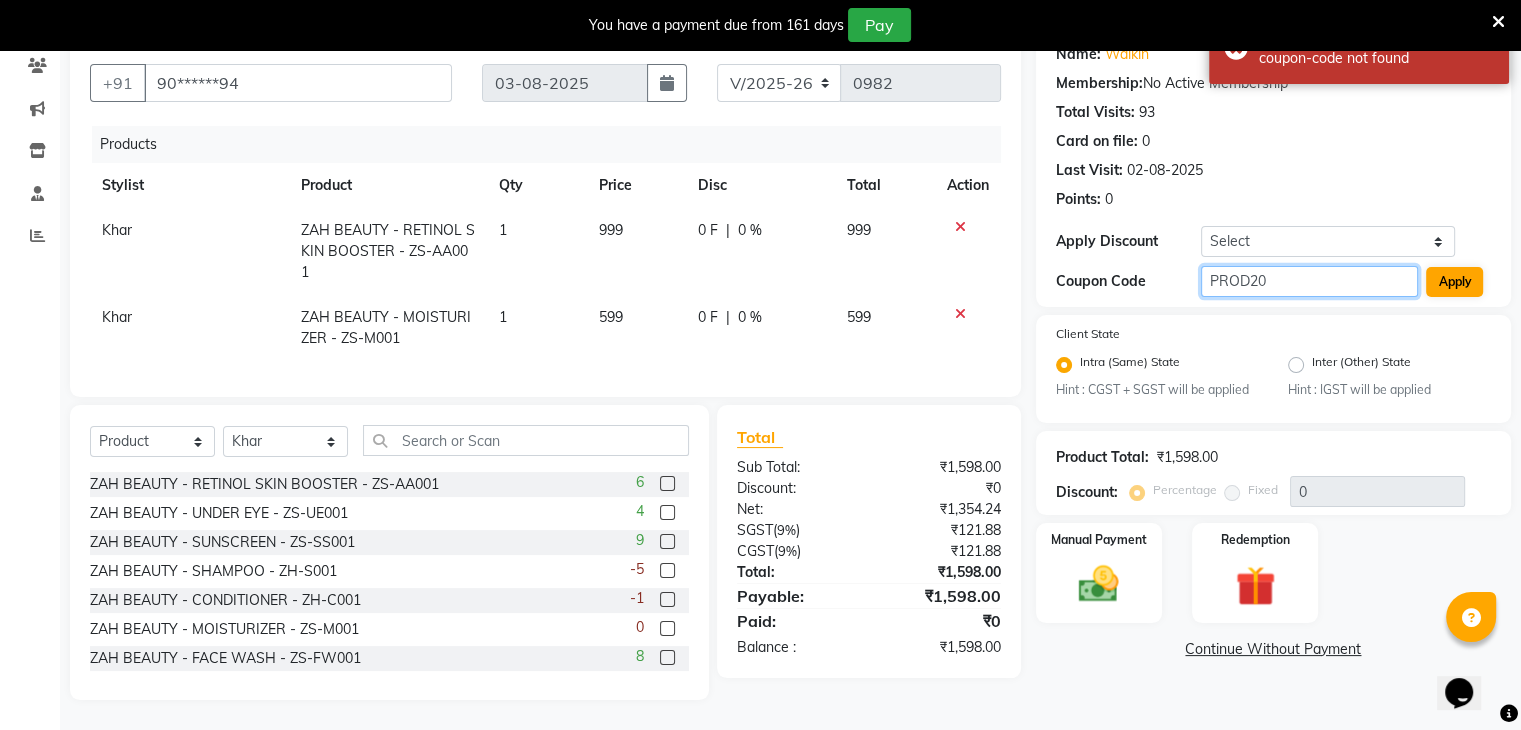 type on "PROD20" 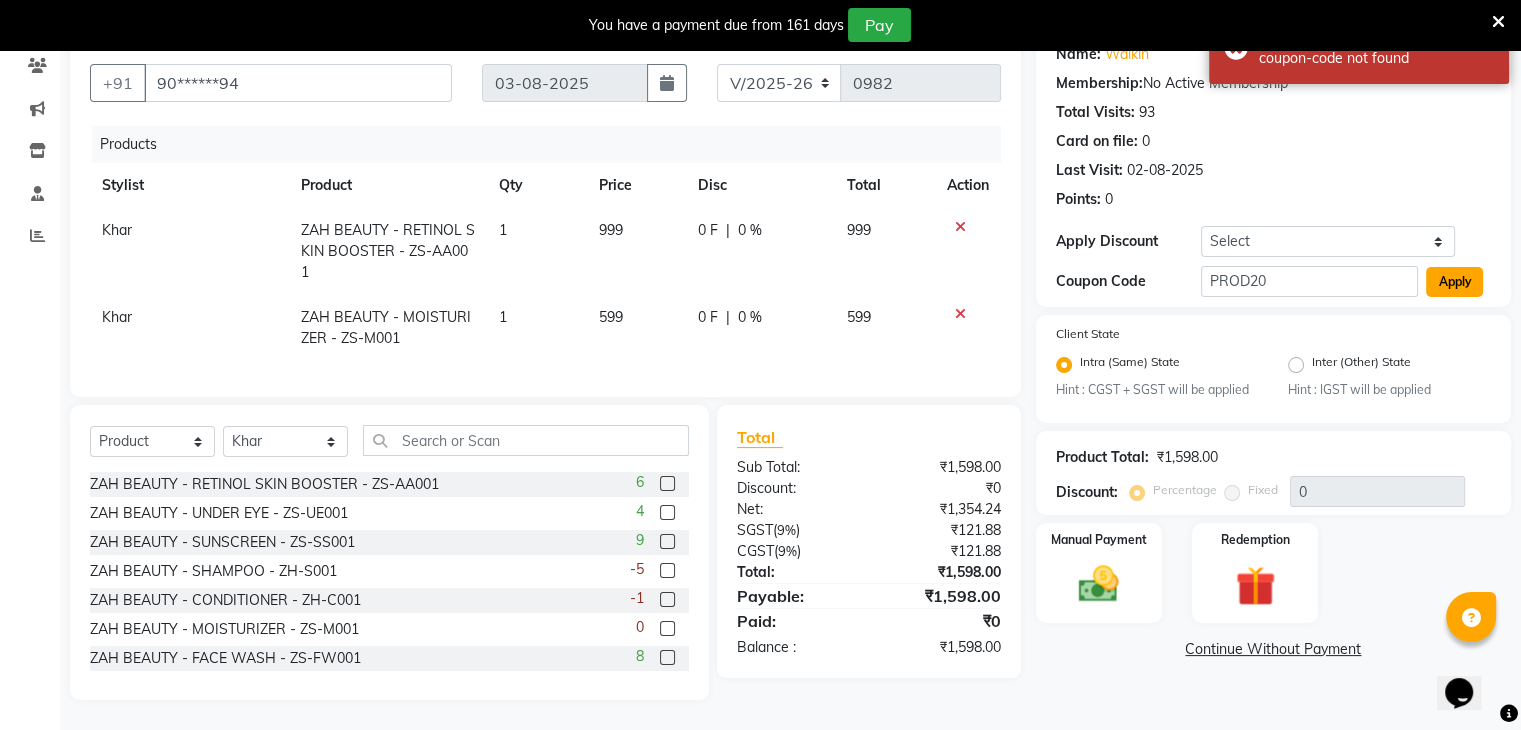 click on "Apply" 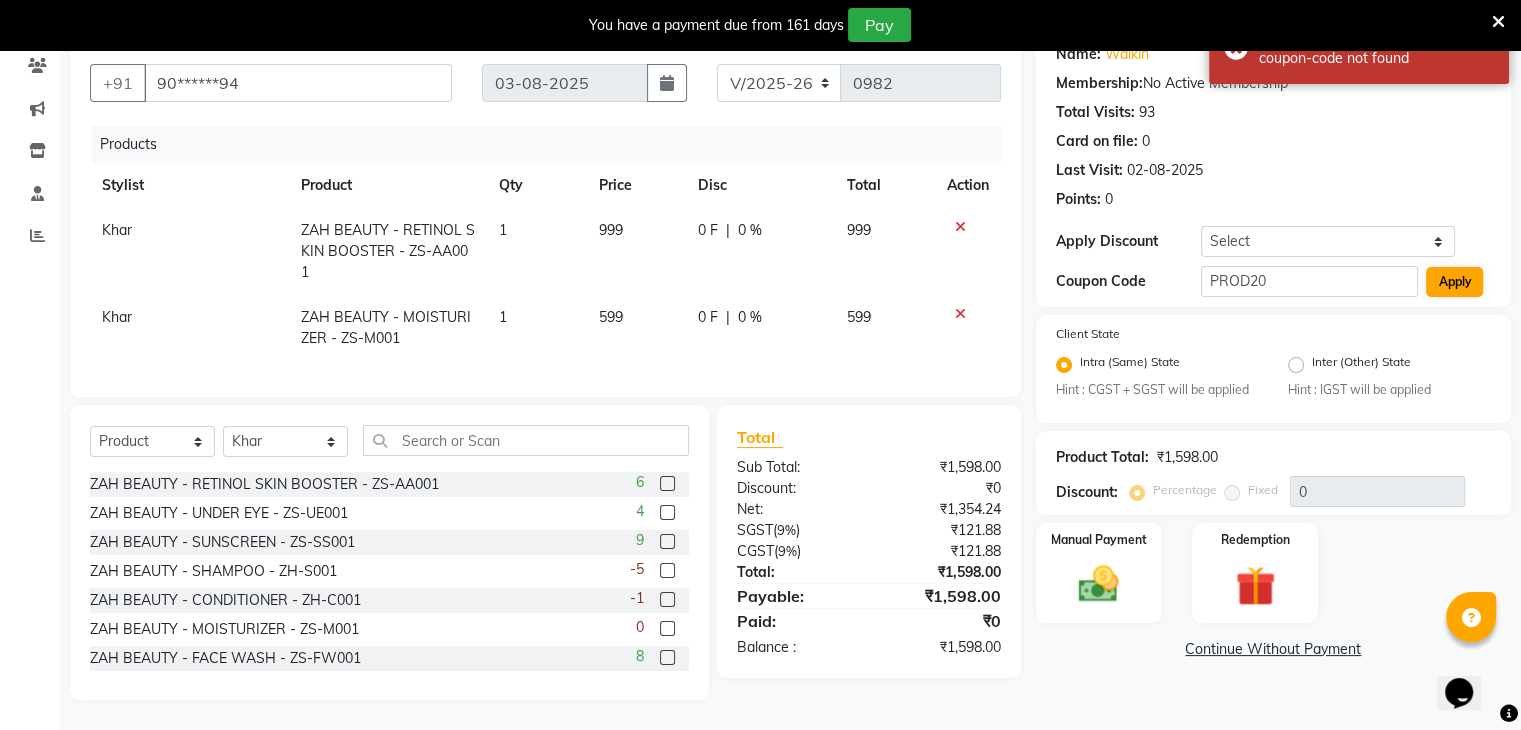 type on "20" 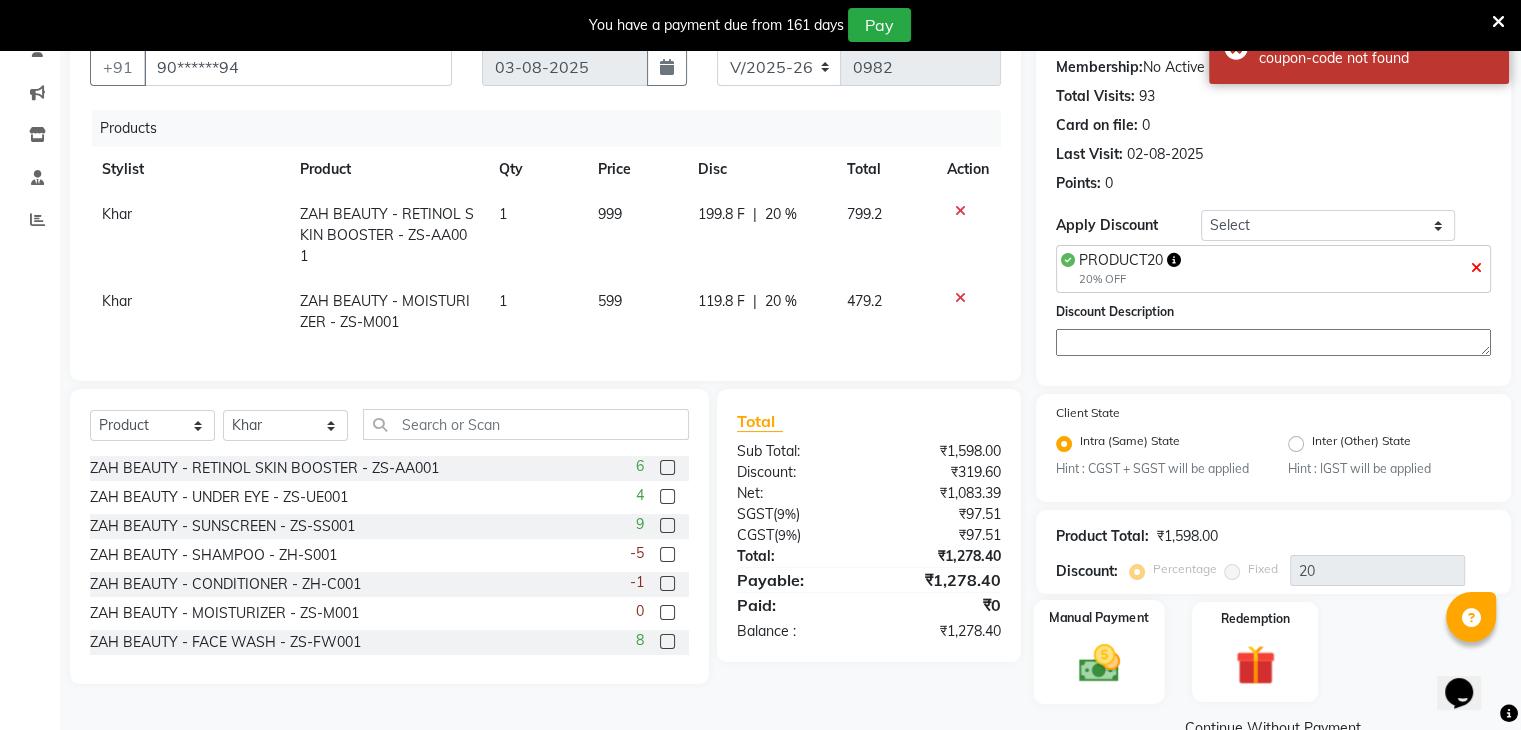 click 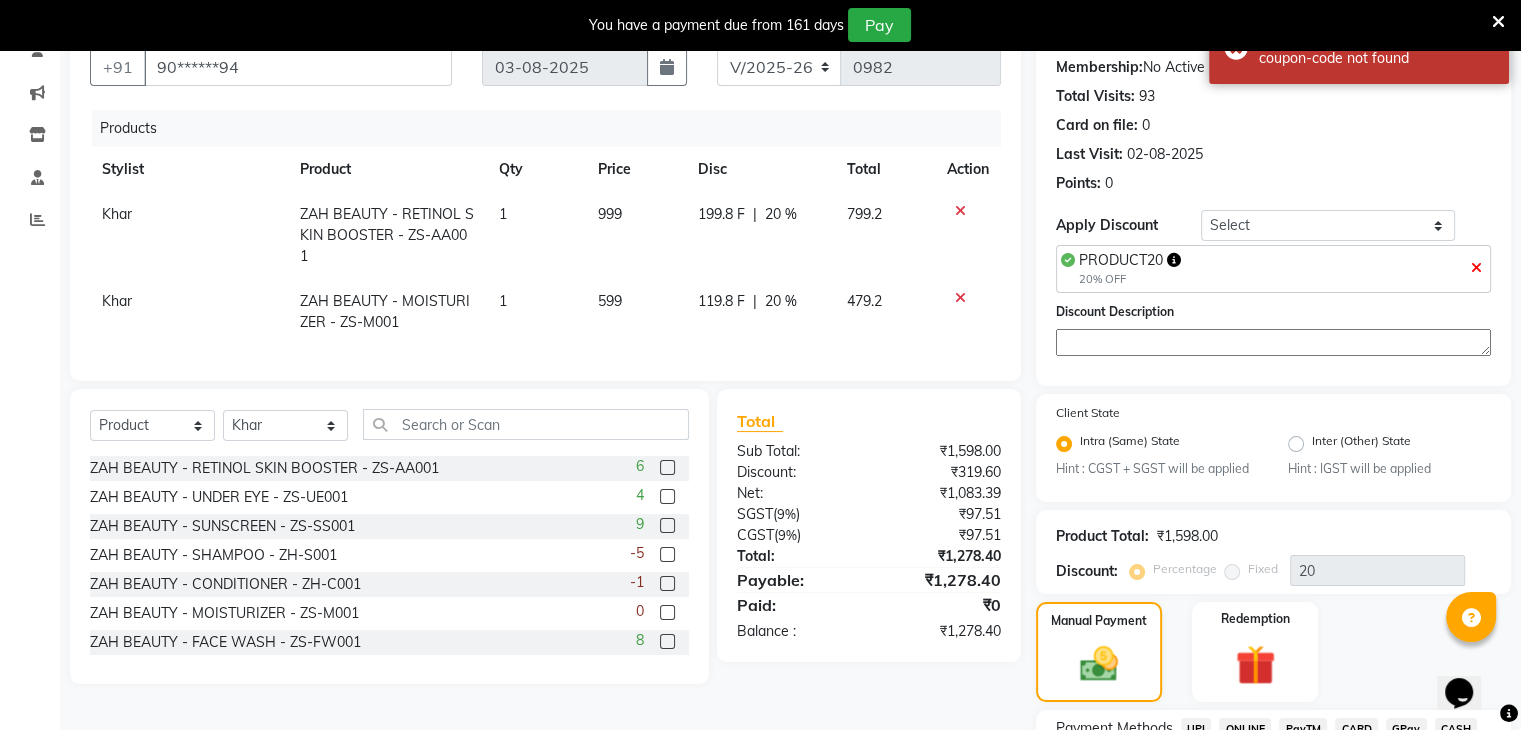 scroll, scrollTop: 360, scrollLeft: 0, axis: vertical 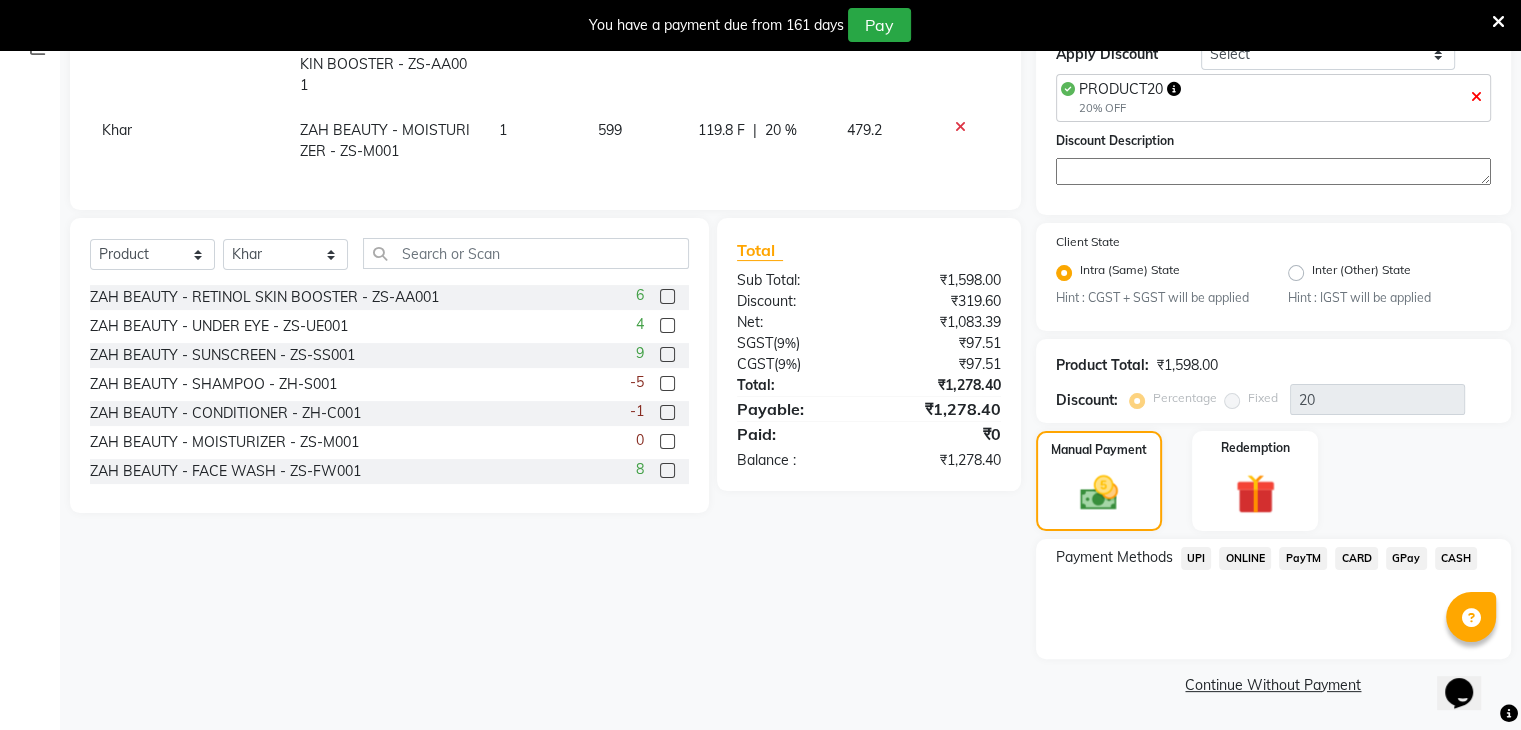 click on "UPI" 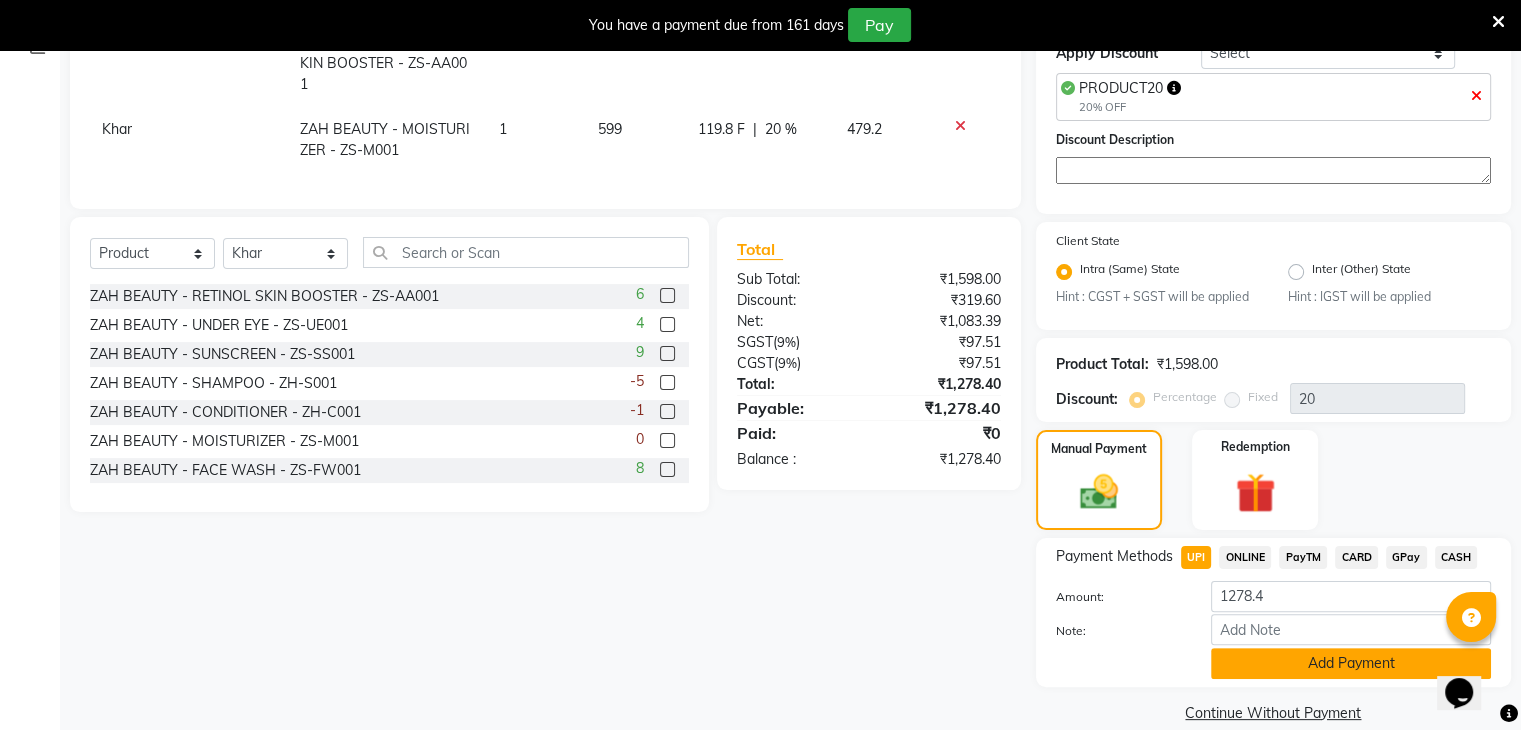 click on "Add Payment" 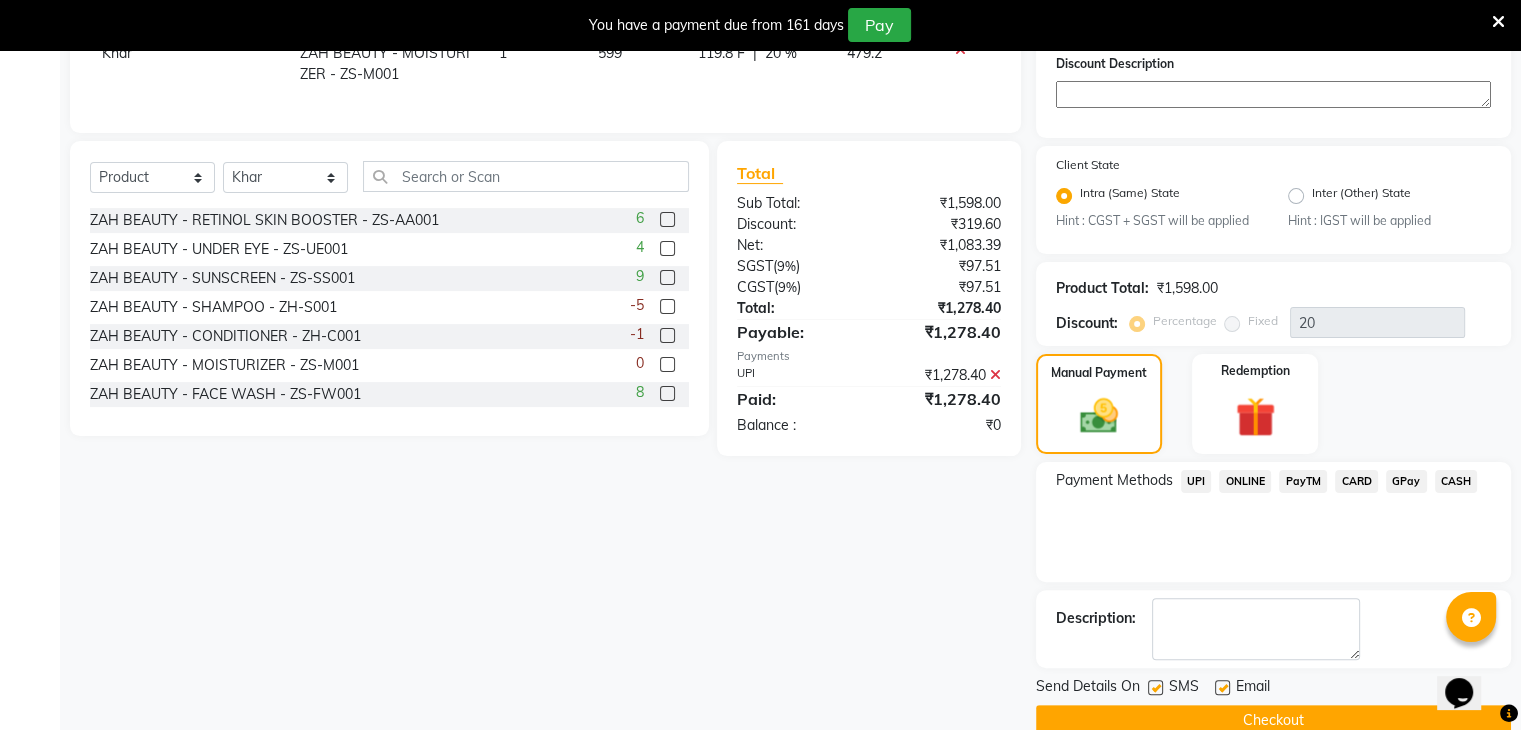 scroll, scrollTop: 472, scrollLeft: 0, axis: vertical 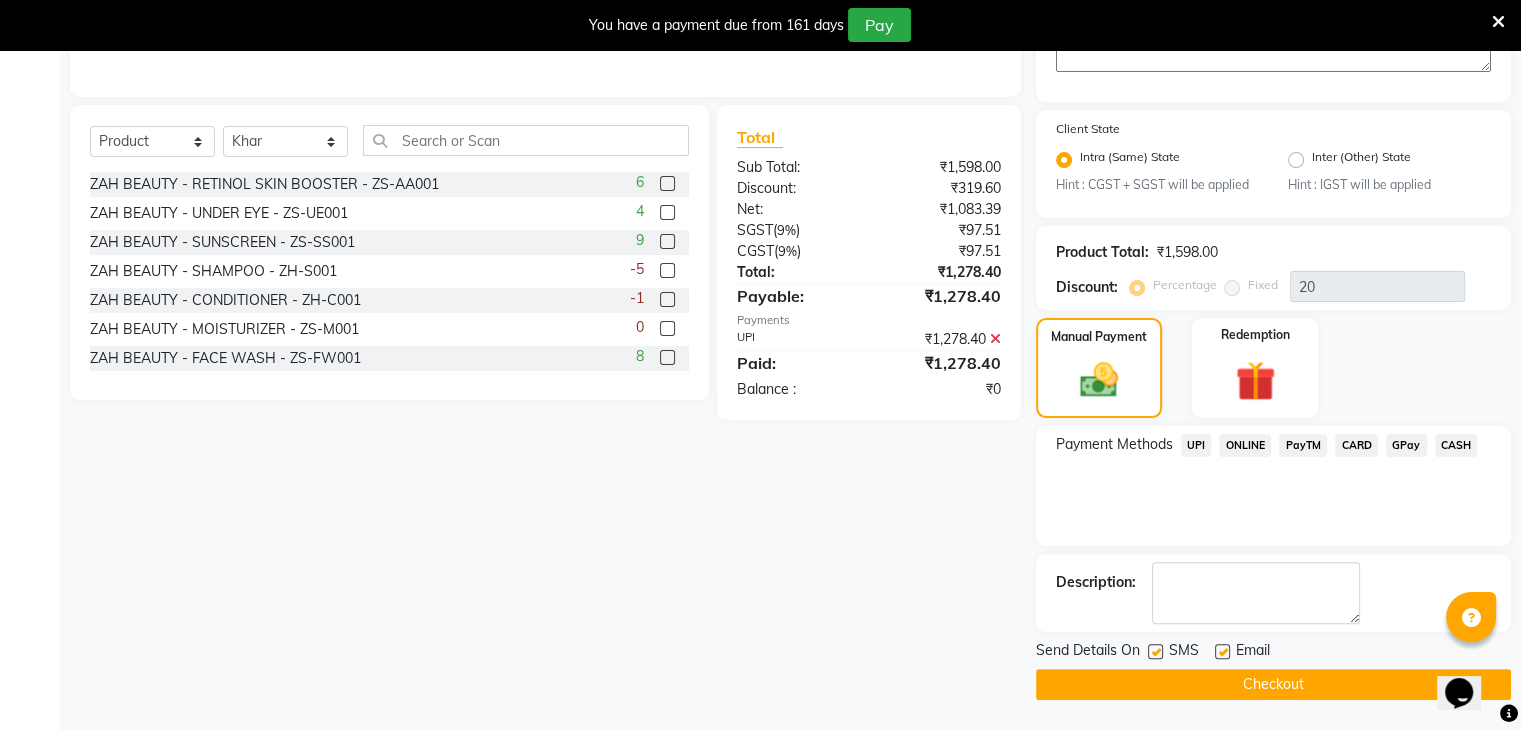 click on "Checkout" 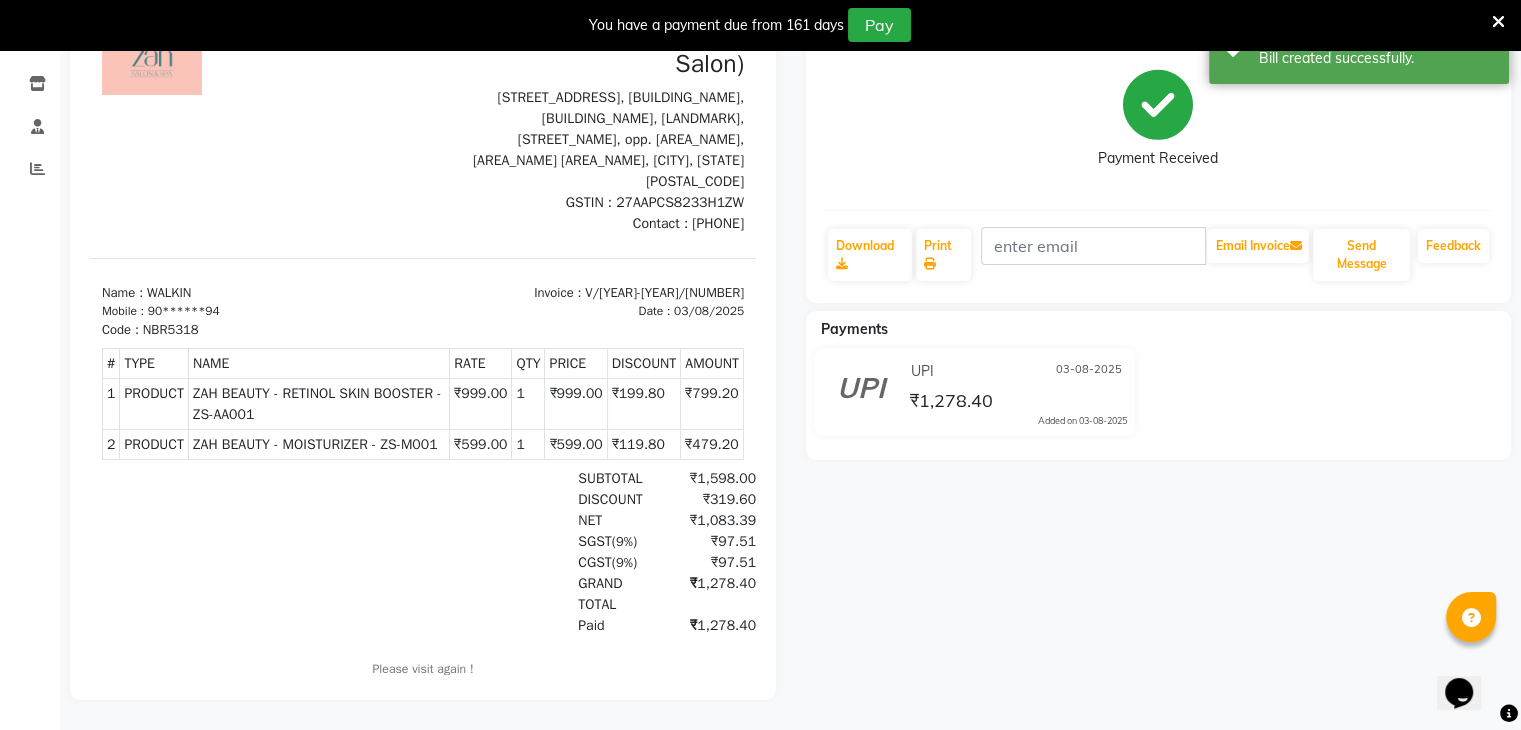 scroll, scrollTop: 0, scrollLeft: 0, axis: both 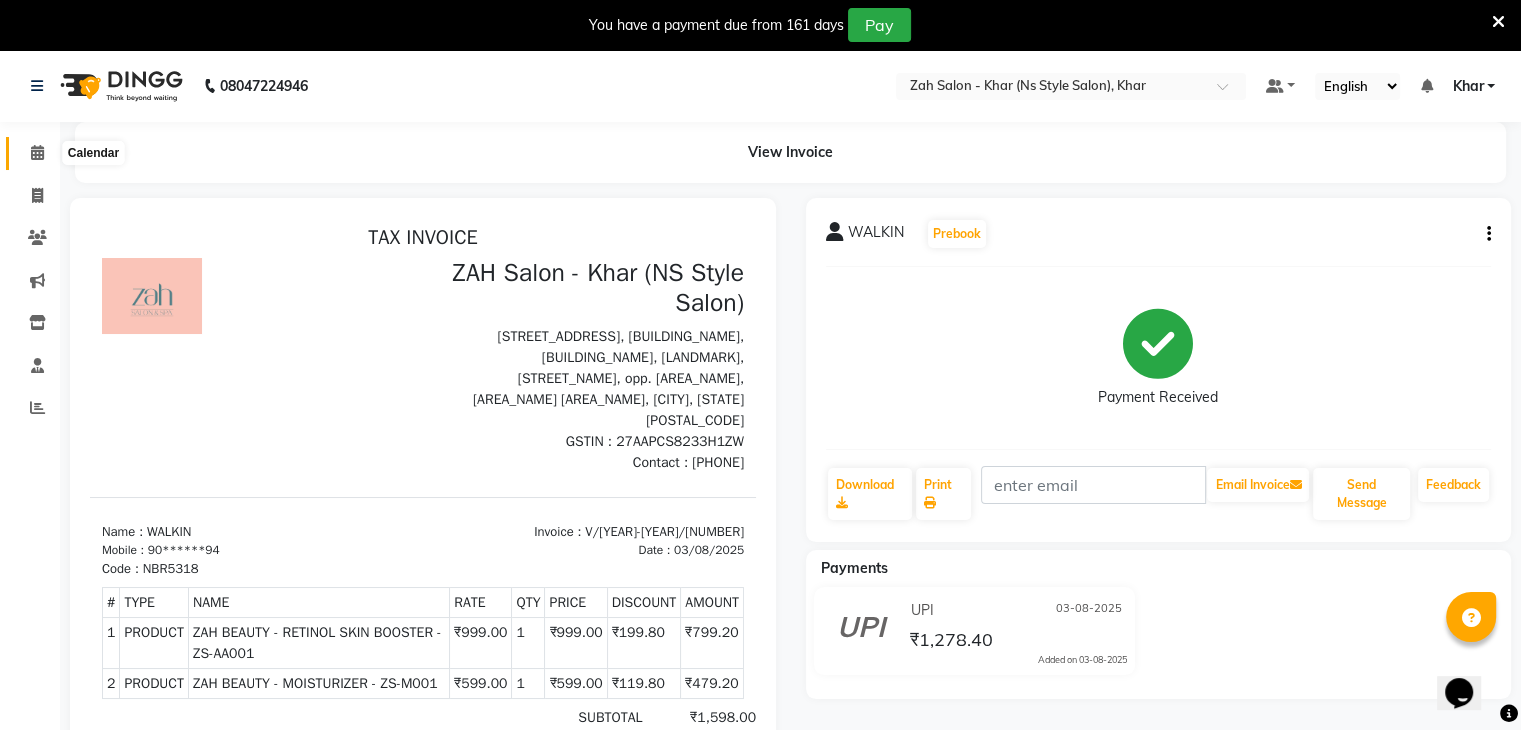 click 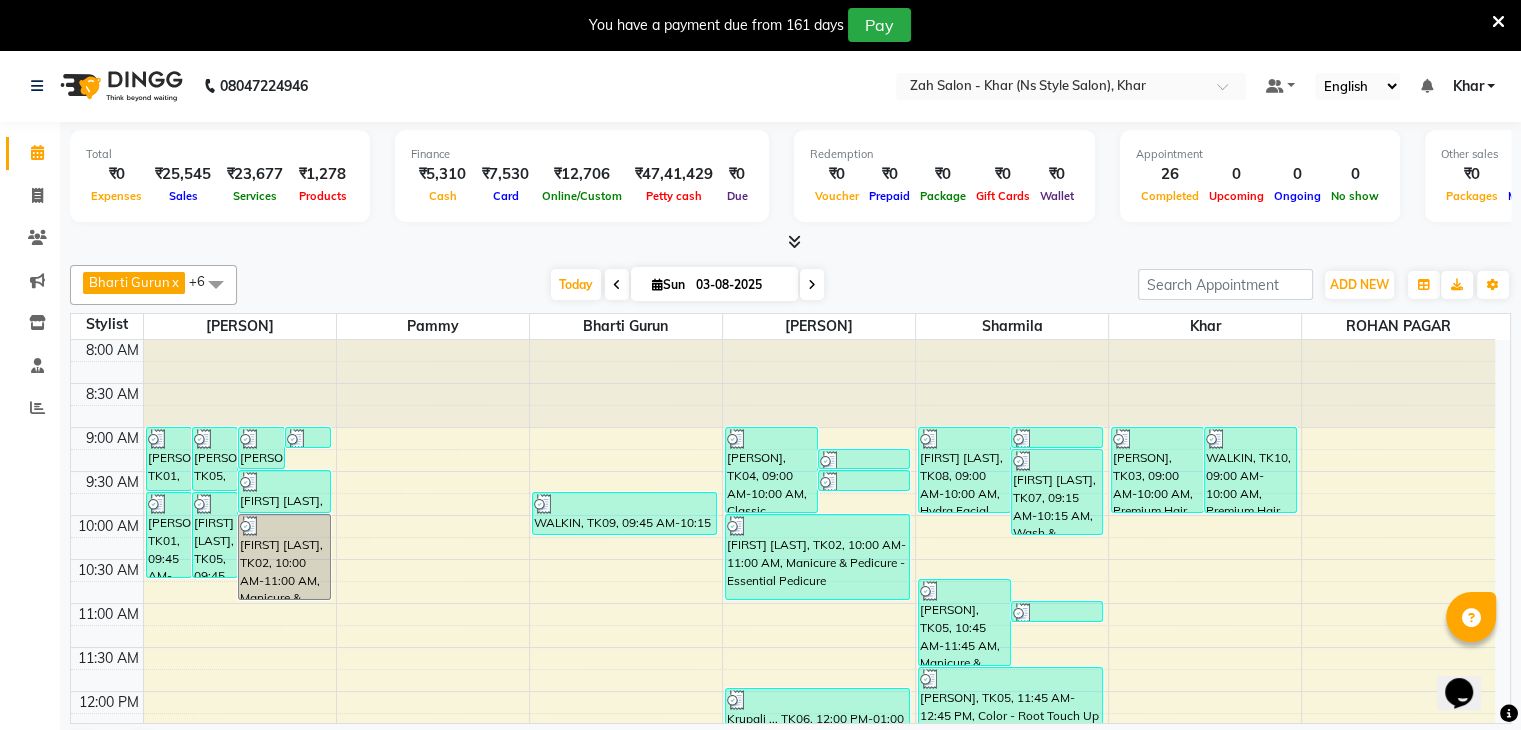 scroll, scrollTop: 336, scrollLeft: 0, axis: vertical 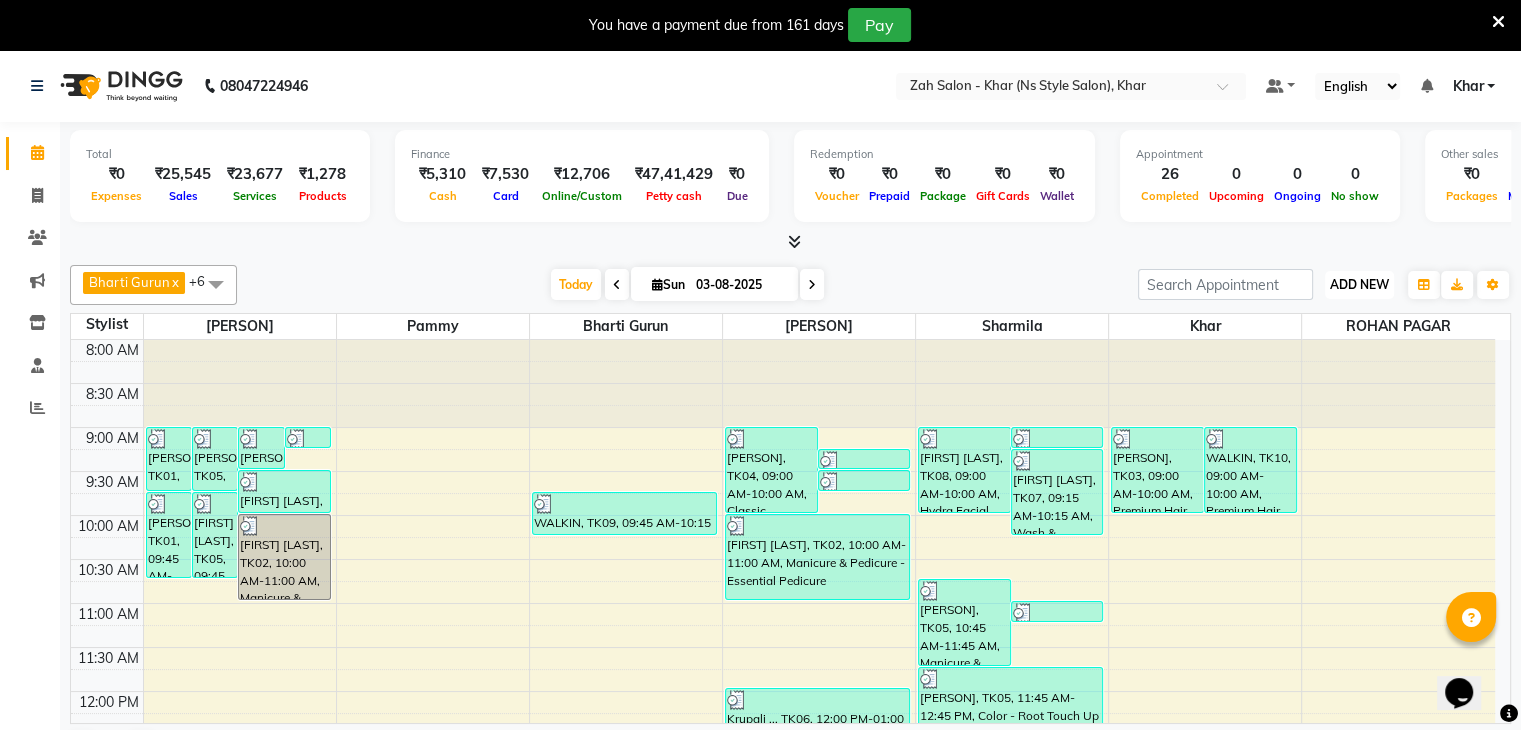 click on "ADD NEW Toggle Dropdown" at bounding box center [1359, 285] 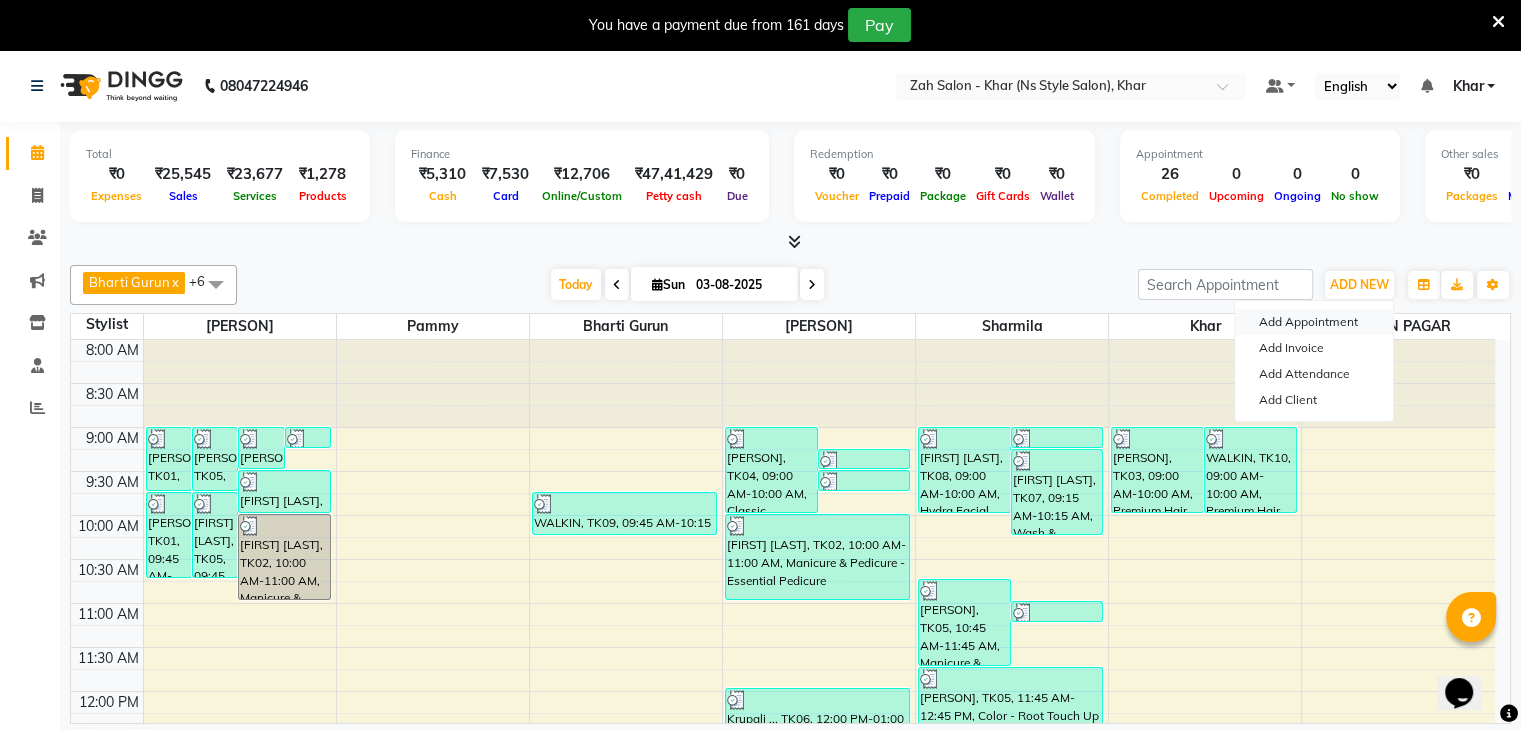 click on "Add Appointment" at bounding box center [1314, 322] 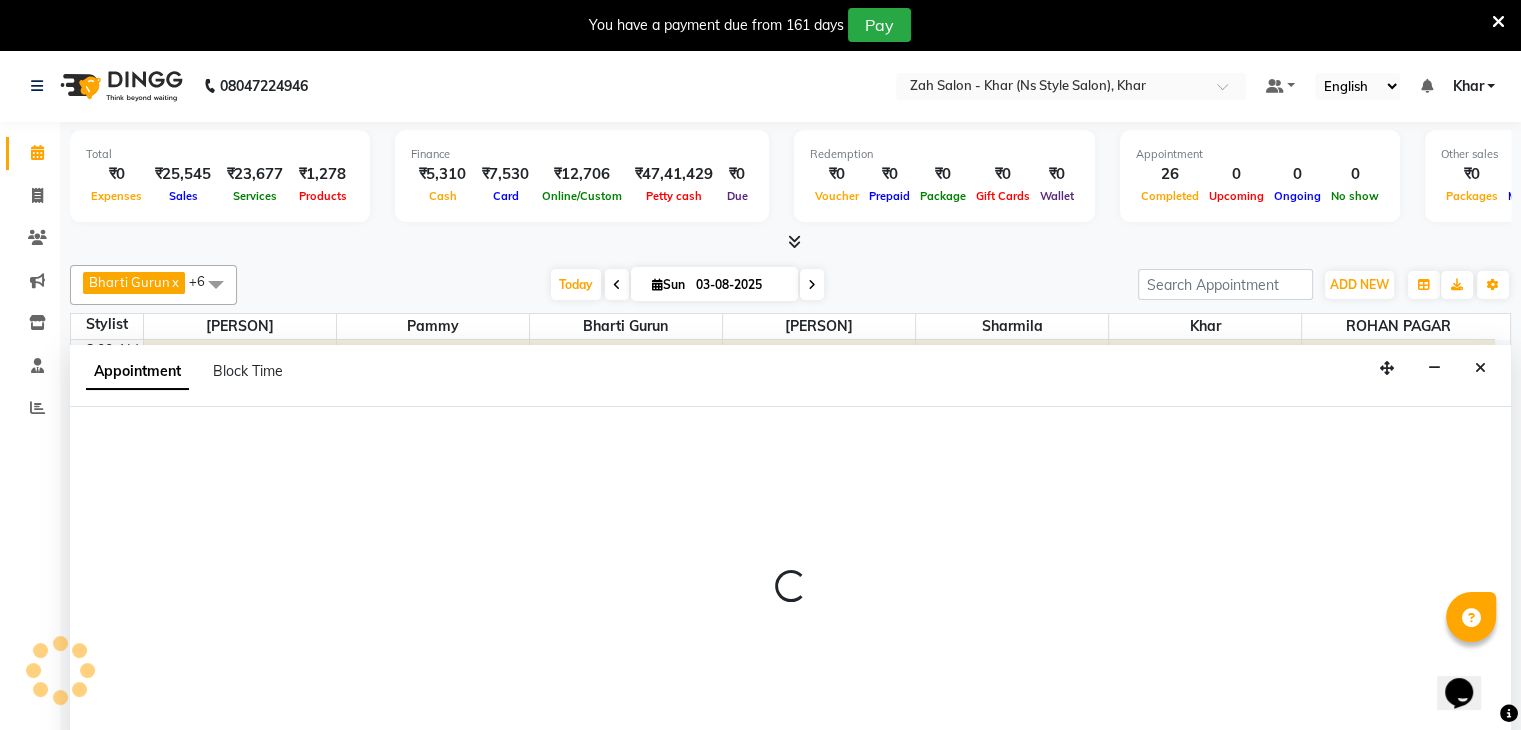 scroll, scrollTop: 51, scrollLeft: 0, axis: vertical 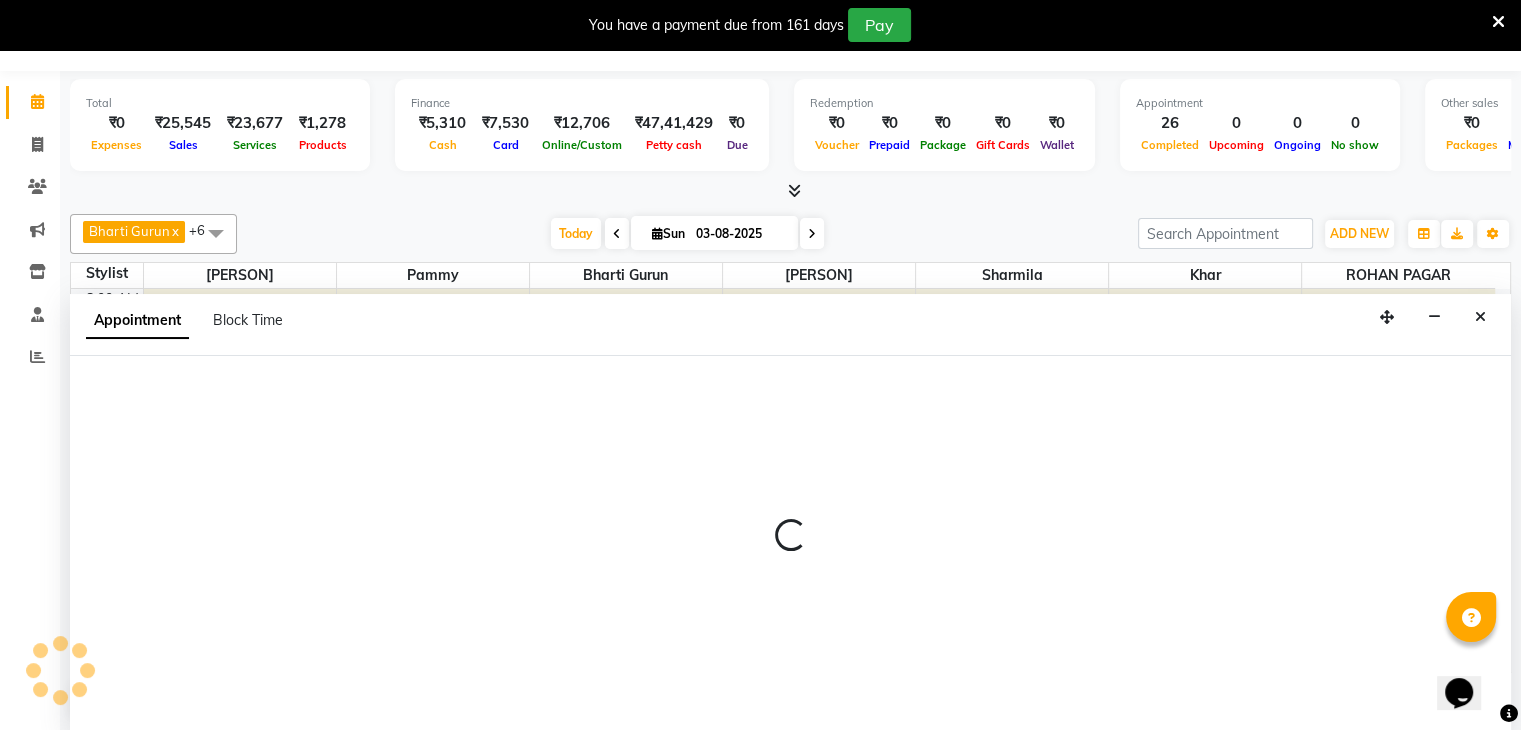 select on "540" 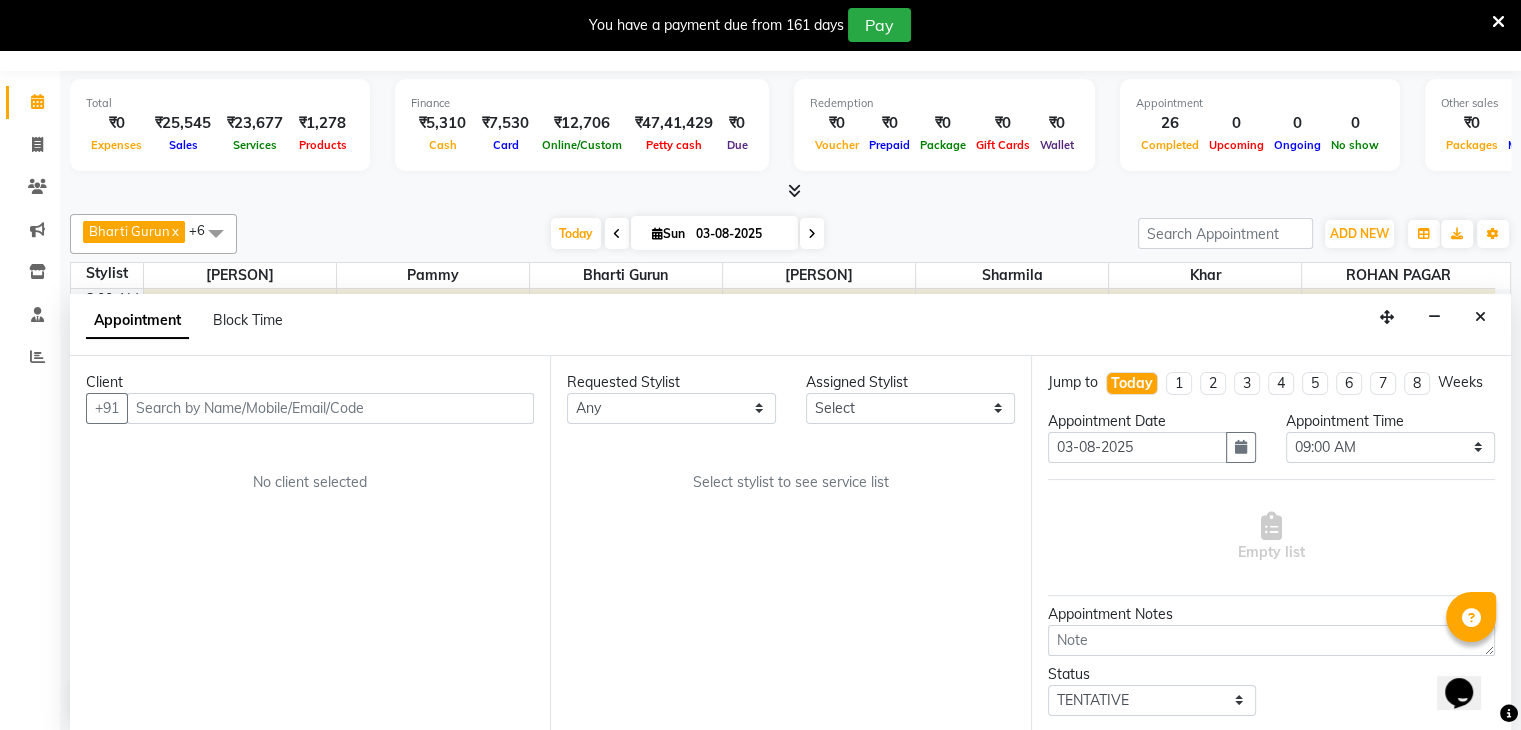 click at bounding box center (330, 408) 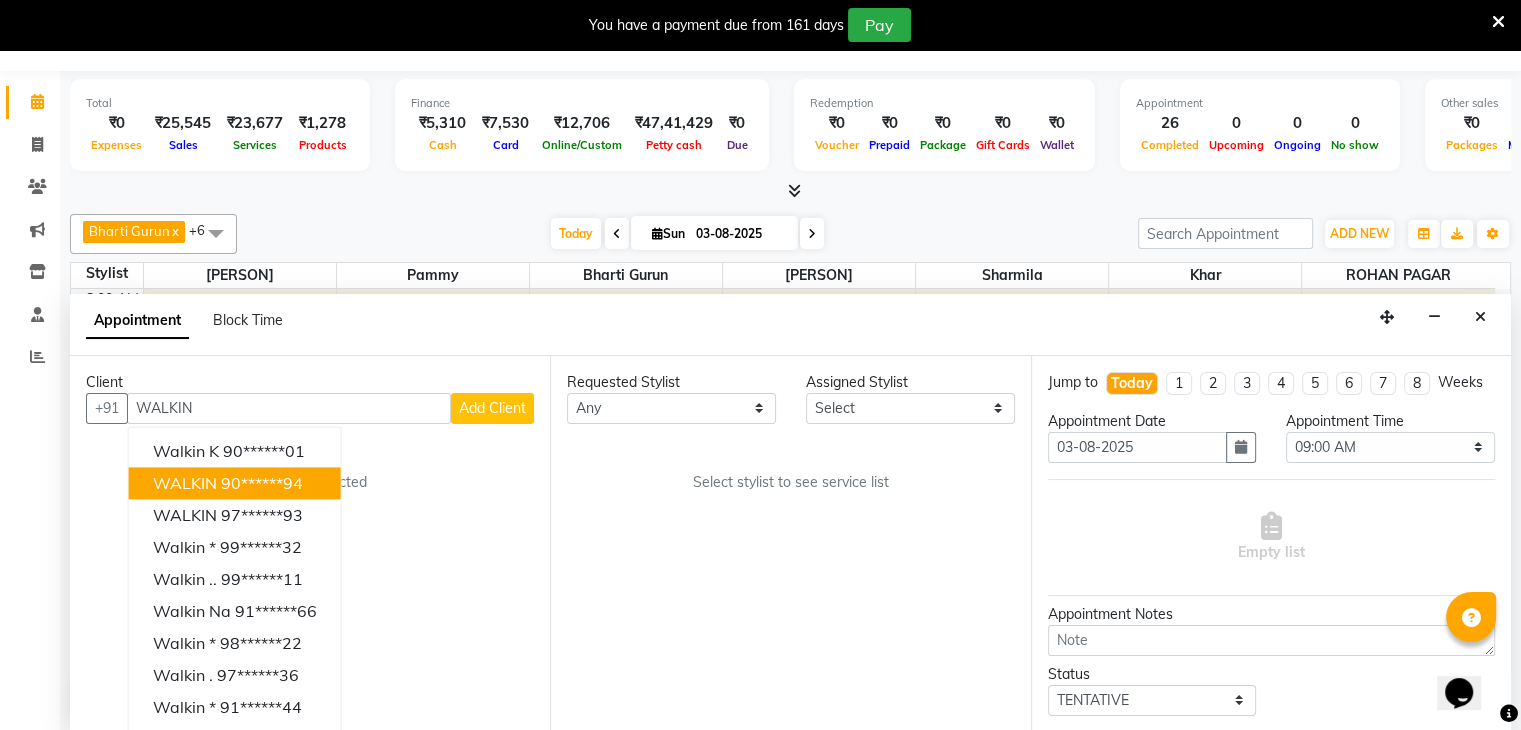 click on "WALKIN" at bounding box center (185, 483) 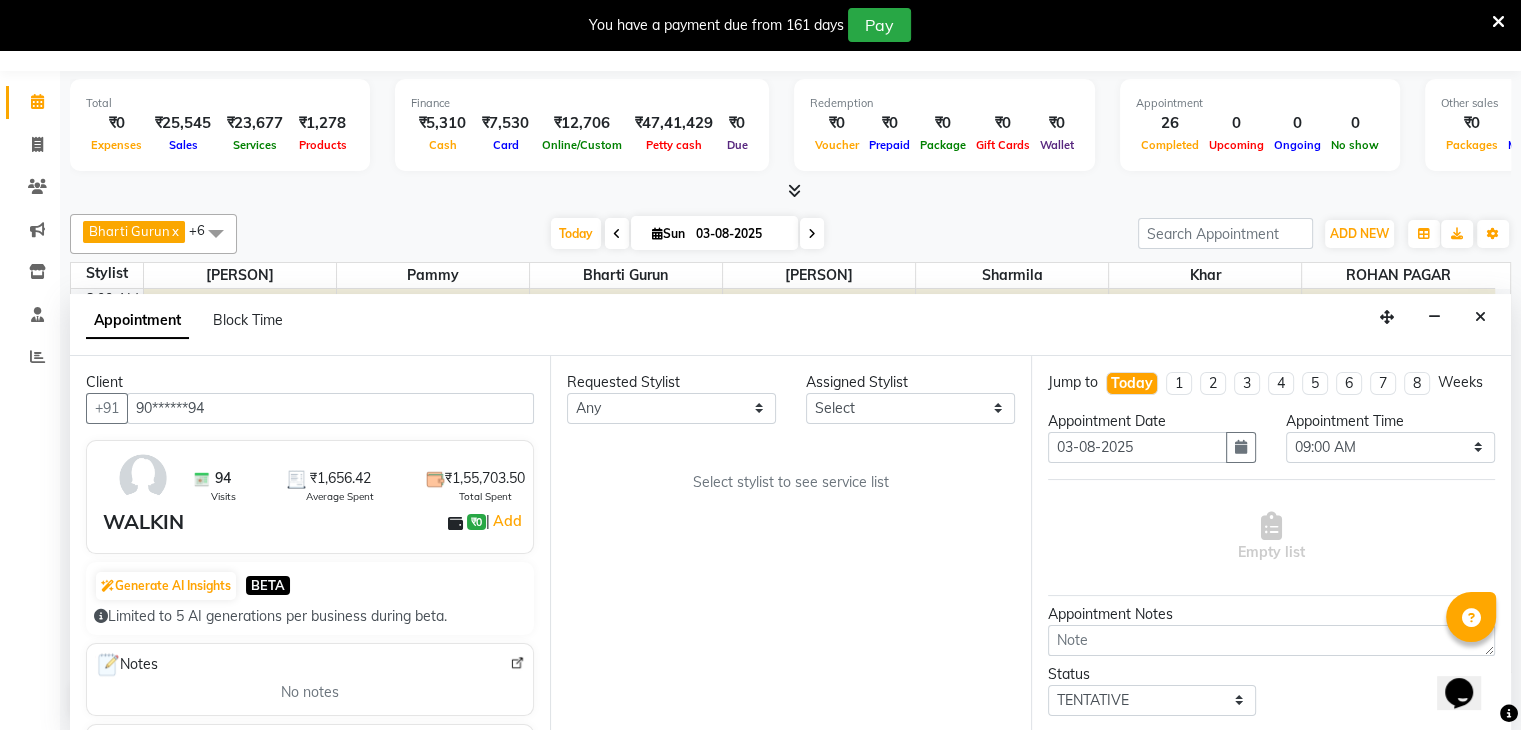 type on "90******94" 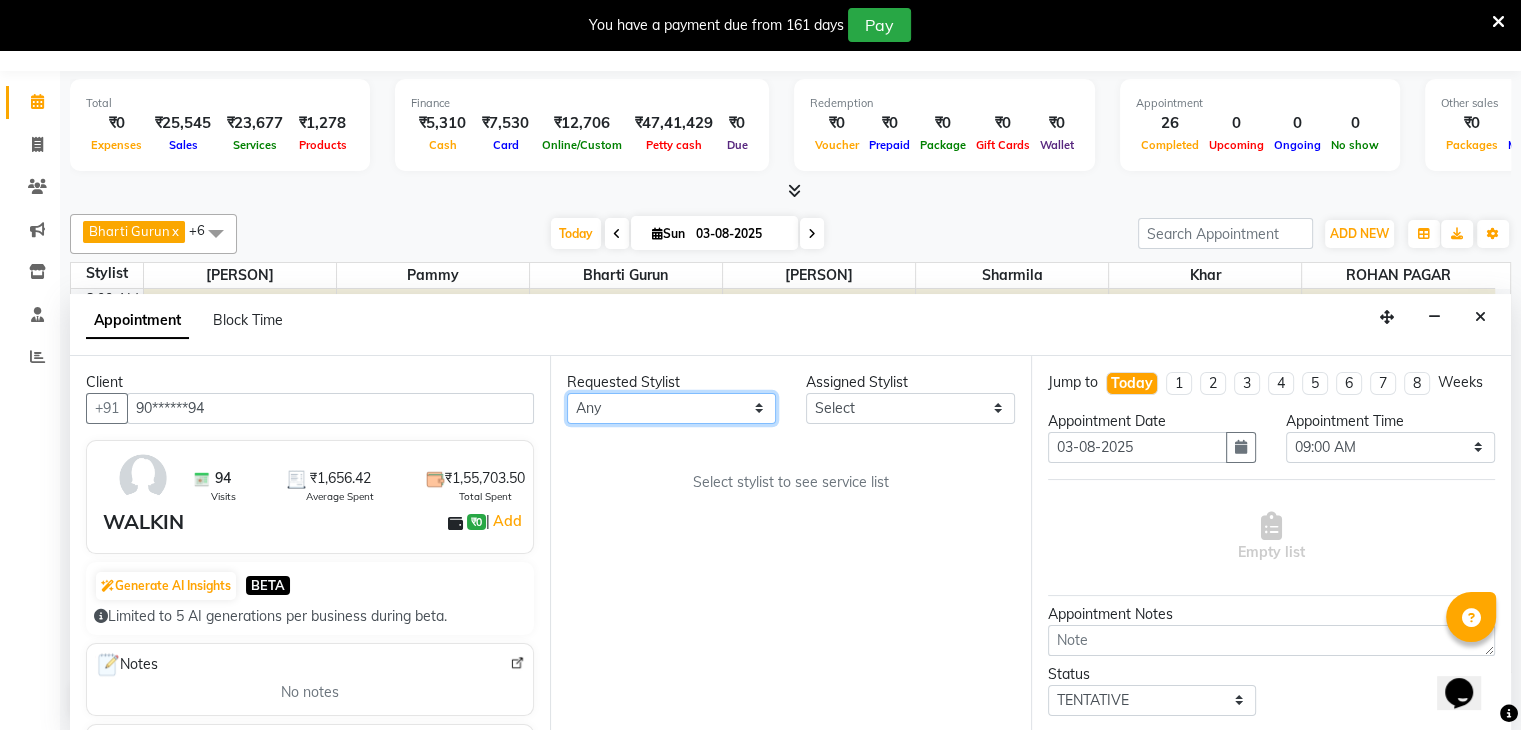 drag, startPoint x: 609, startPoint y: 419, endPoint x: 605, endPoint y: 506, distance: 87.0919 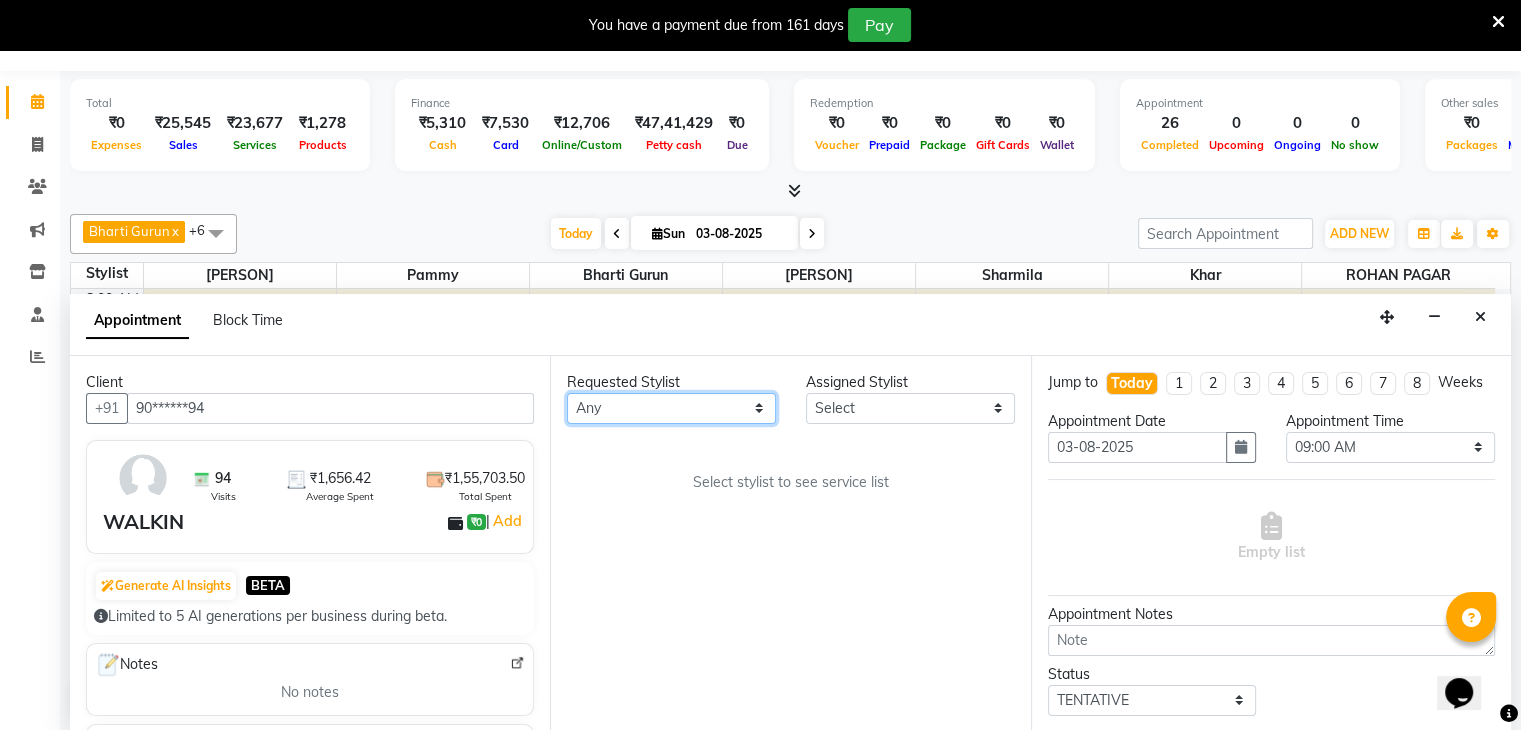 click on "Requested Stylist Any [PERSON] [PERSON] [PERSON] [PERSON] [PERSON] [PERSON] [PERSON] Assigned Stylist Select [PERSON] [PERSON] [PERSON] [PERSON] [PERSON] [PERSON] [PERSON] Select stylist to see service list" at bounding box center (790, 544) 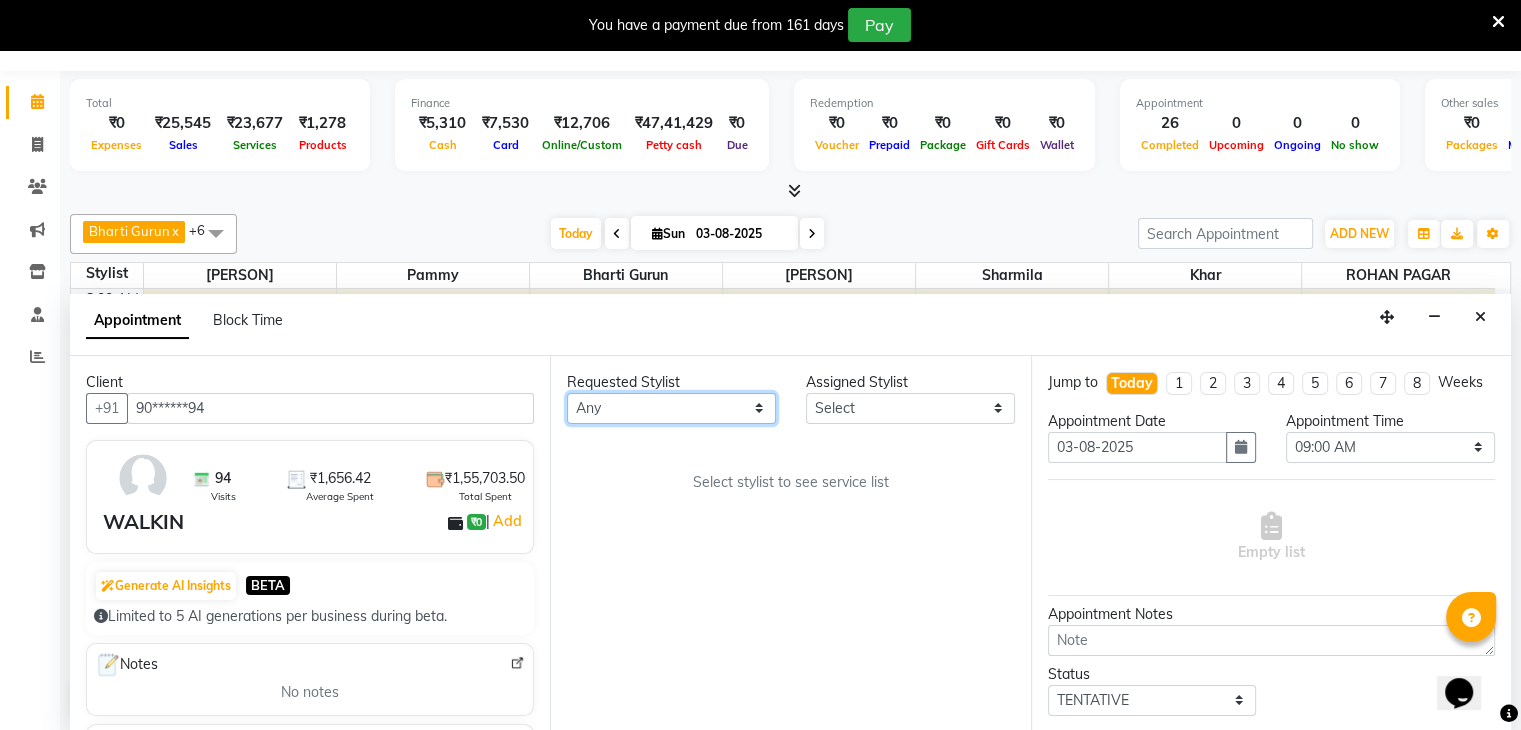select on "38400" 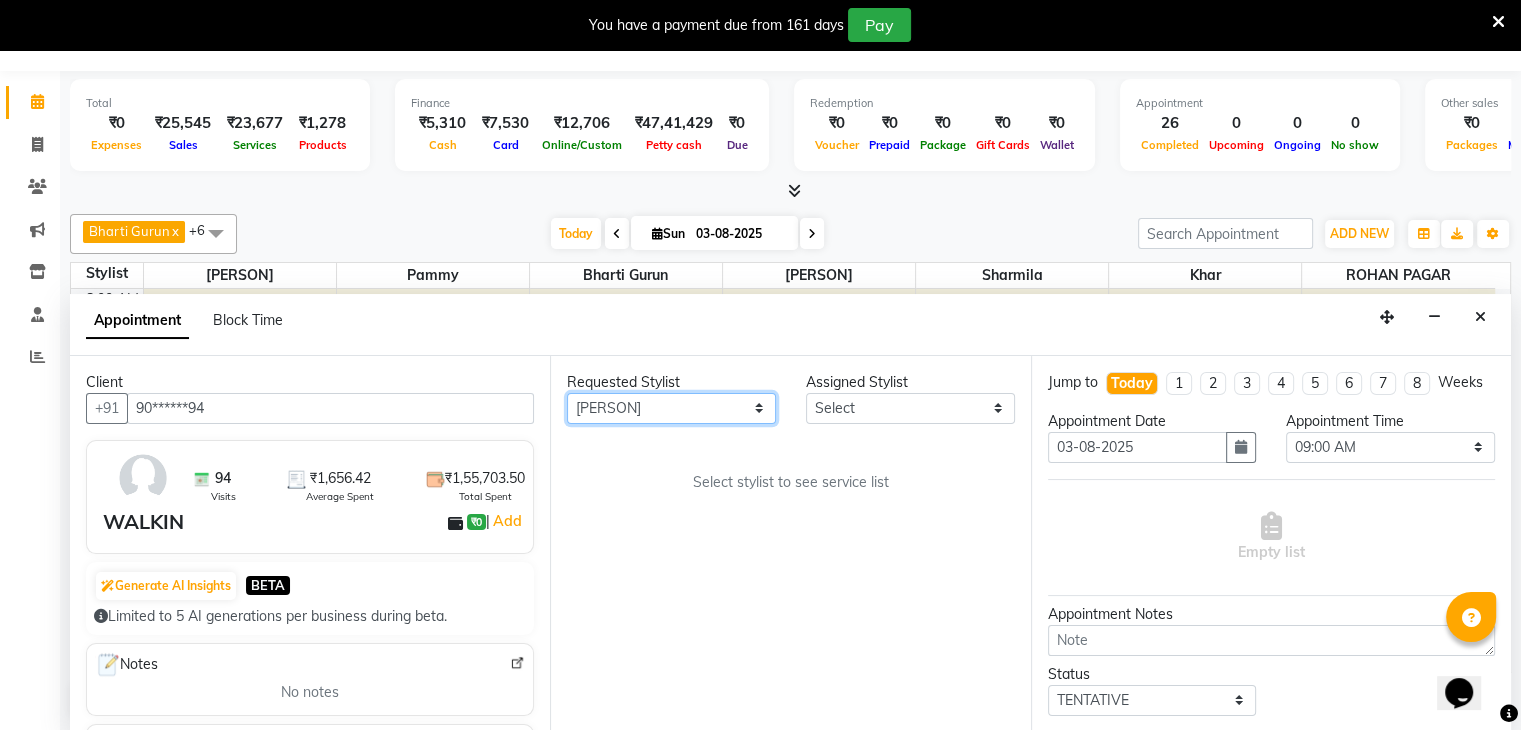 click on "Any [PERSON] [PERSON] [PERSON] [PERSON] [PERSON] [PERSON] [PERSON]" at bounding box center [671, 408] 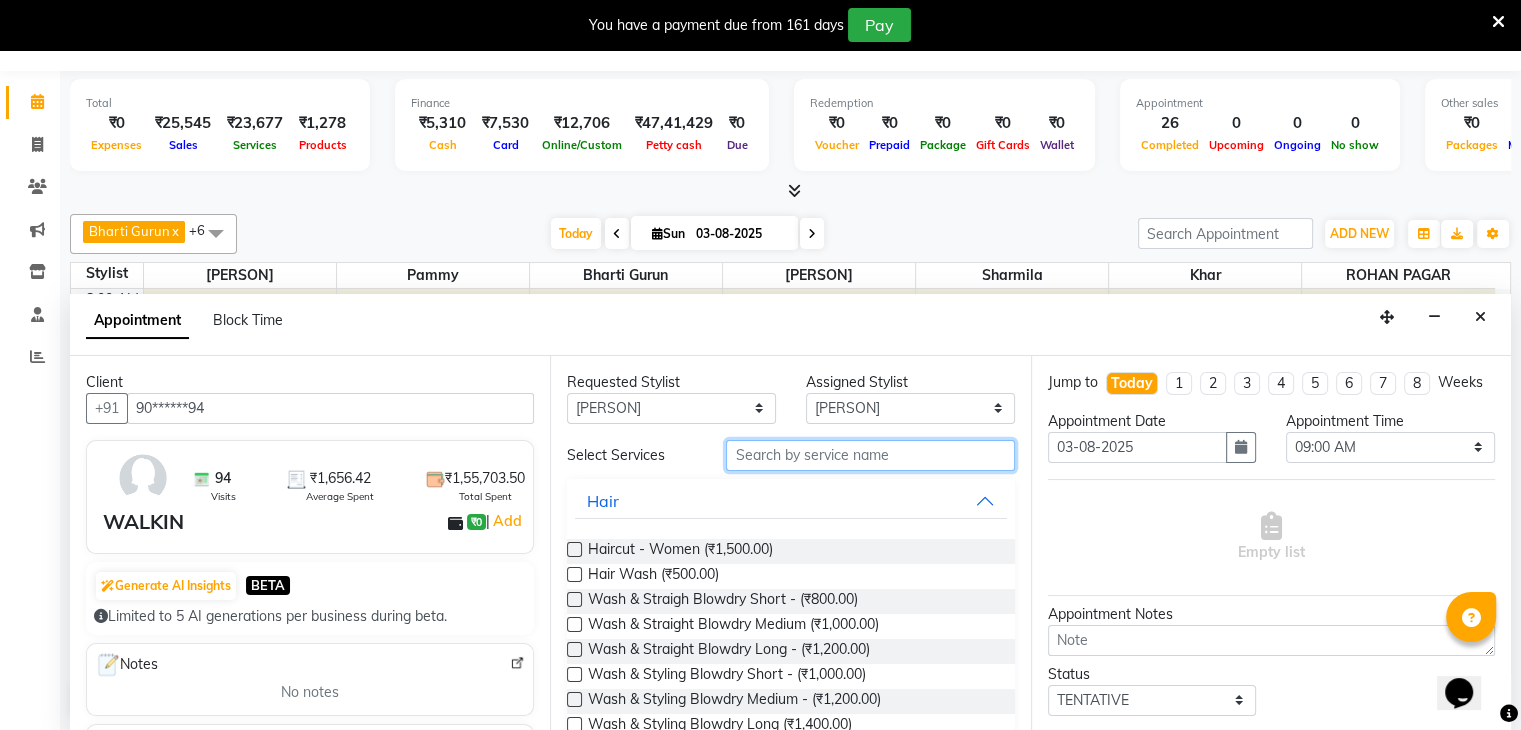 click at bounding box center [870, 455] 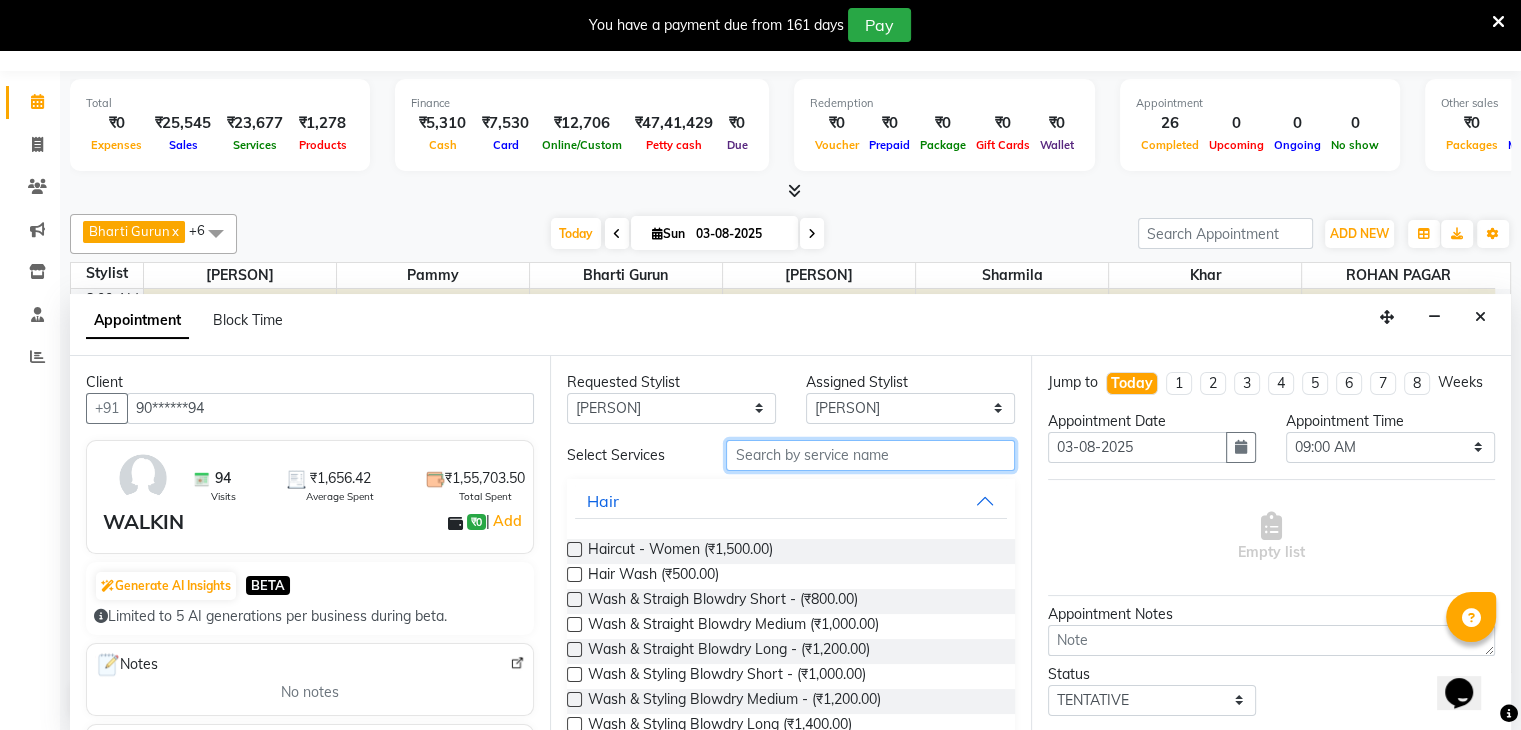 click at bounding box center [870, 455] 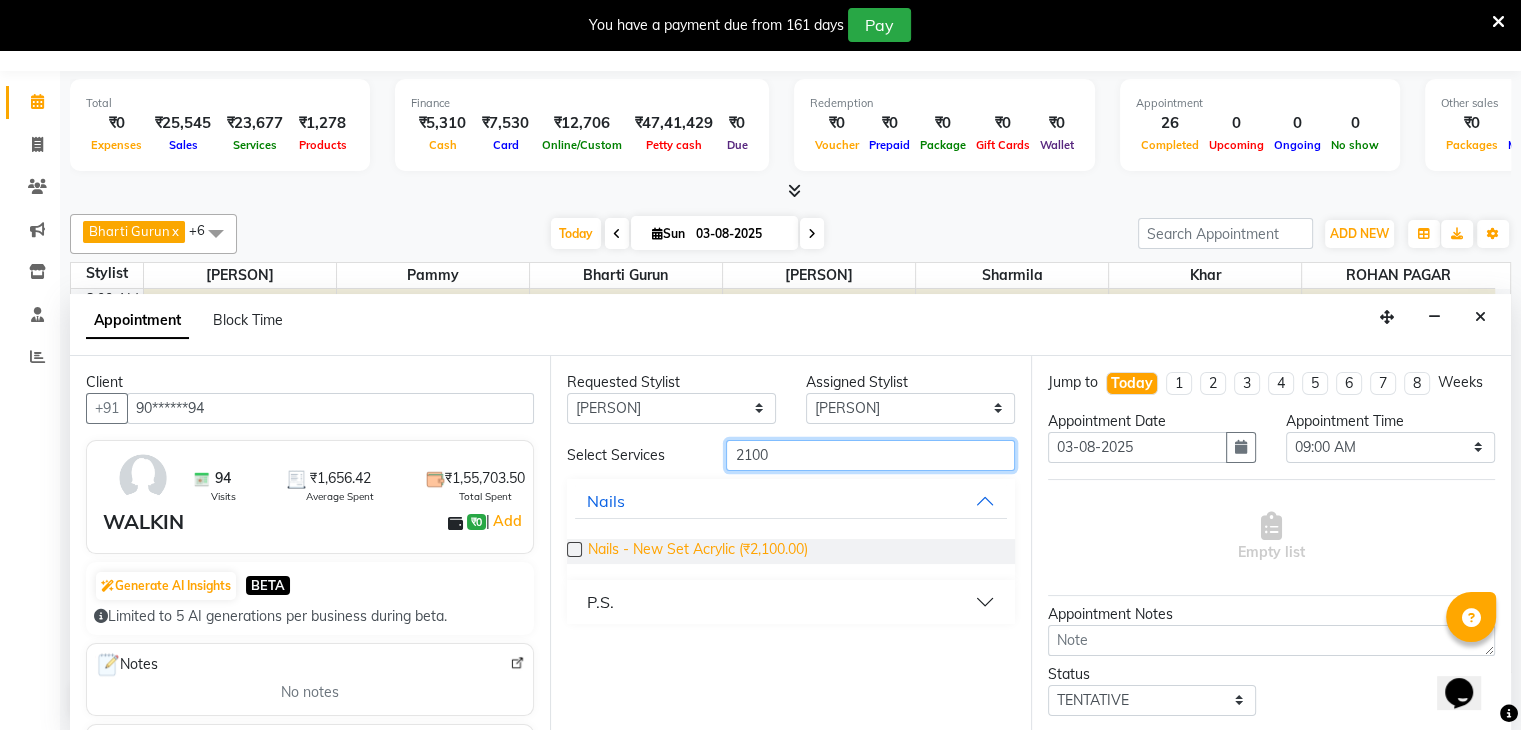 type on "2100" 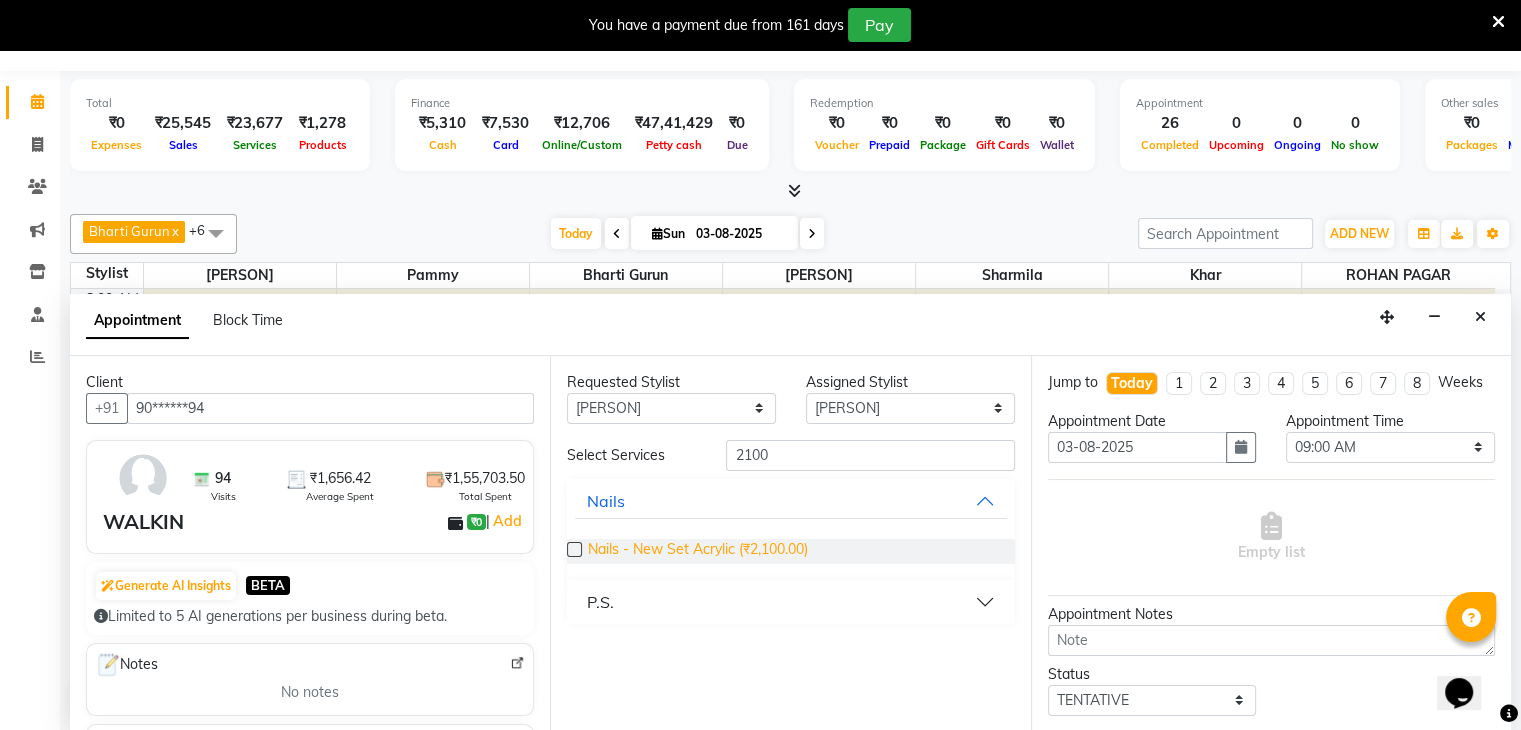 click on "Nails - New Set Acrylic (₹2,100.00)" at bounding box center [698, 551] 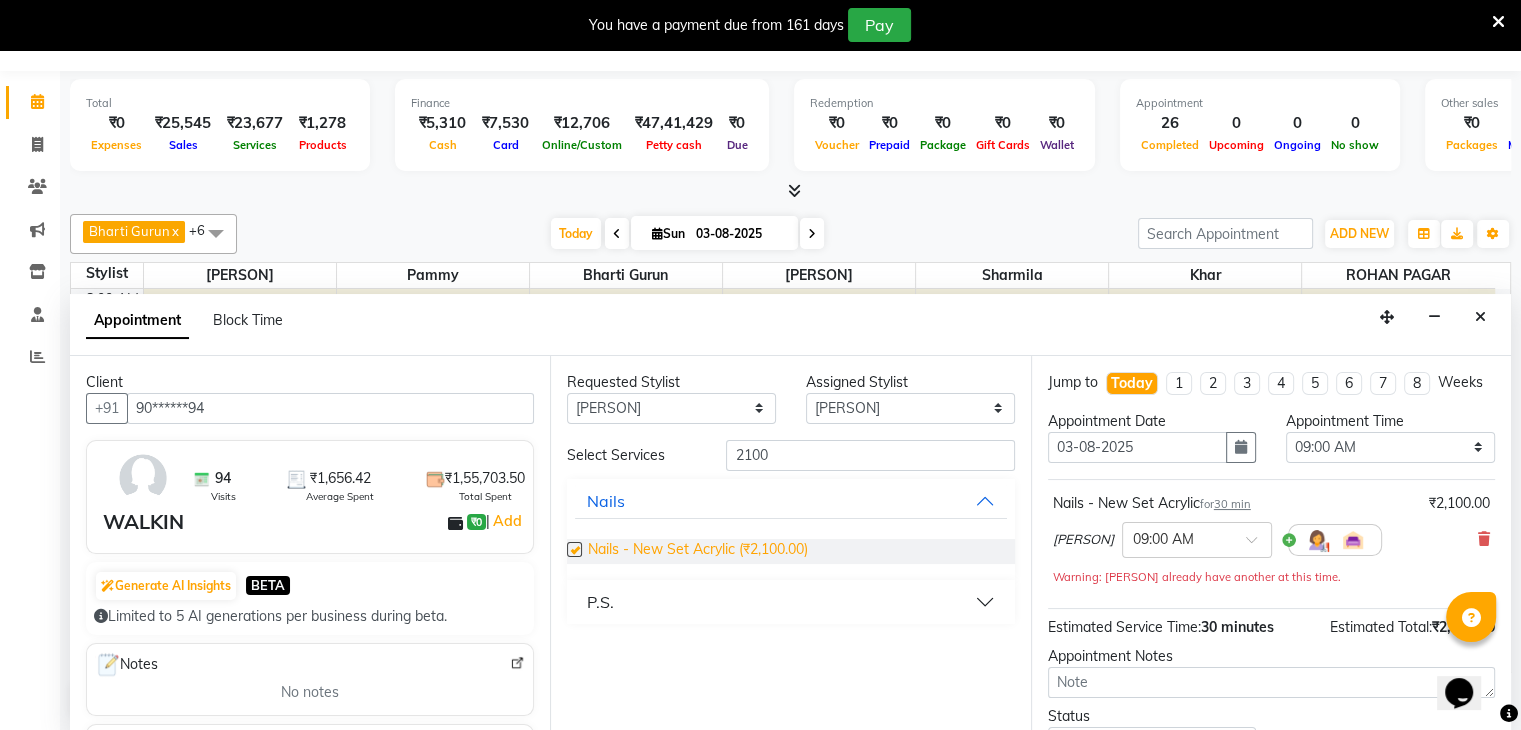 checkbox on "false" 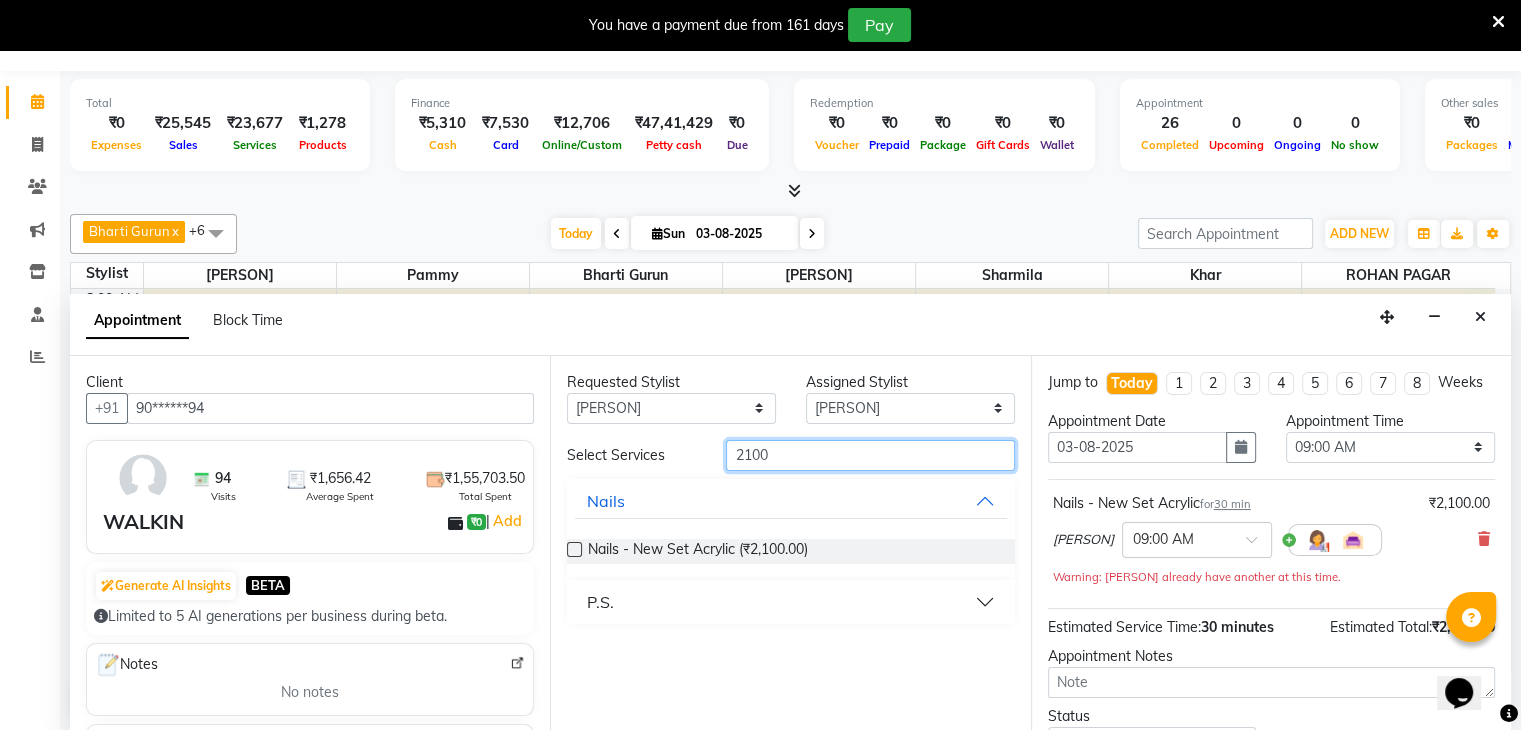 click on "2100" at bounding box center [870, 455] 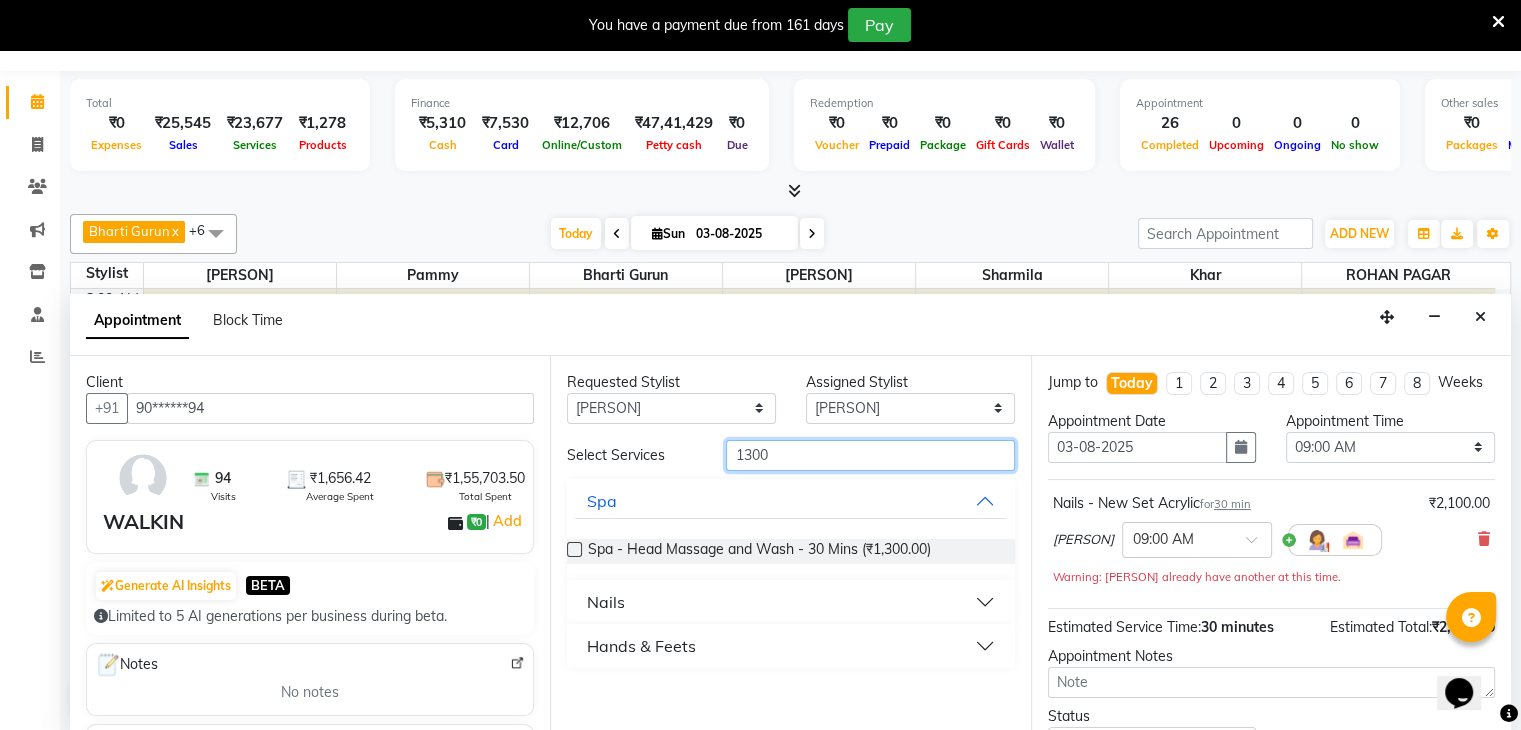 type on "1300" 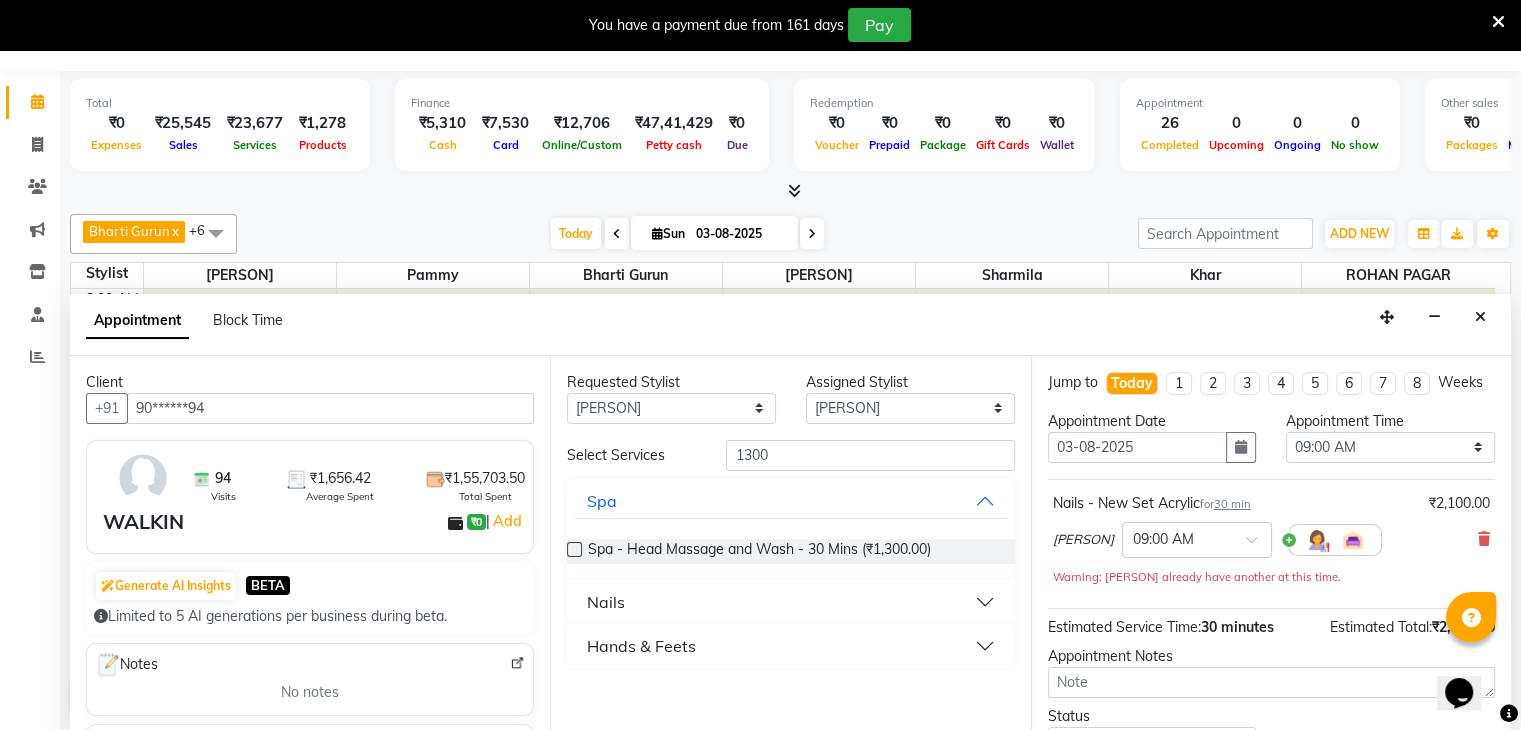 click on "Nails" at bounding box center (606, 602) 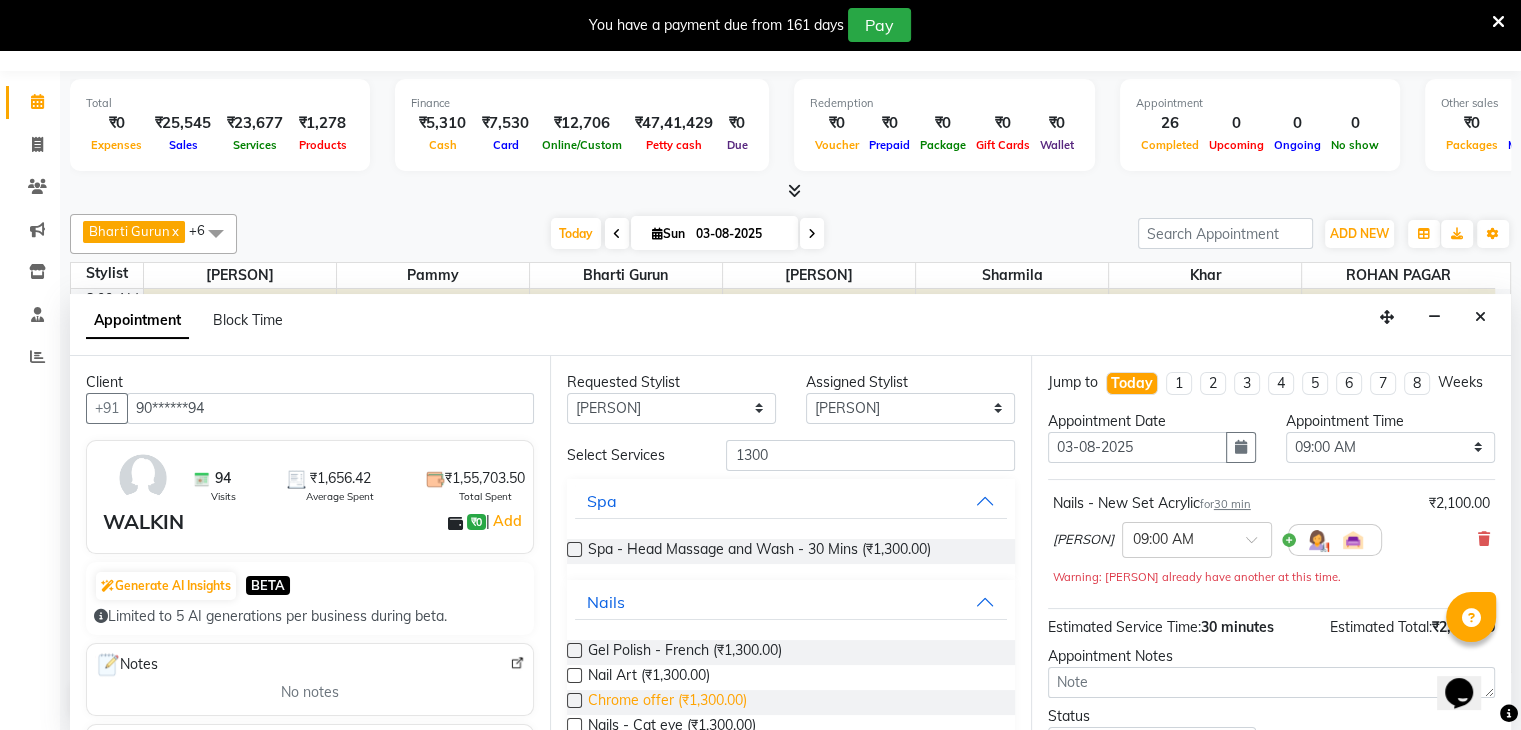 click on "Chrome offer (₹1,300.00)" at bounding box center (667, 702) 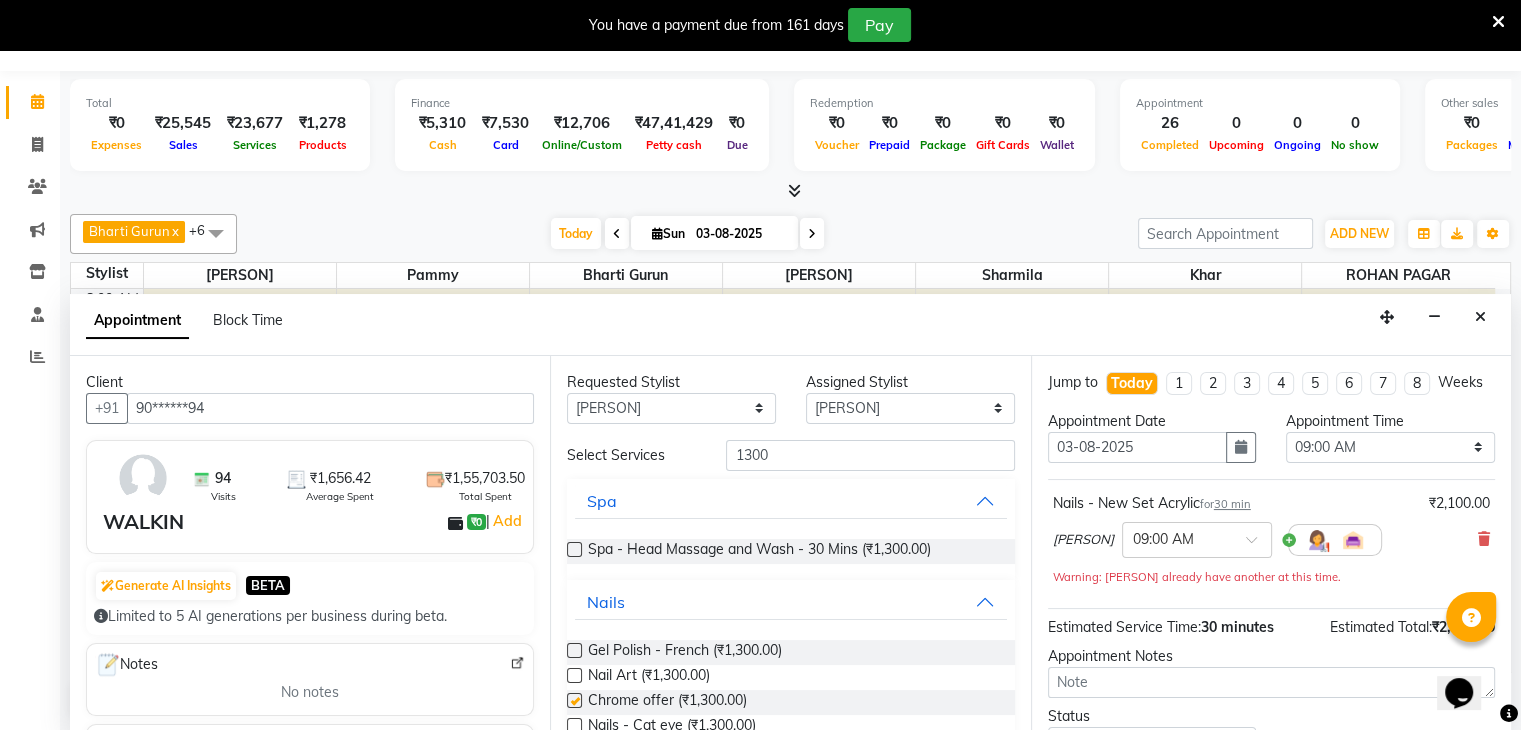checkbox on "false" 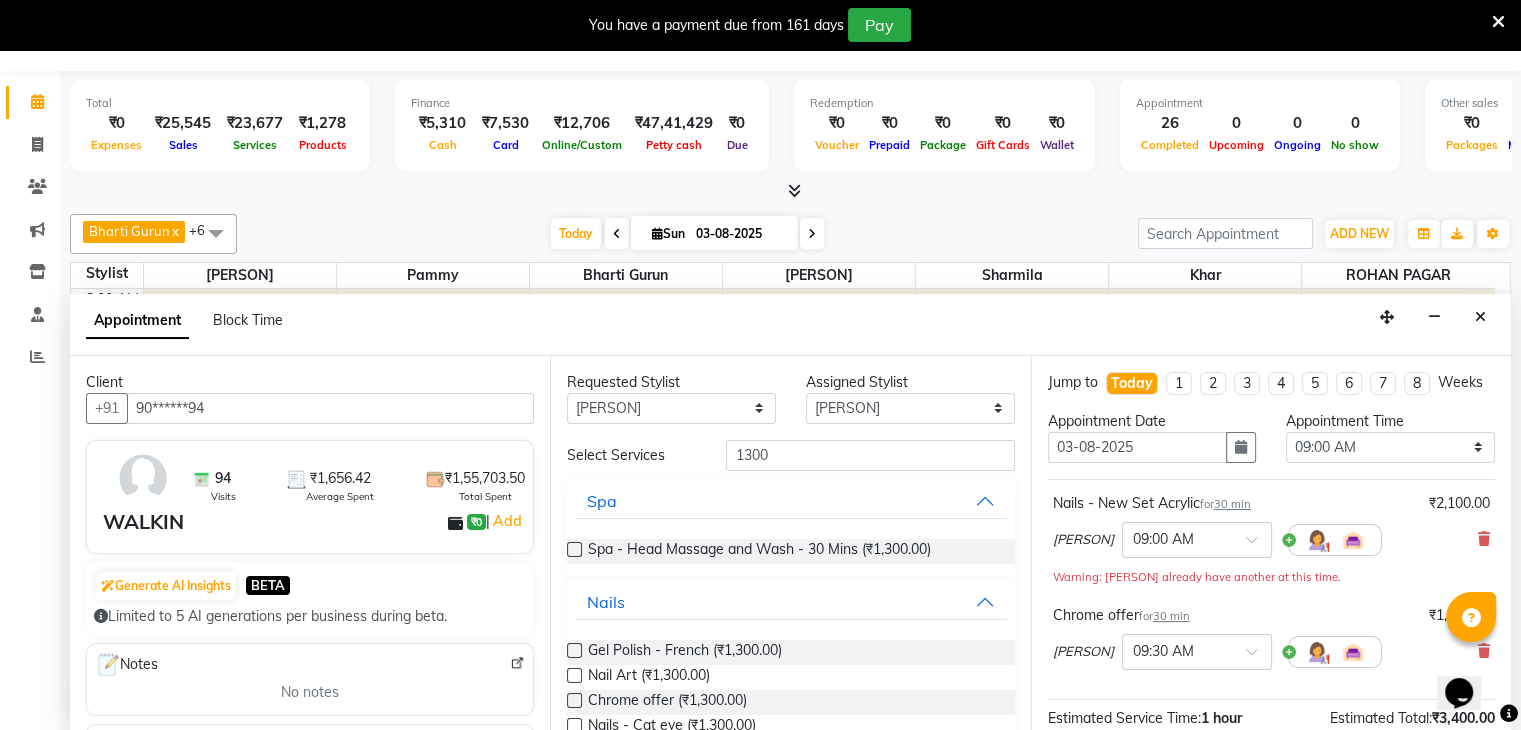 scroll, scrollTop: 261, scrollLeft: 0, axis: vertical 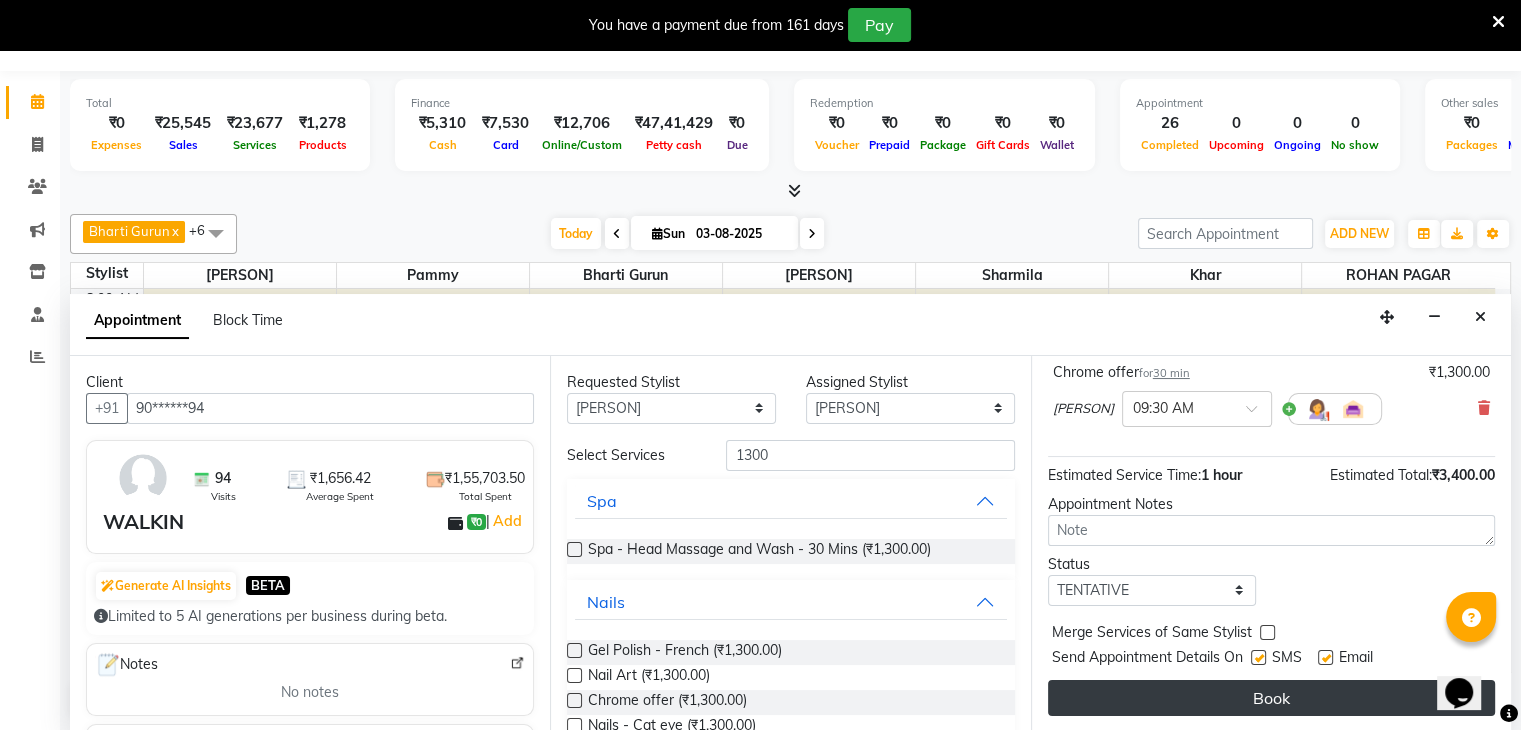 click on "Book" at bounding box center (1271, 698) 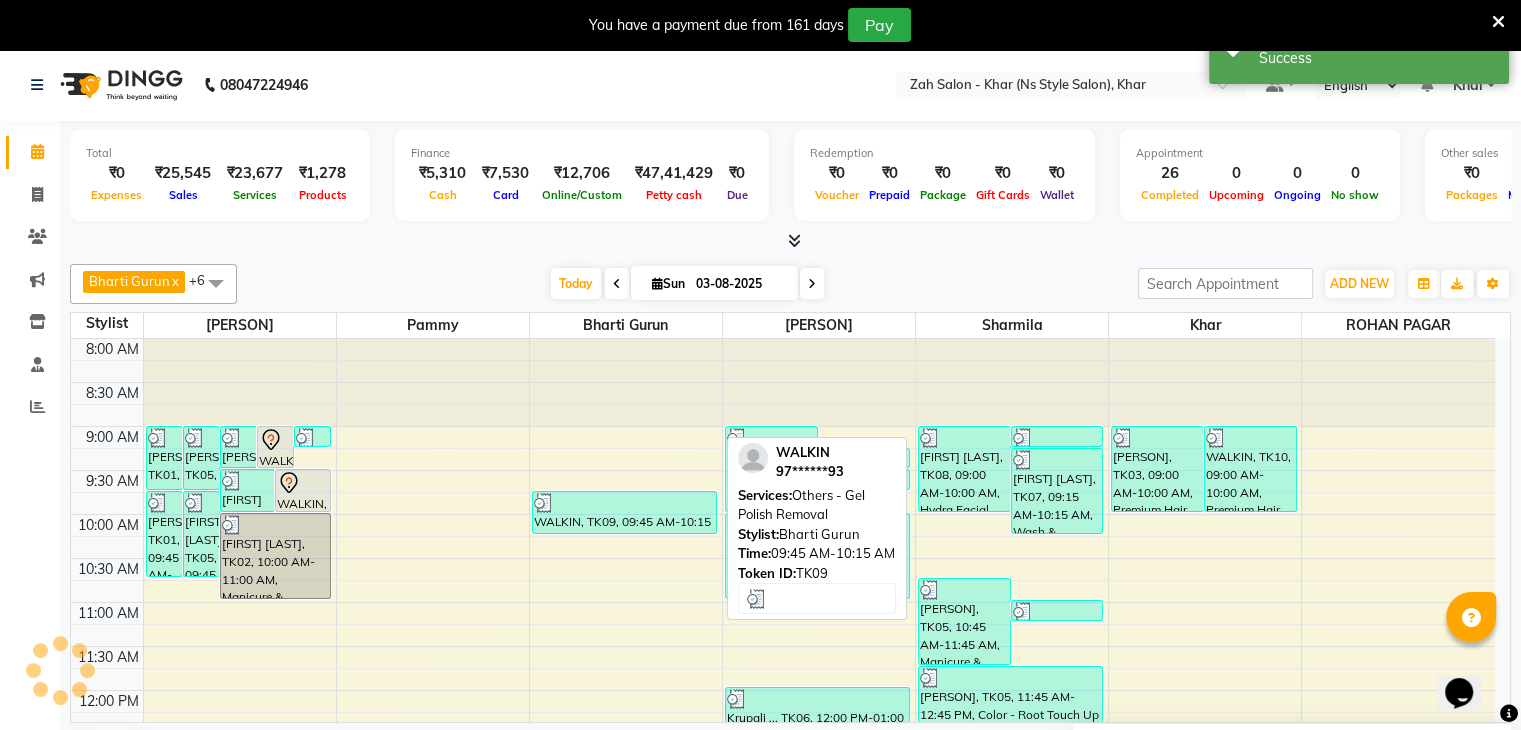 scroll, scrollTop: 0, scrollLeft: 0, axis: both 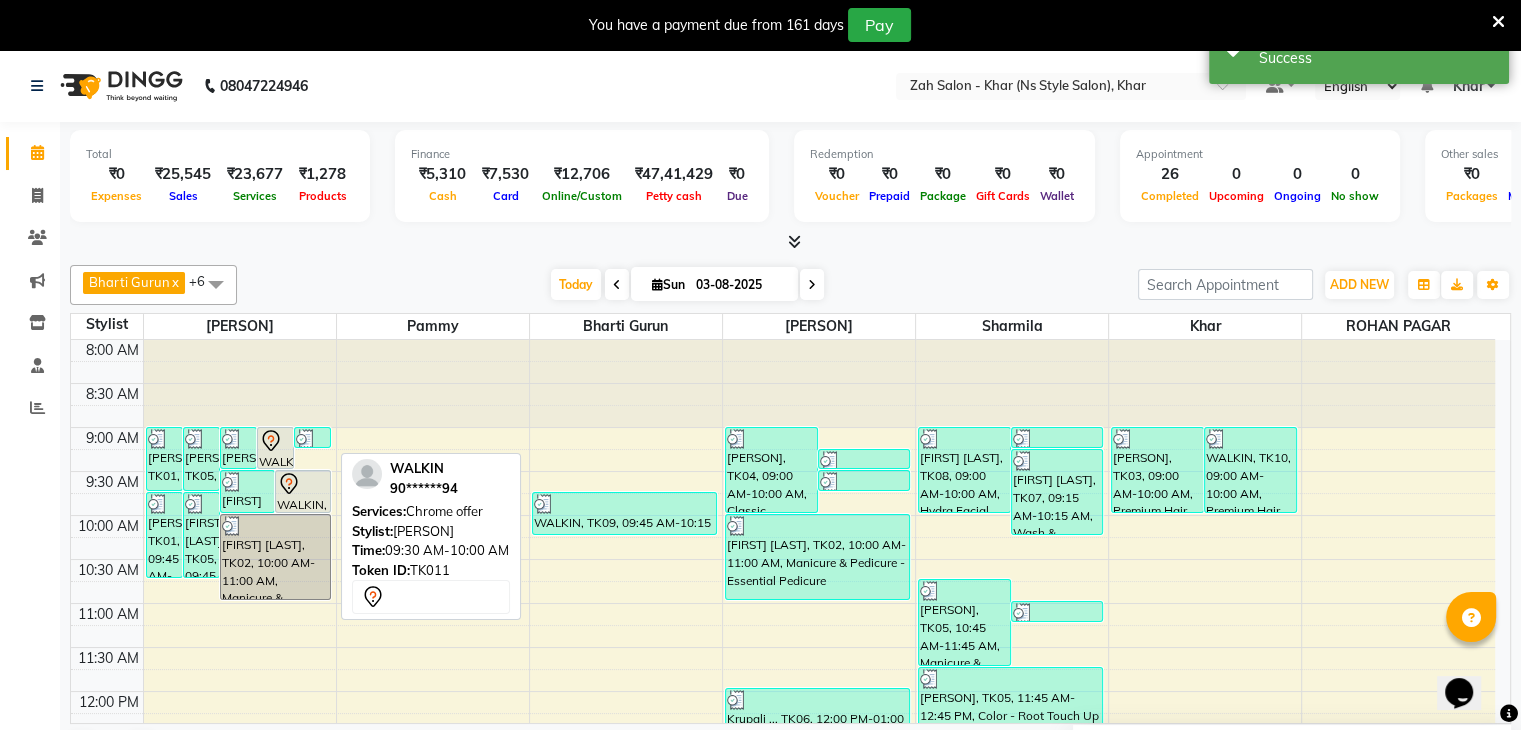 click on "WALKIN, TK11, 09:30 AM-10:00 AM, Chrome offer" at bounding box center (303, 491) 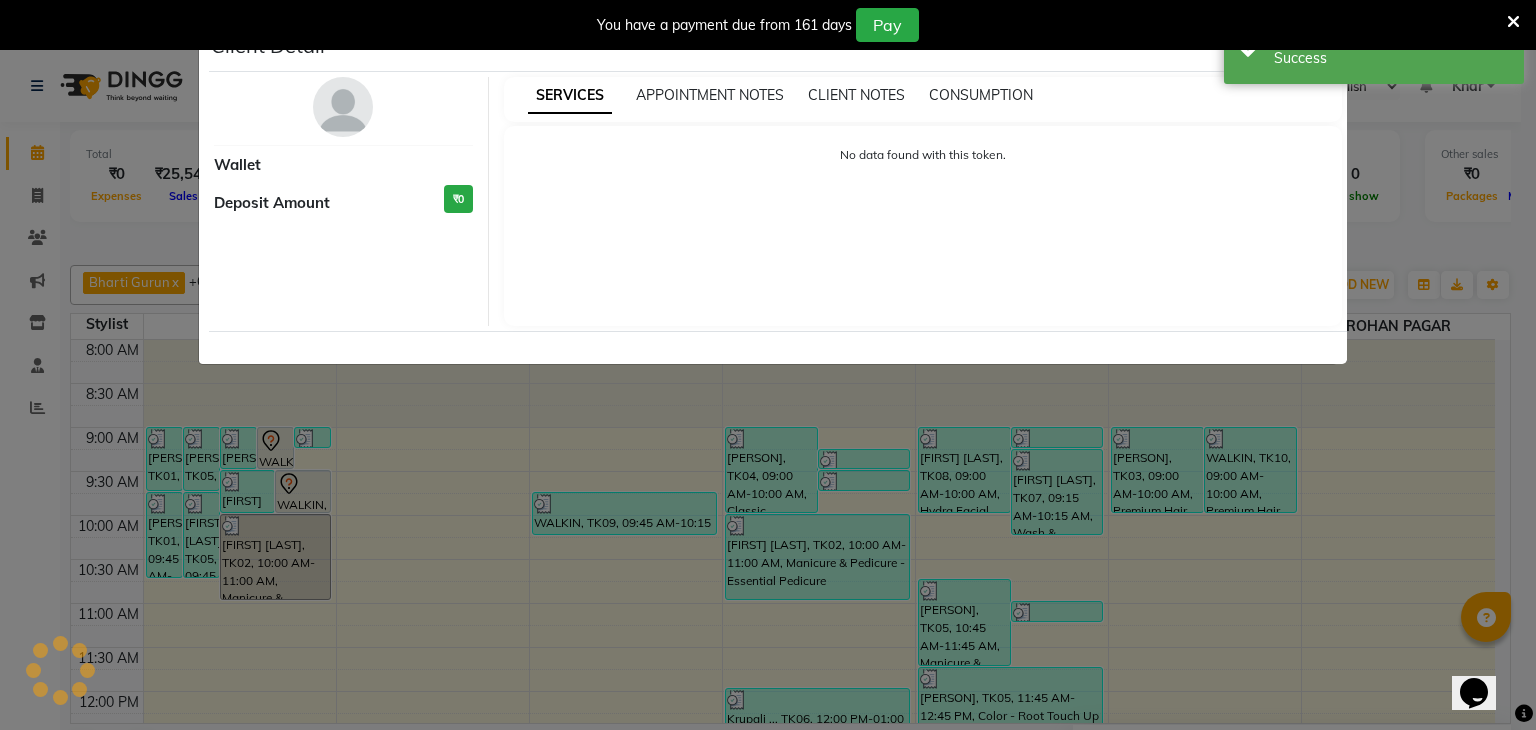 select on "7" 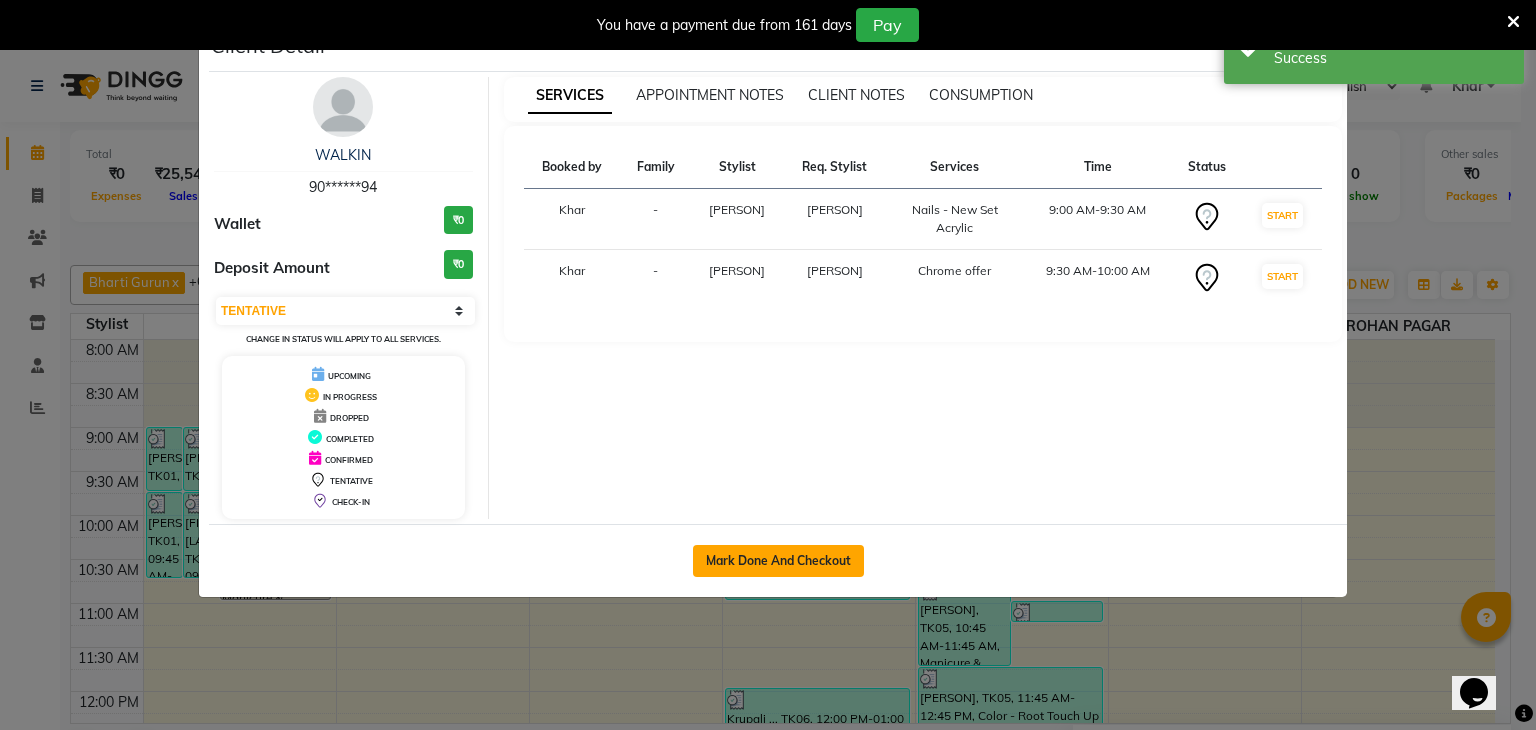 click on "Mark Done And Checkout" 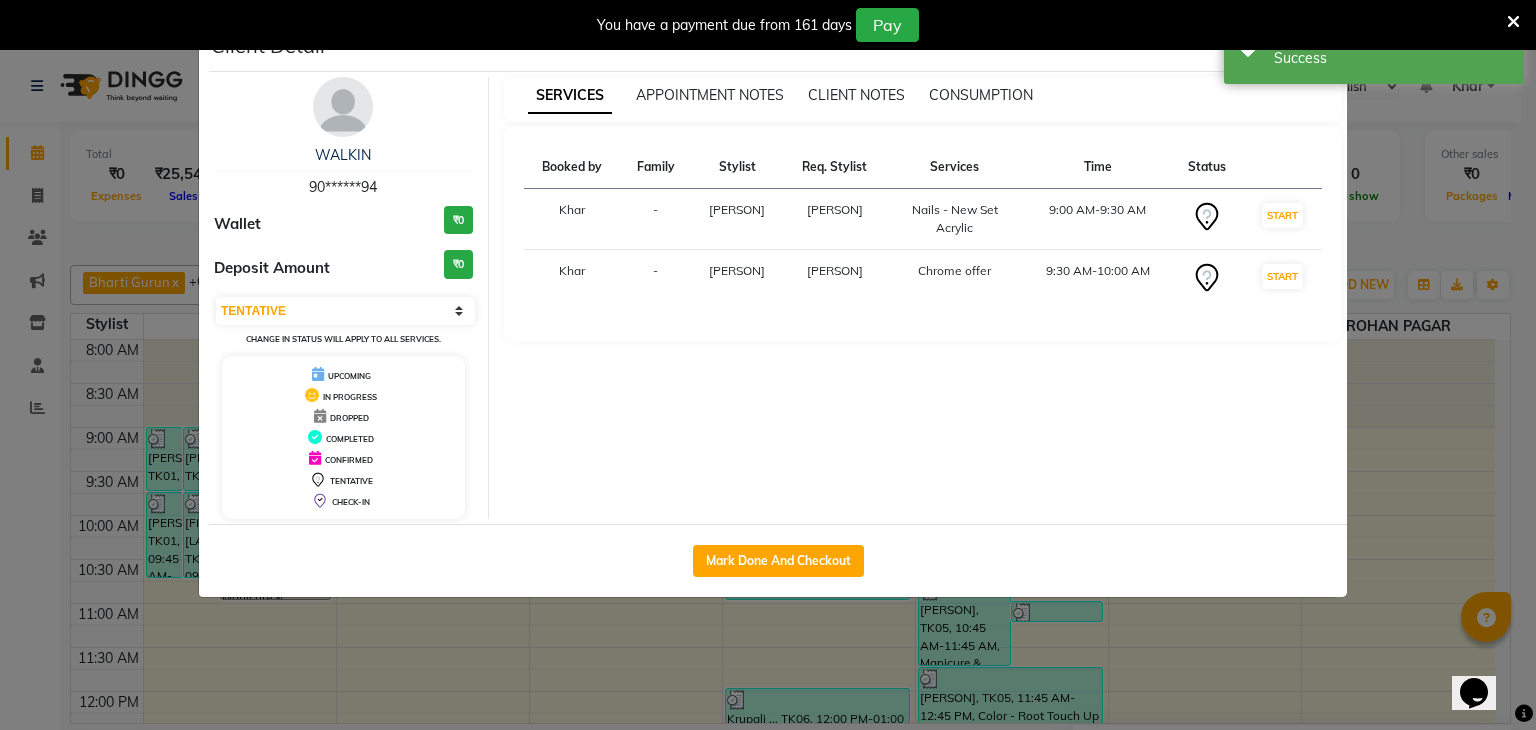 select on "5619" 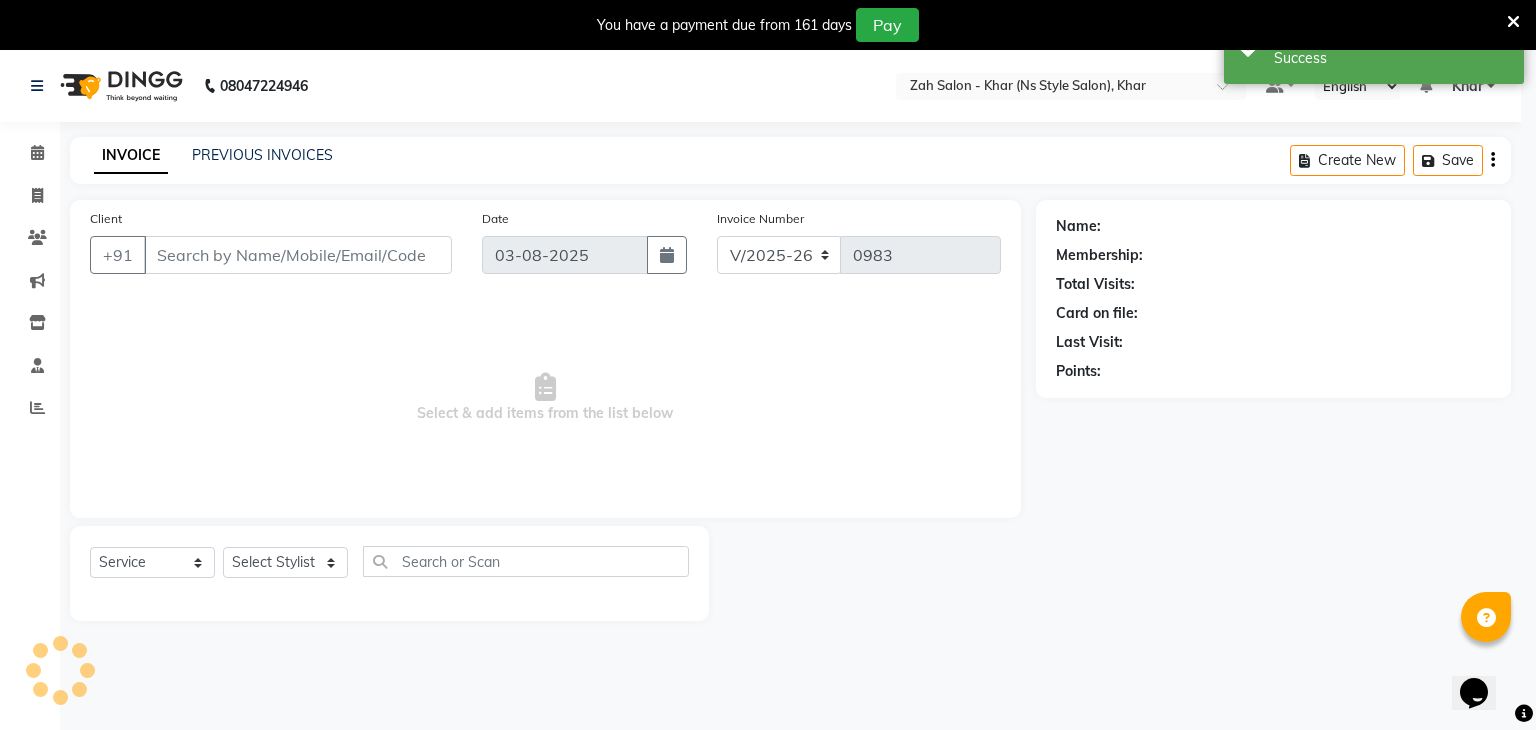 select on "3" 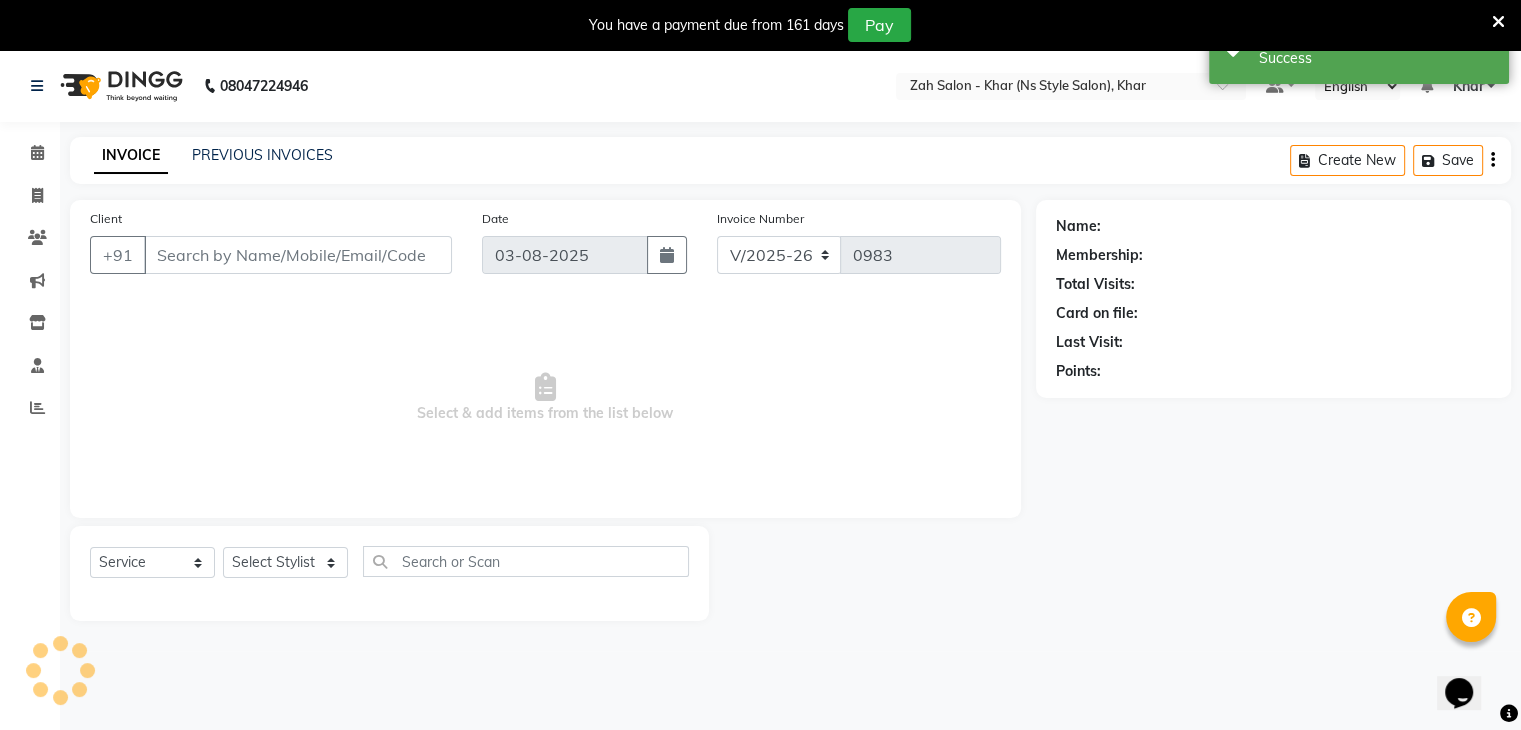 type on "90******94" 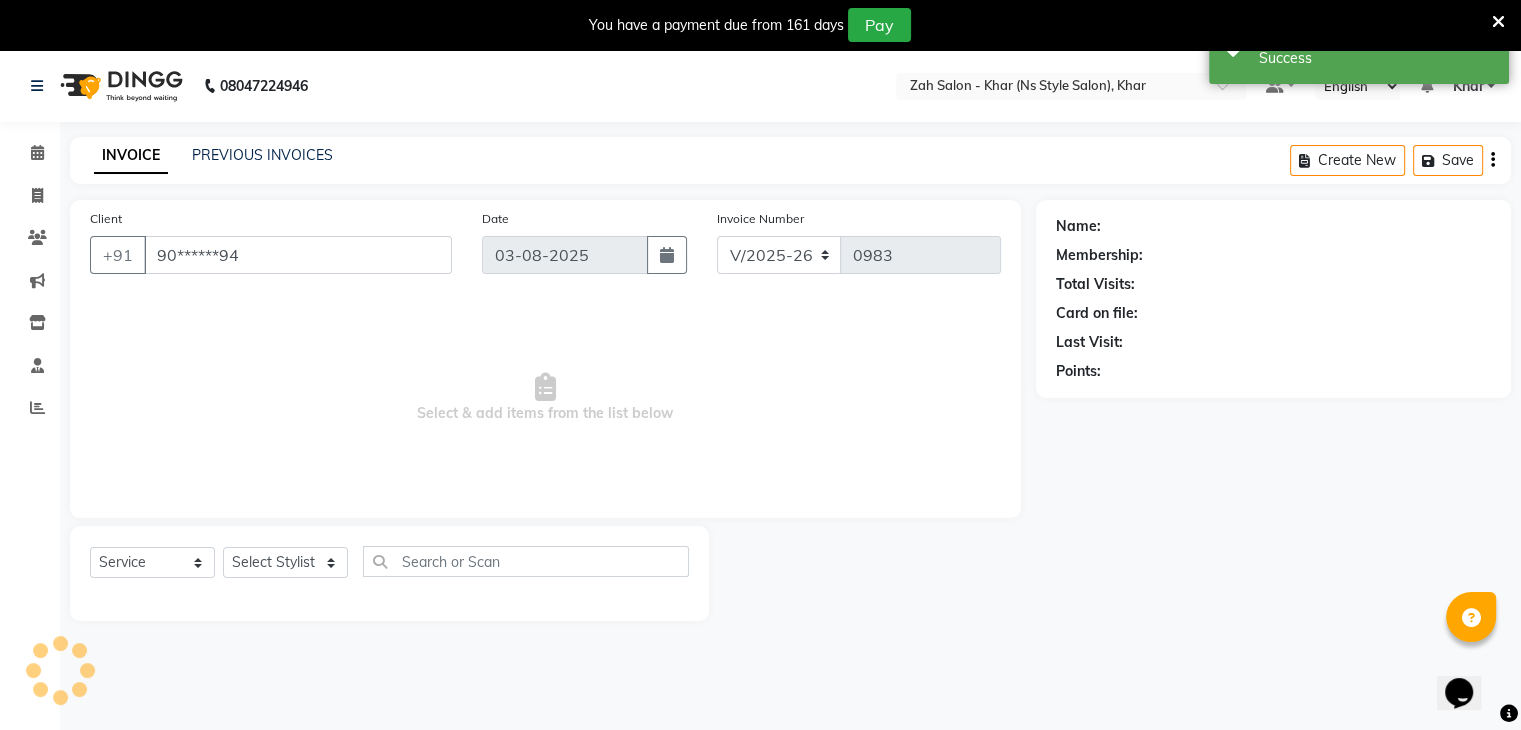 select on "38400" 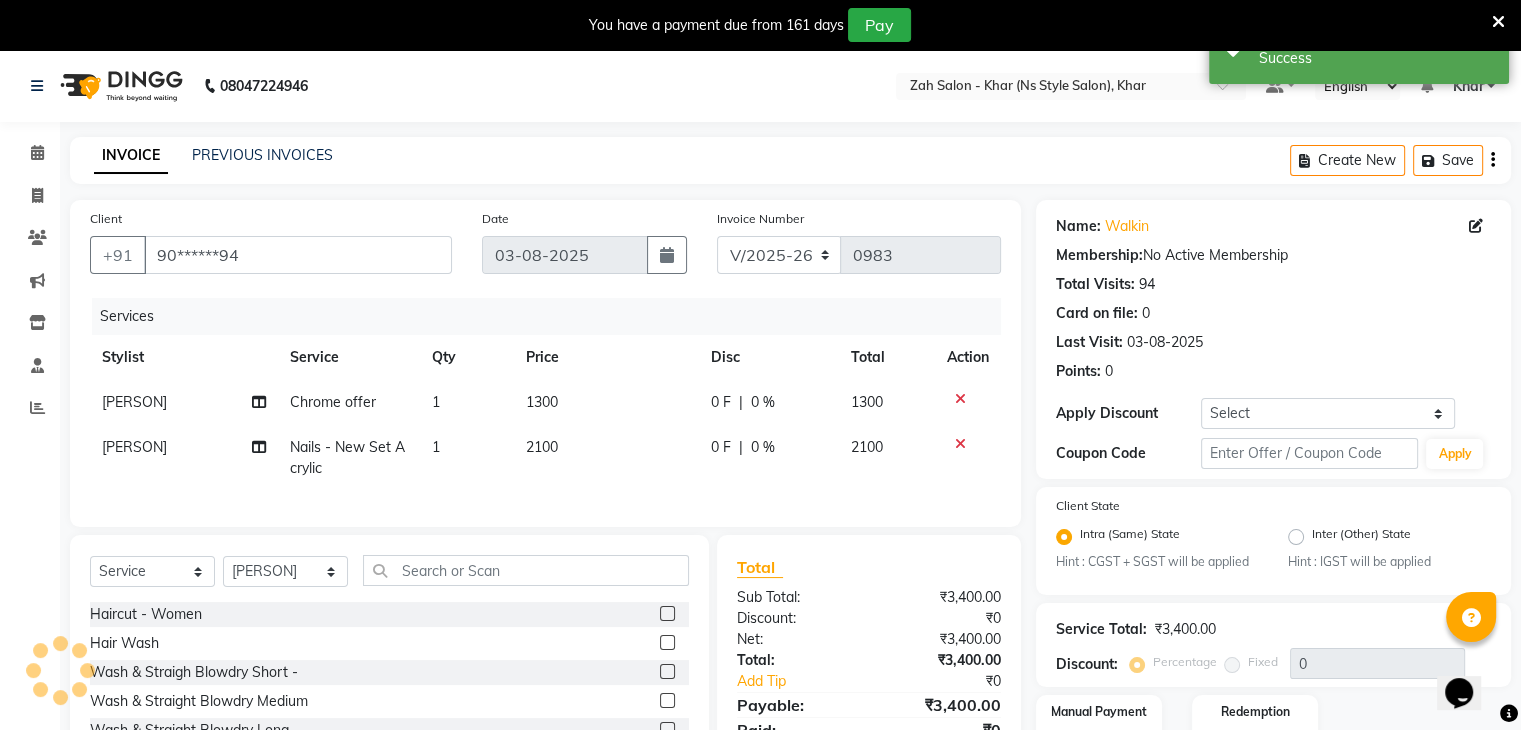 scroll, scrollTop: 146, scrollLeft: 0, axis: vertical 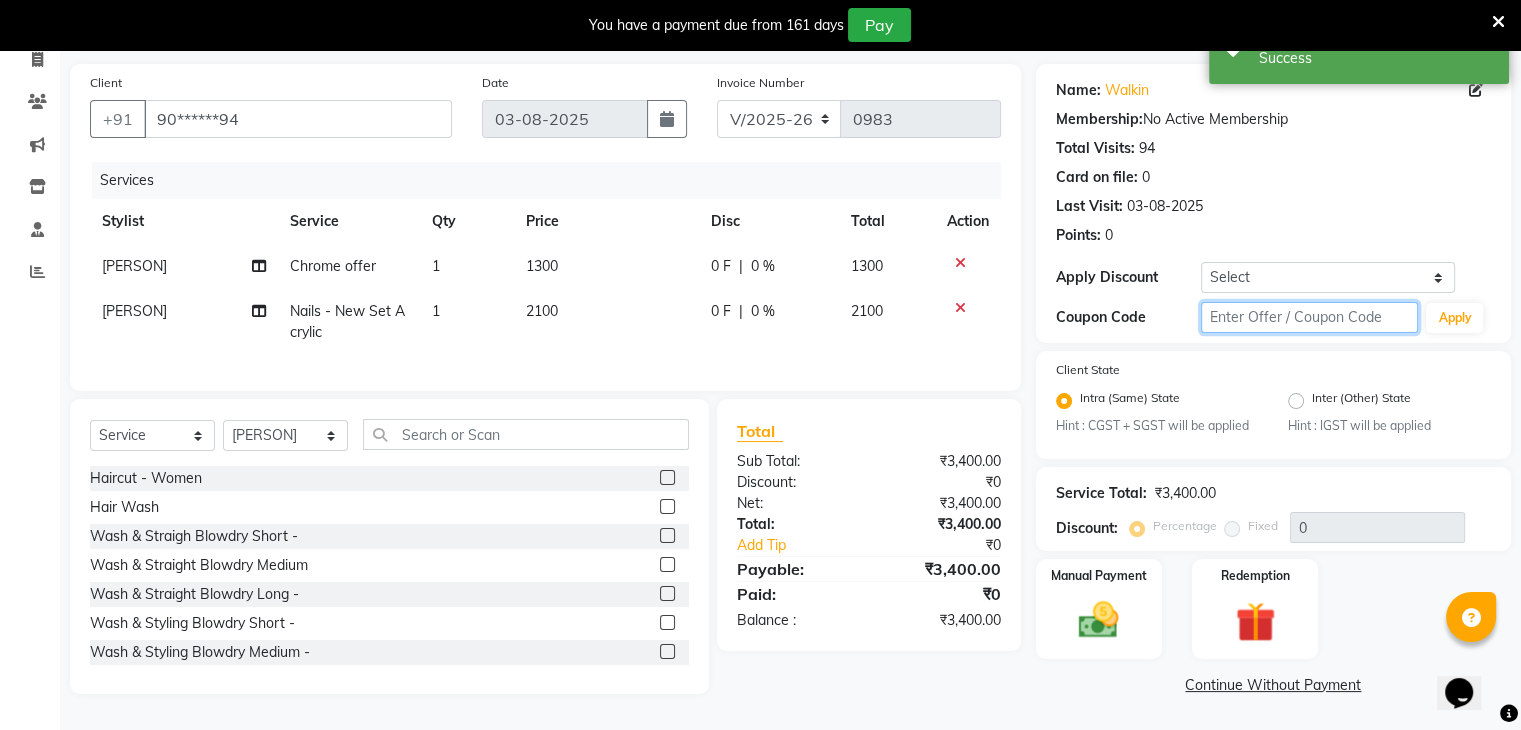 click 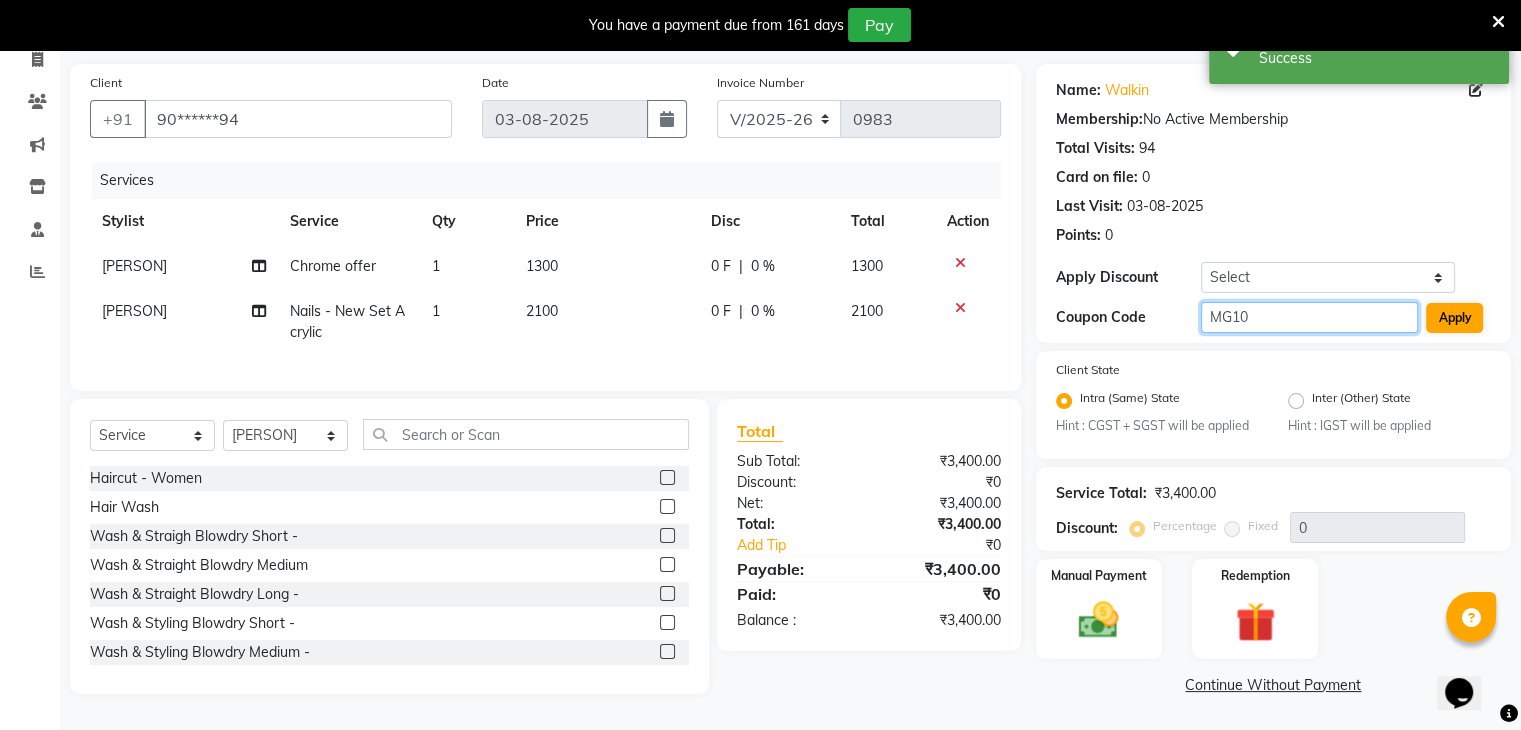 type on "MG10" 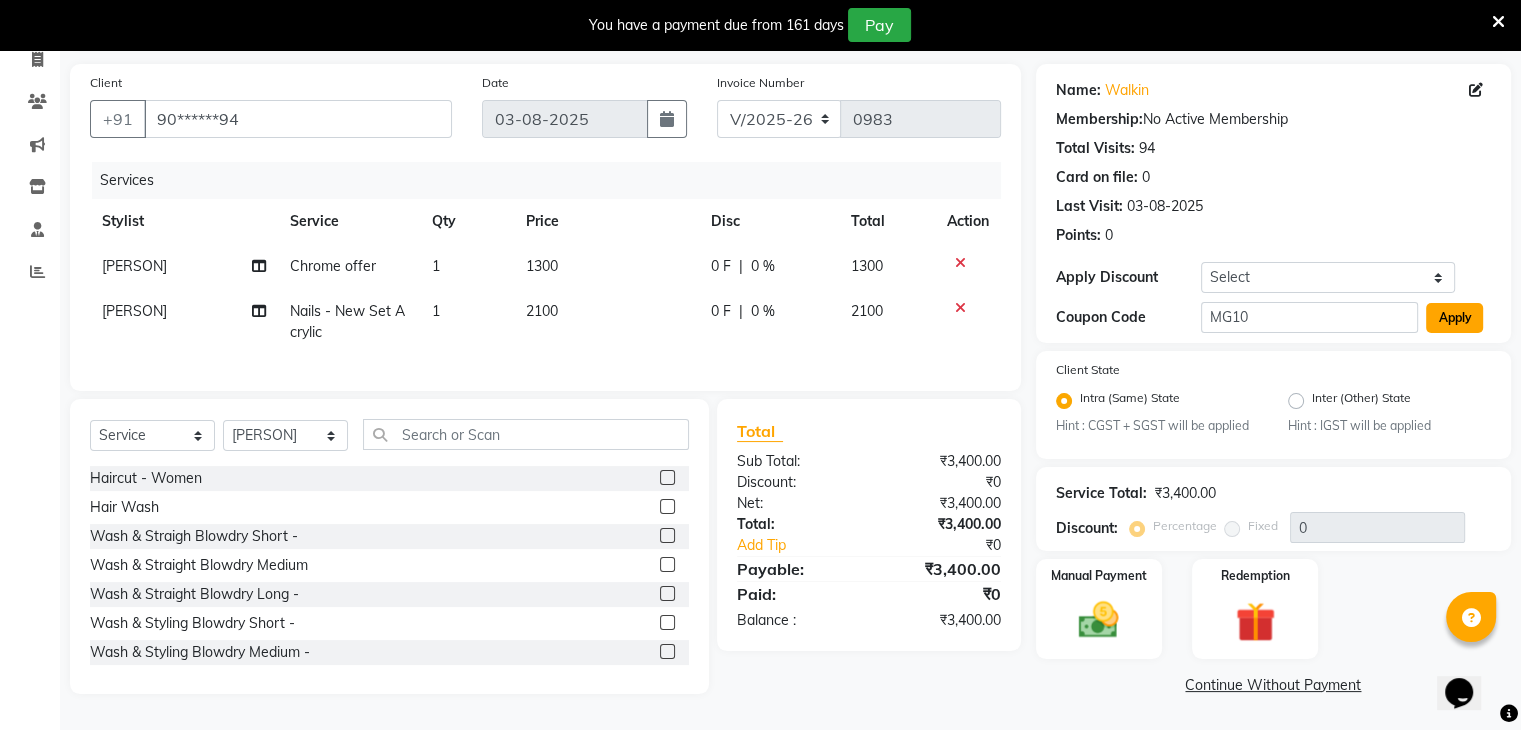 click on "Apply" 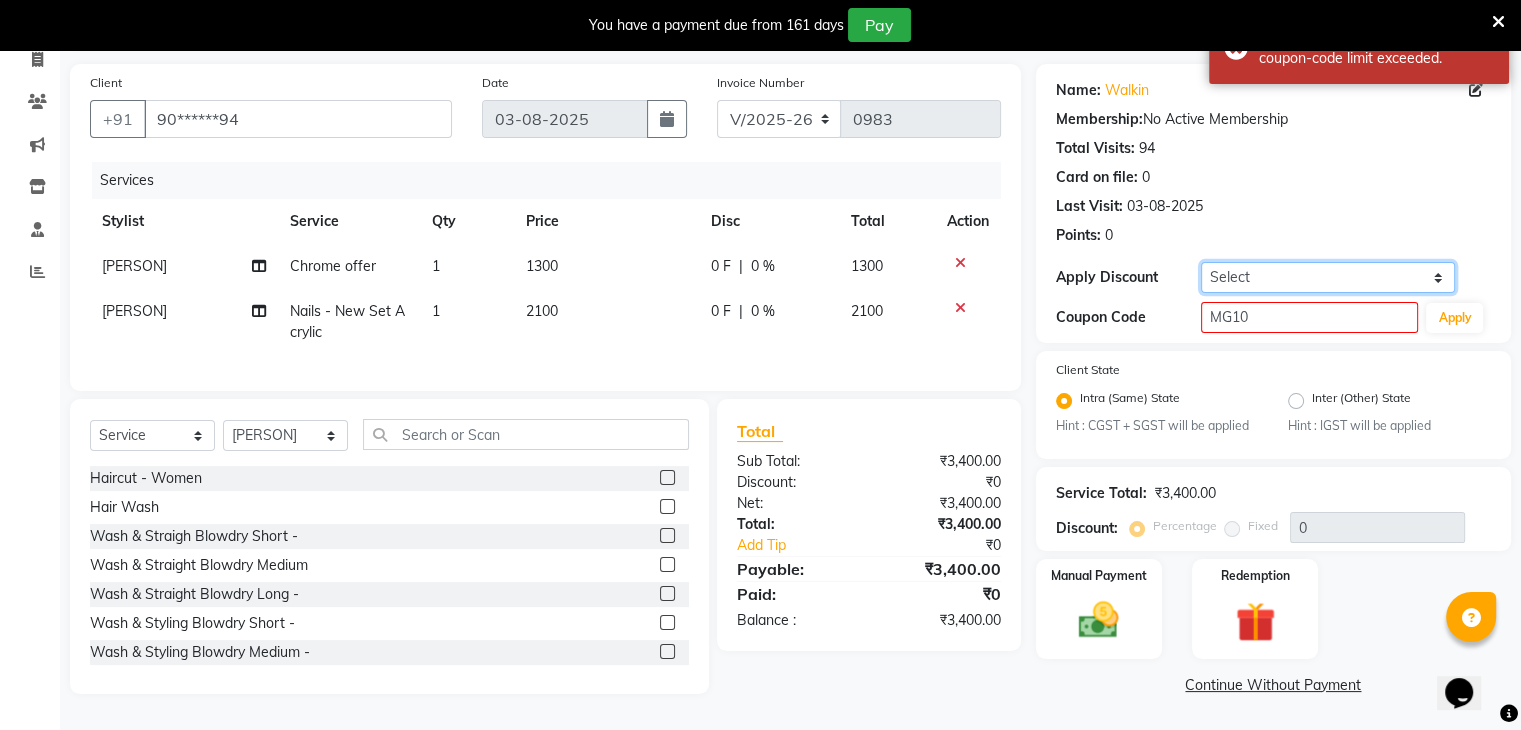 click on "Select Coupon → Daily Discount Coupon → Managers@10 Coupon → Am/bh/acct Coupon → Am/bh/acct Coupon → Manager 15 Coupon → Manager 10" 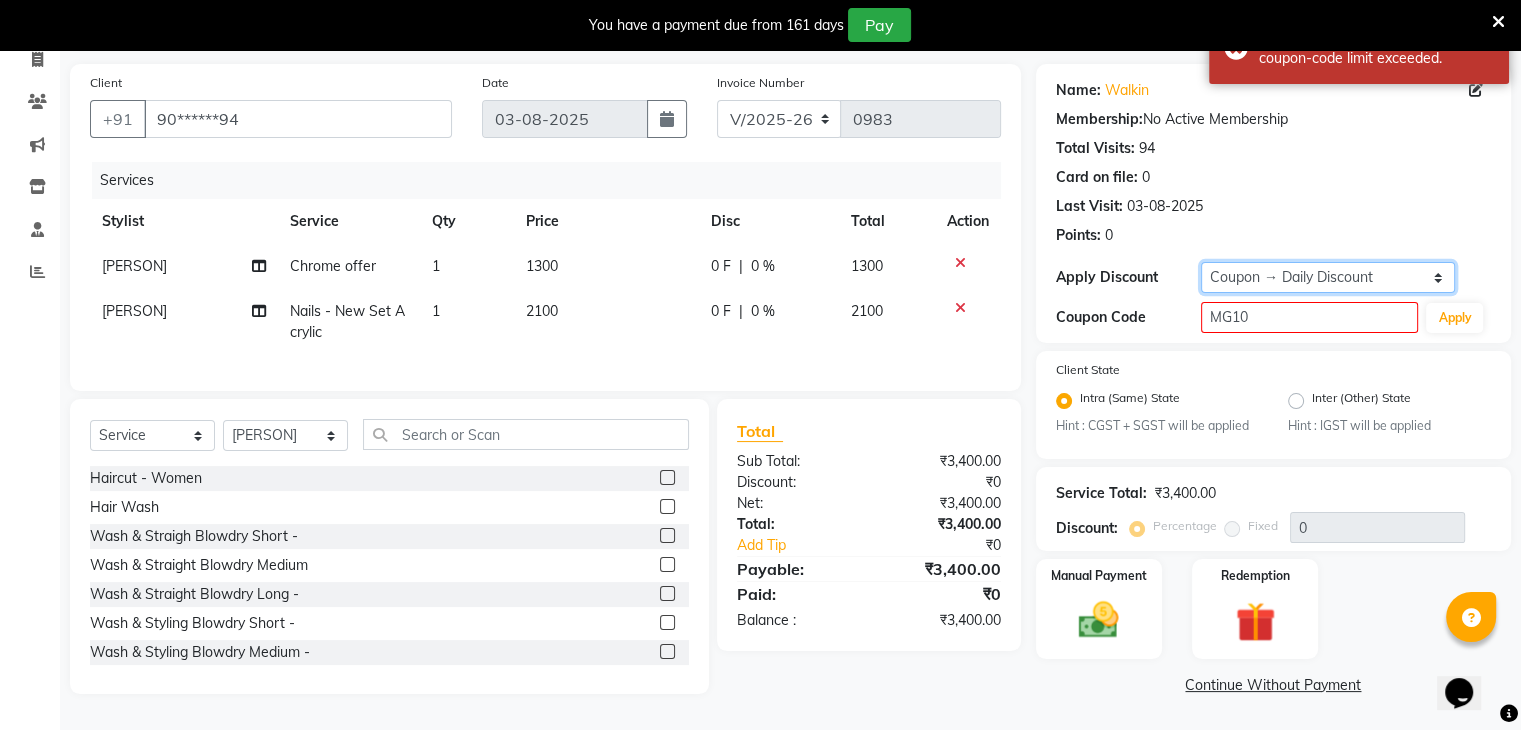 click on "Select Coupon → Daily Discount Coupon → Managers@10 Coupon → Am/bh/acct Coupon → Am/bh/acct Coupon → Manager 15 Coupon → Manager 10" 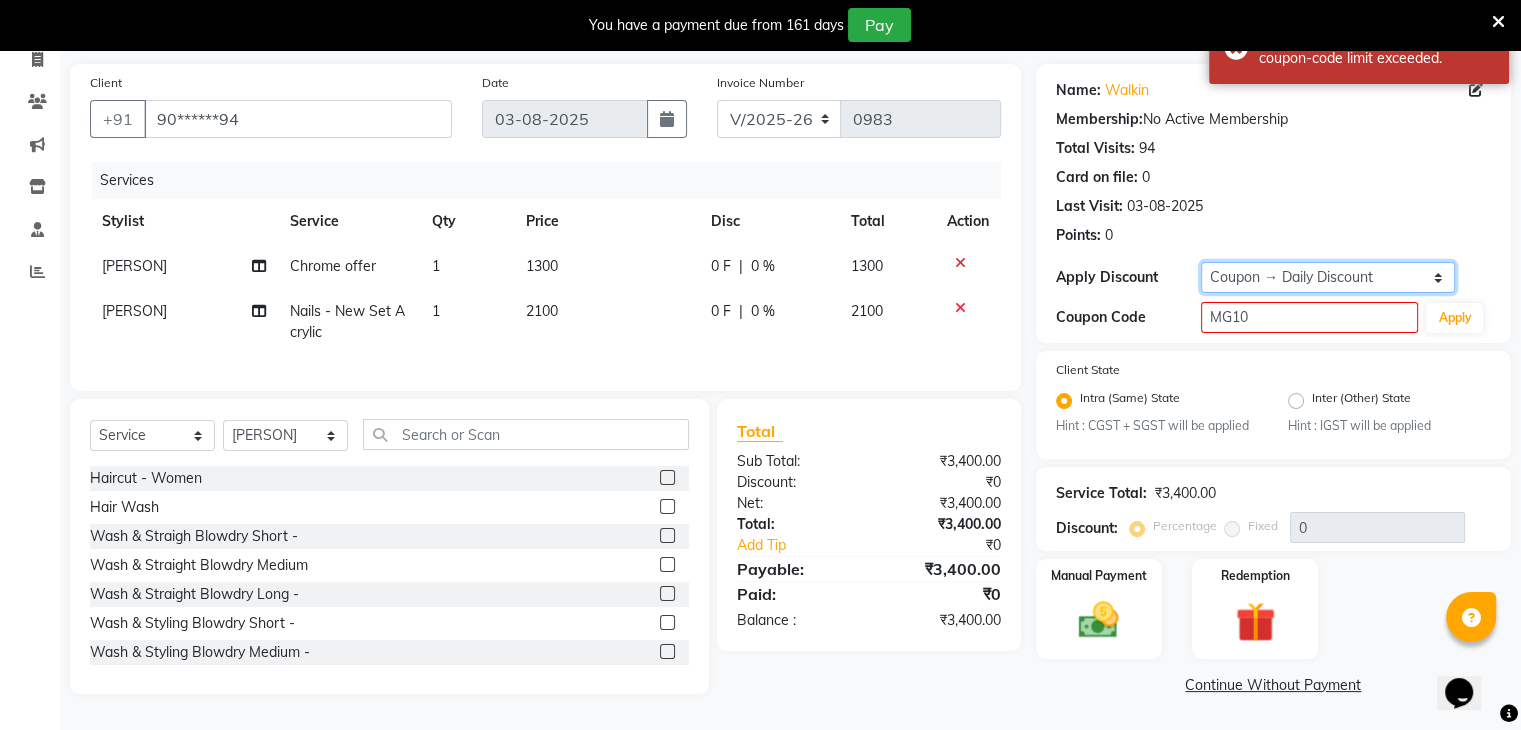 type on "10" 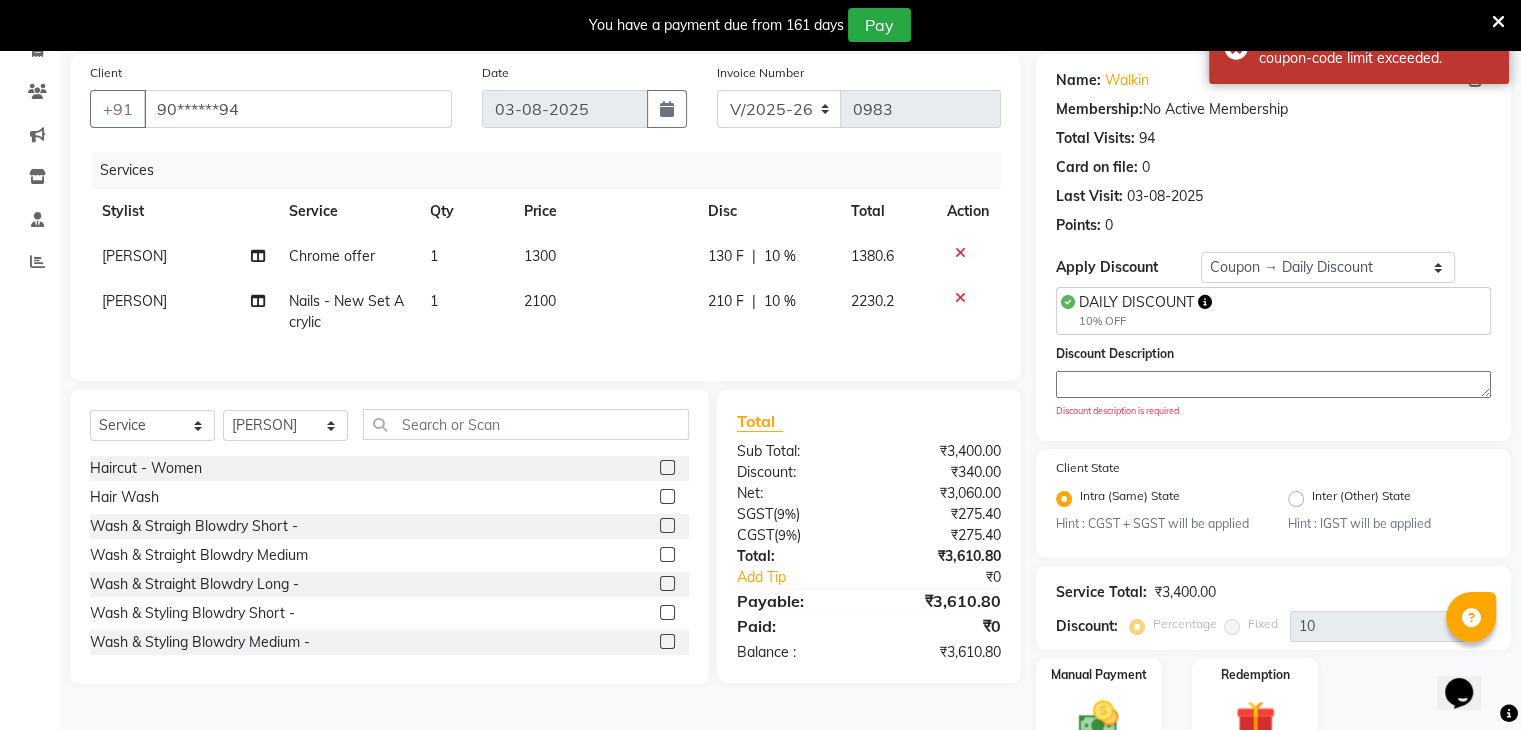 click 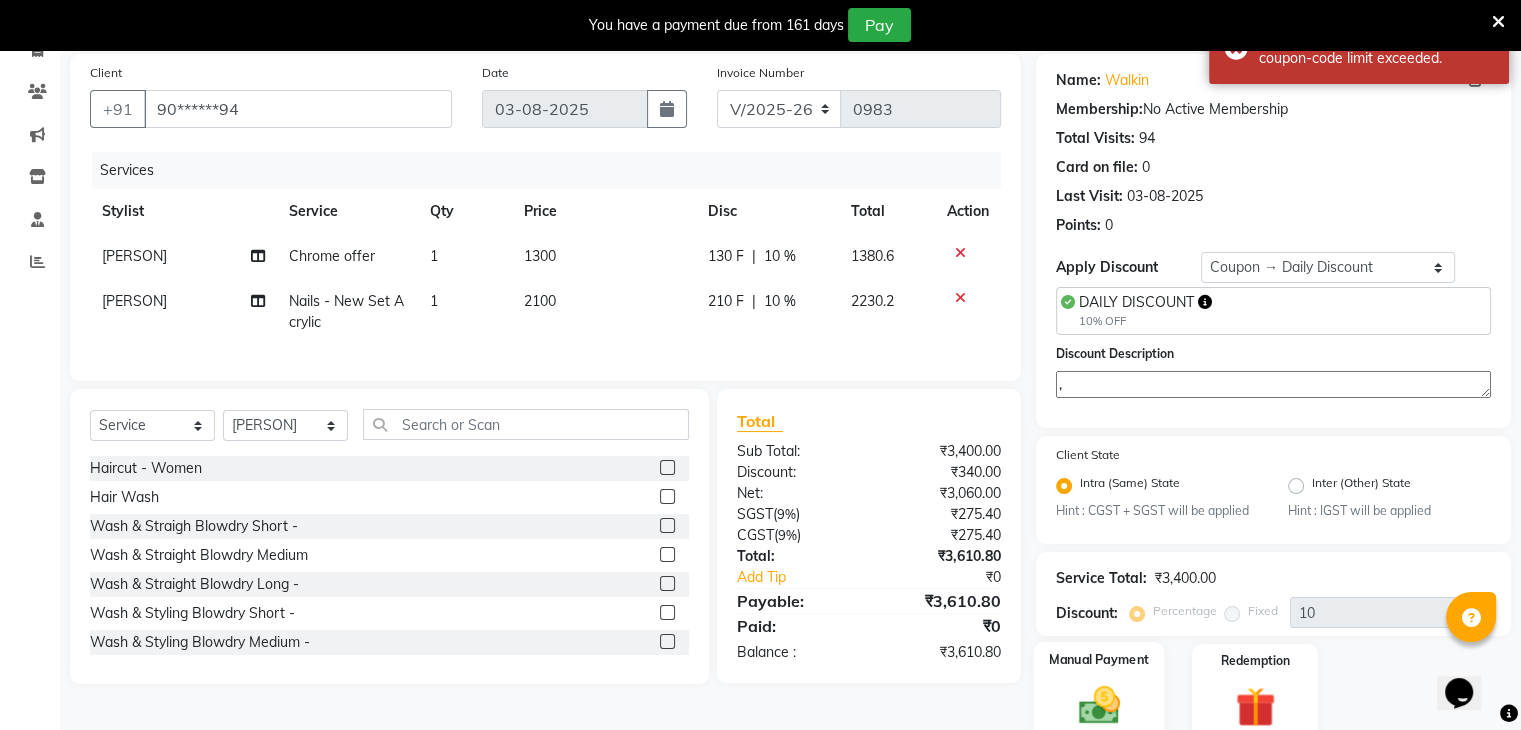 type on "," 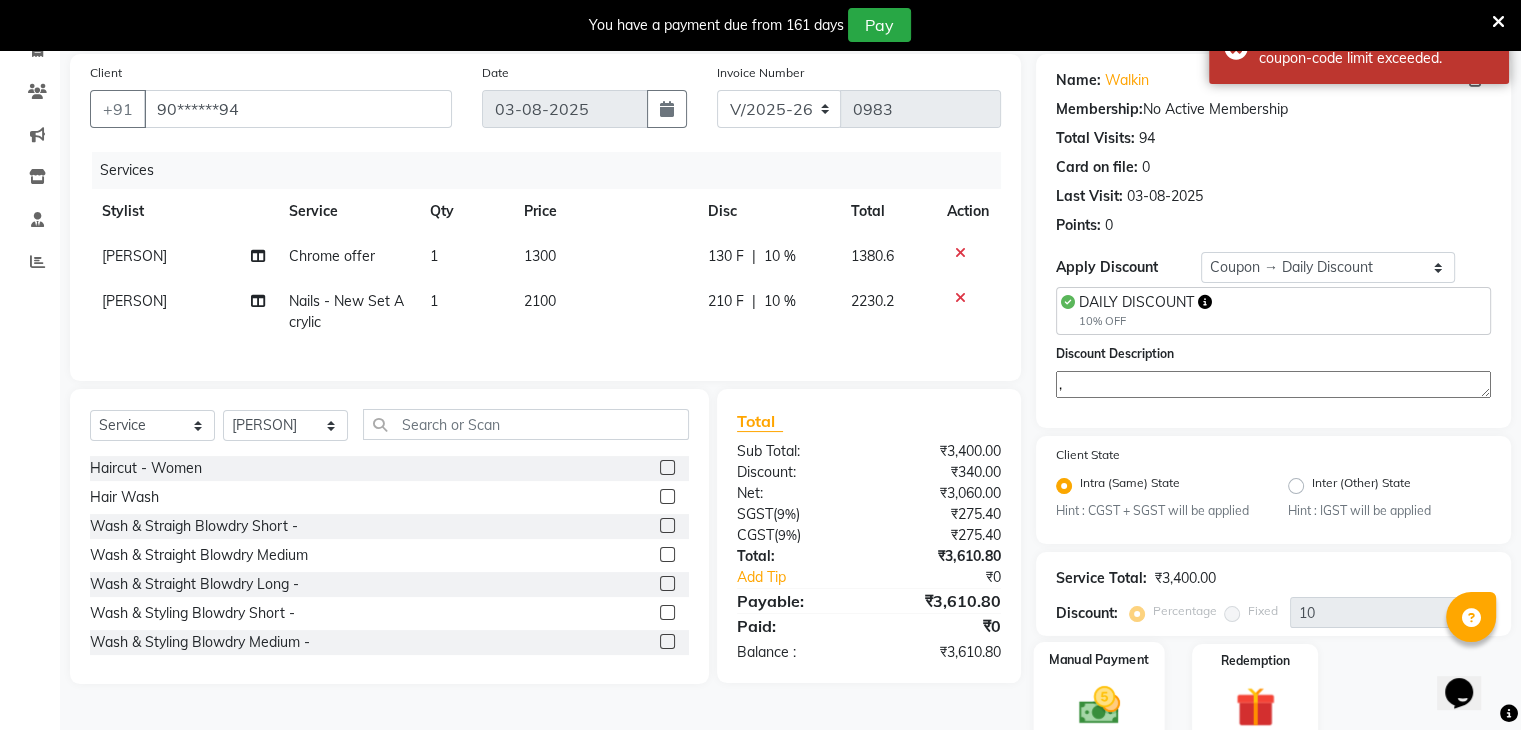 click on "Manual Payment" 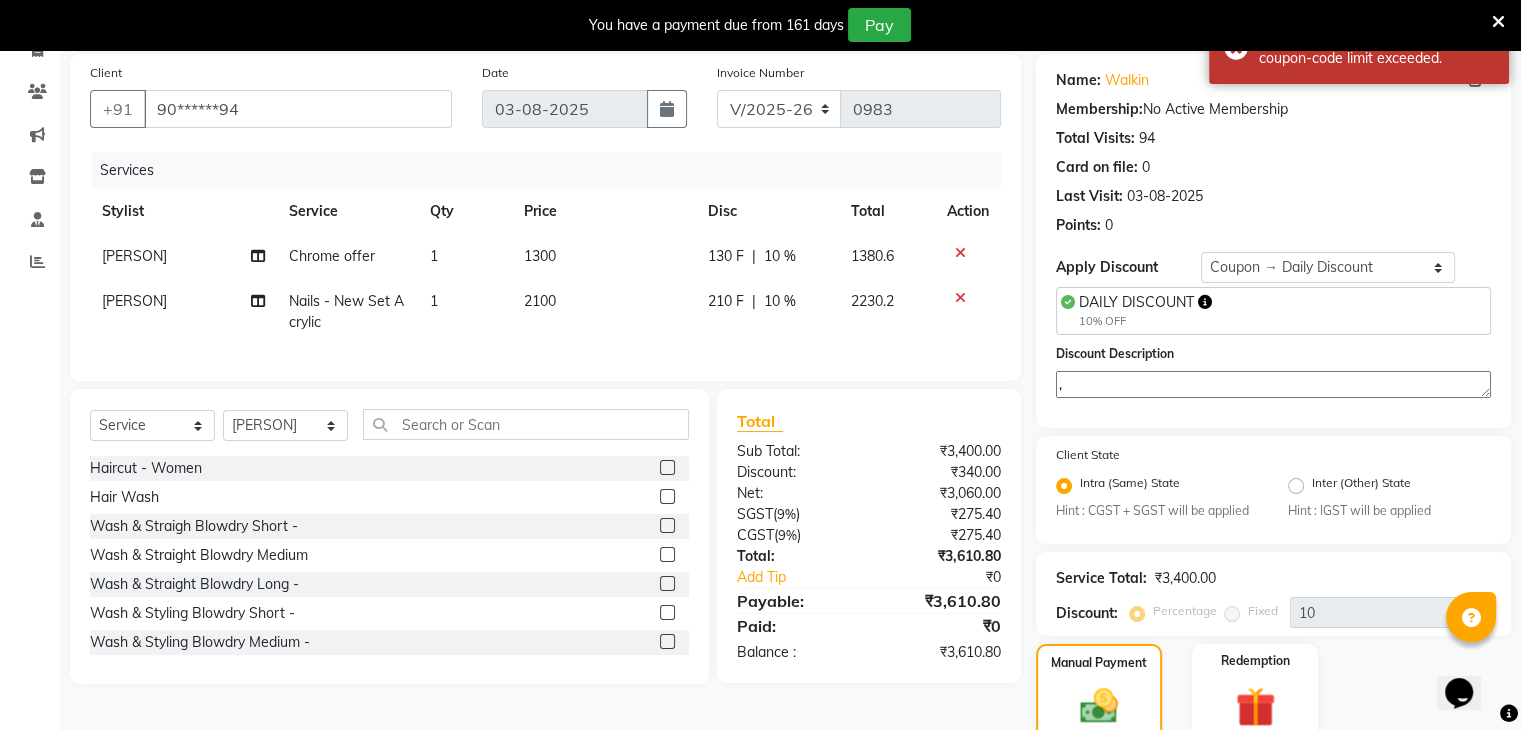 scroll, scrollTop: 360, scrollLeft: 0, axis: vertical 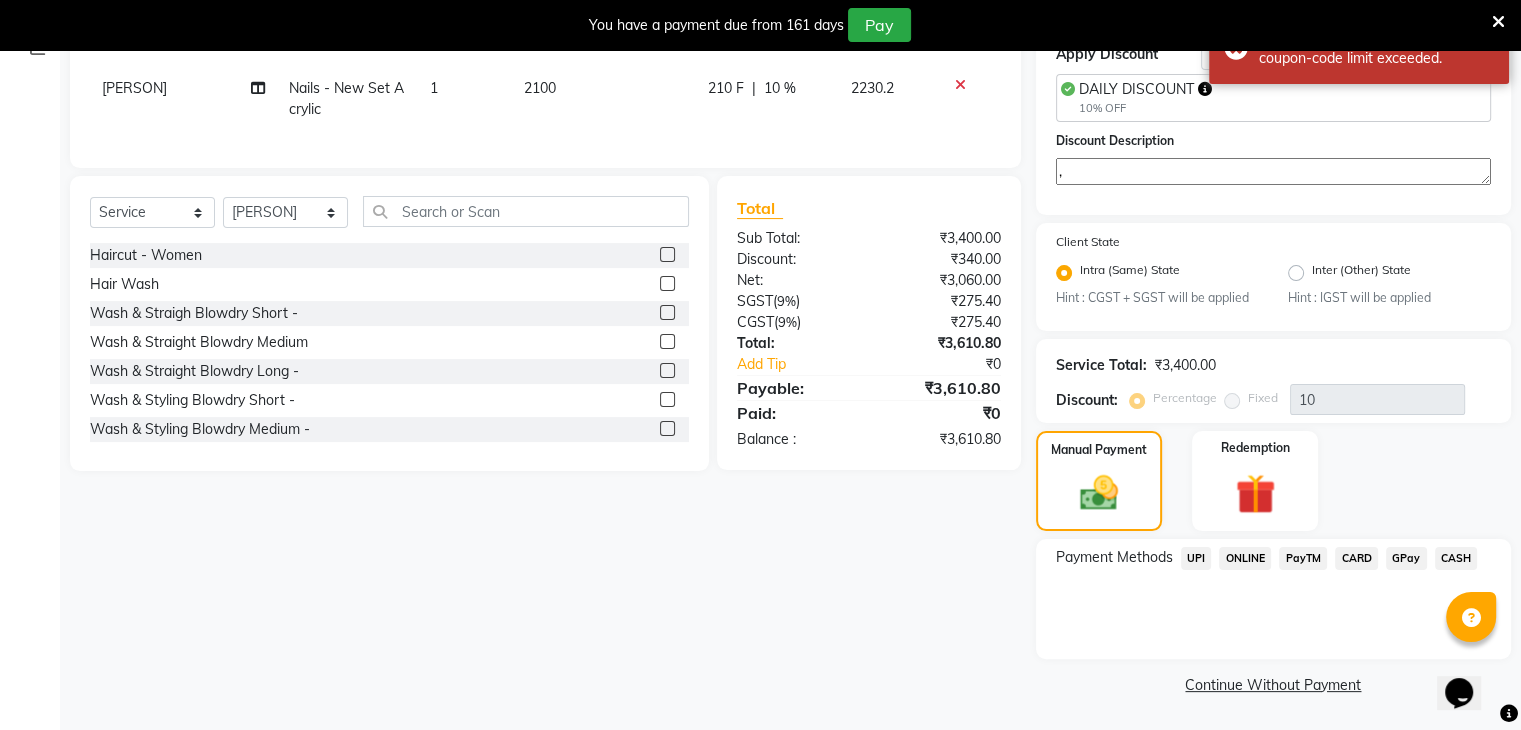 click on "CARD" 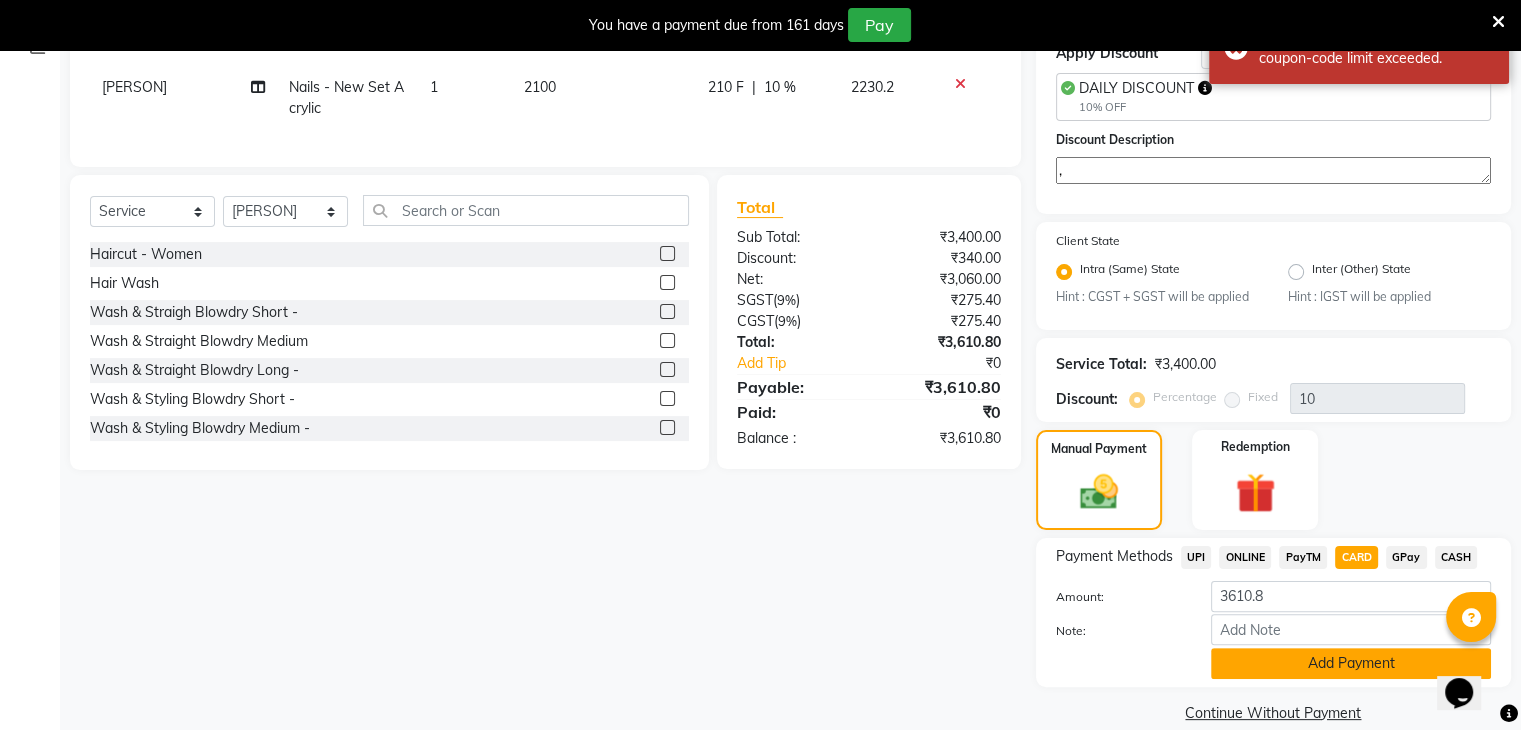 click on "Add Payment" 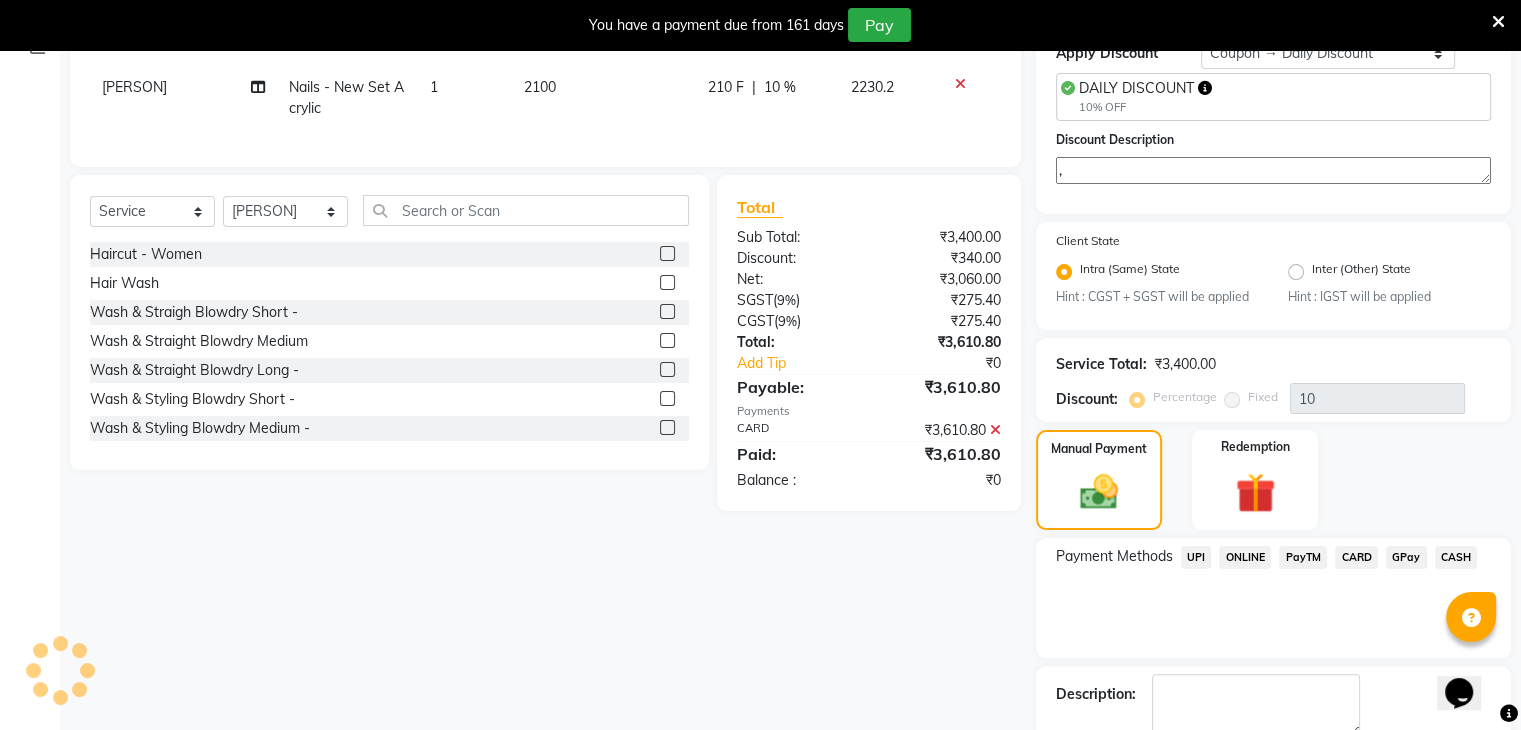 scroll, scrollTop: 472, scrollLeft: 0, axis: vertical 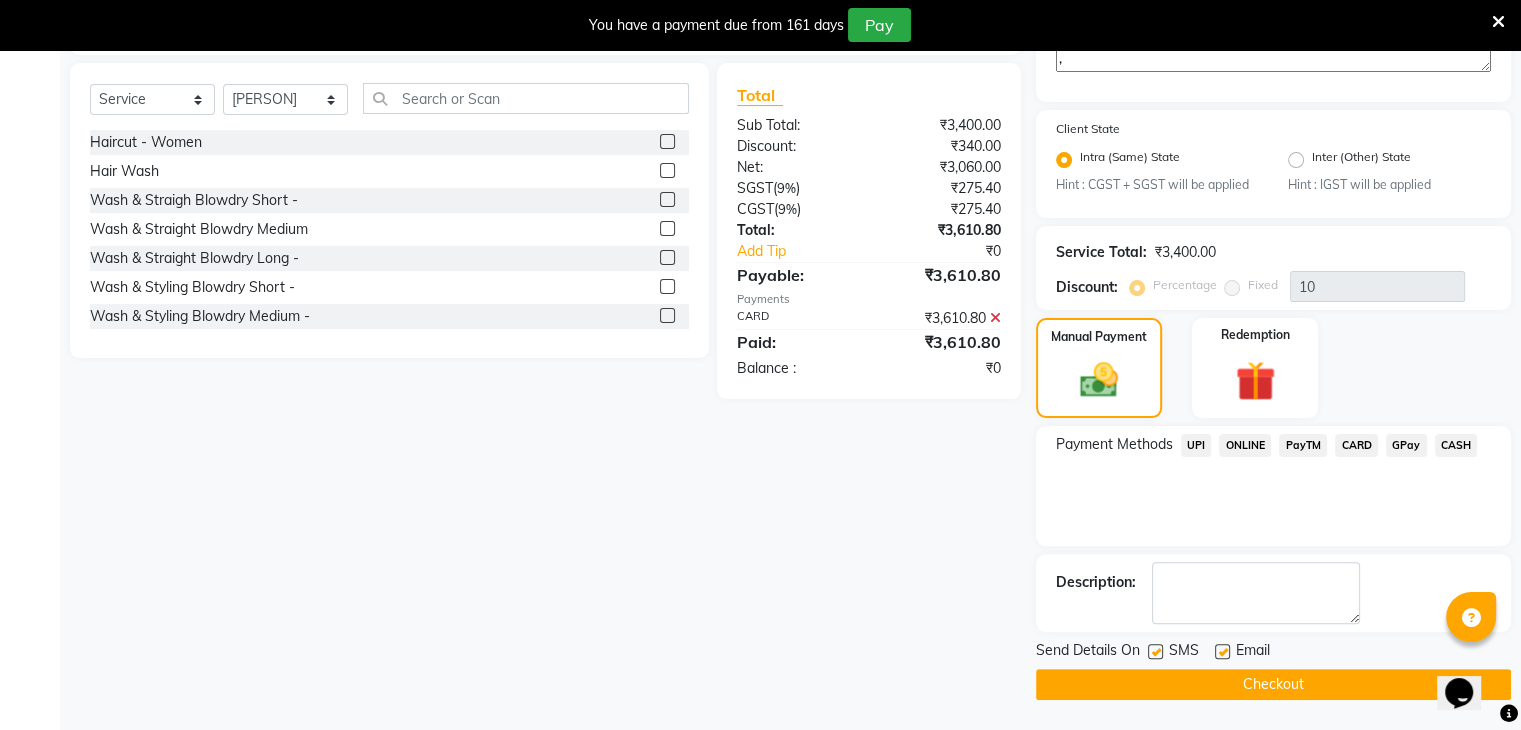click on "Checkout" 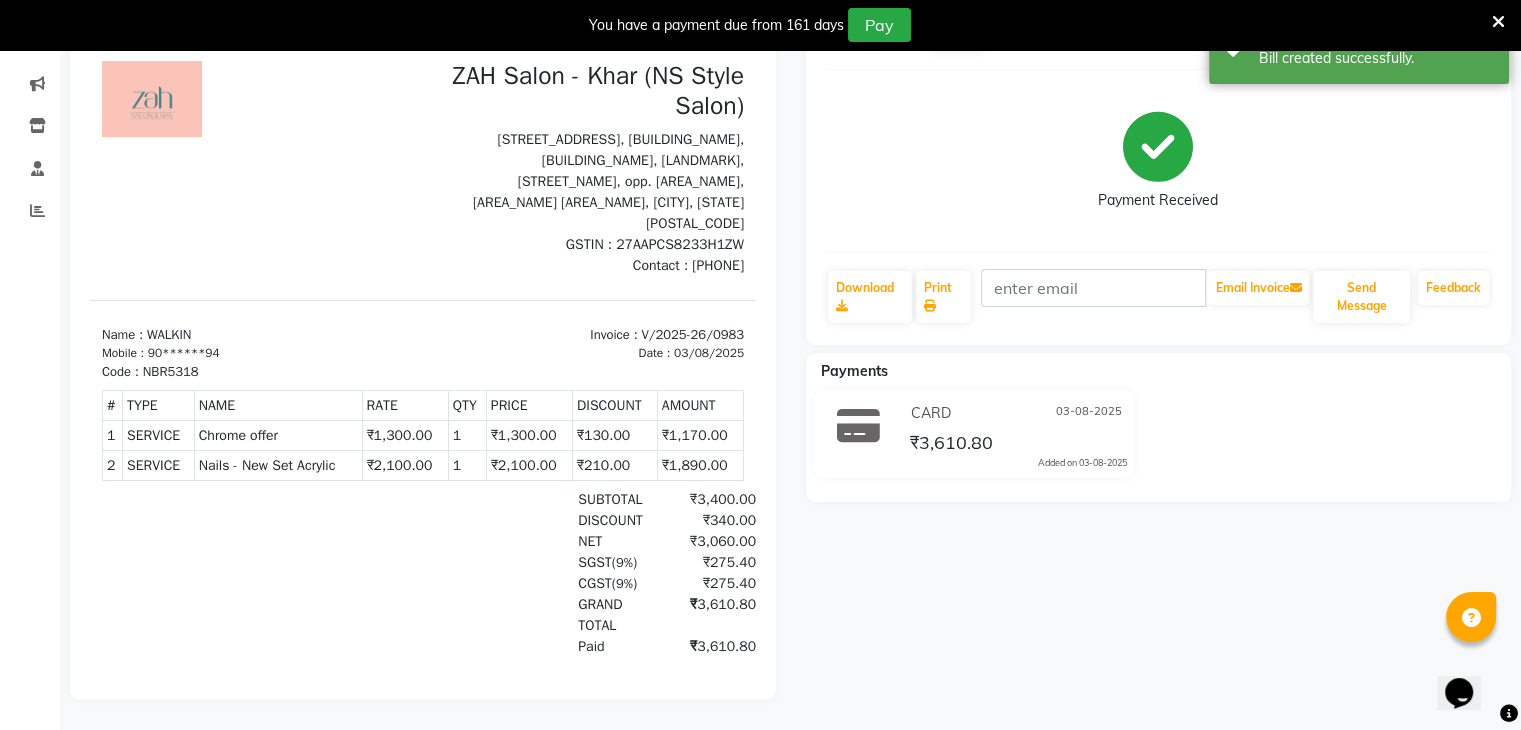 scroll, scrollTop: 0, scrollLeft: 0, axis: both 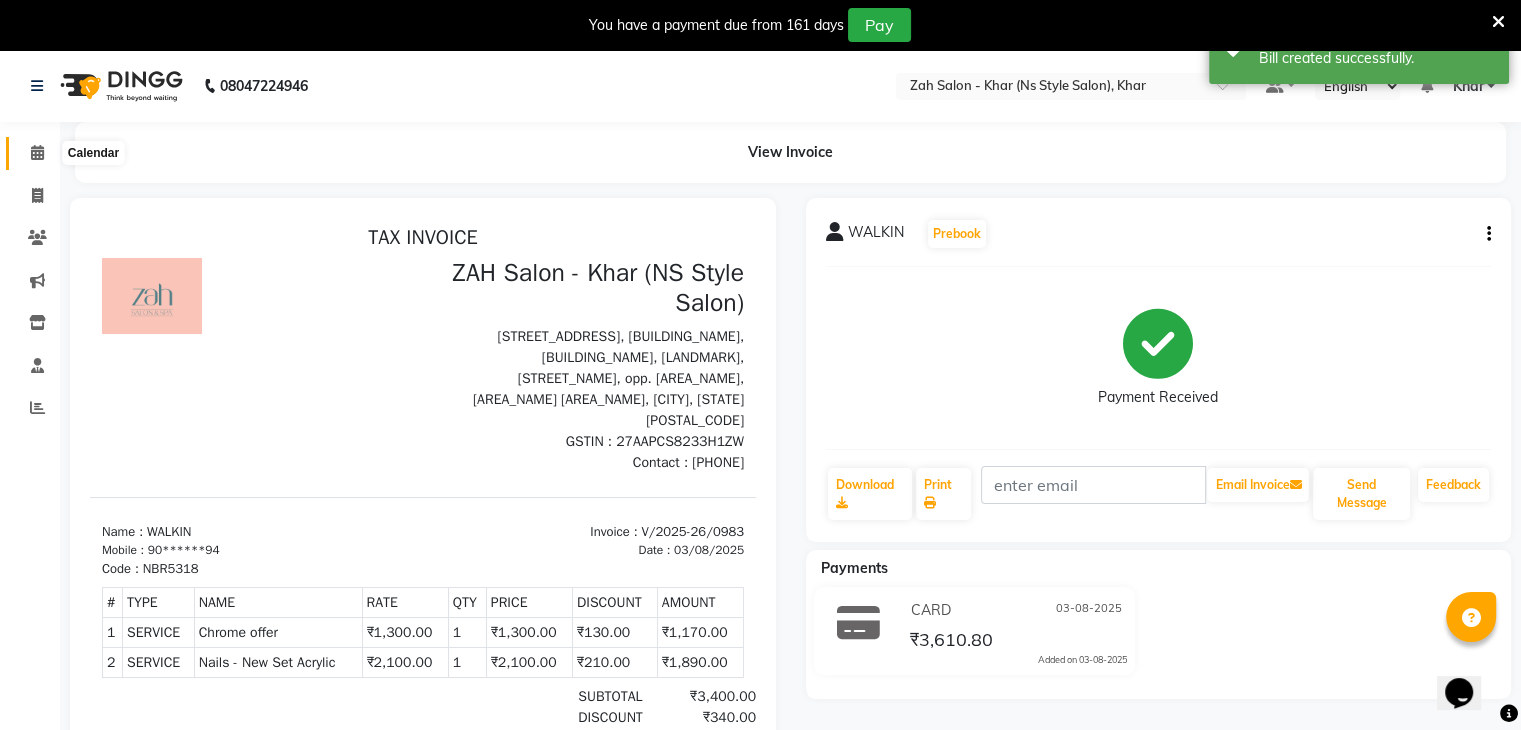click 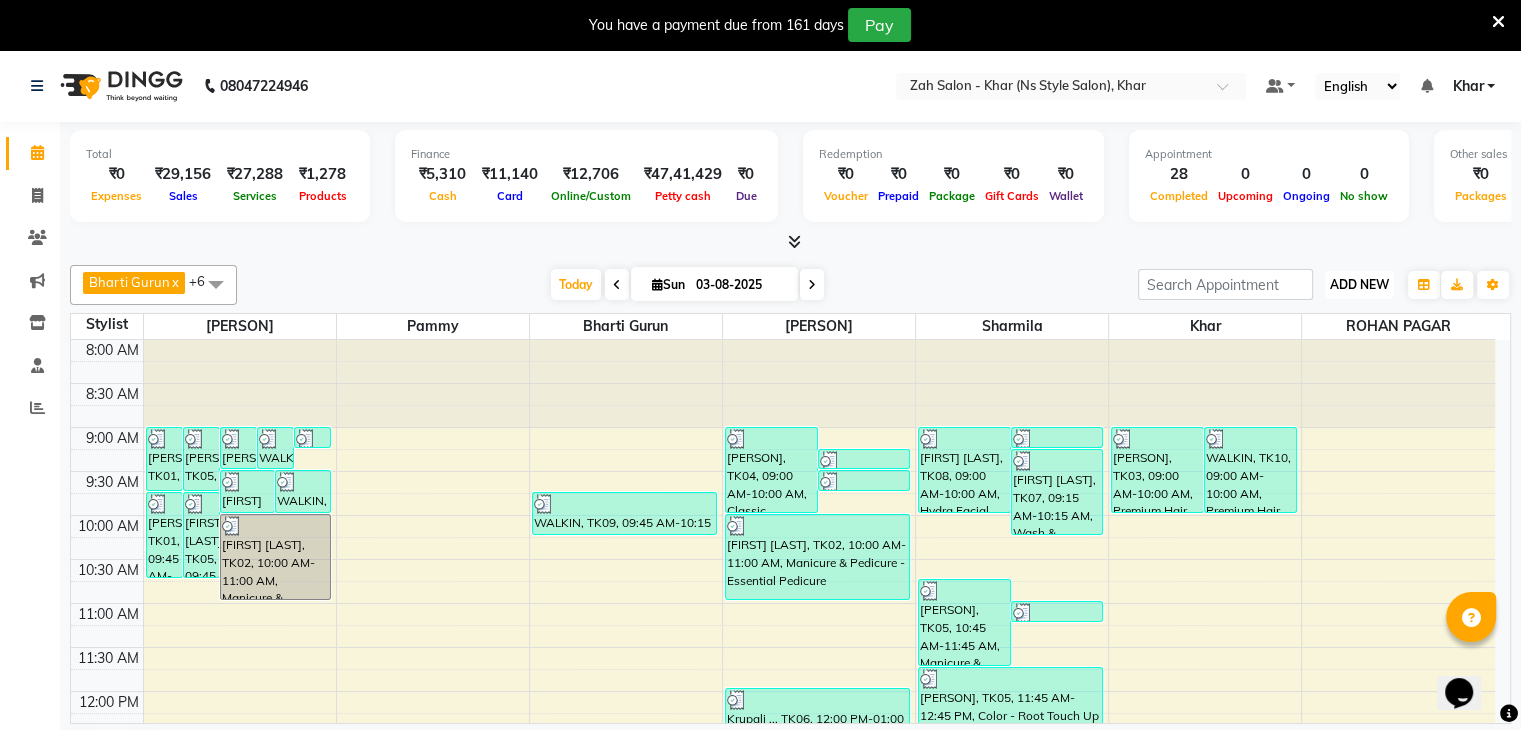 click on "ADD NEW" at bounding box center (1359, 284) 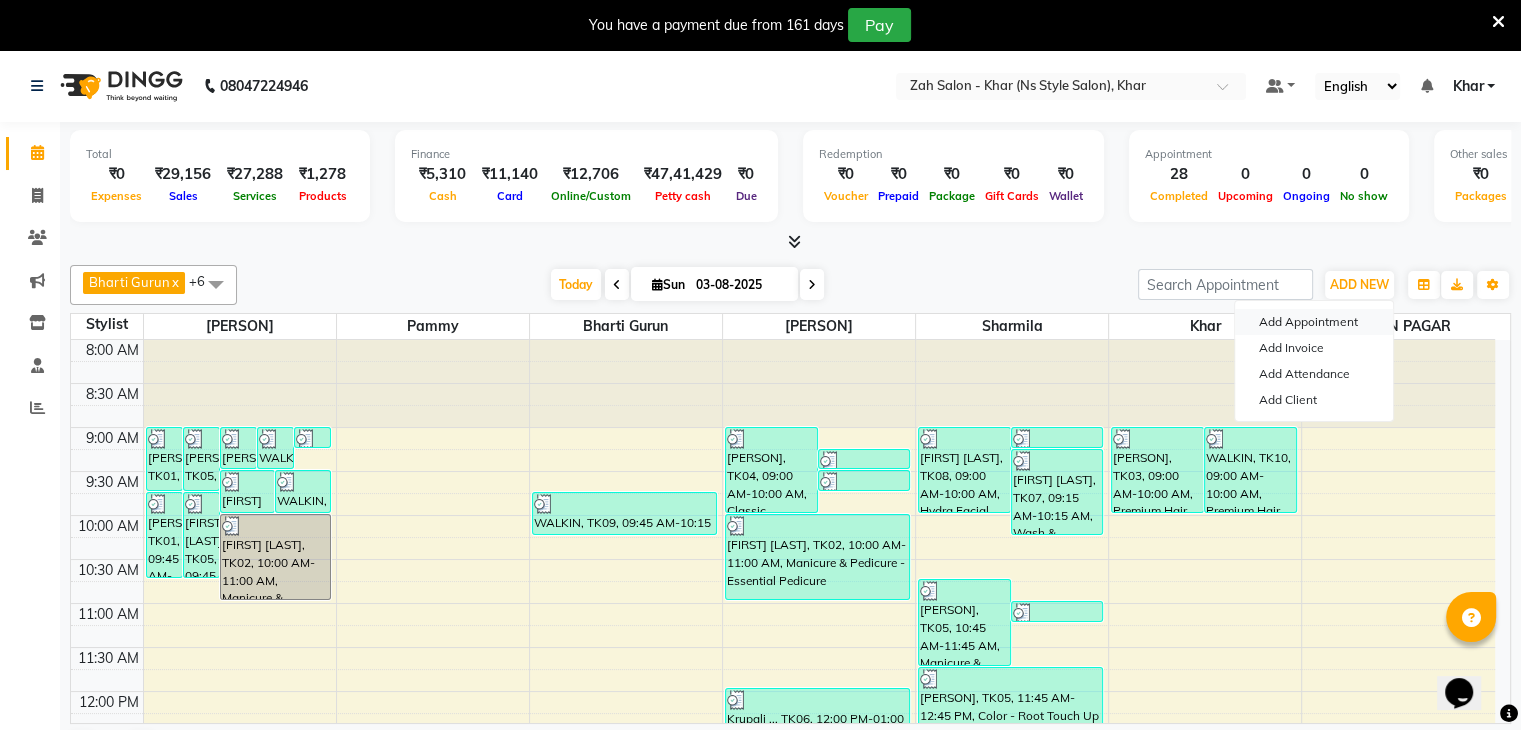 click on "Add Appointment" at bounding box center (1314, 322) 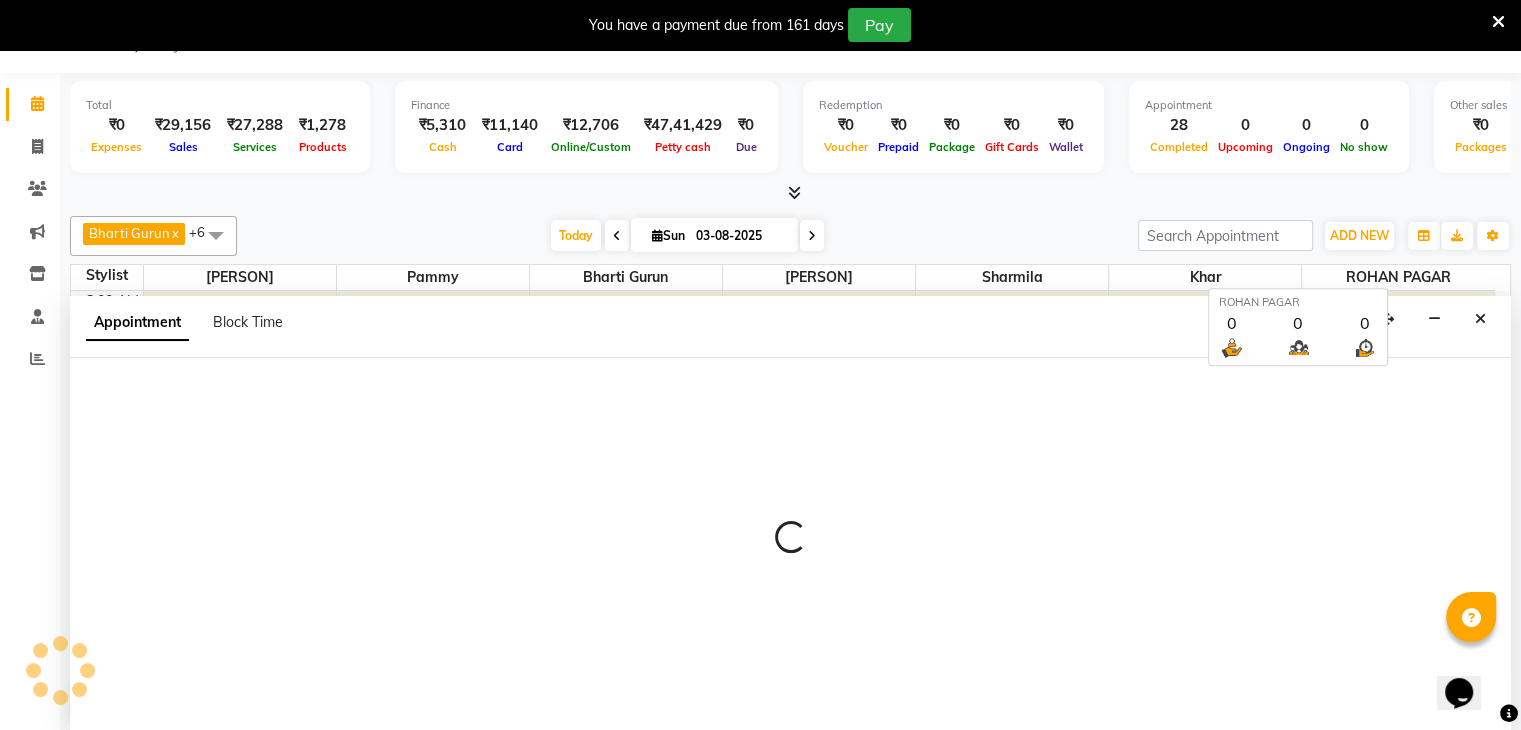 scroll, scrollTop: 51, scrollLeft: 0, axis: vertical 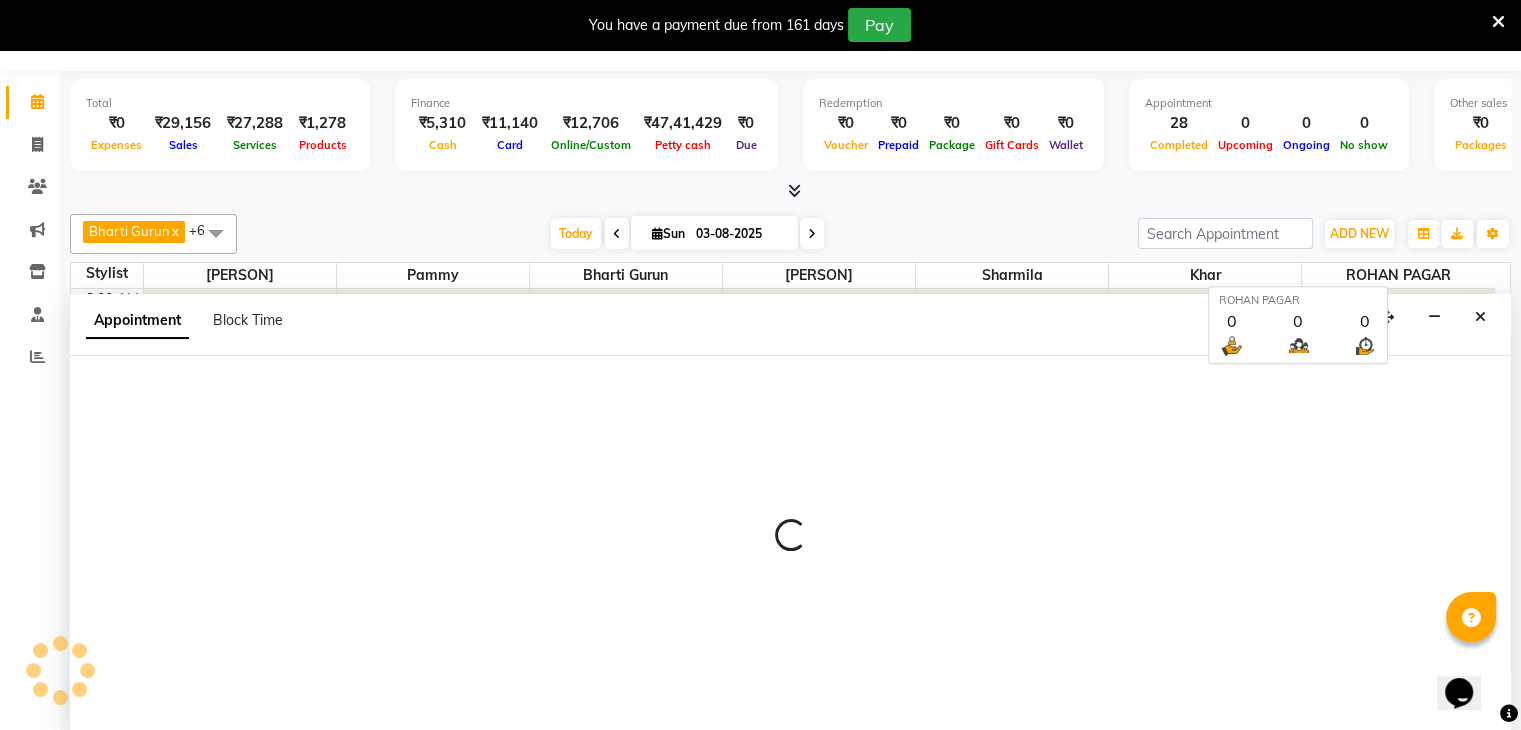 select on "540" 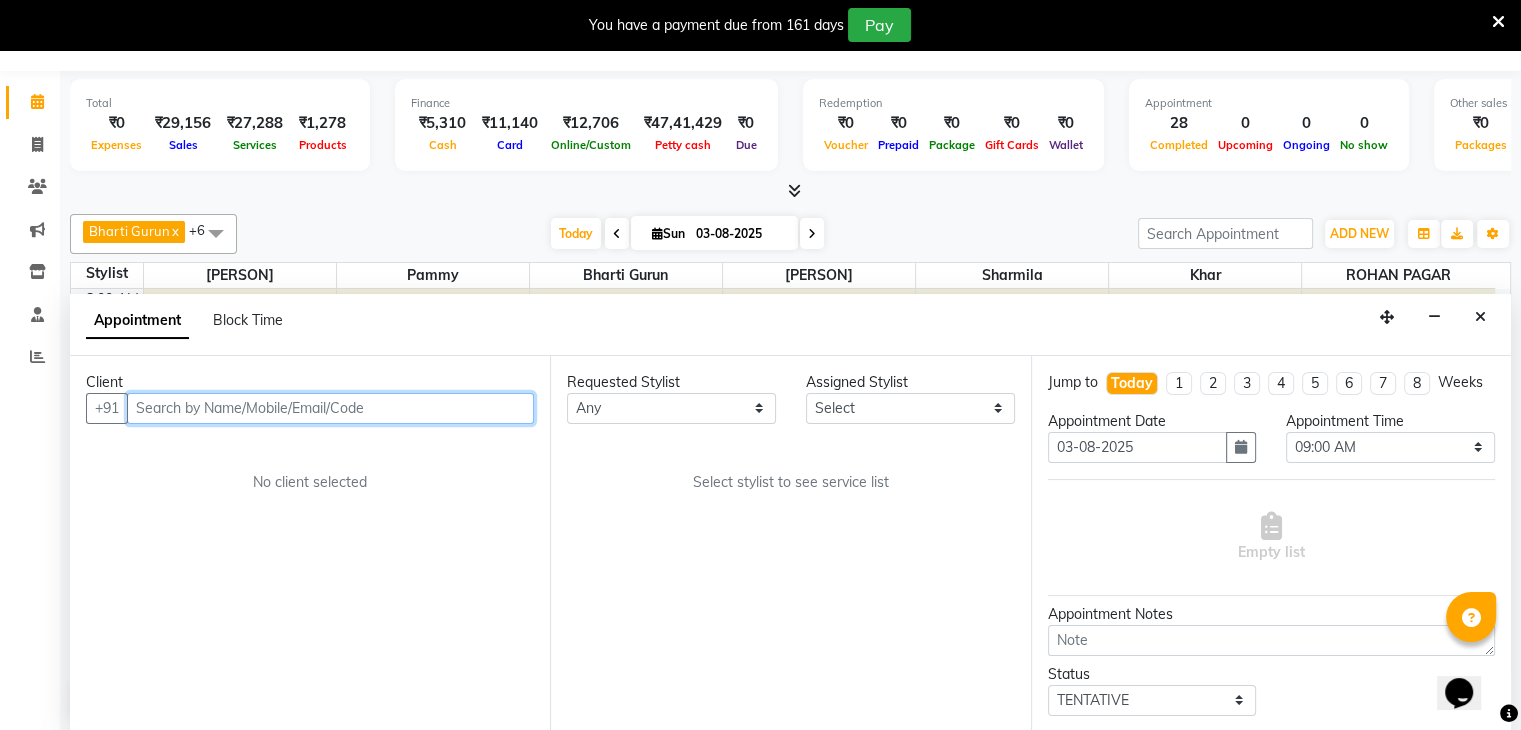 click at bounding box center (330, 408) 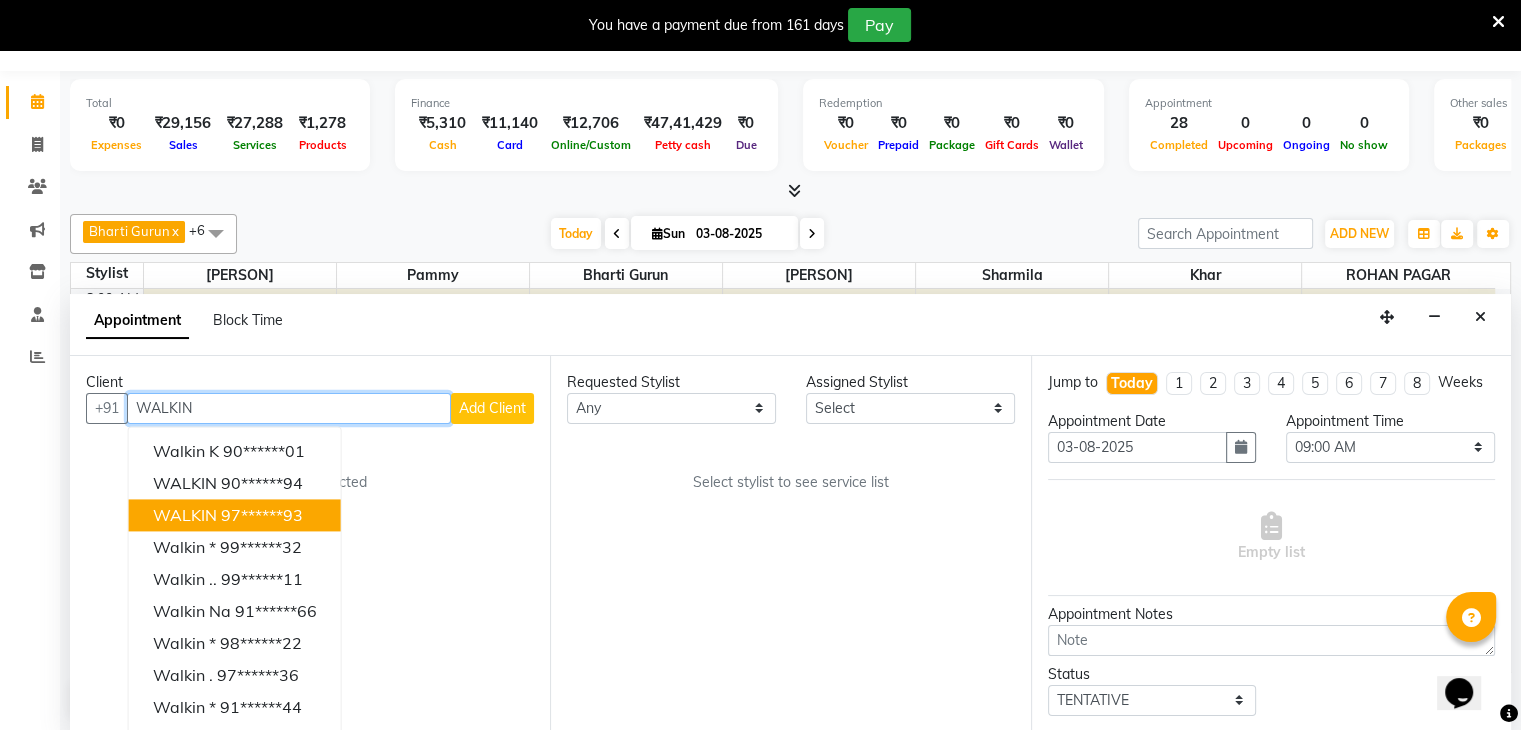 click on "97******93" at bounding box center [262, 515] 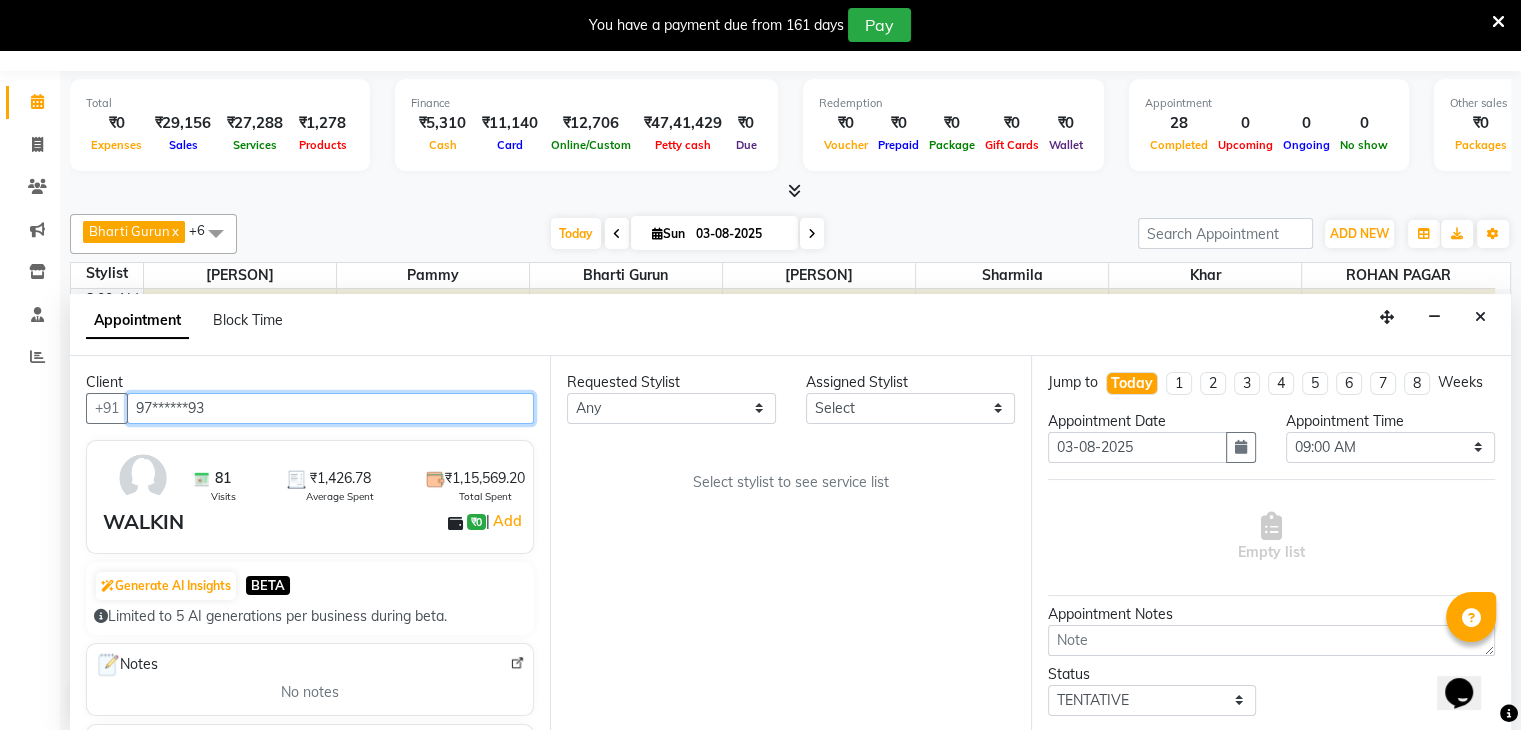 type on "97******93" 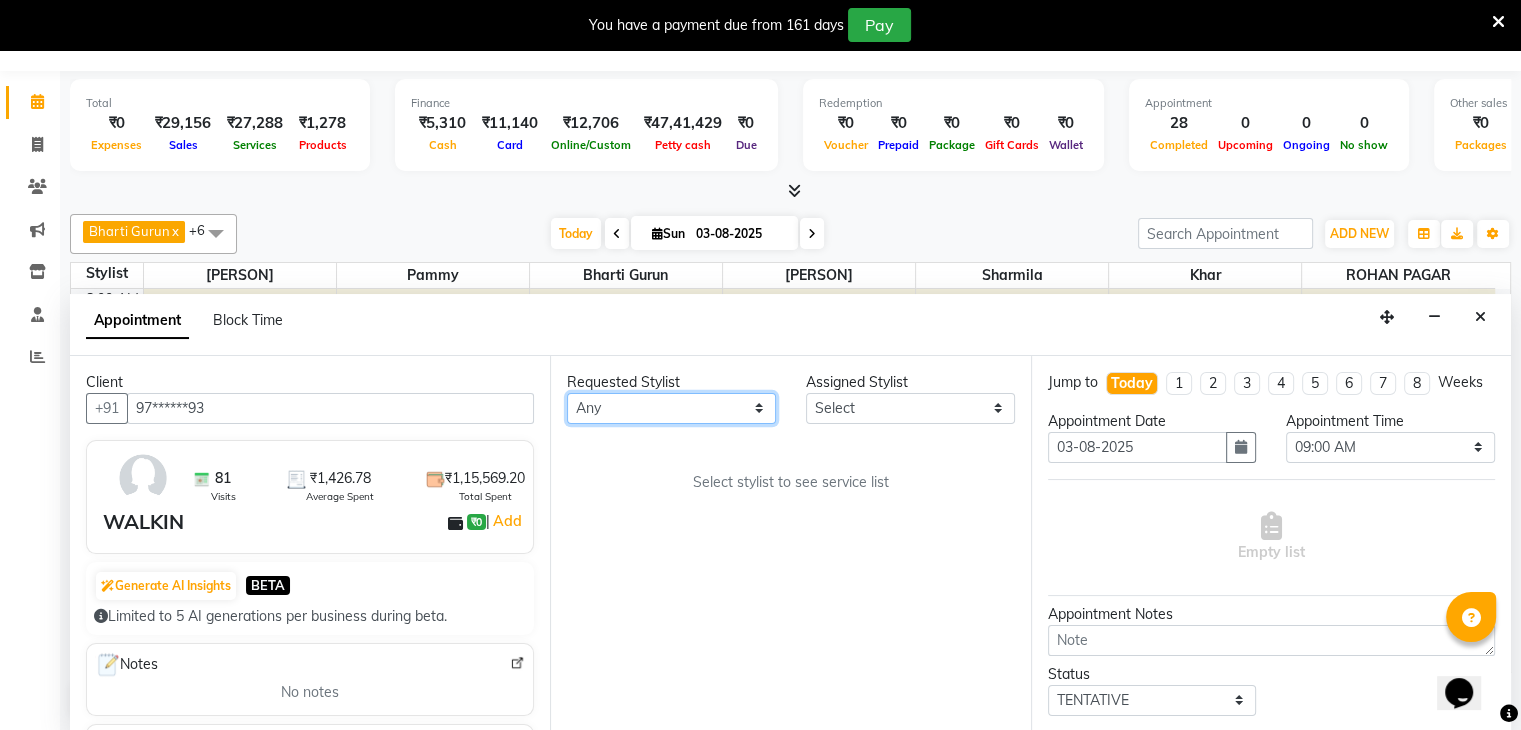 click on "Any [PERSON] [PERSON] [PERSON] [PERSON] [PERSON] [PERSON] [PERSON]" at bounding box center [671, 408] 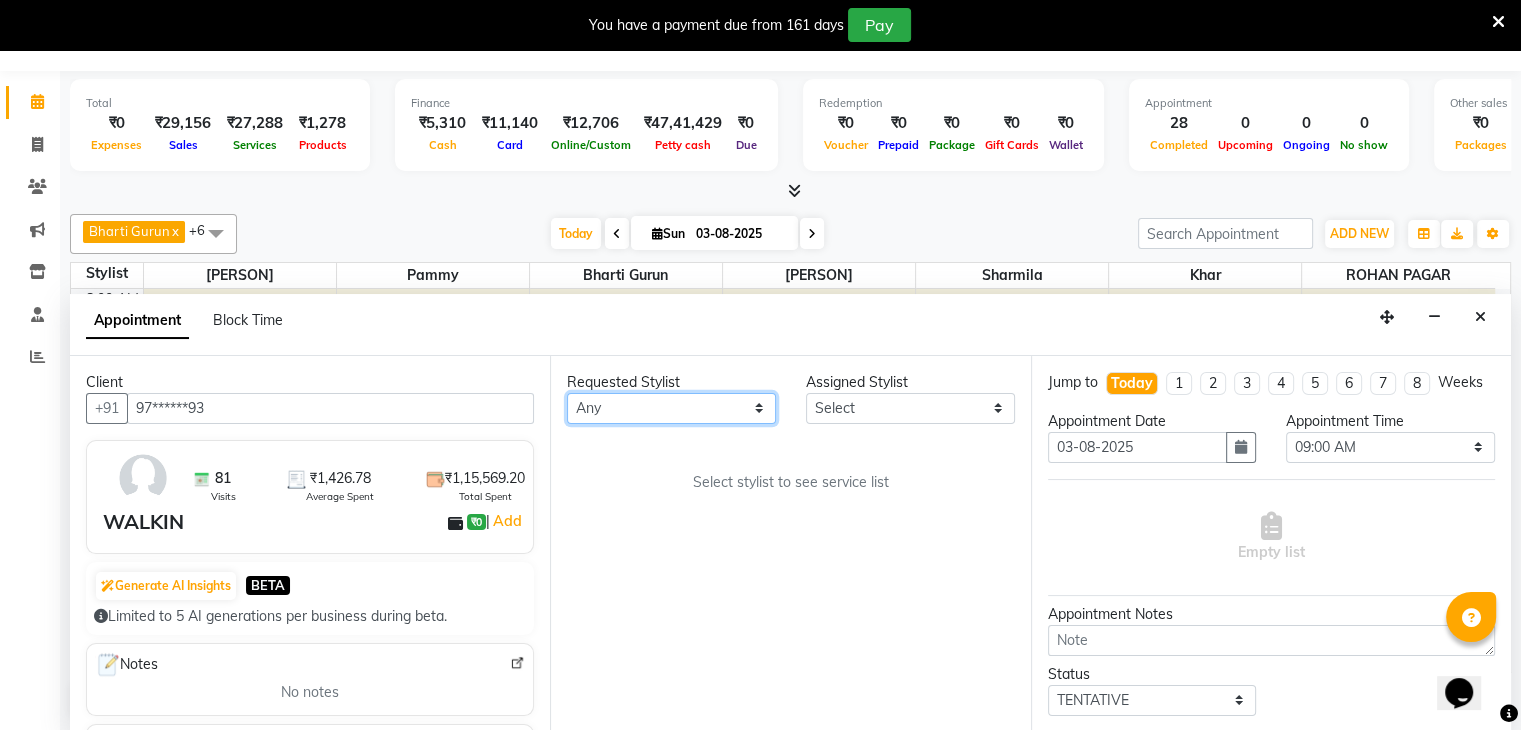 select on "38404" 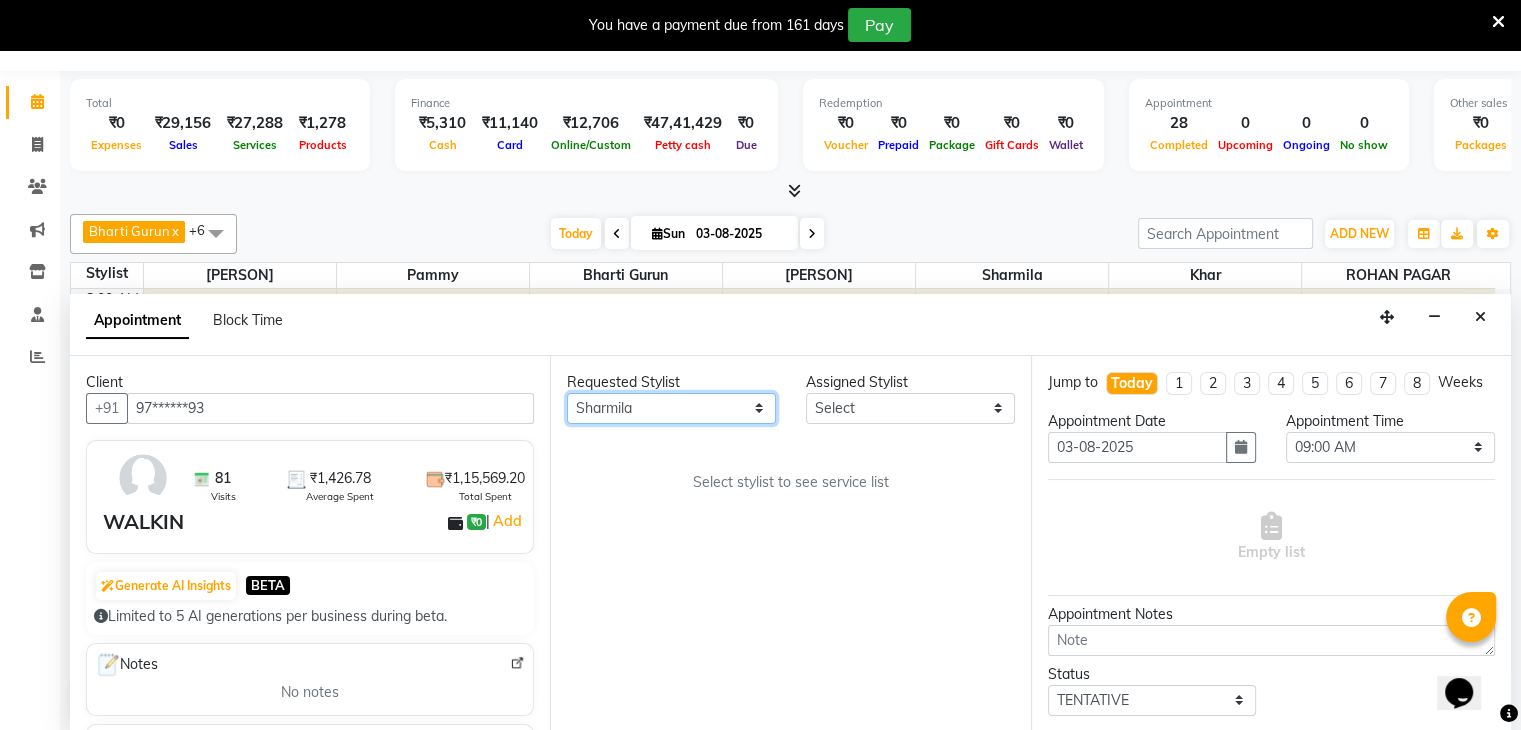 click on "Any [PERSON] [PERSON] [PERSON] [PERSON] [PERSON] [PERSON] [PERSON]" at bounding box center [671, 408] 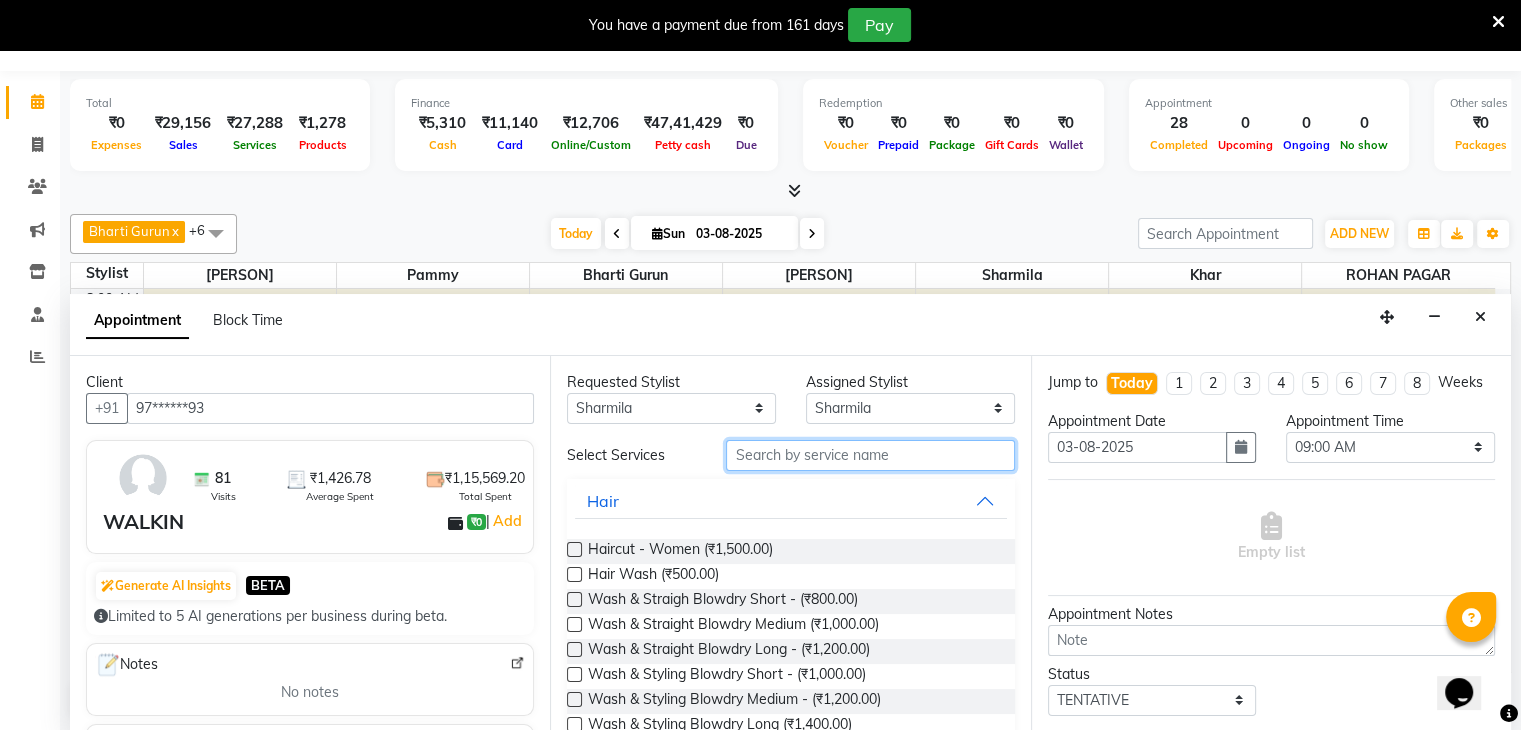 click at bounding box center (870, 455) 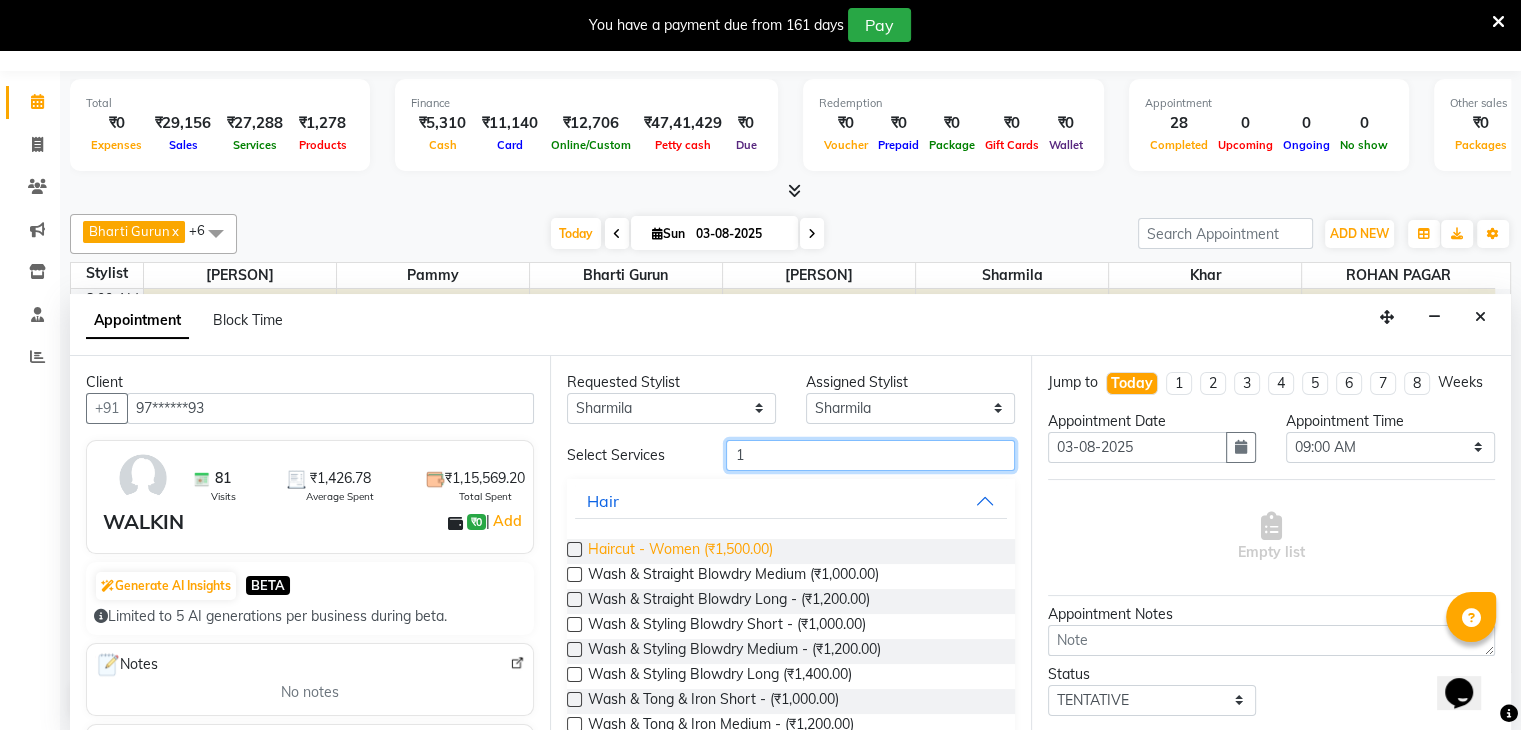 type on "1" 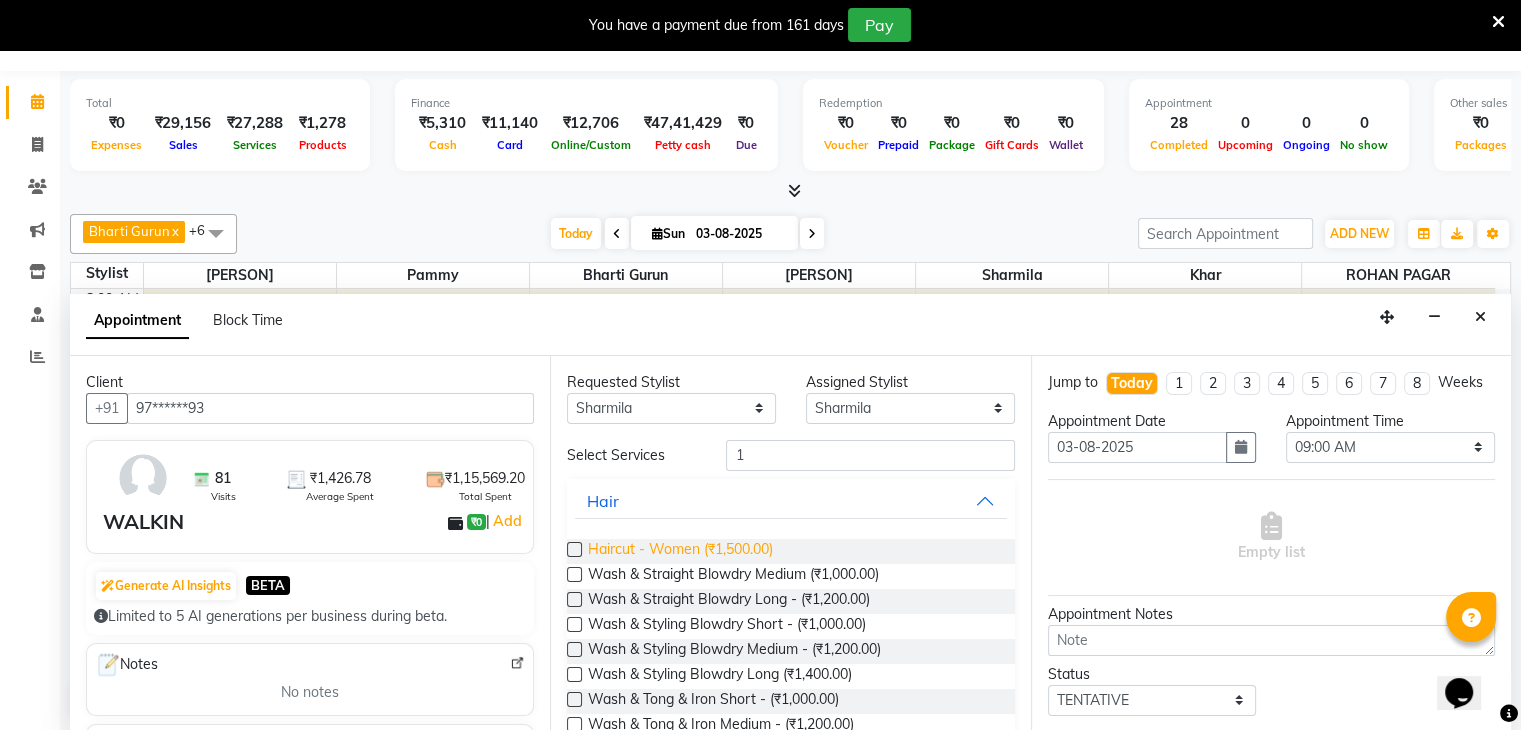 click on "Haircut - Women (₹1,500.00)" at bounding box center [680, 551] 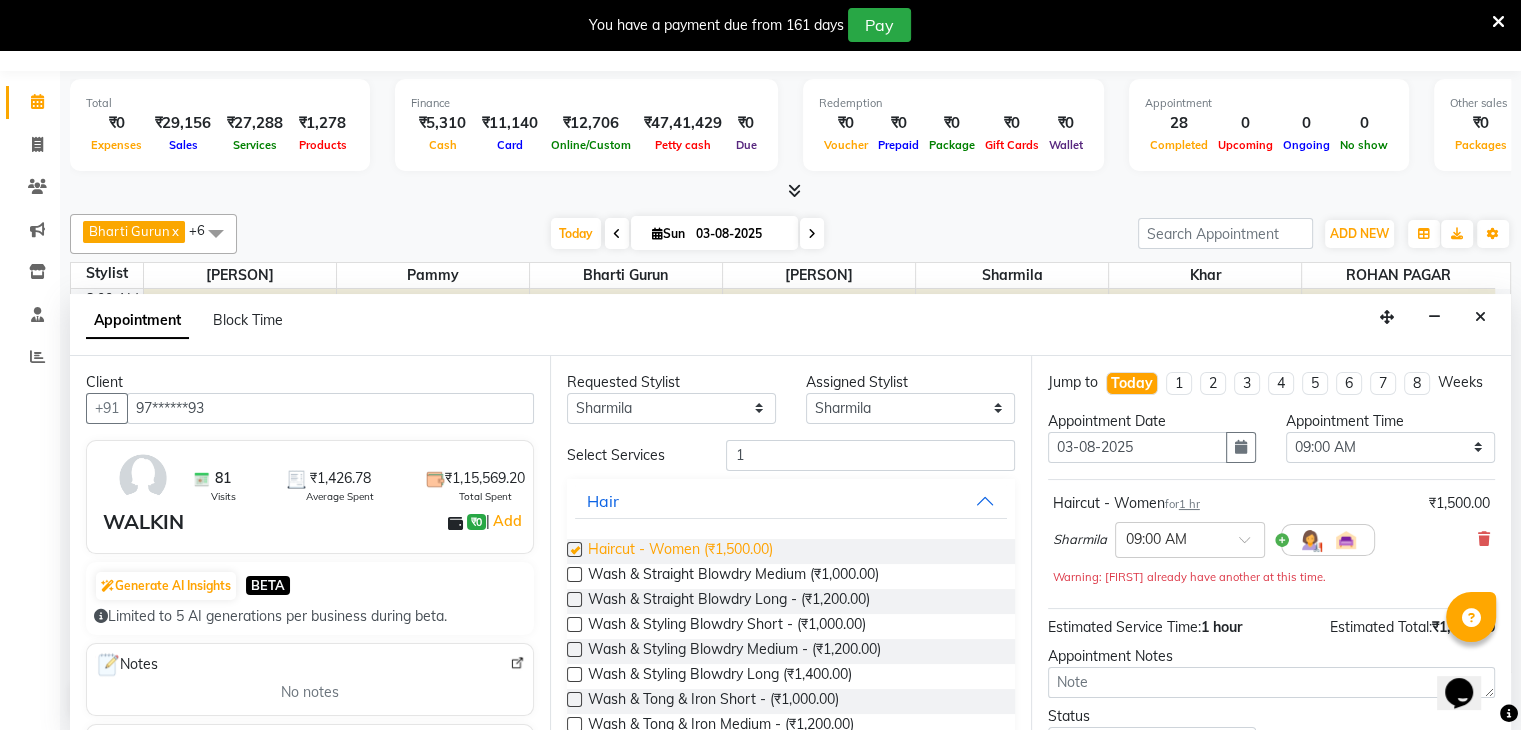 checkbox on "false" 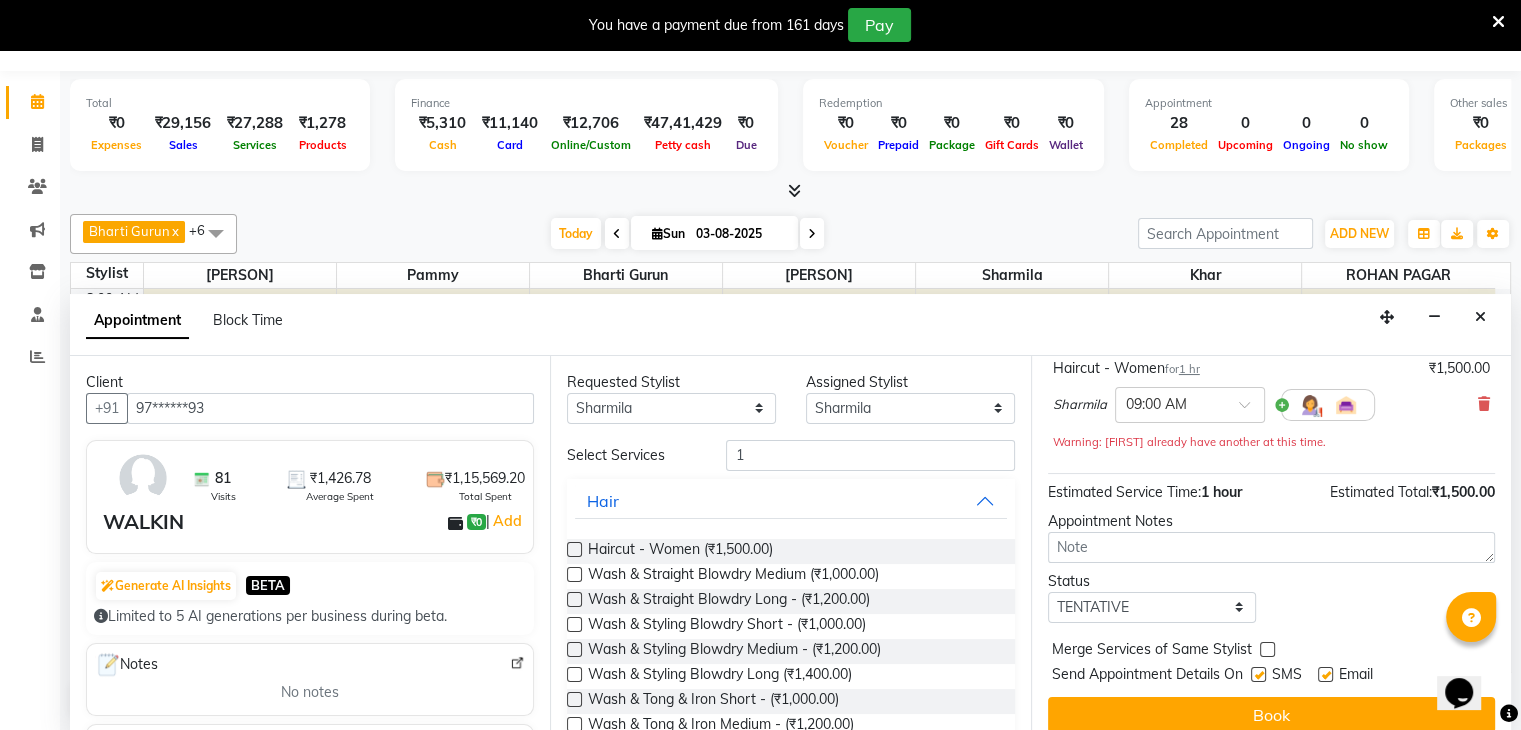 scroll, scrollTop: 170, scrollLeft: 0, axis: vertical 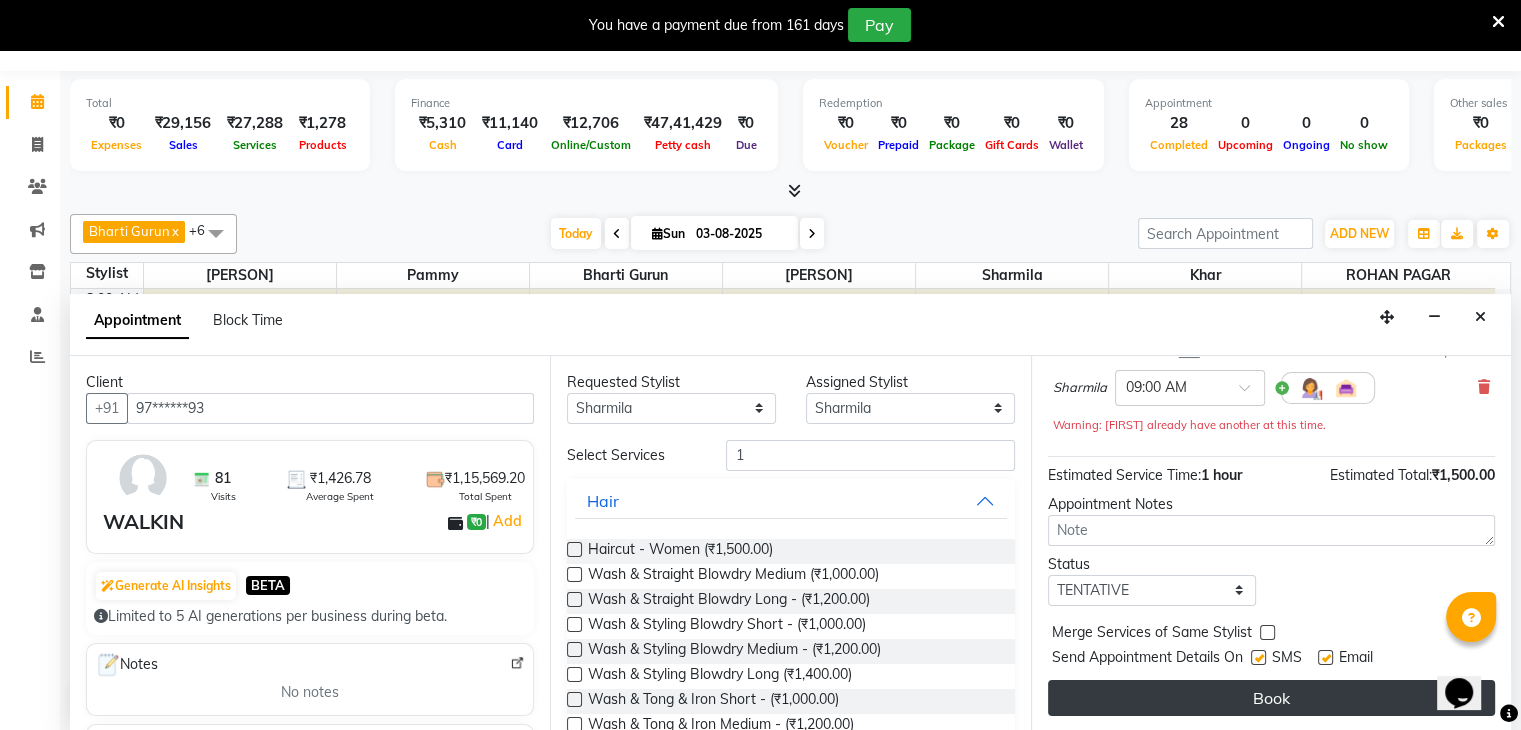 click on "Book" at bounding box center [1271, 698] 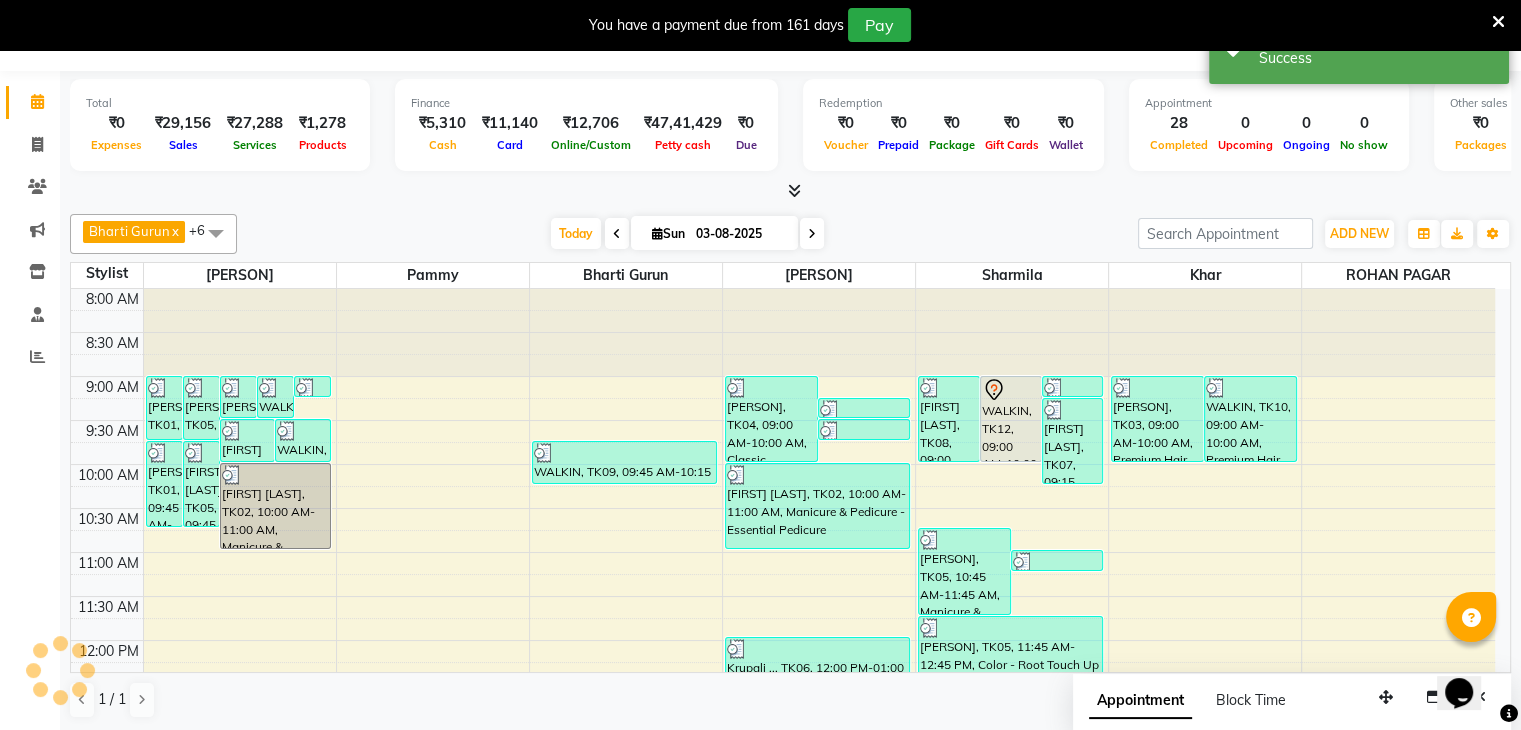 scroll, scrollTop: 0, scrollLeft: 0, axis: both 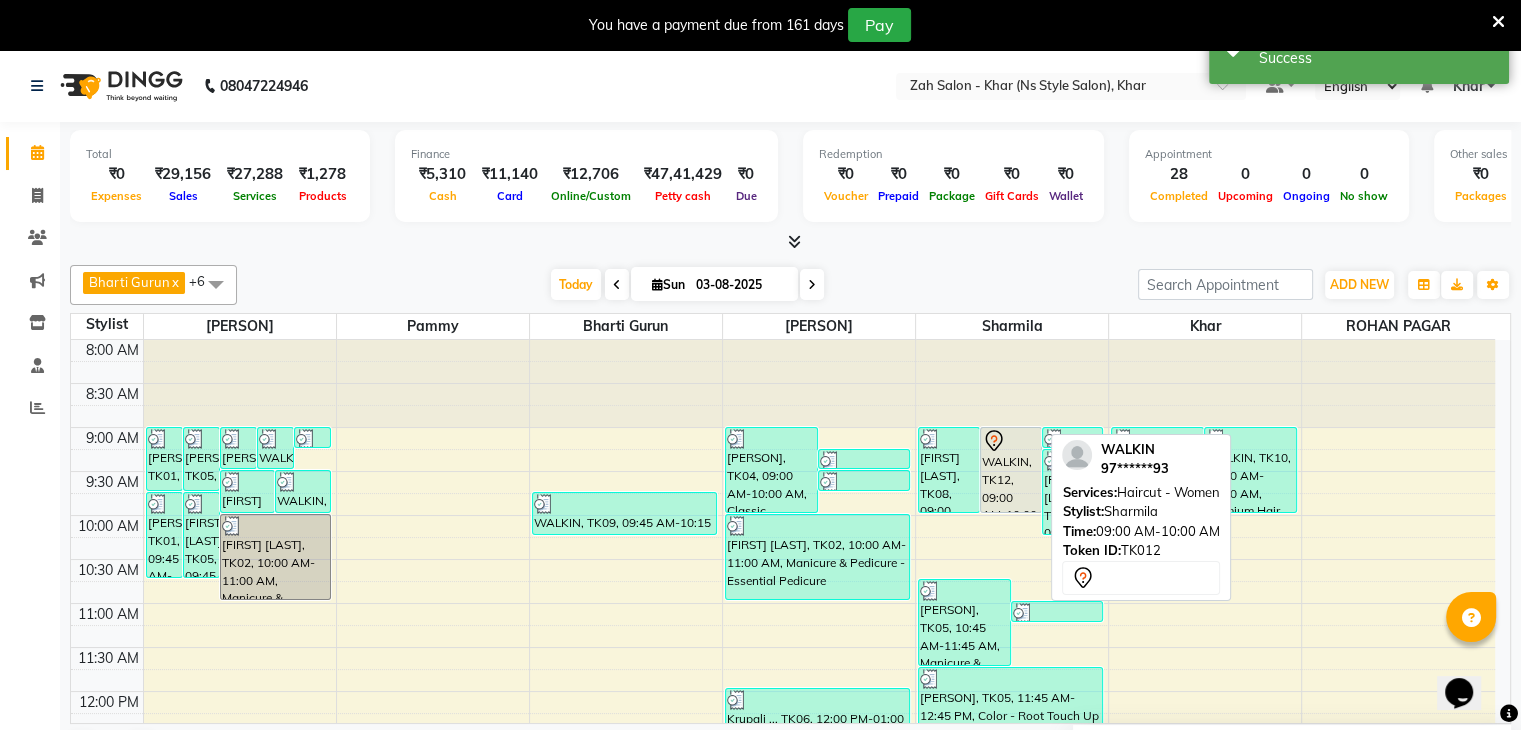 click on "WALKIN, TK12, 09:00 AM-10:00 AM, Haircut - Women" at bounding box center (1011, 470) 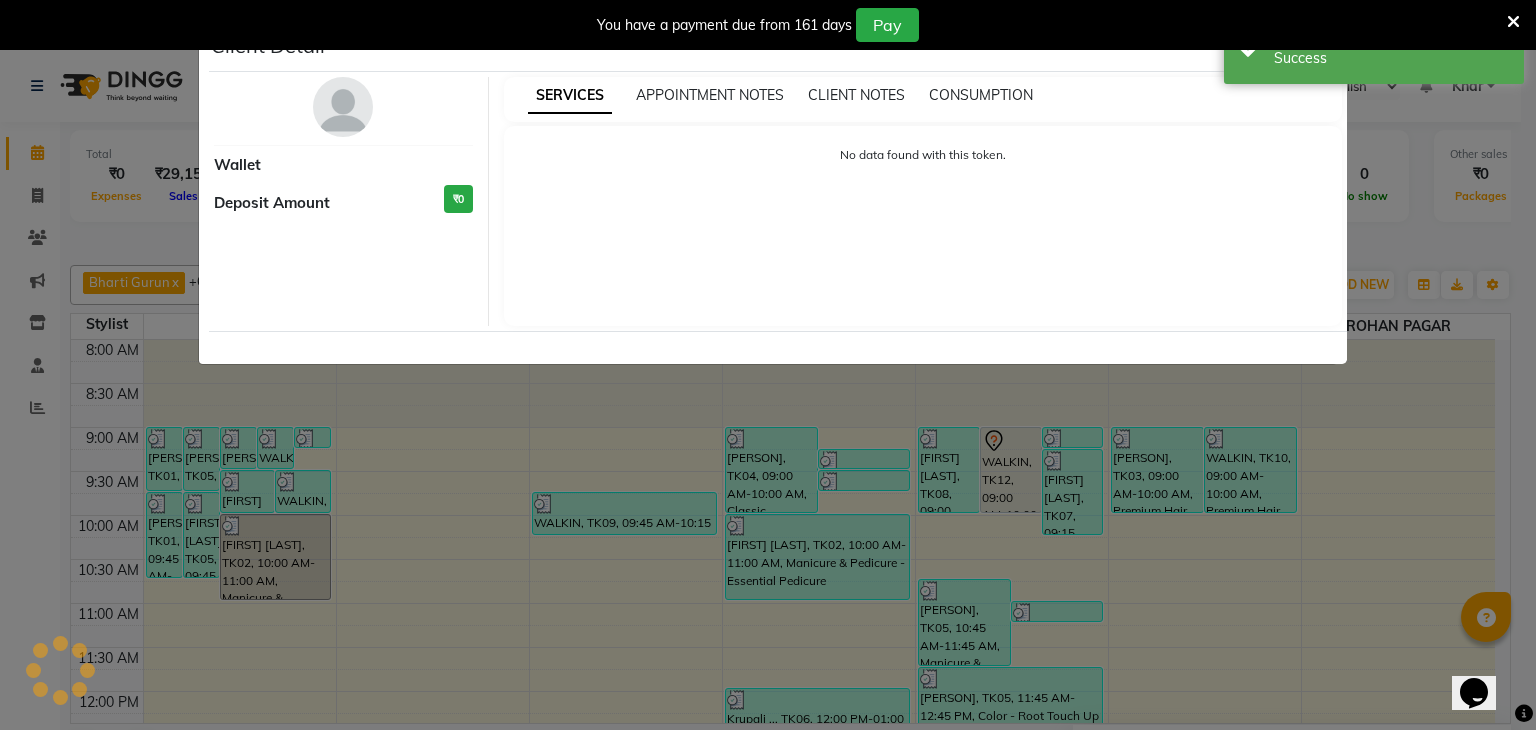 select on "7" 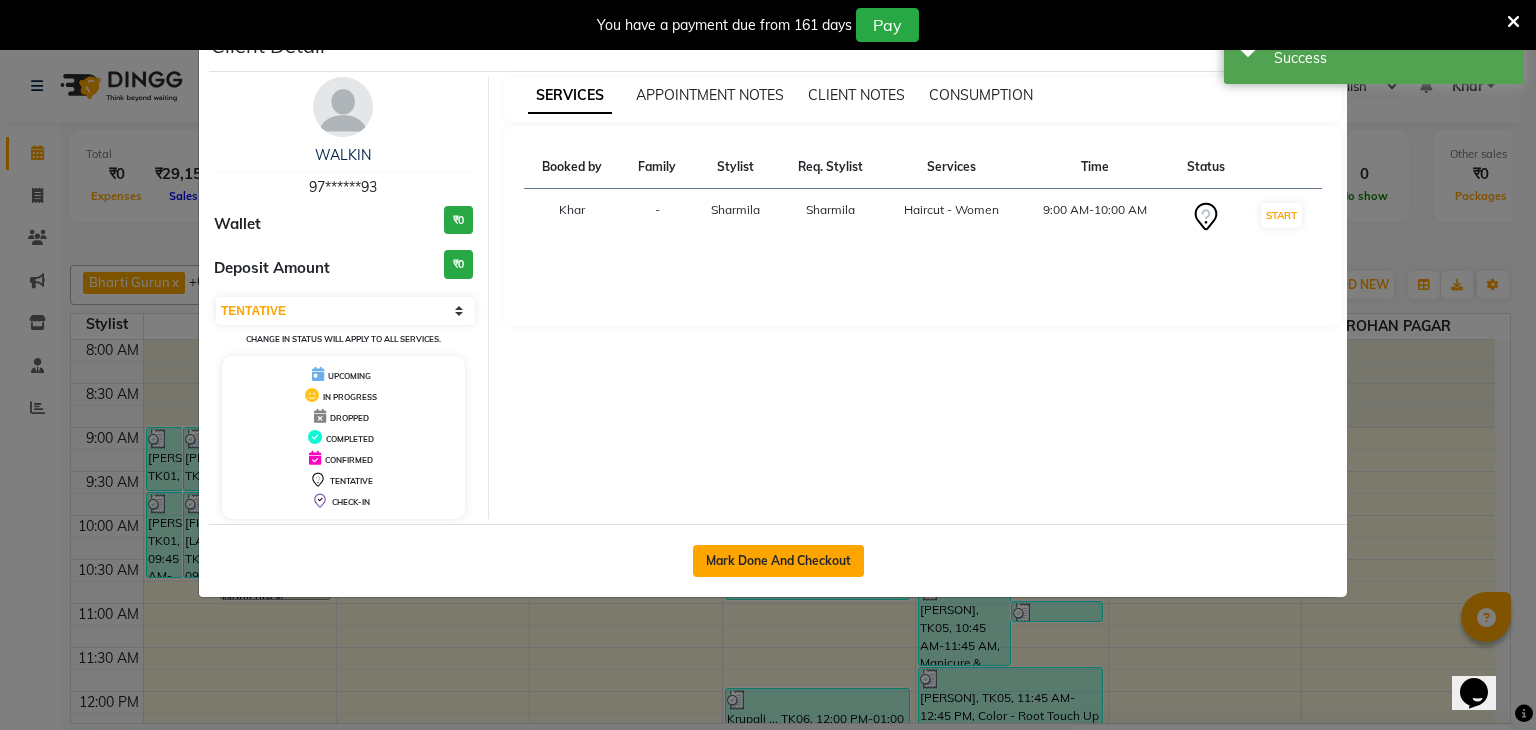 click on "Mark Done And Checkout" 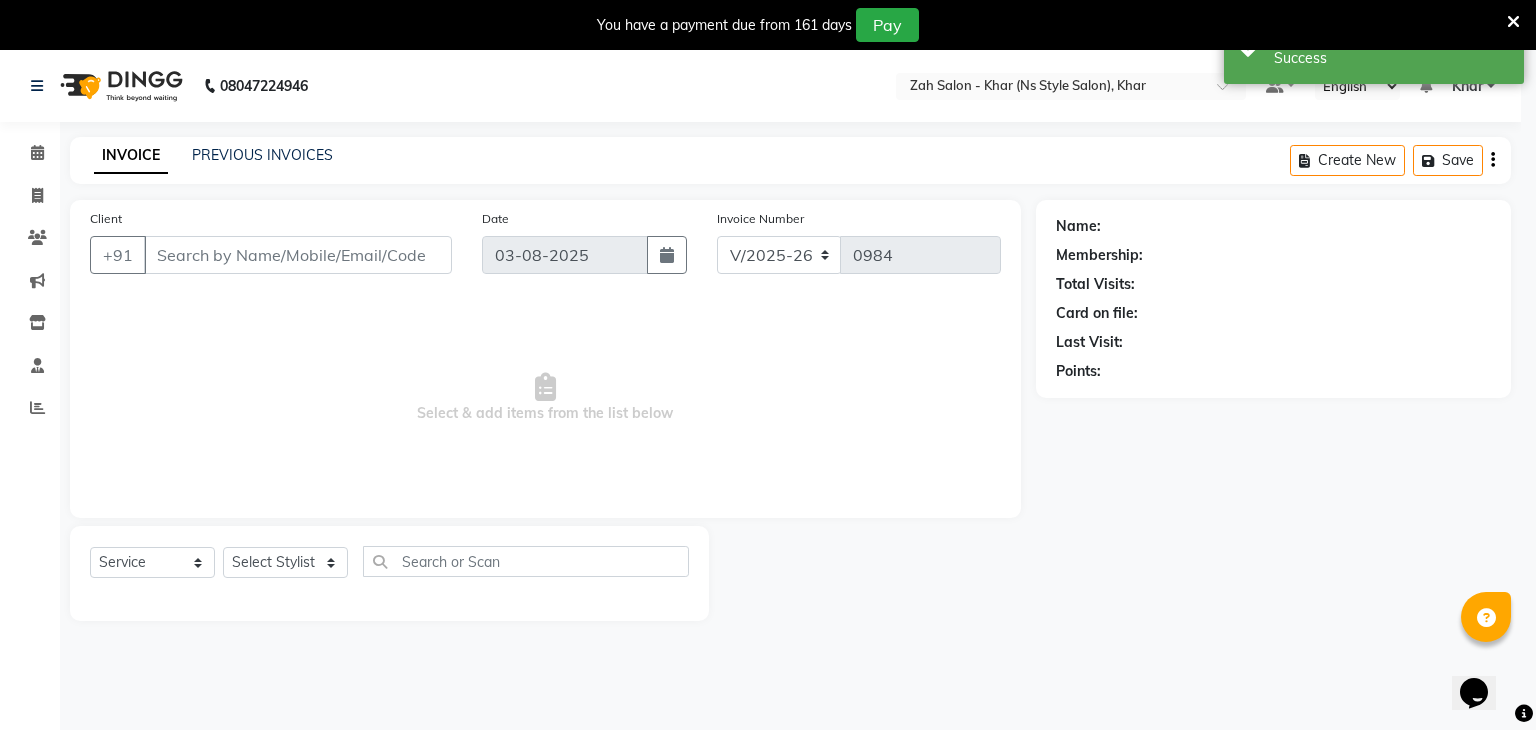 select on "3" 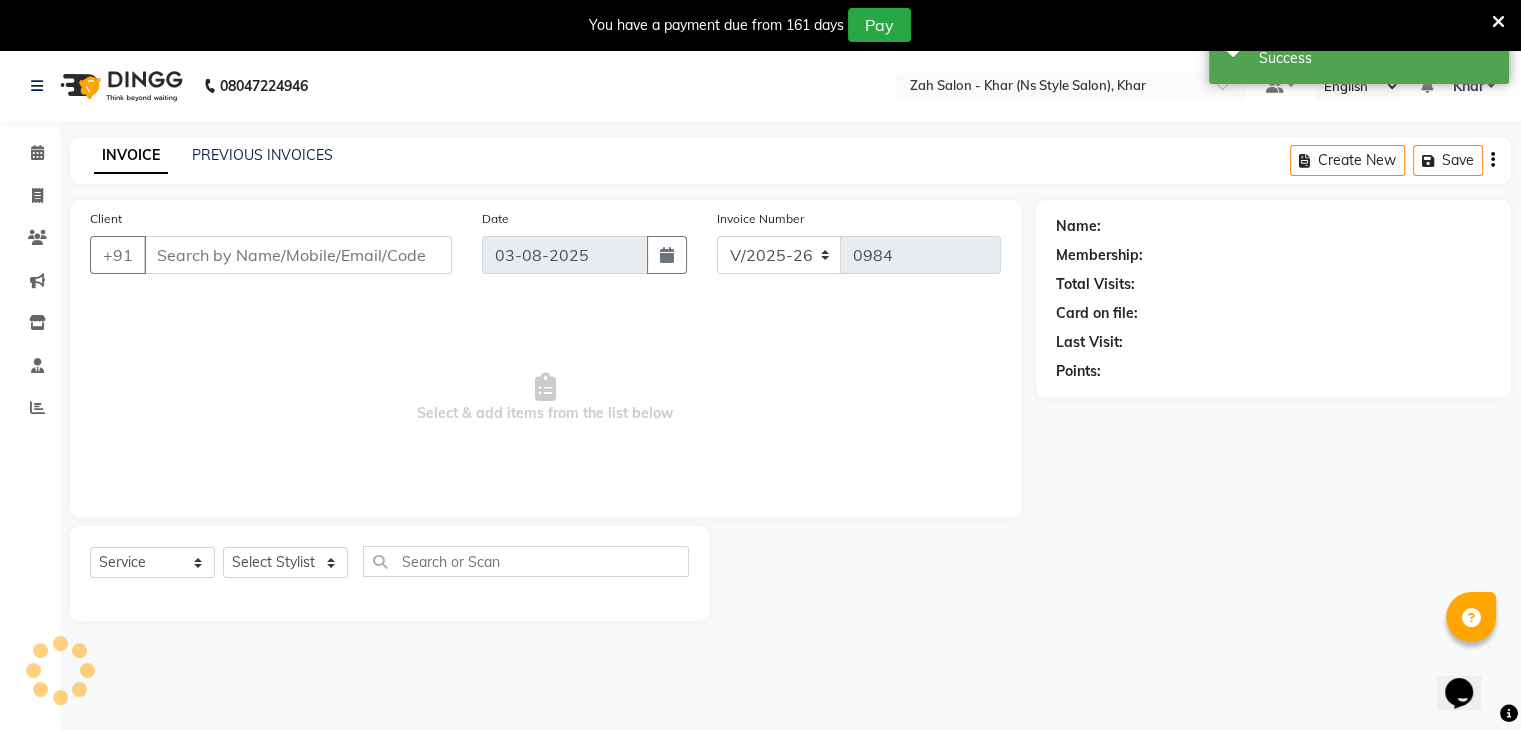type on "97******93" 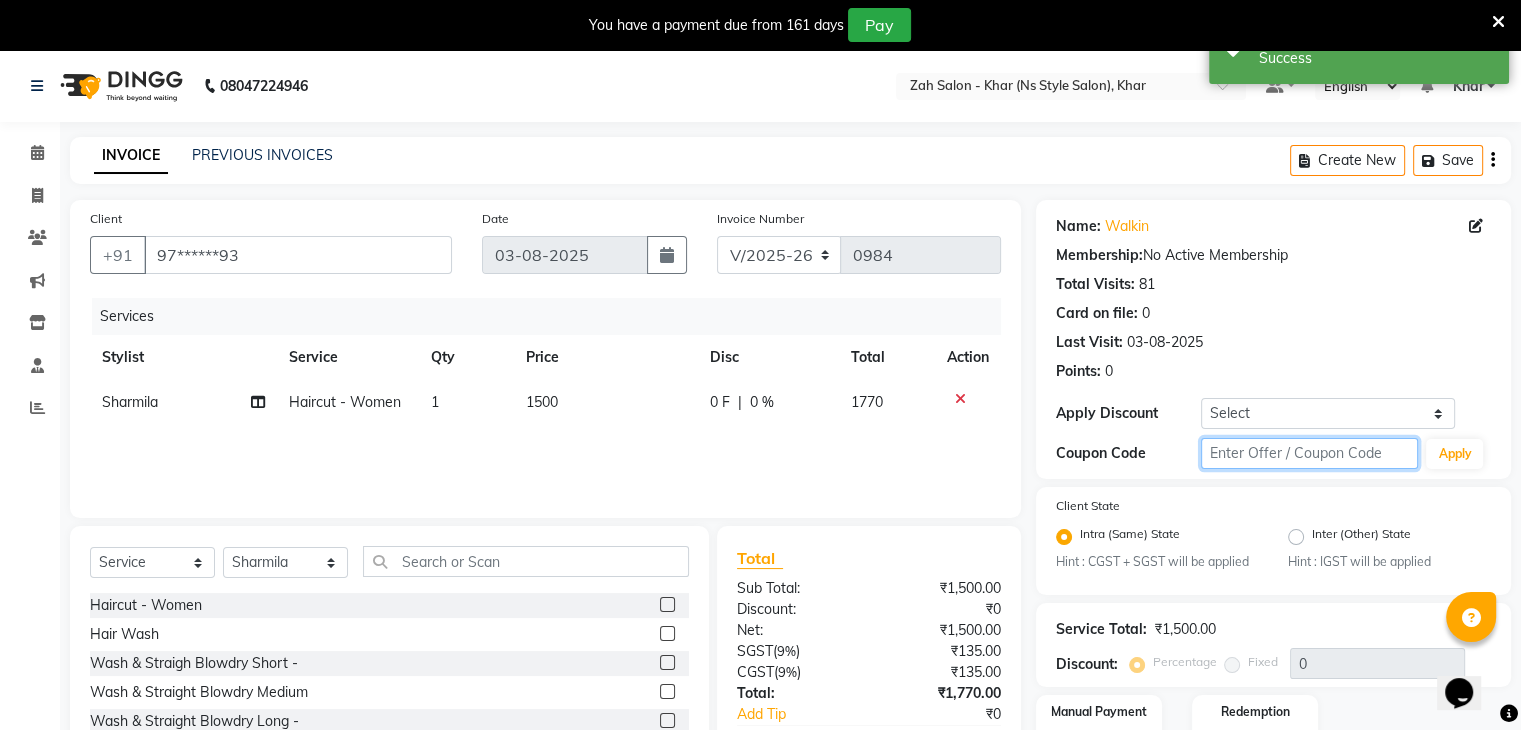 click 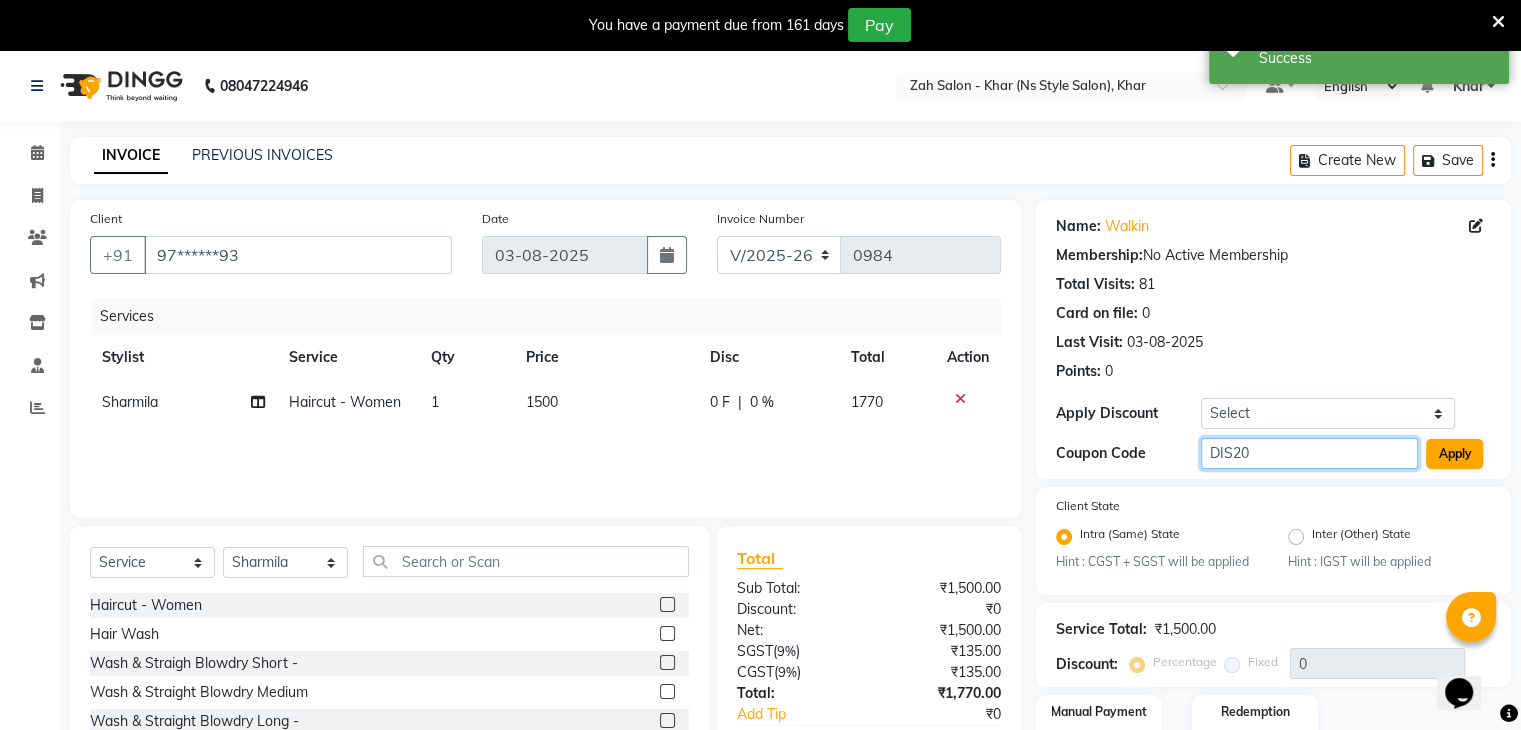 type on "DIS20" 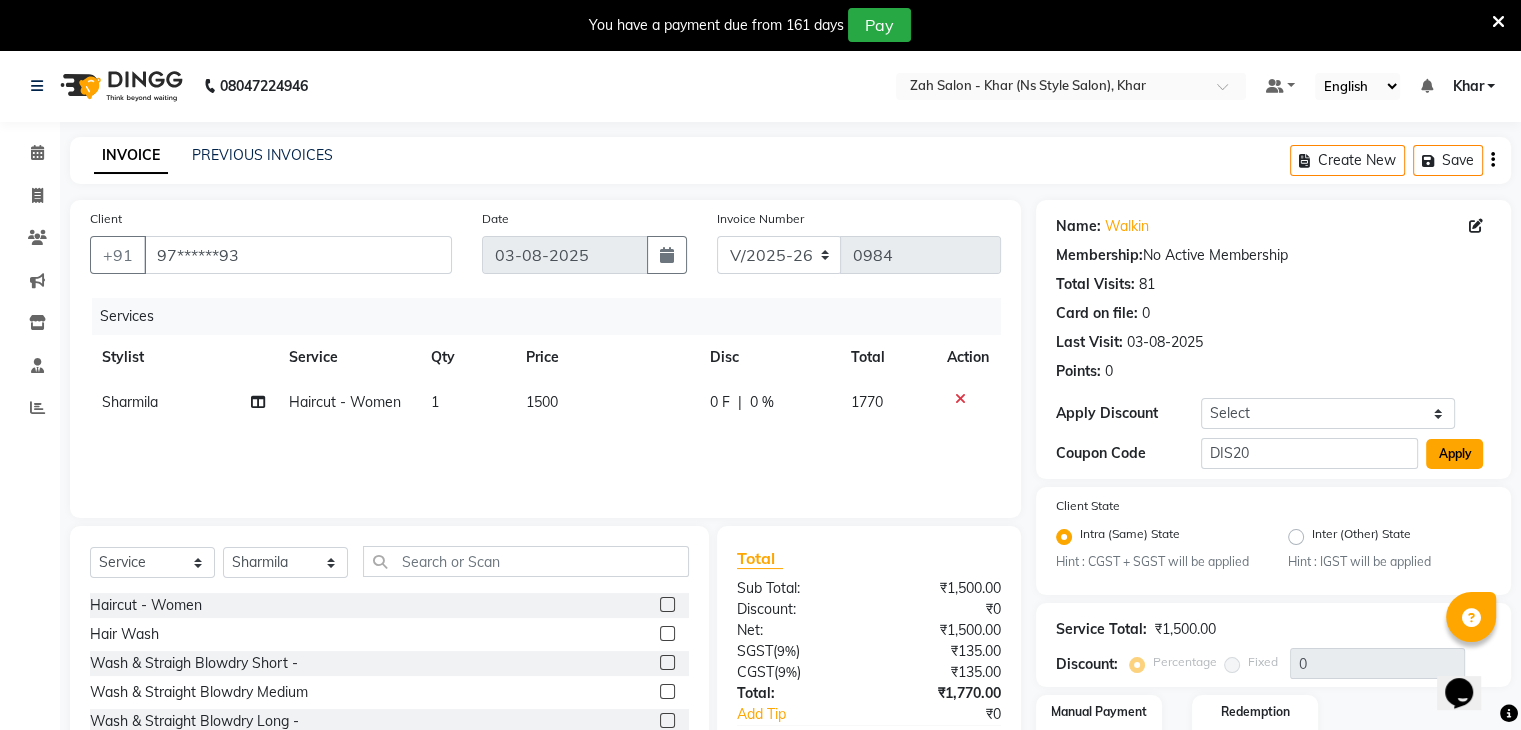 click on "Apply" 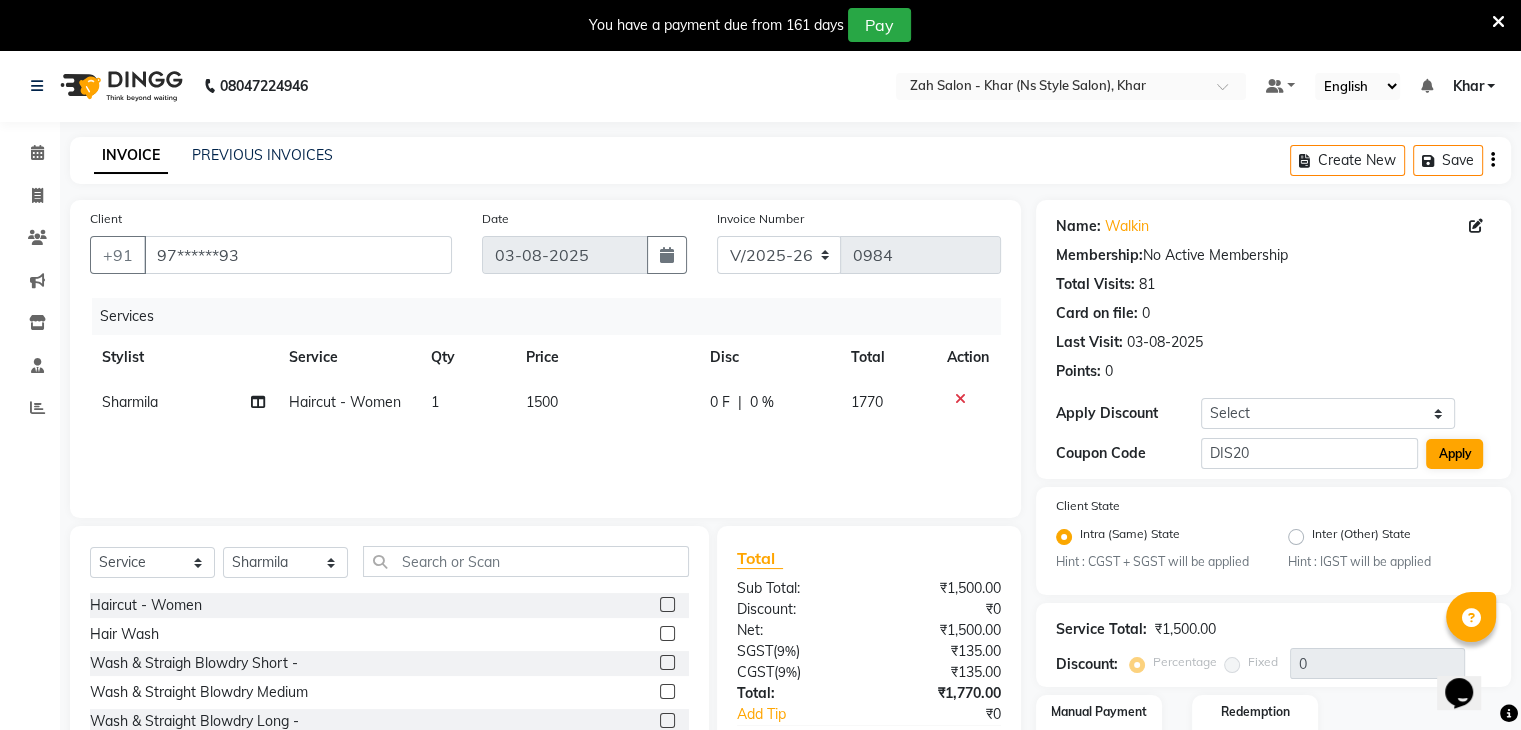 type on "20" 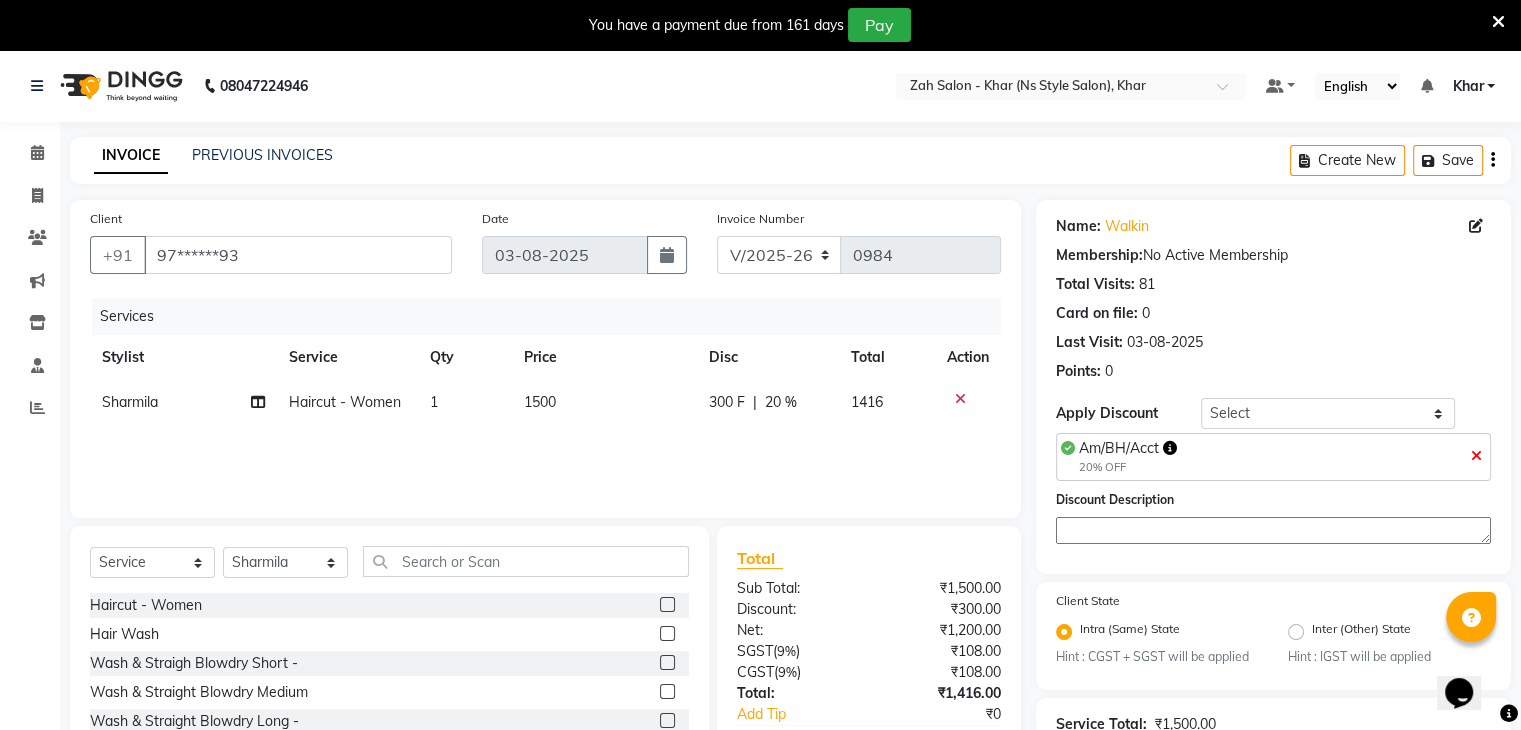 click 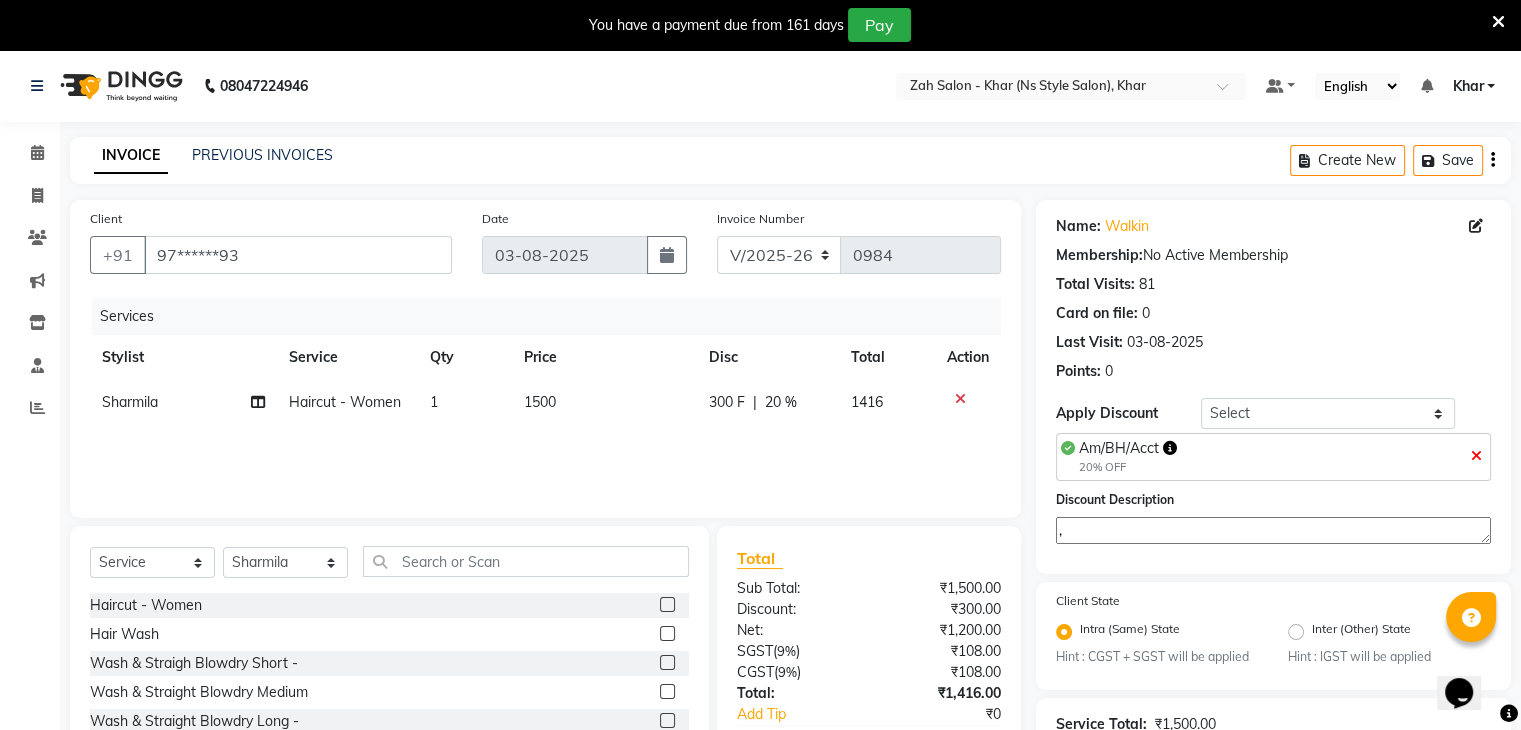 scroll, scrollTop: 232, scrollLeft: 0, axis: vertical 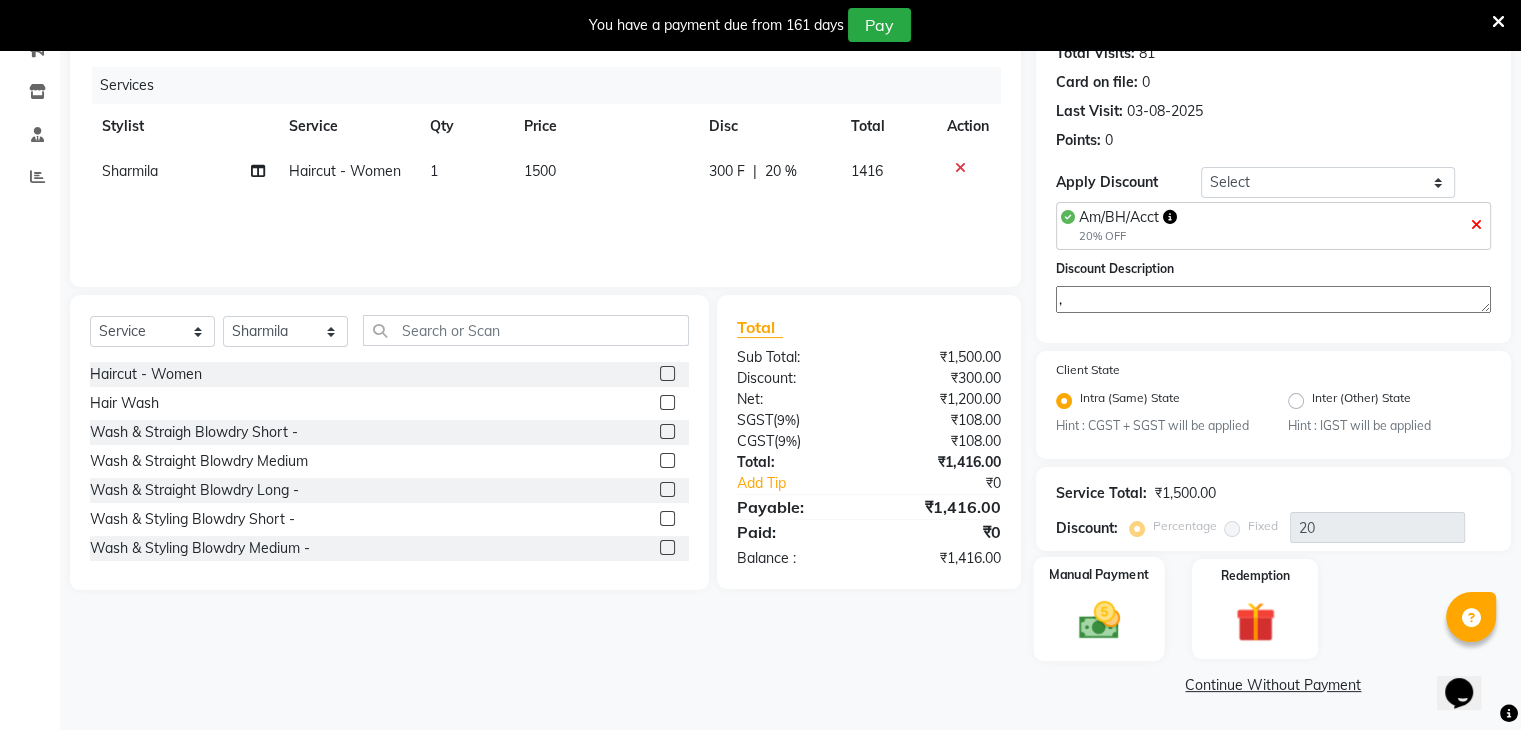 type on "," 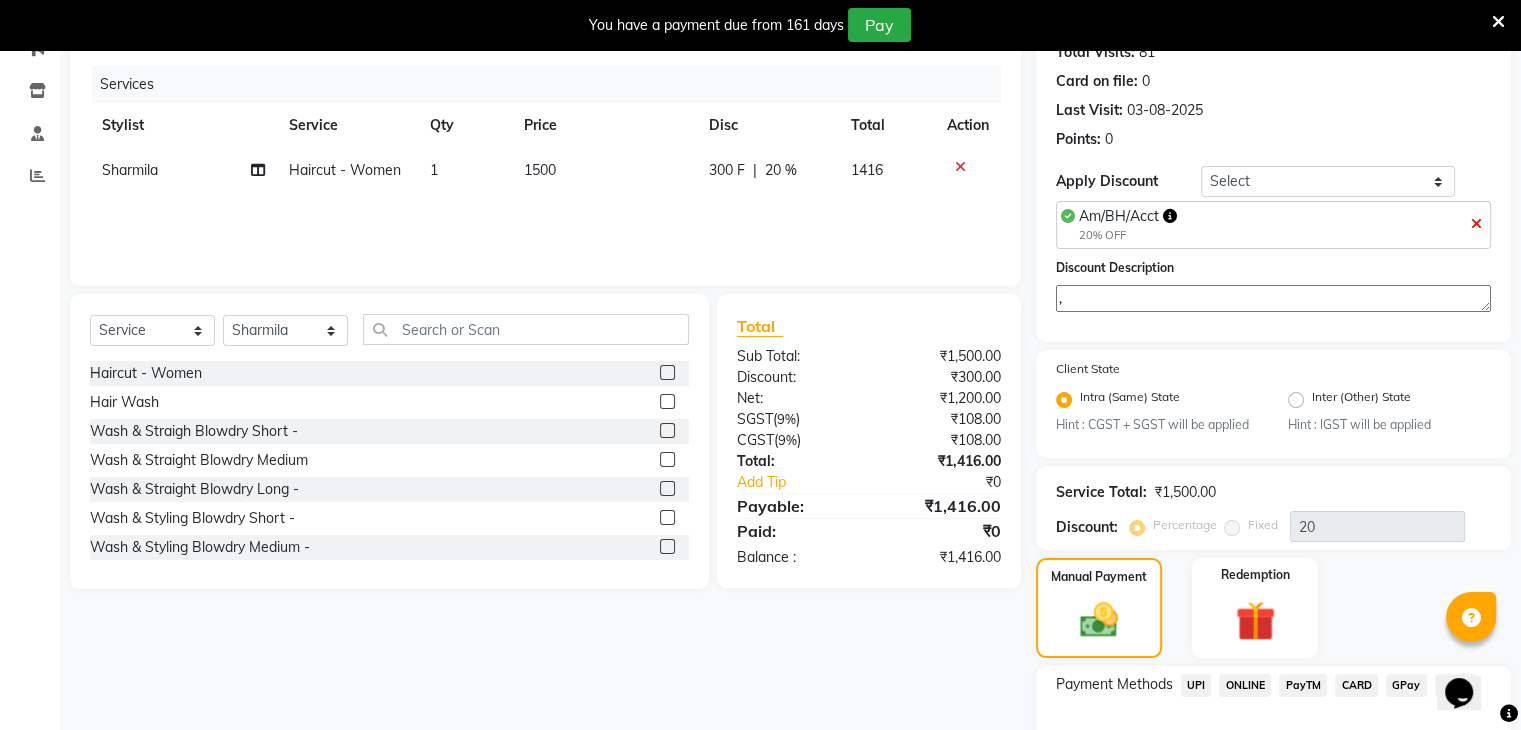 scroll, scrollTop: 360, scrollLeft: 0, axis: vertical 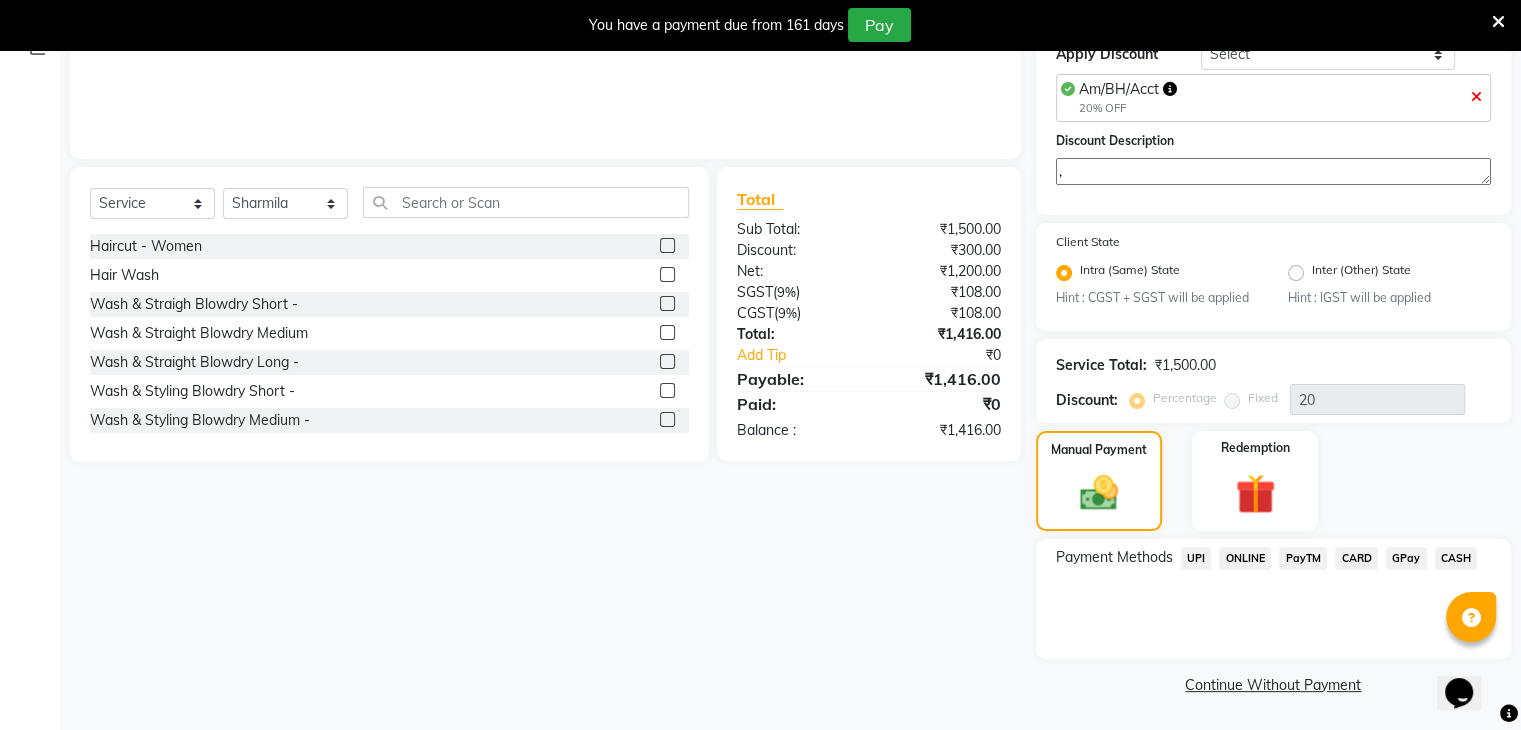 click on "CASH" 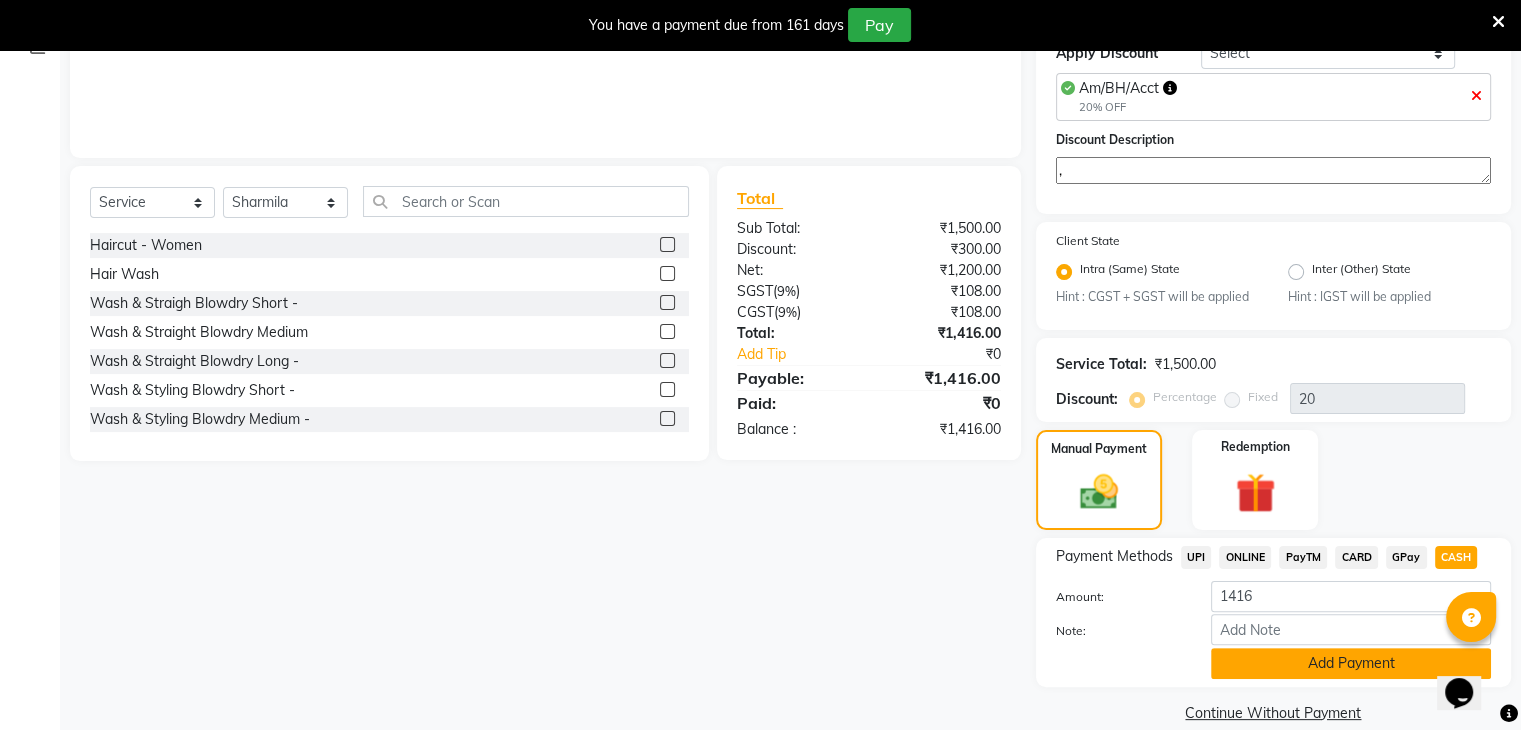 click on "Add Payment" 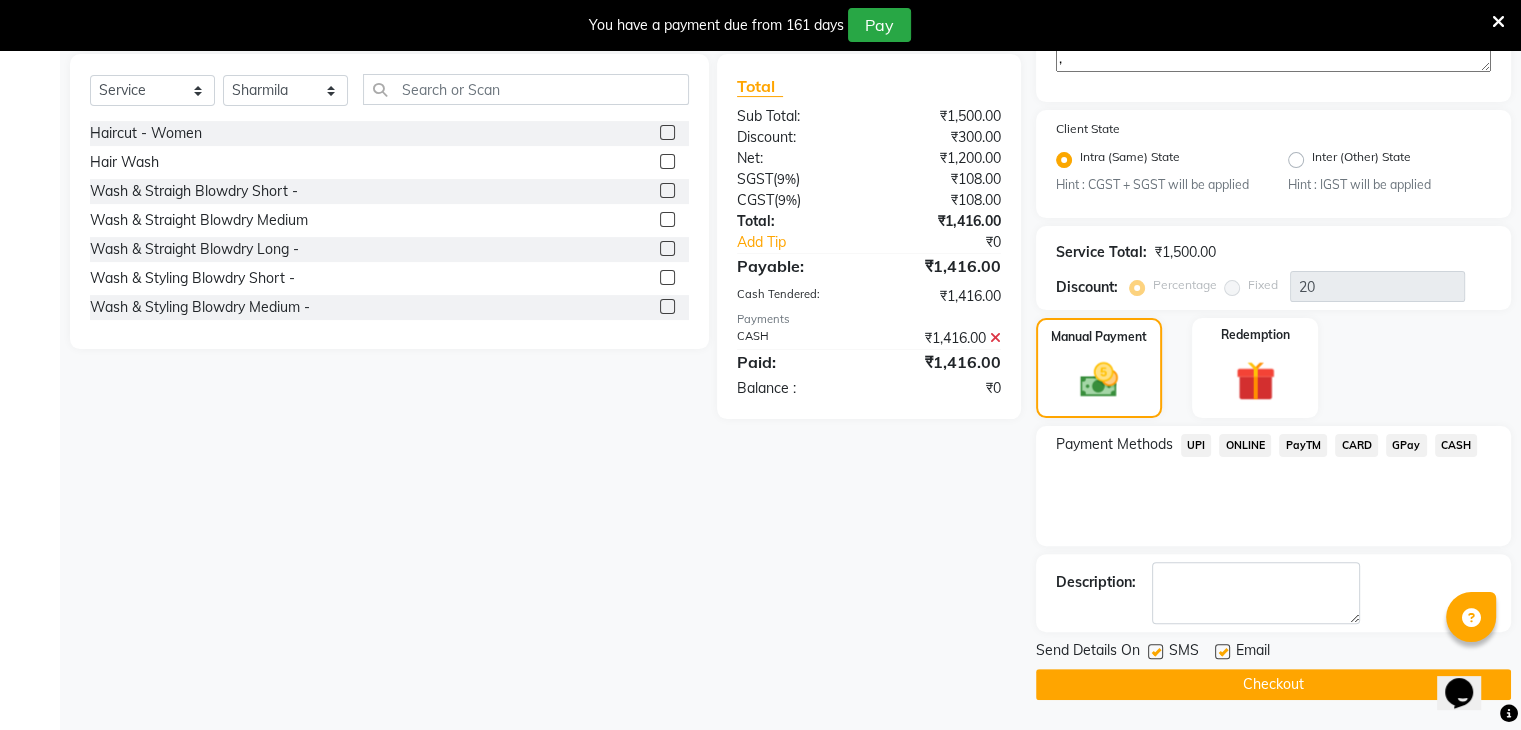 scroll, scrollTop: 472, scrollLeft: 0, axis: vertical 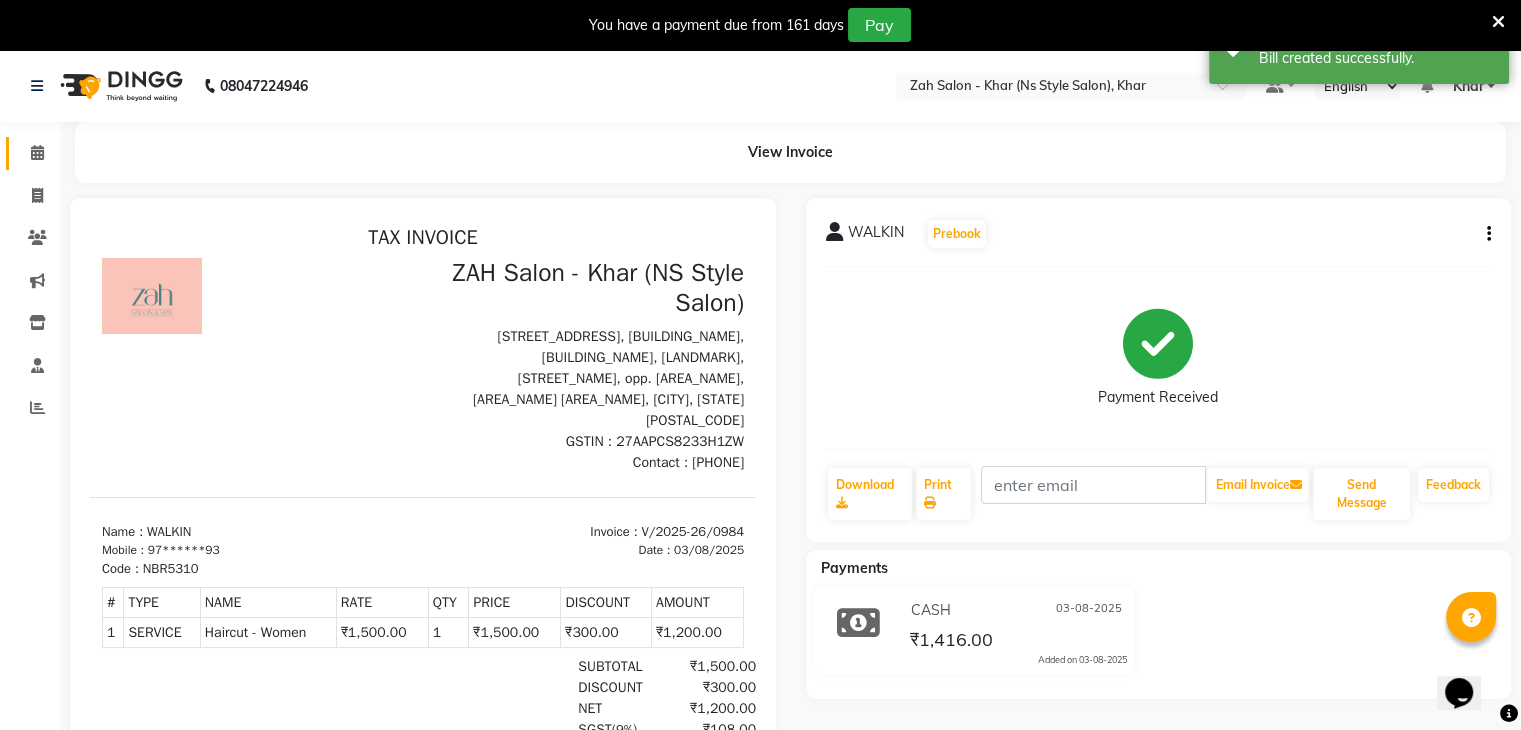 click on "Calendar" 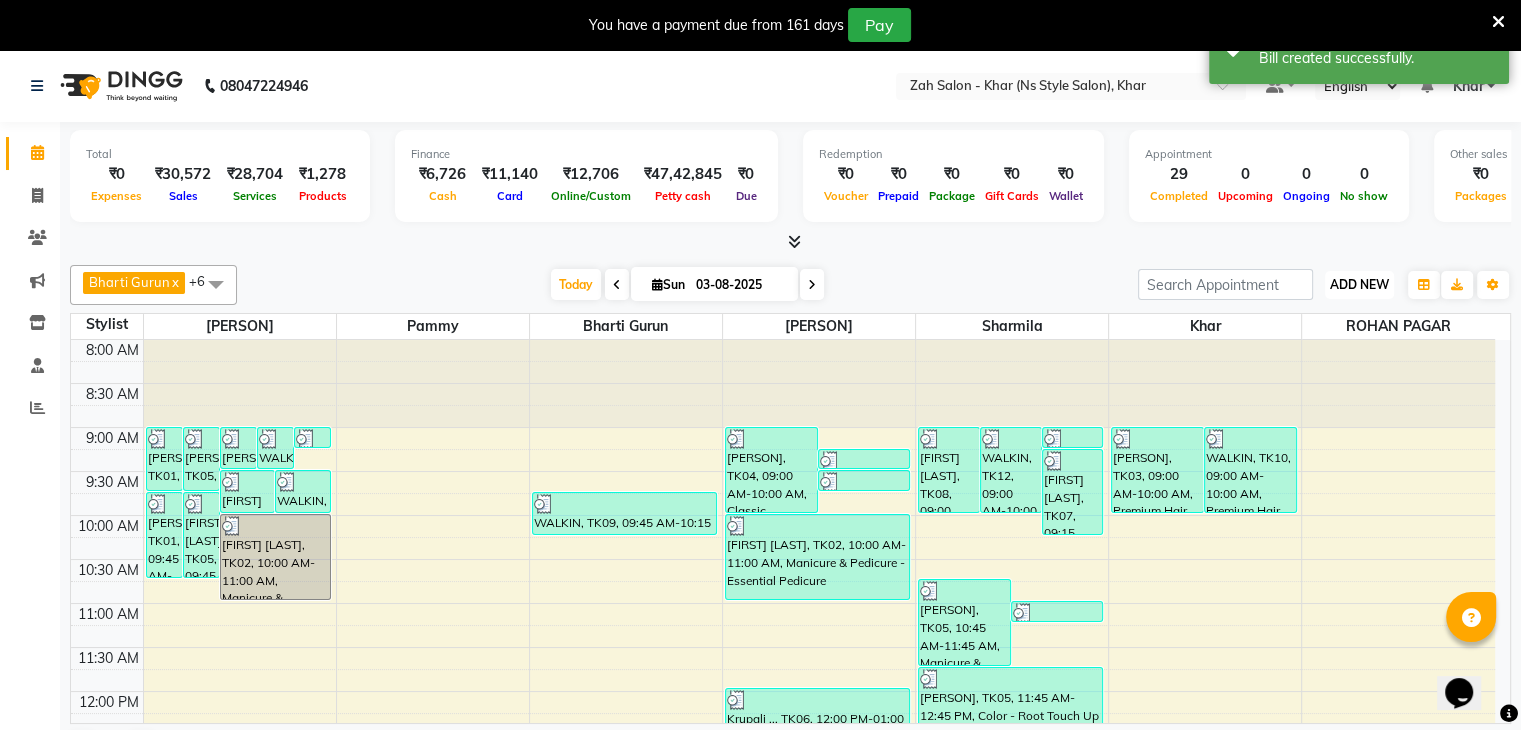 drag, startPoint x: 1366, startPoint y: 284, endPoint x: 1337, endPoint y: 288, distance: 29.274563 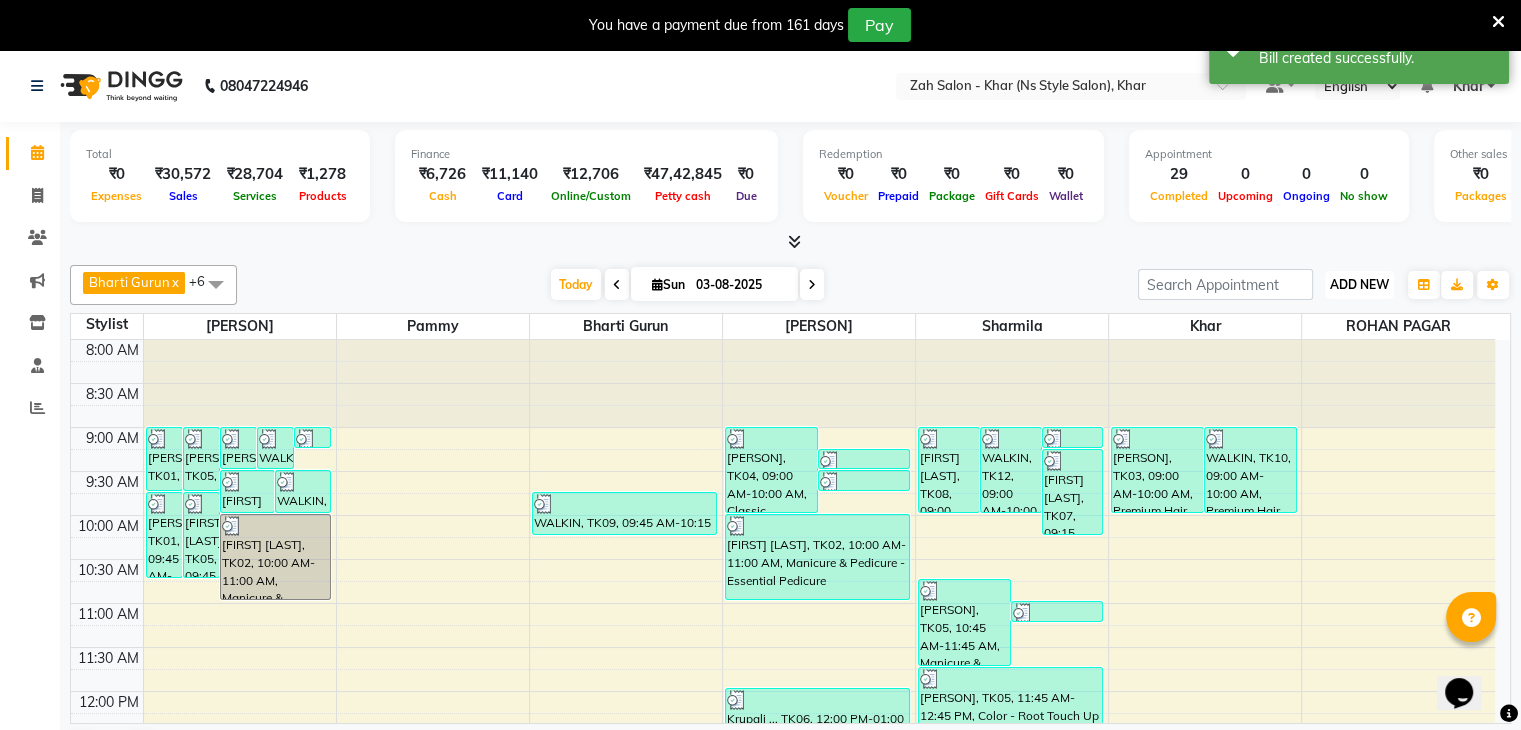 click on "ADD NEW" at bounding box center (1359, 284) 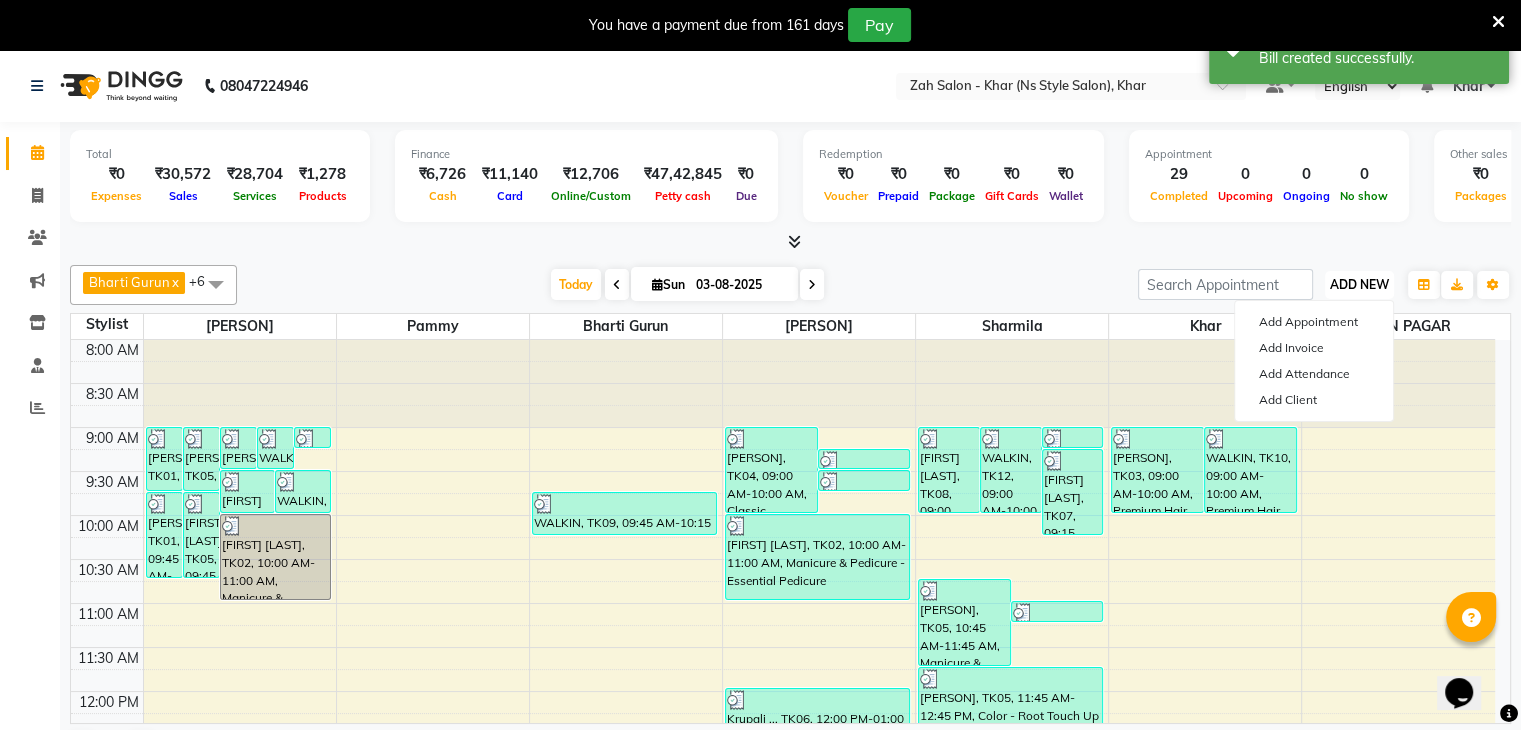 click on "ADD NEW" at bounding box center (1359, 284) 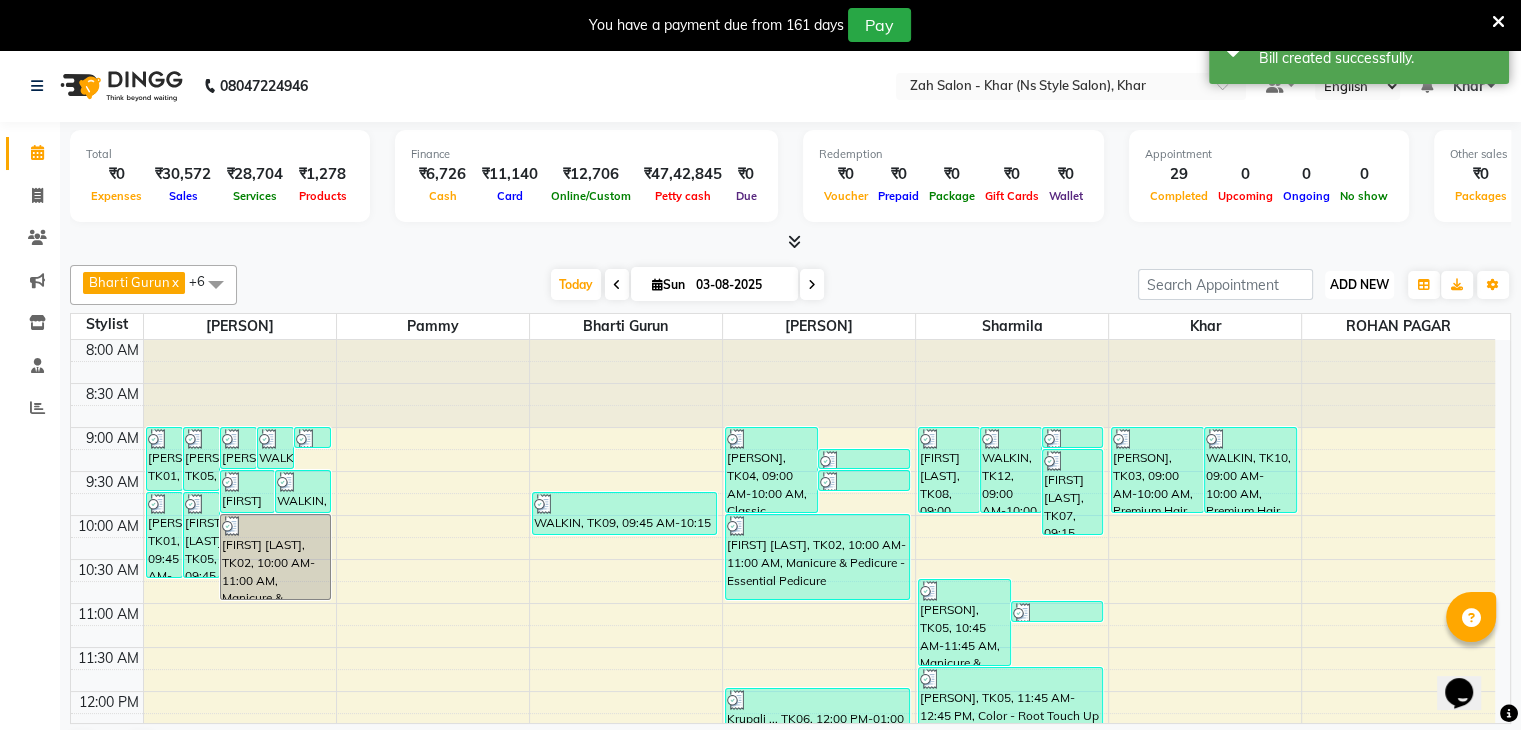 click on "ADD NEW" at bounding box center [1359, 284] 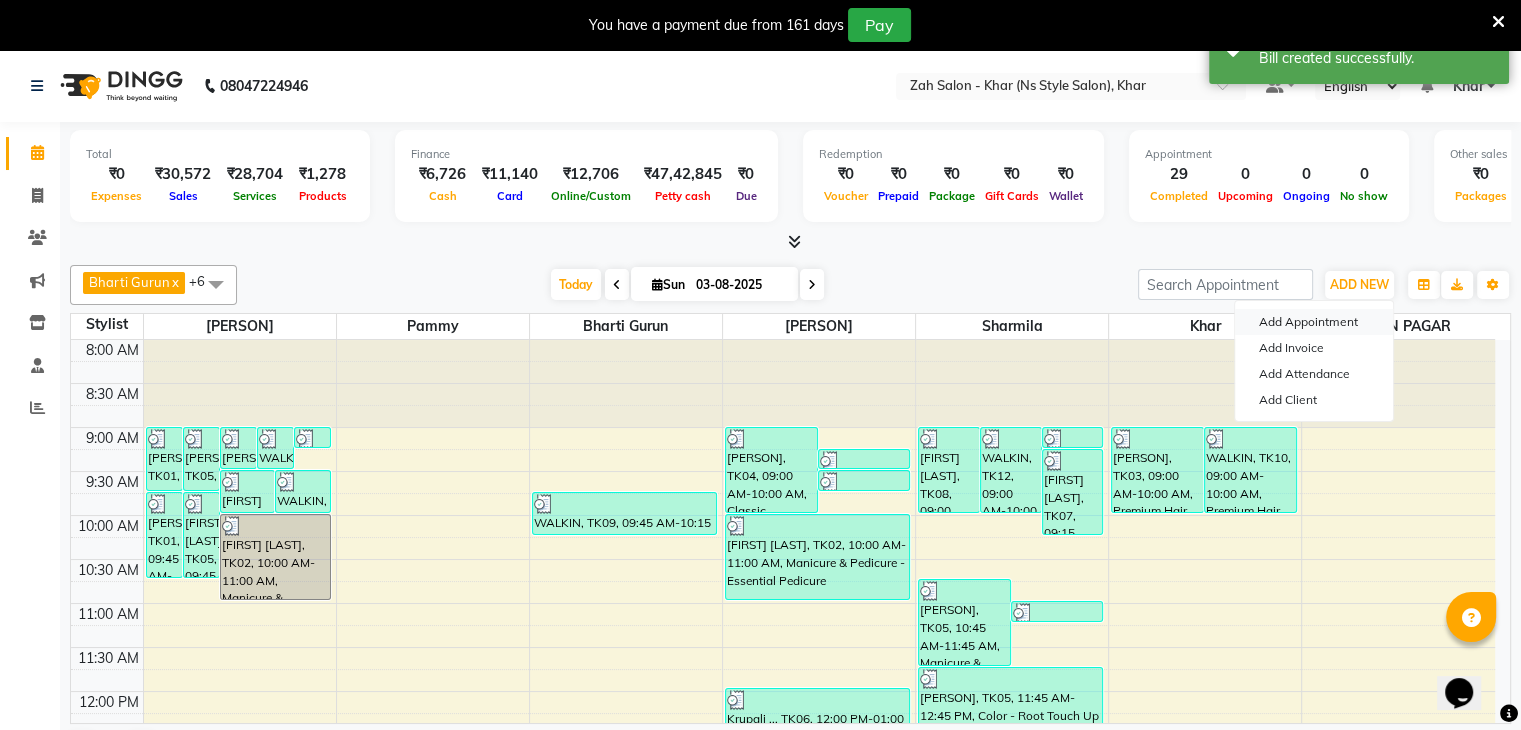 click on "Add Appointment" at bounding box center [1314, 322] 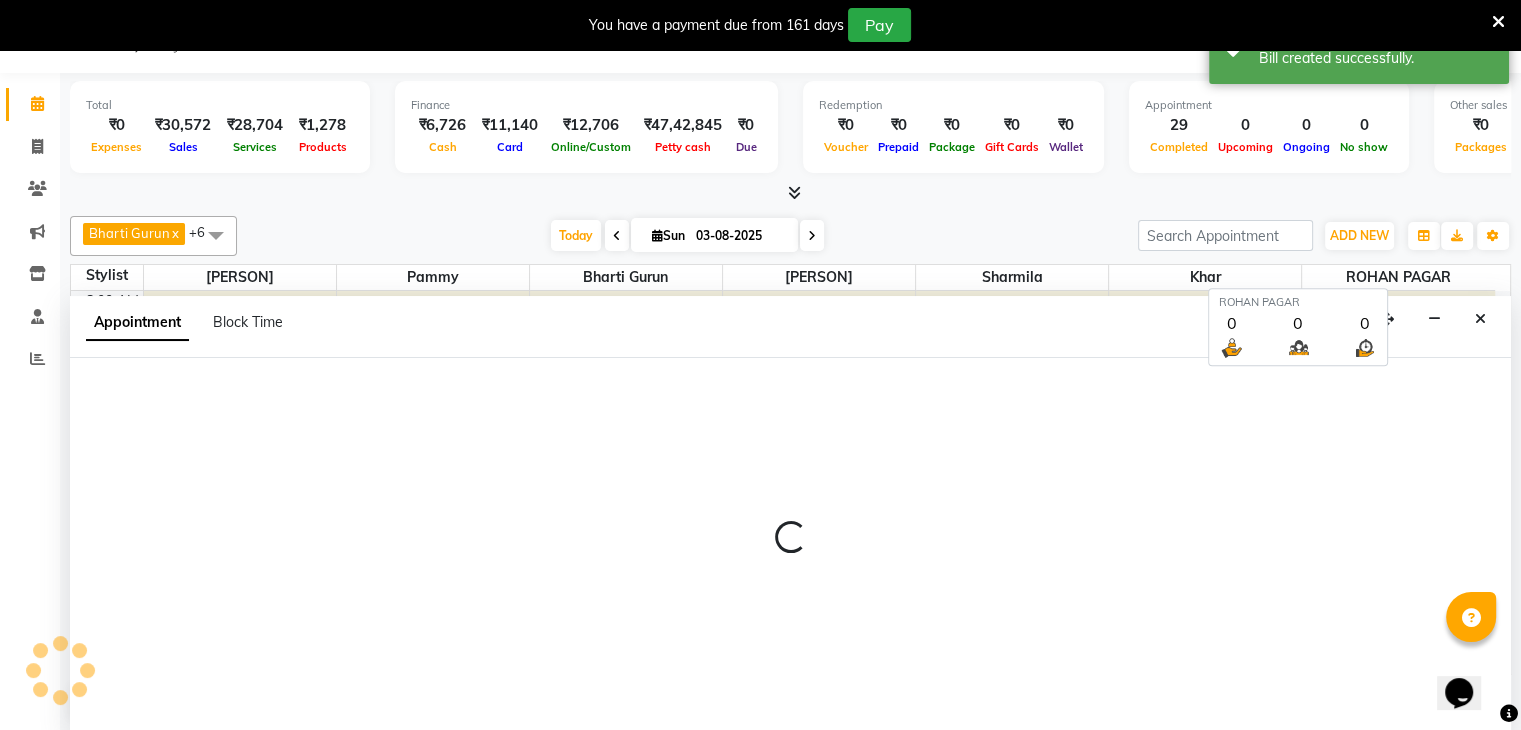 select on "540" 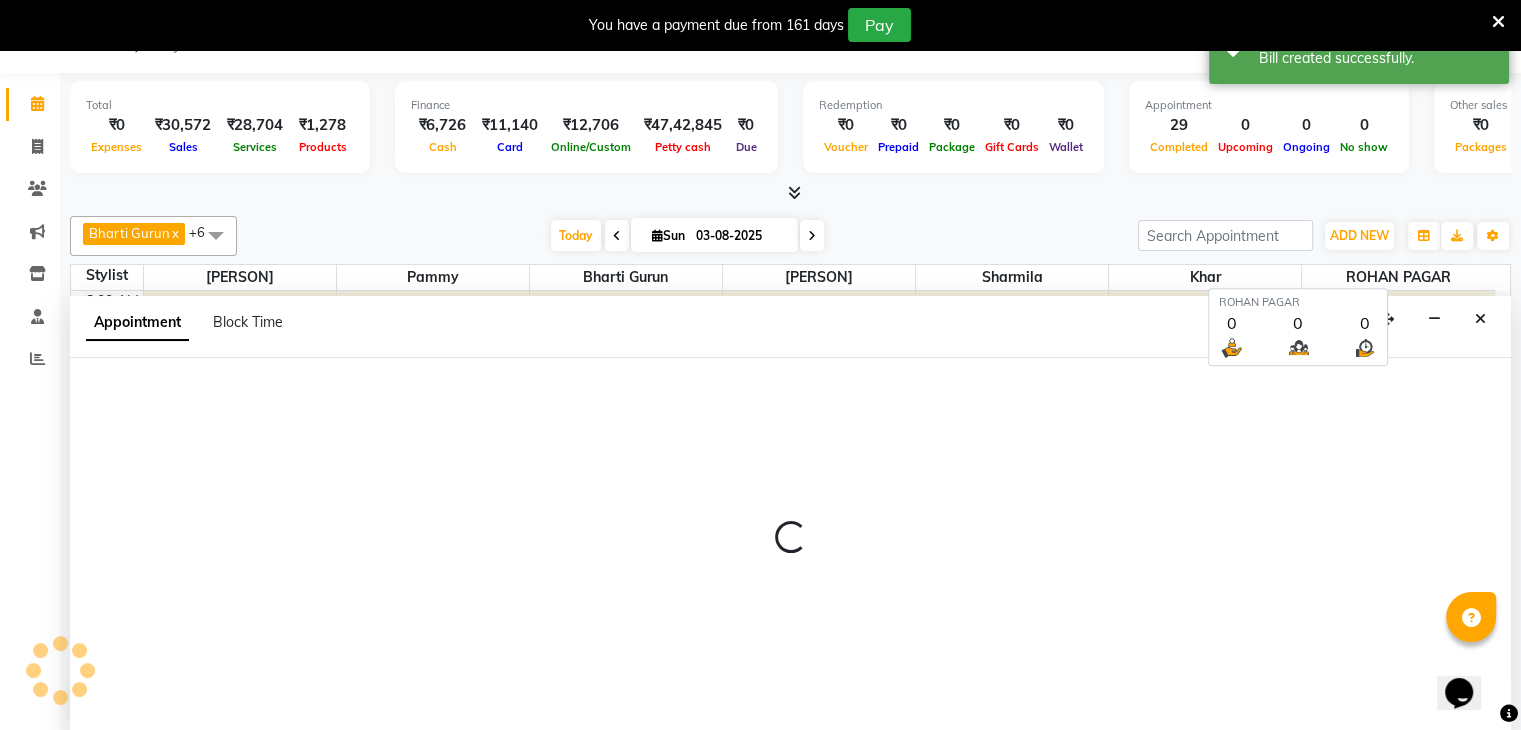 select on "tentative" 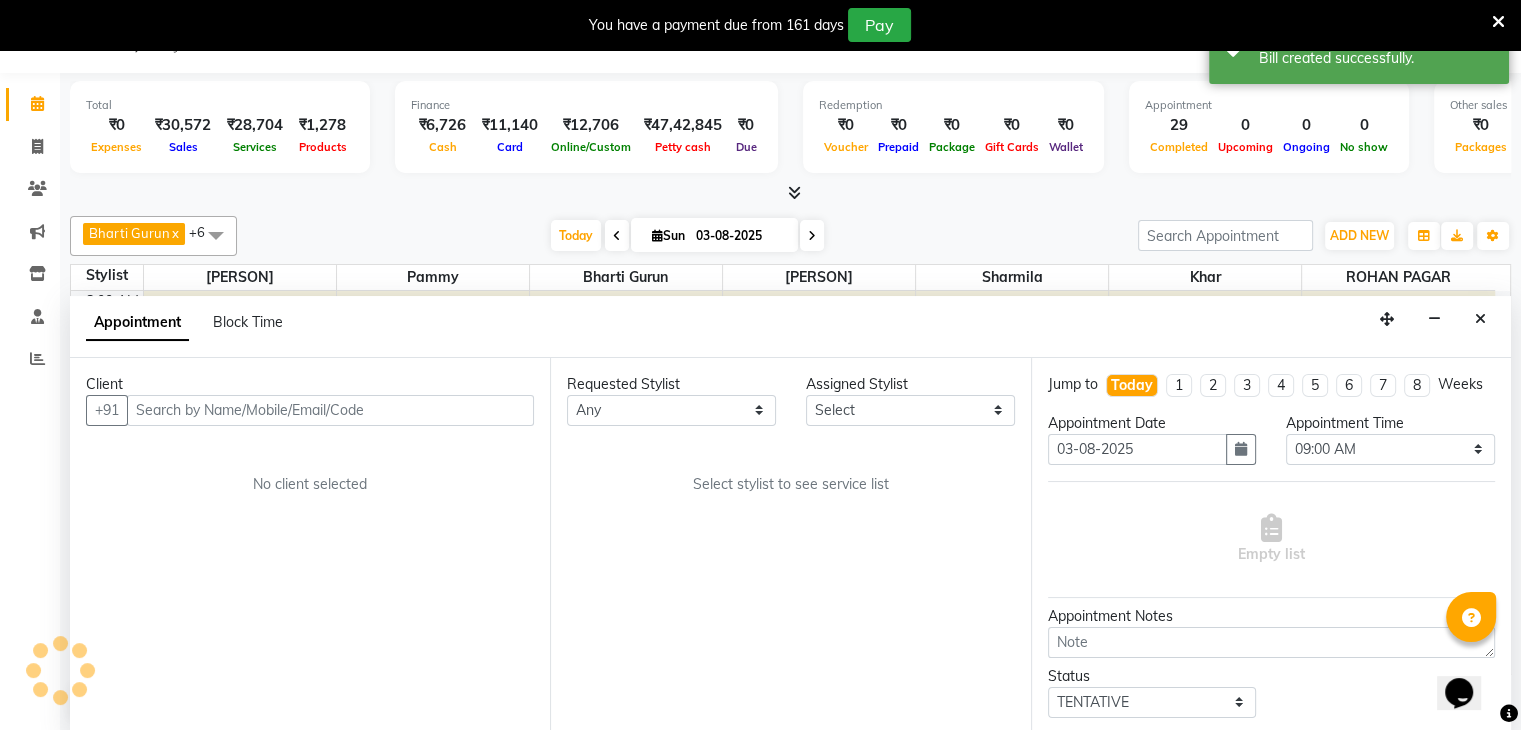 scroll, scrollTop: 51, scrollLeft: 0, axis: vertical 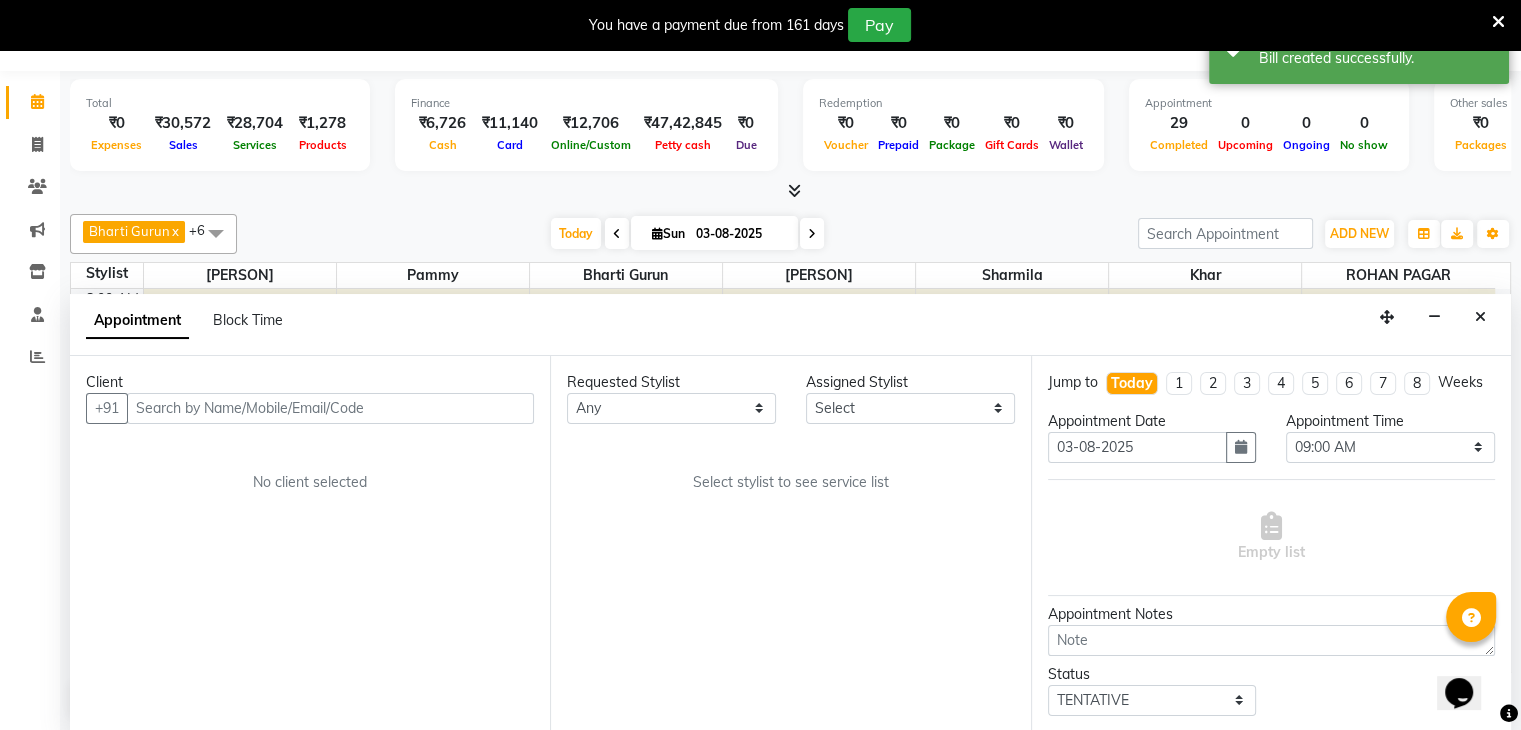 click at bounding box center (330, 408) 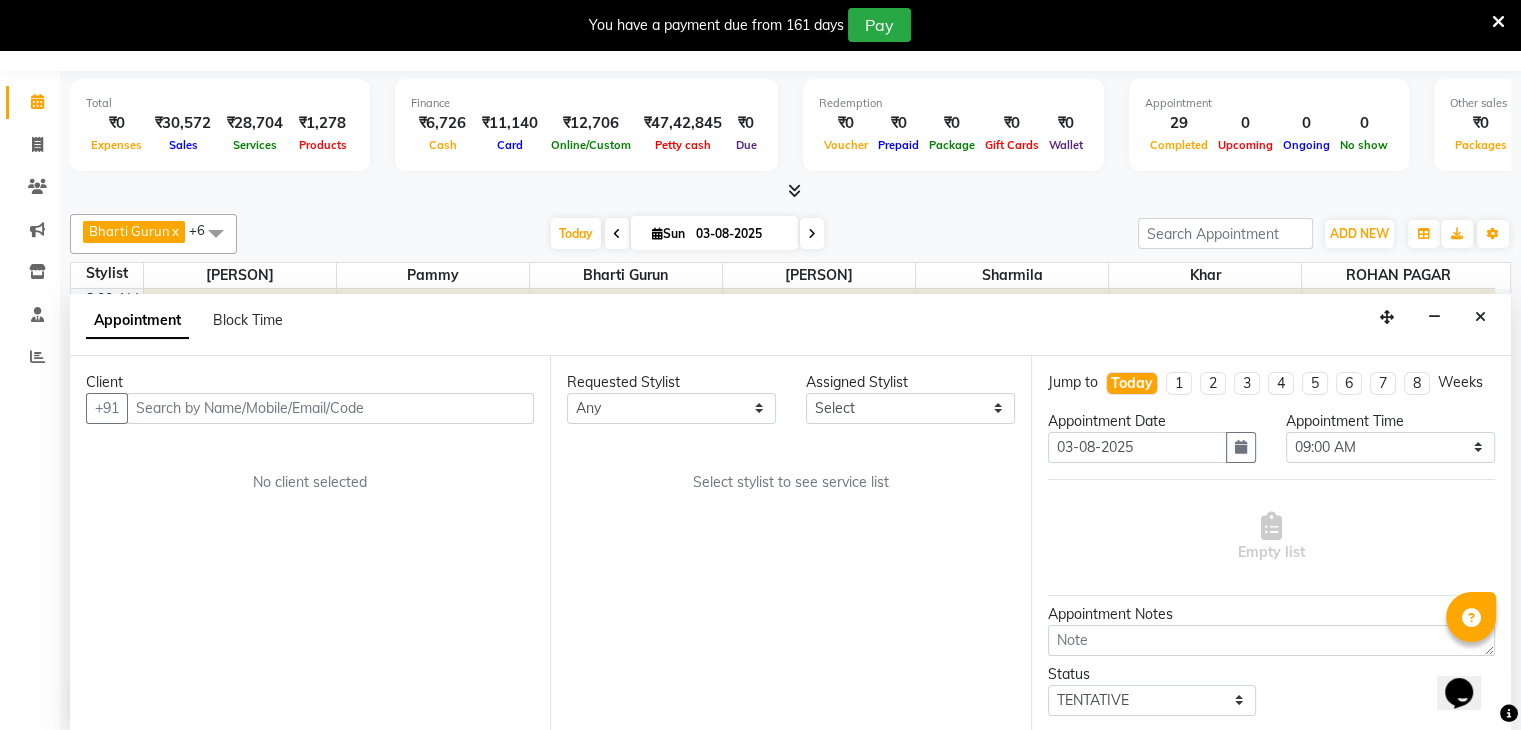 click at bounding box center [330, 408] 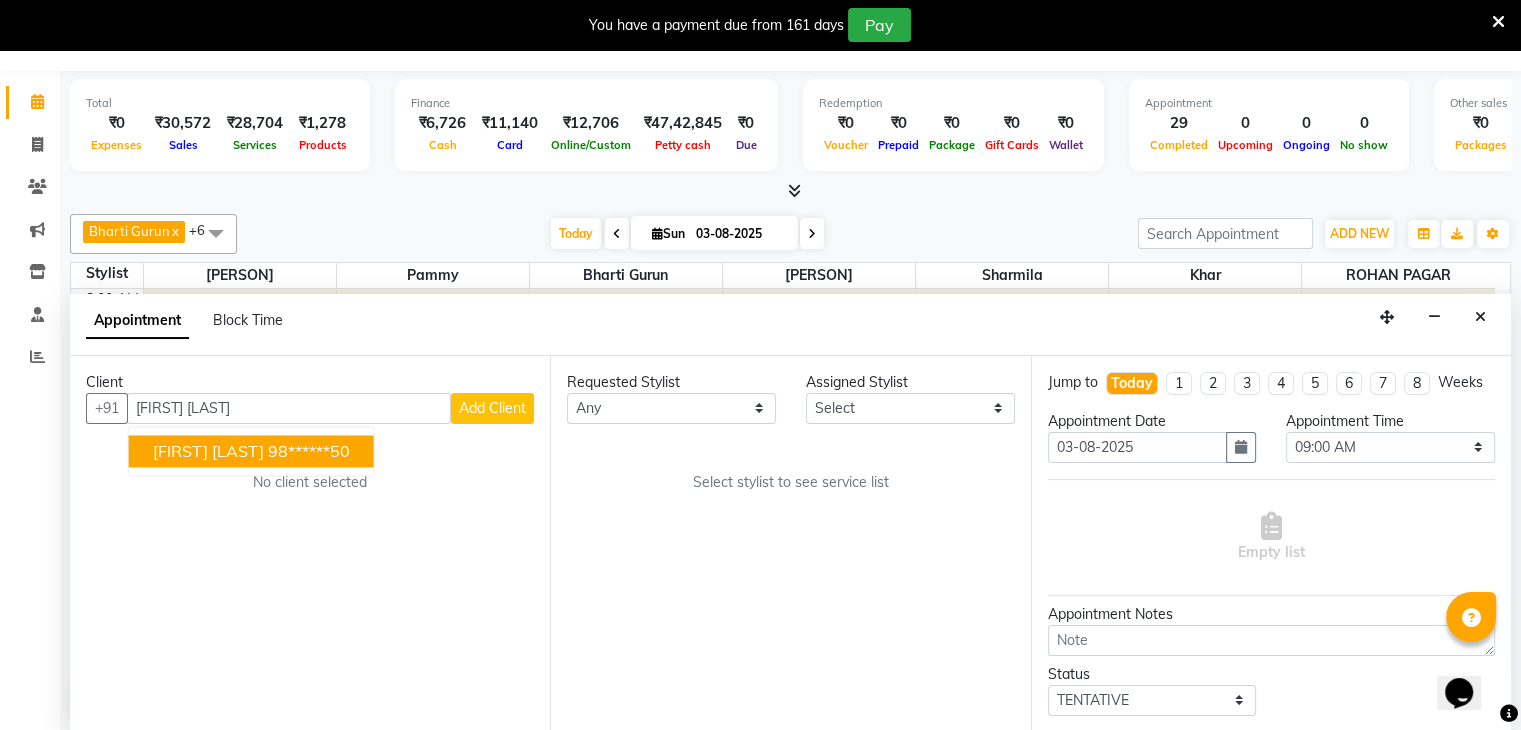click on "[FIRST] [LAST]" at bounding box center [208, 451] 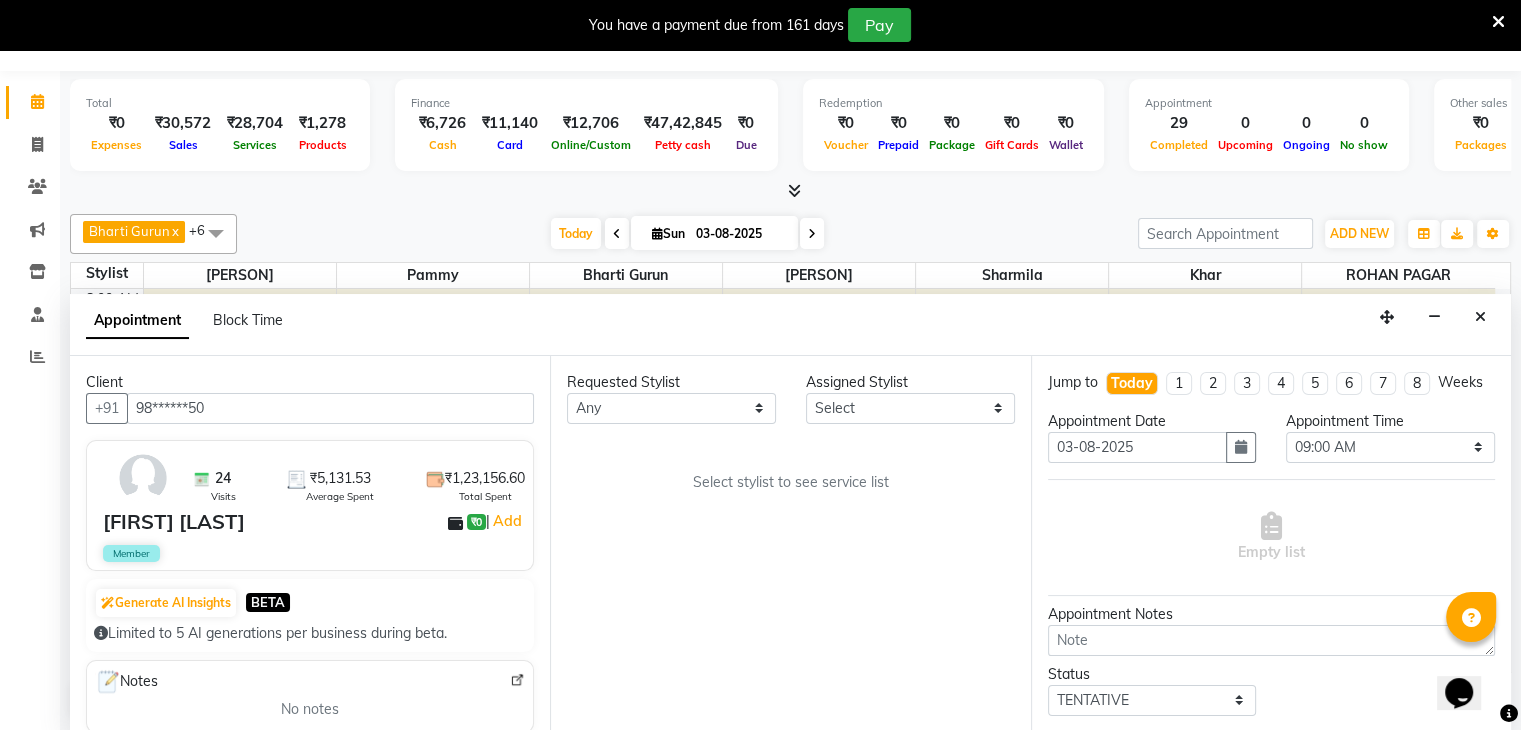 type on "98******50" 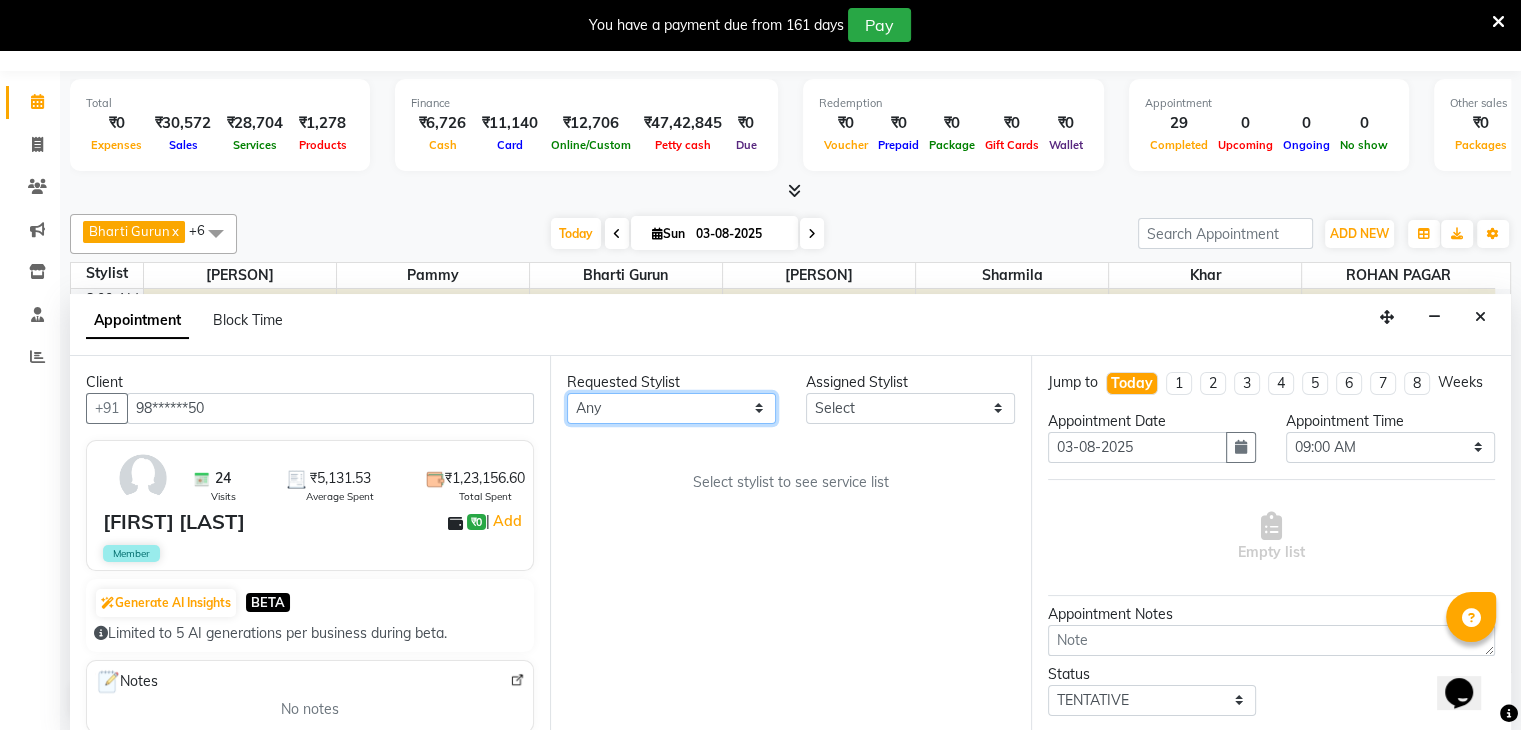click on "Any [PERSON] [PERSON] [PERSON] [PERSON] [PERSON] [PERSON] [PERSON]" at bounding box center [671, 408] 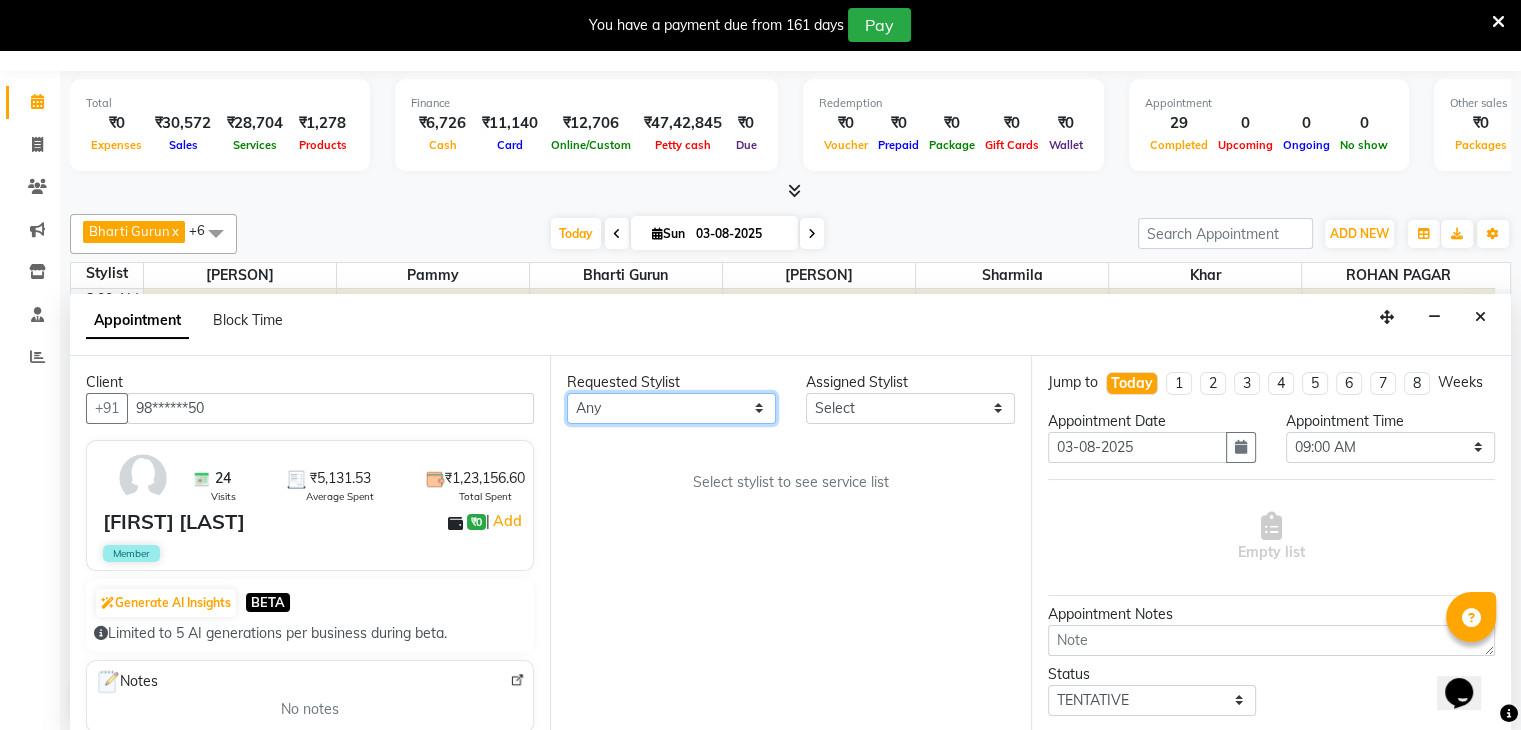 select on "38400" 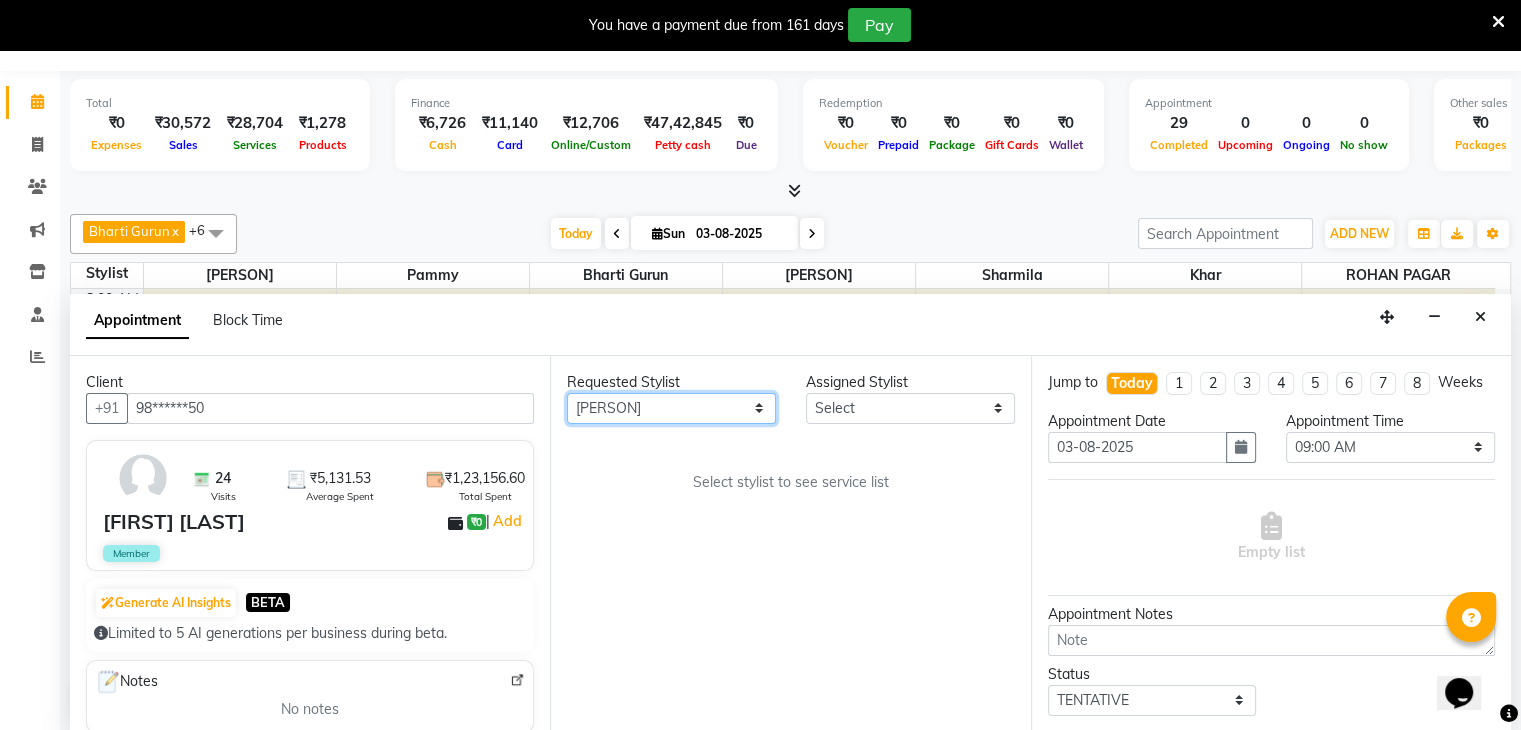 click on "Any [PERSON] [PERSON] [PERSON] [PERSON] [PERSON] [PERSON] [PERSON]" at bounding box center [671, 408] 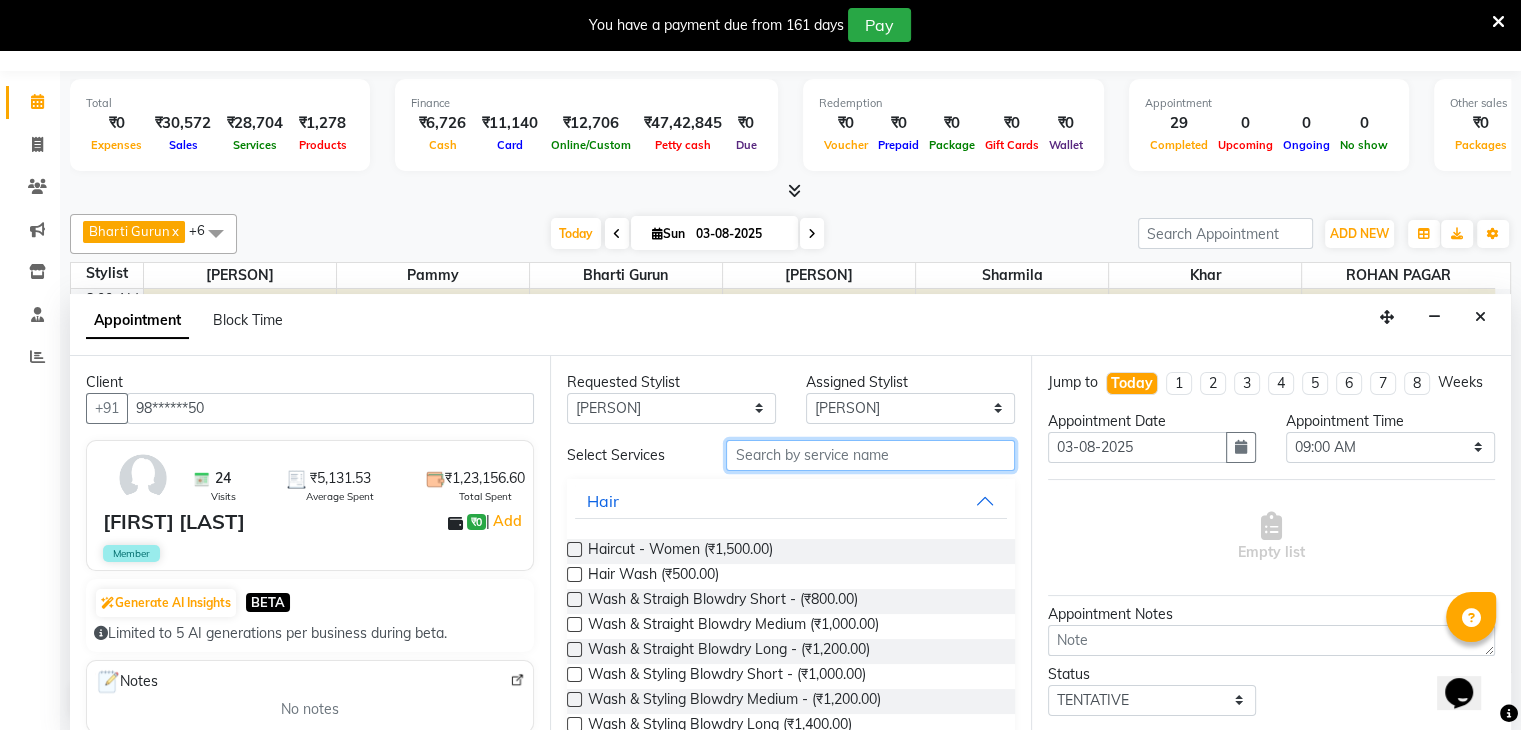 click at bounding box center (870, 455) 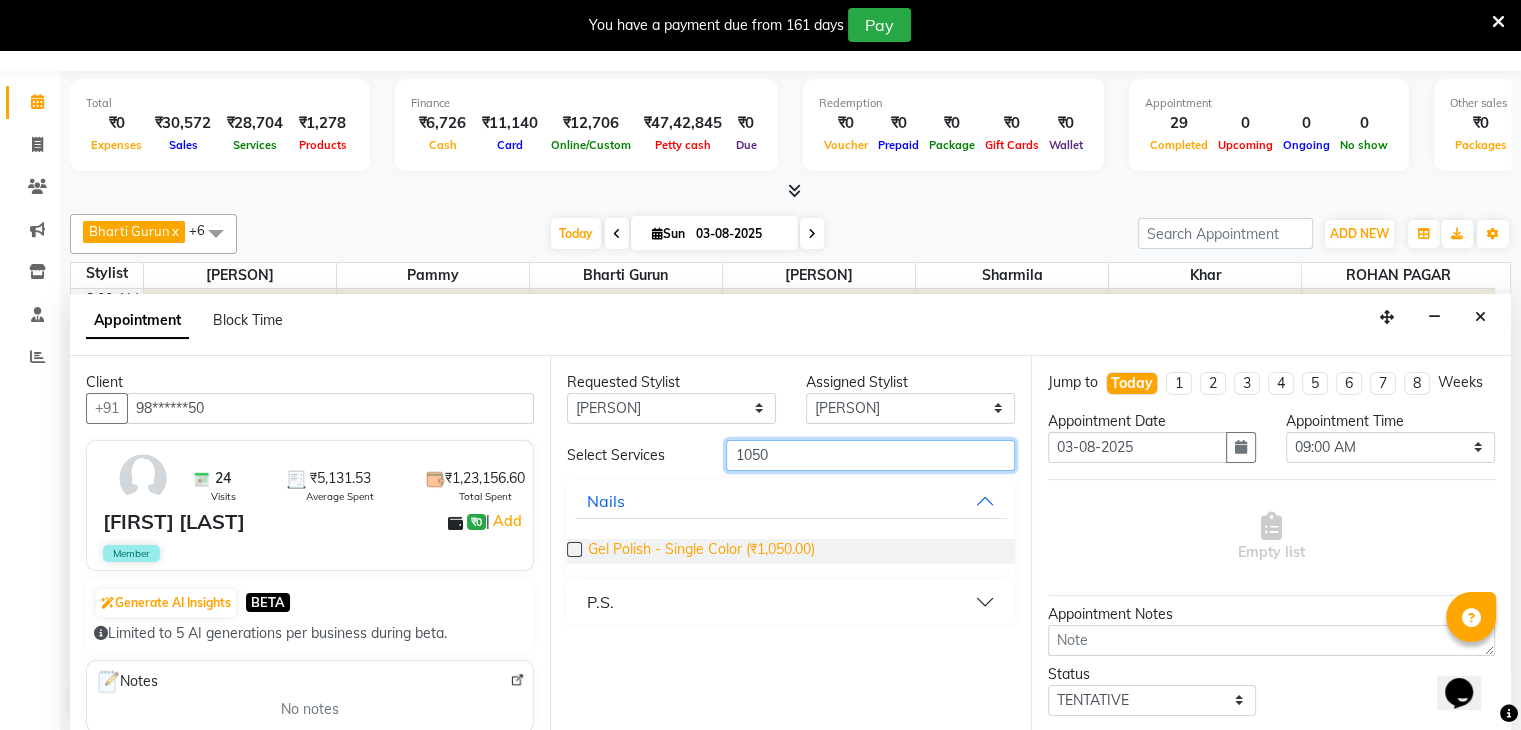 type on "1050" 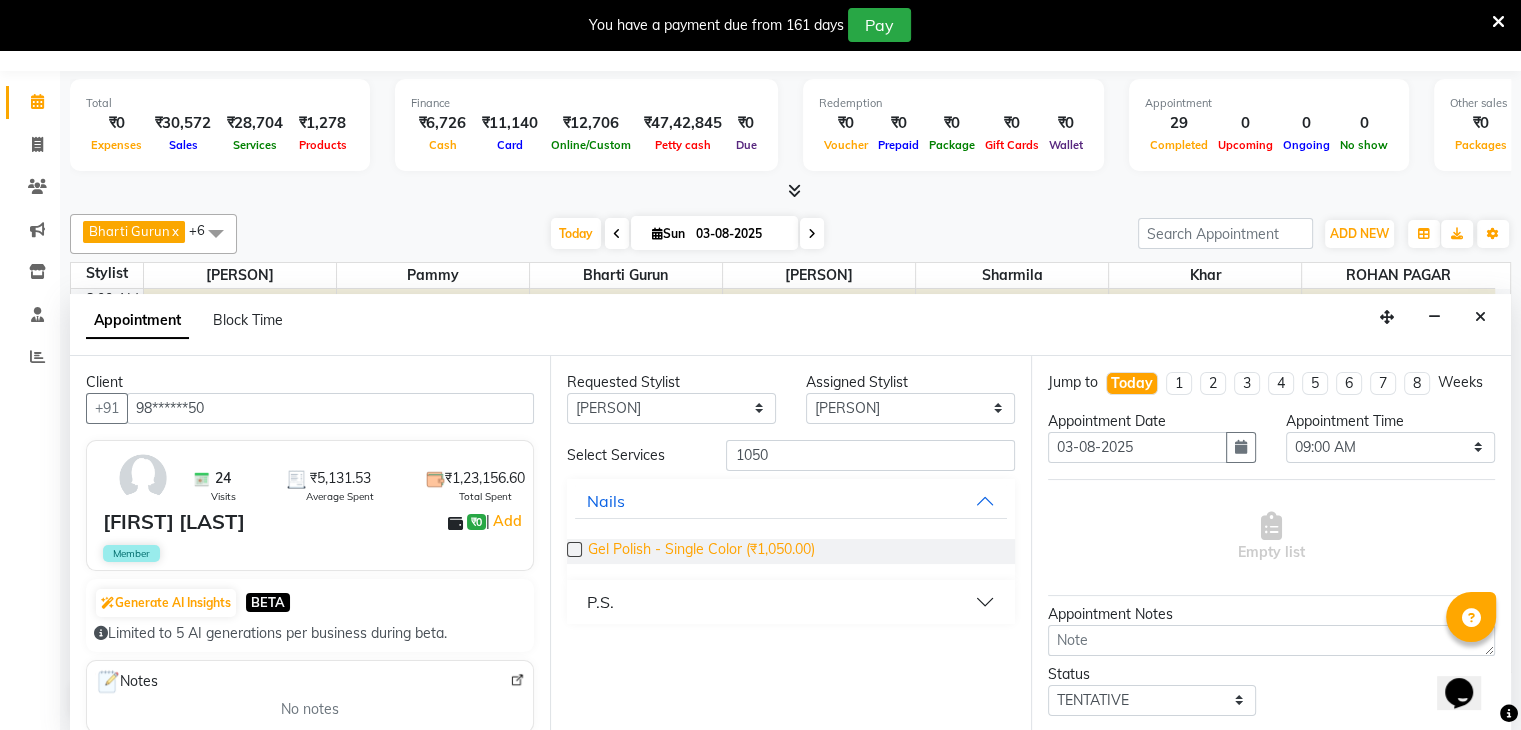 click on "Gel Polish - Single Color (₹1,050.00)" at bounding box center (701, 551) 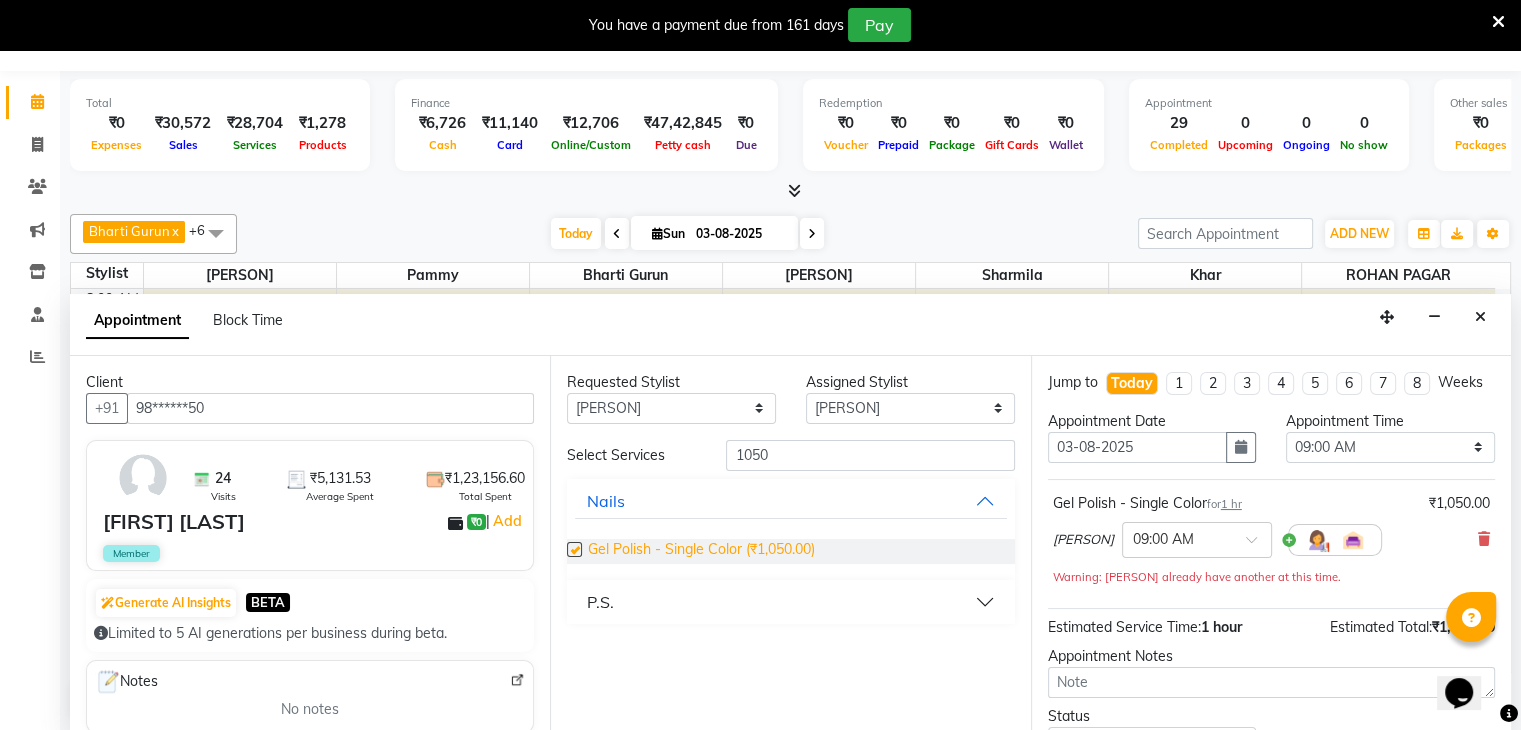 checkbox on "false" 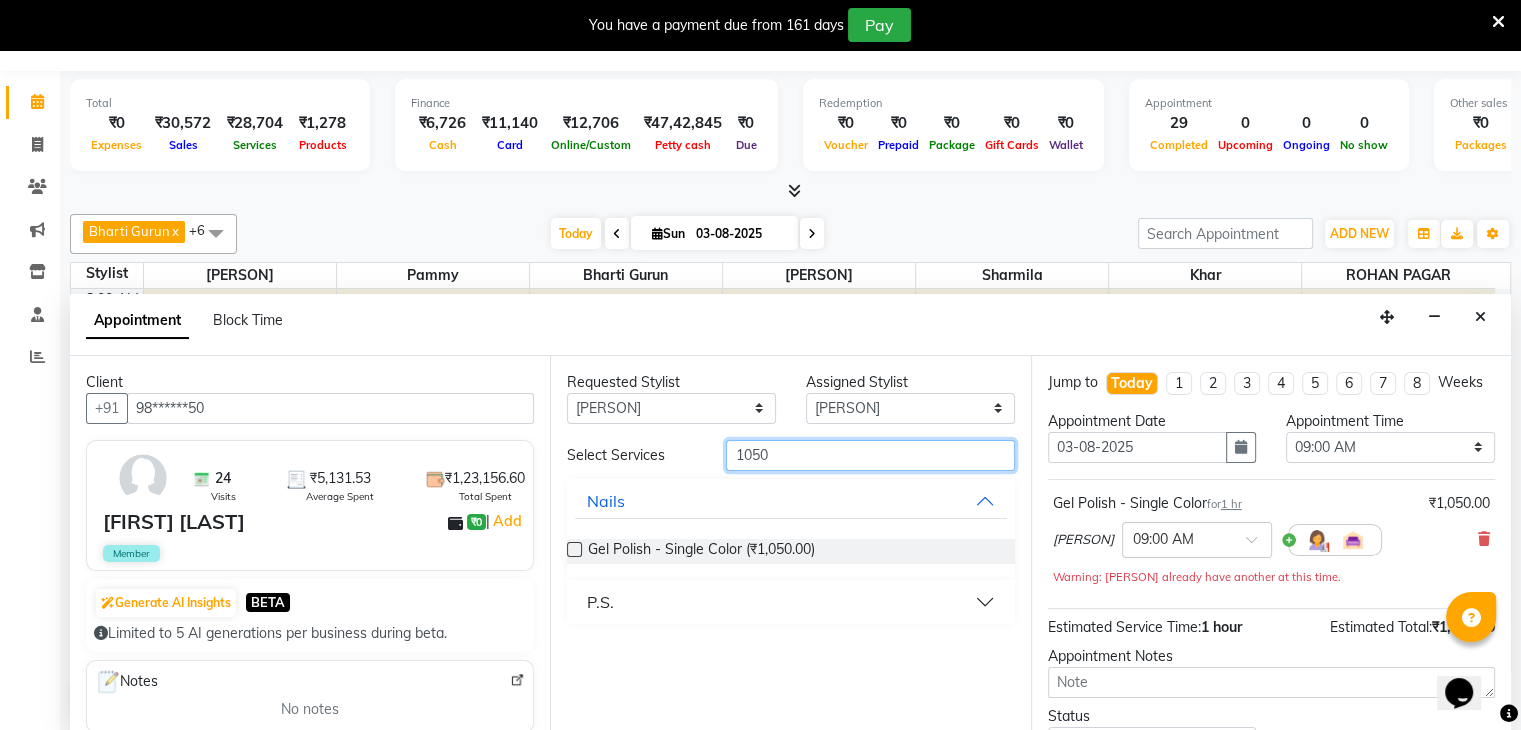 click on "1050" at bounding box center (870, 455) 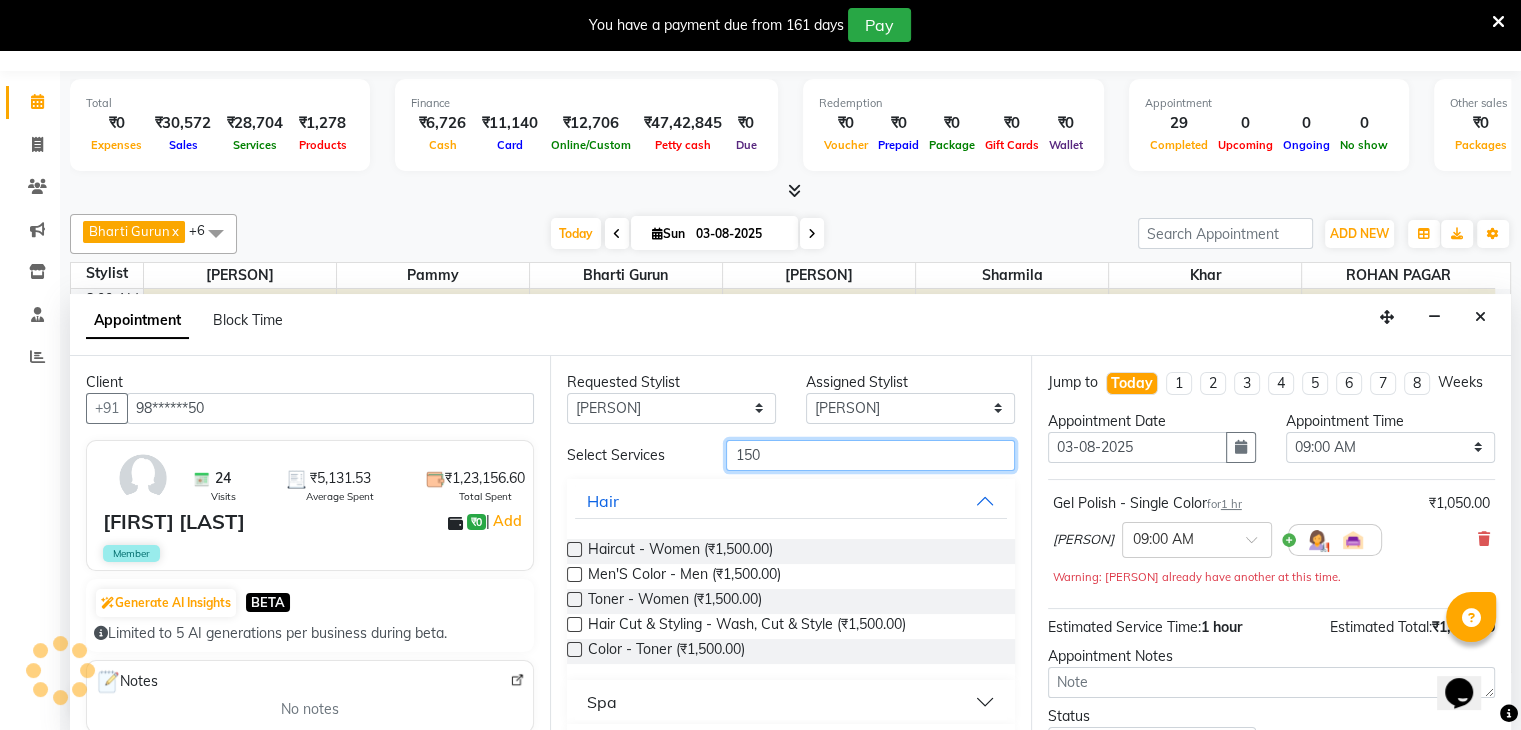 scroll, scrollTop: 316, scrollLeft: 0, axis: vertical 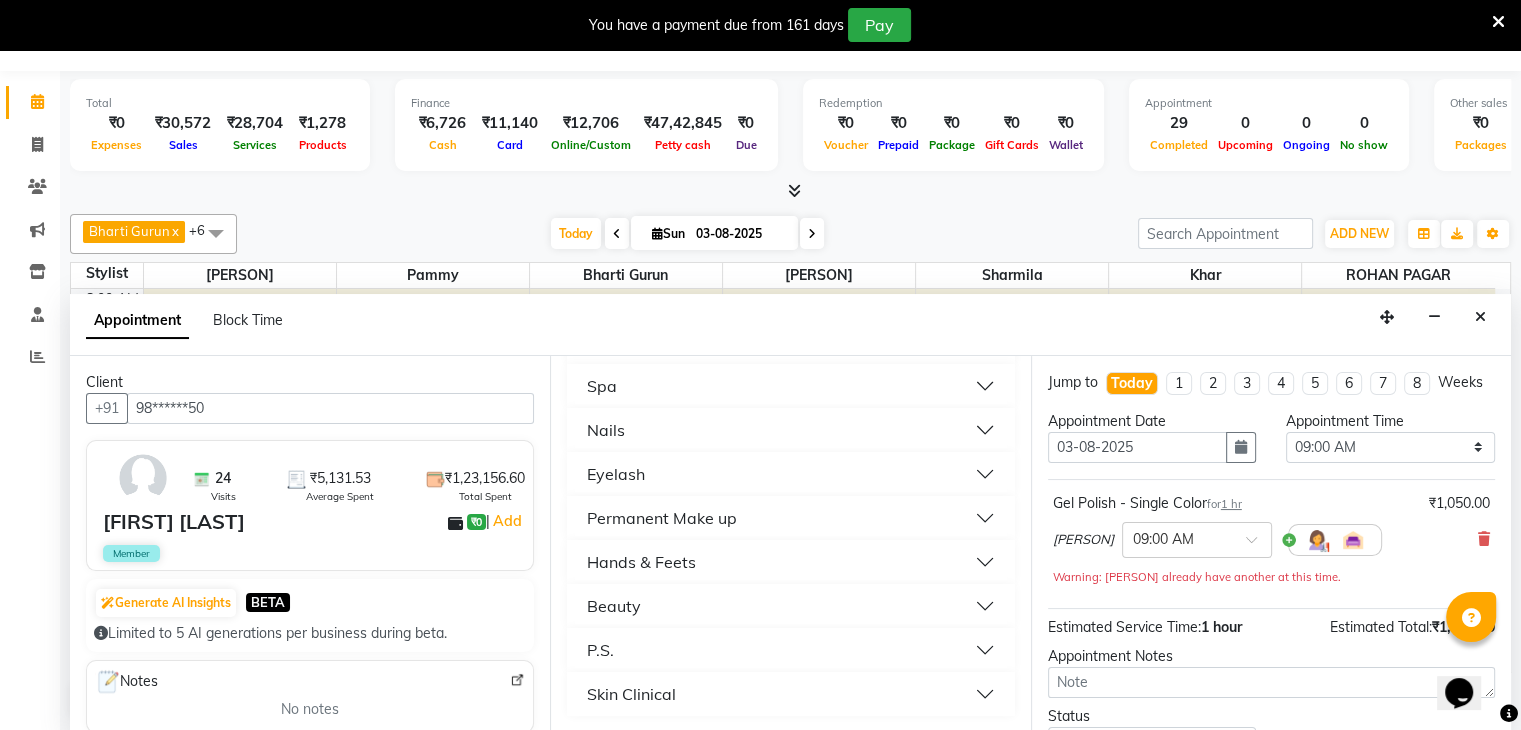 click on "Jump to Today 1 2 3 4 5 6 7 8 Weeks Appointment Date 03-08-2025 Appointment Time Select 09:00 AM 09:15 AM 09:30 AM 09:45 AM 10:00 AM 10:15 AM 10:30 AM 10:45 AM 11:00 AM 11:15 AM 11:30 AM 11:45 AM 12:00 PM 12:15 PM 12:30 PM 12:45 PM 01:00 PM 01:15 PM 01:30 PM 01:45 PM 02:00 PM 02:15 PM 02:30 PM 02:45 PM 03:00 PM 03:15 PM 03:30 PM 03:45 PM 04:00 PM 04:15 PM 04:30 PM 04:45 PM 05:00 PM 05:15 PM 05:30 PM 05:45 PM 06:00 PM 06:15 PM 06:30 PM 06:45 PM 07:00 PM 07:15 PM 07:30 PM 07:45 PM 08:00 PM Gel Polish - Single Color   for  1 hr ₹1,050.00 [FIRST] [LAST] × 09:00 AM Warning: [FIRST] [LAST] already have another at this time. Estimated Service Time:  1 hour Estimated Total:  ₹1,050.00 Appointment Notes Status Select TENTATIVE CONFIRM CHECK-IN UPCOMING Merge Services of Same Stylist Send Appointment Details On SMS Email  Book" at bounding box center [1271, 544] 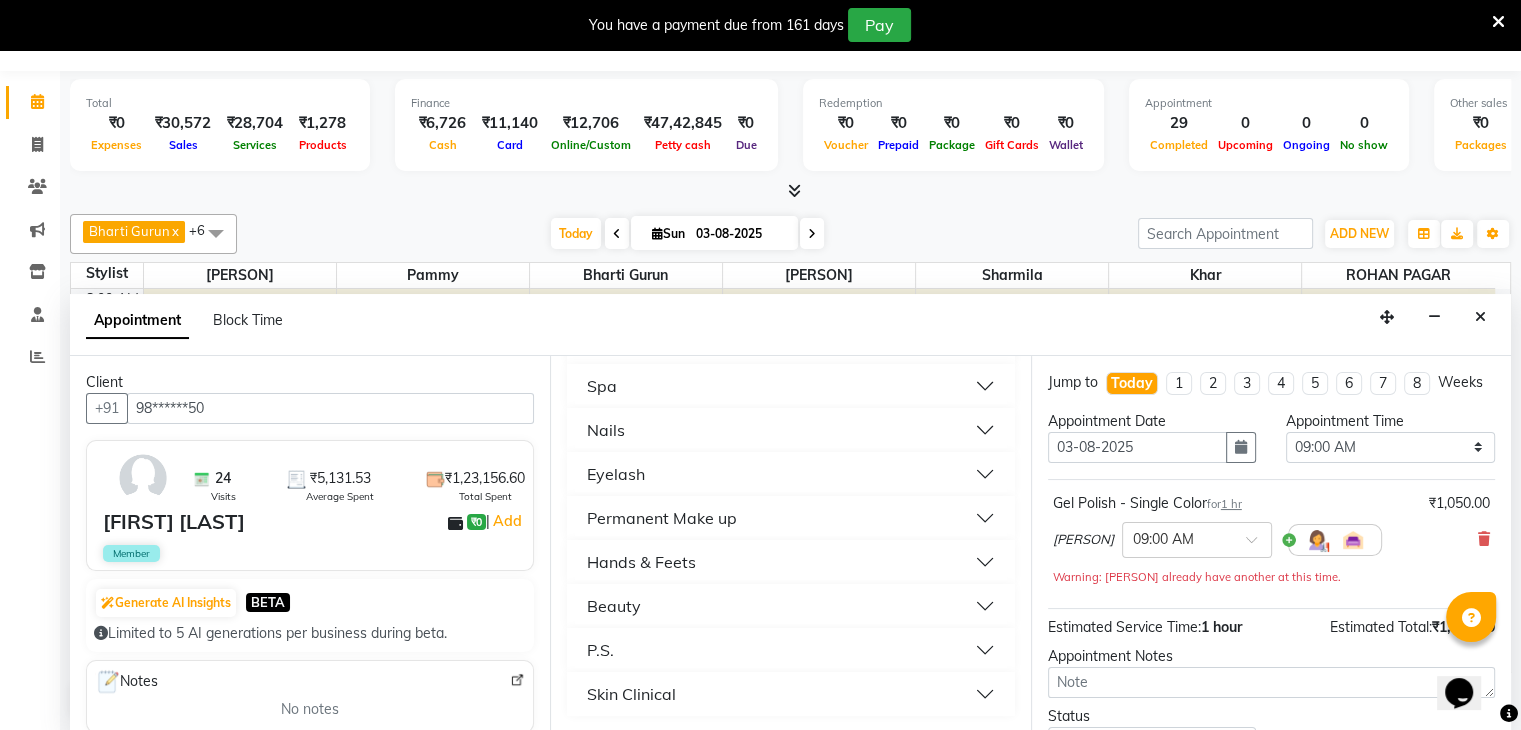 click on "Nails" at bounding box center (790, 430) 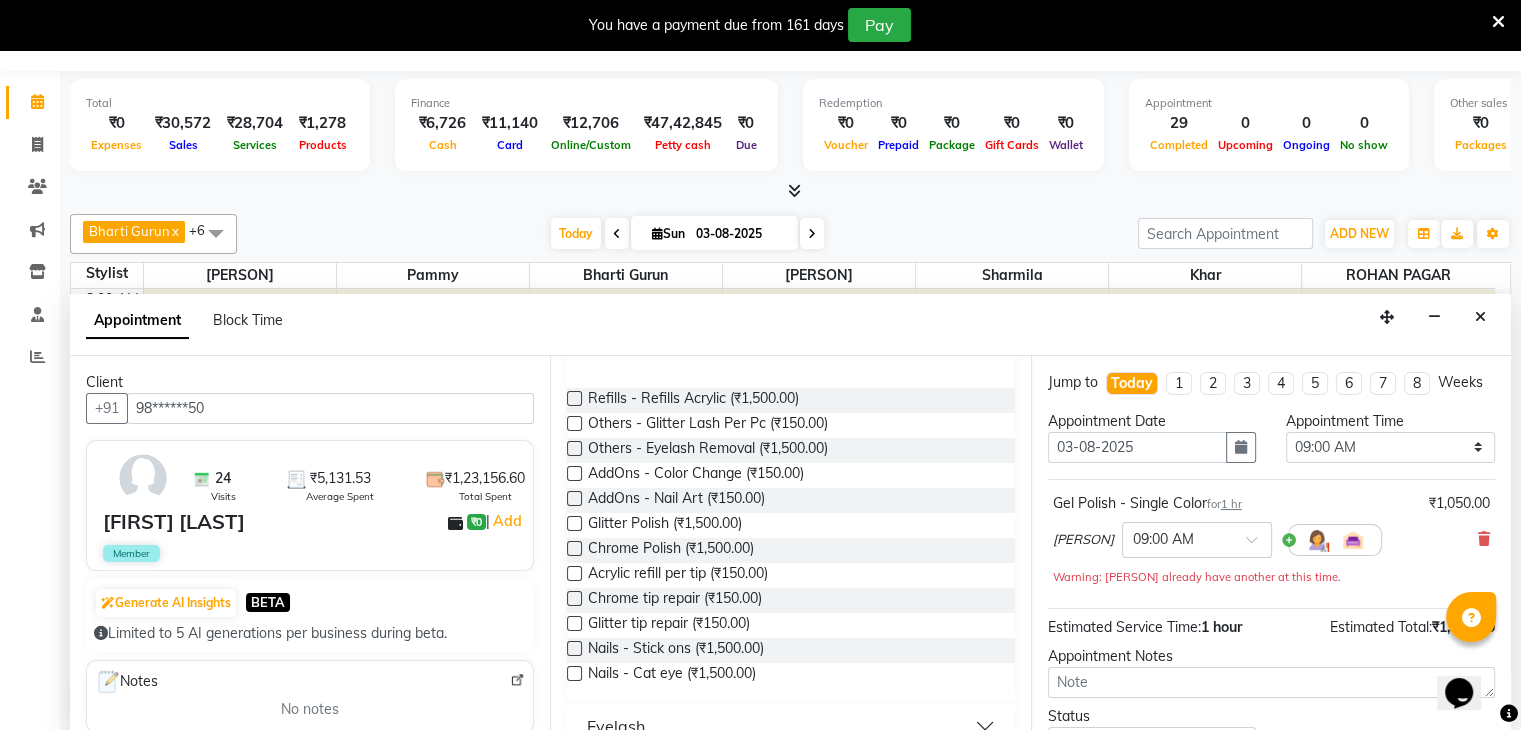 scroll, scrollTop: 436, scrollLeft: 0, axis: vertical 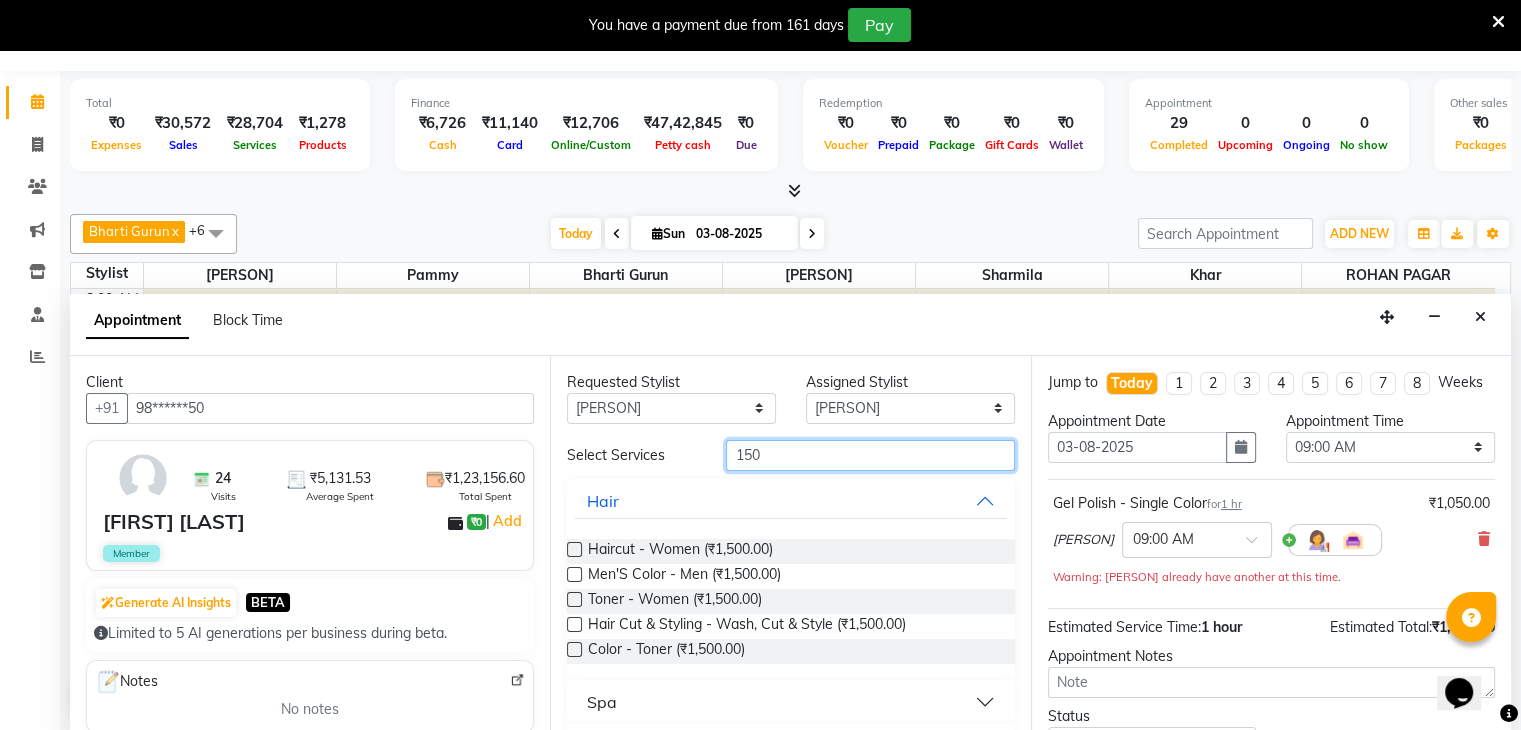 click on "150" at bounding box center (870, 455) 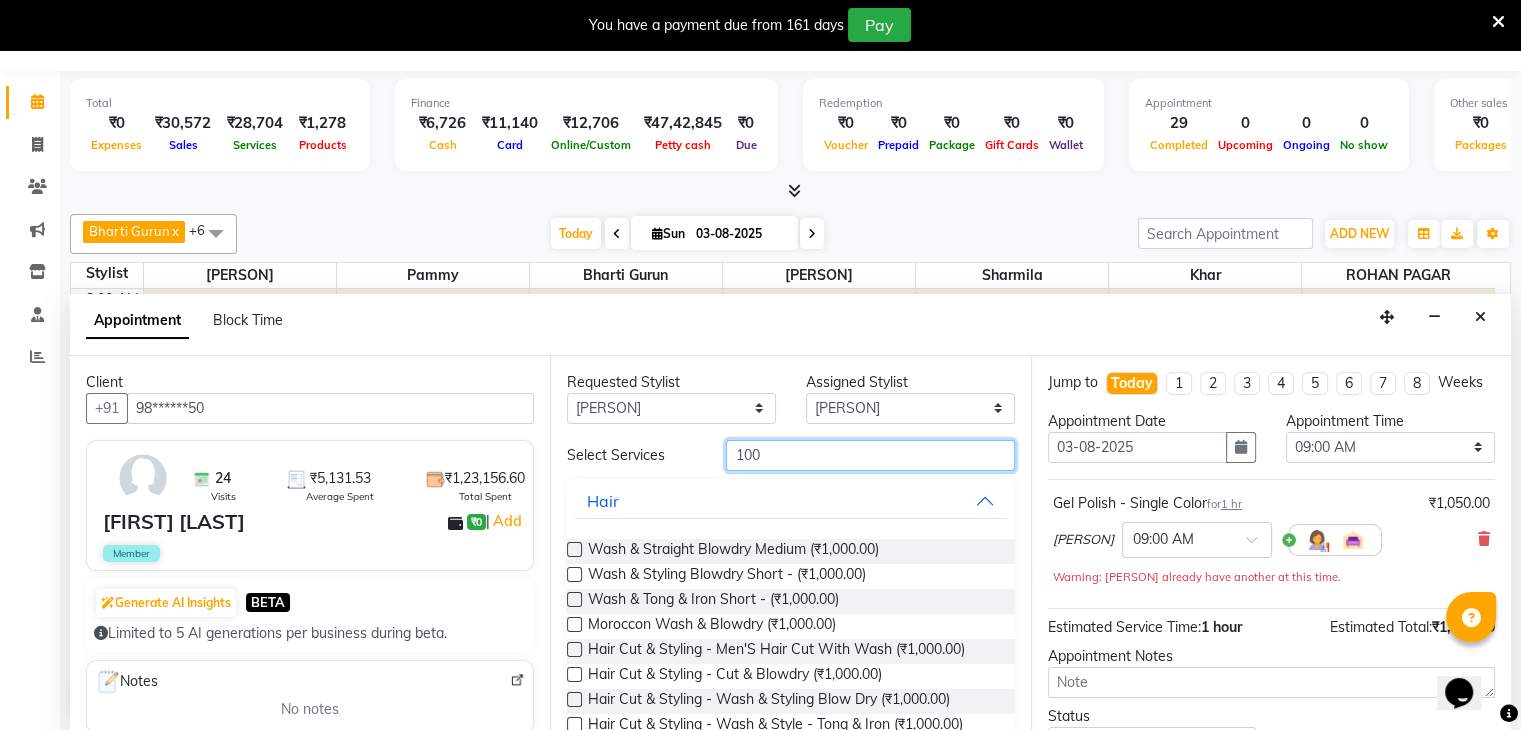 scroll, scrollTop: 328, scrollLeft: 0, axis: vertical 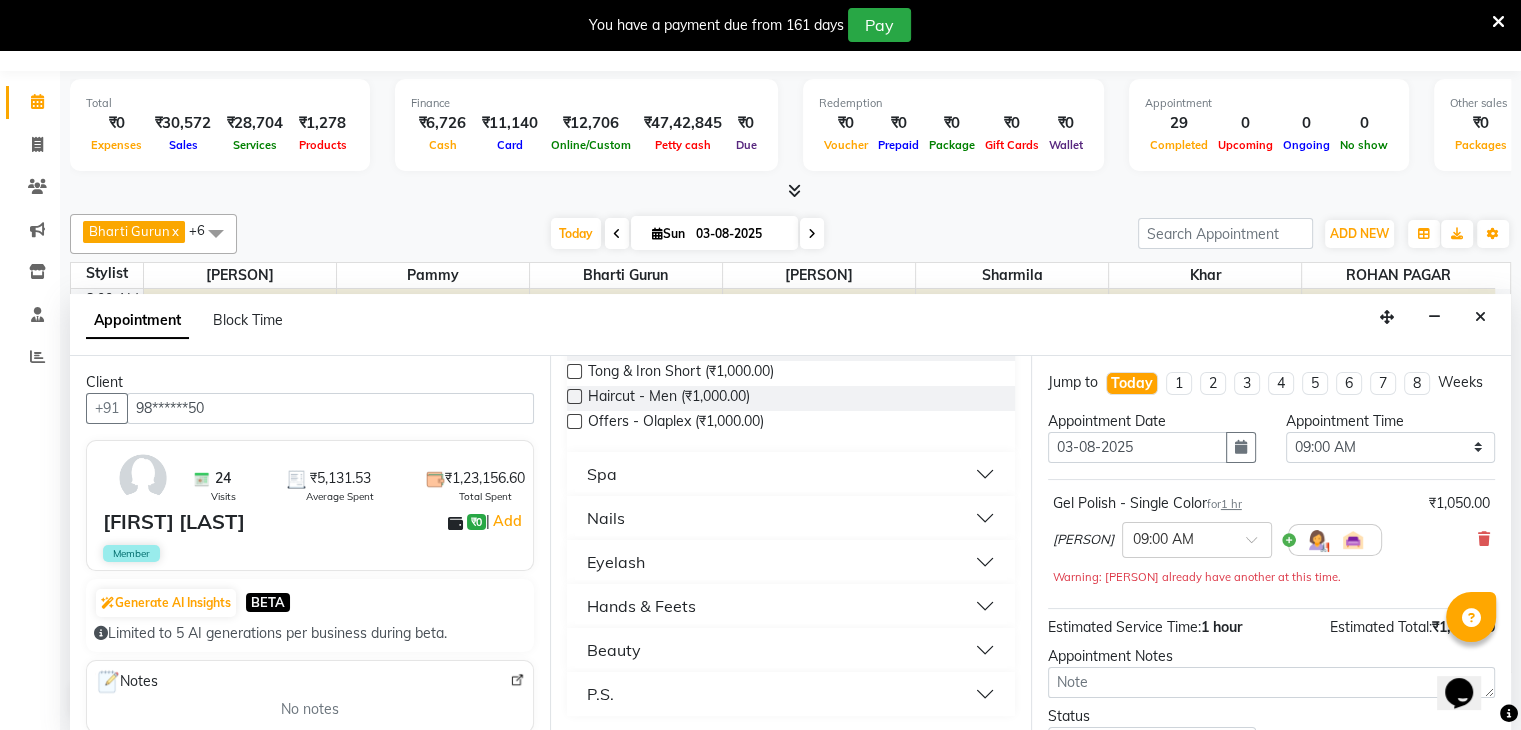 type on "100" 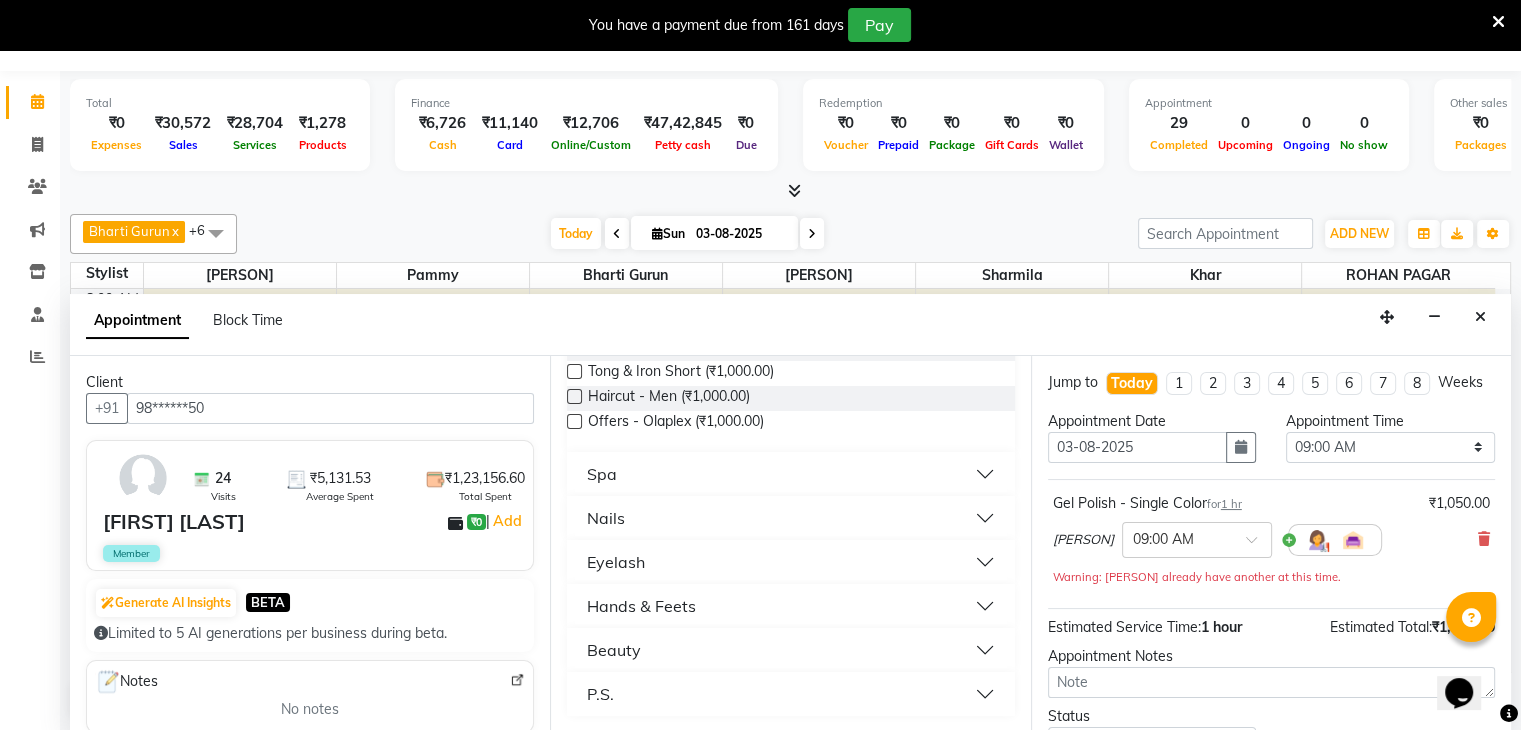 click on "Nails" at bounding box center (790, 518) 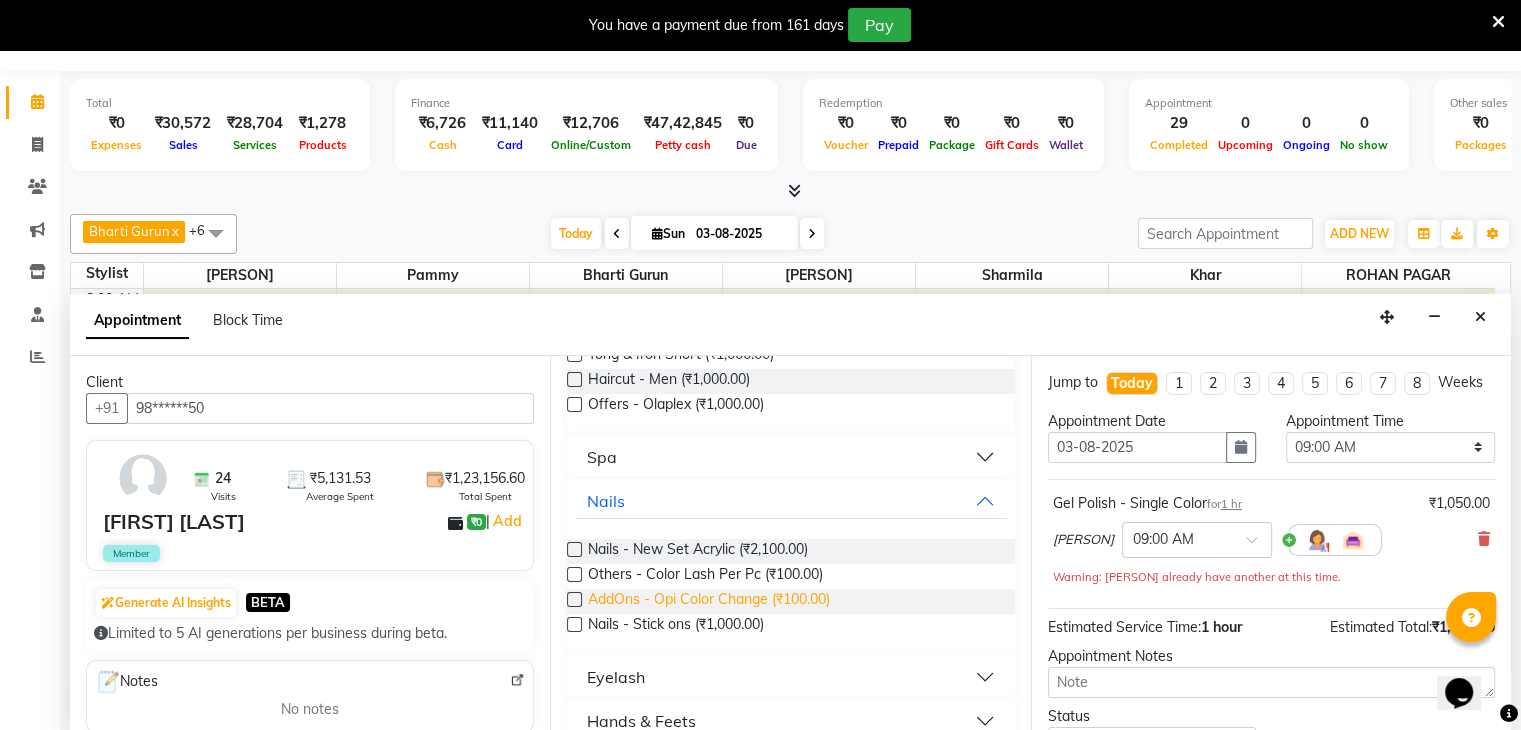 click on "AddOns - Opi Color Change (₹100.00)" at bounding box center (709, 601) 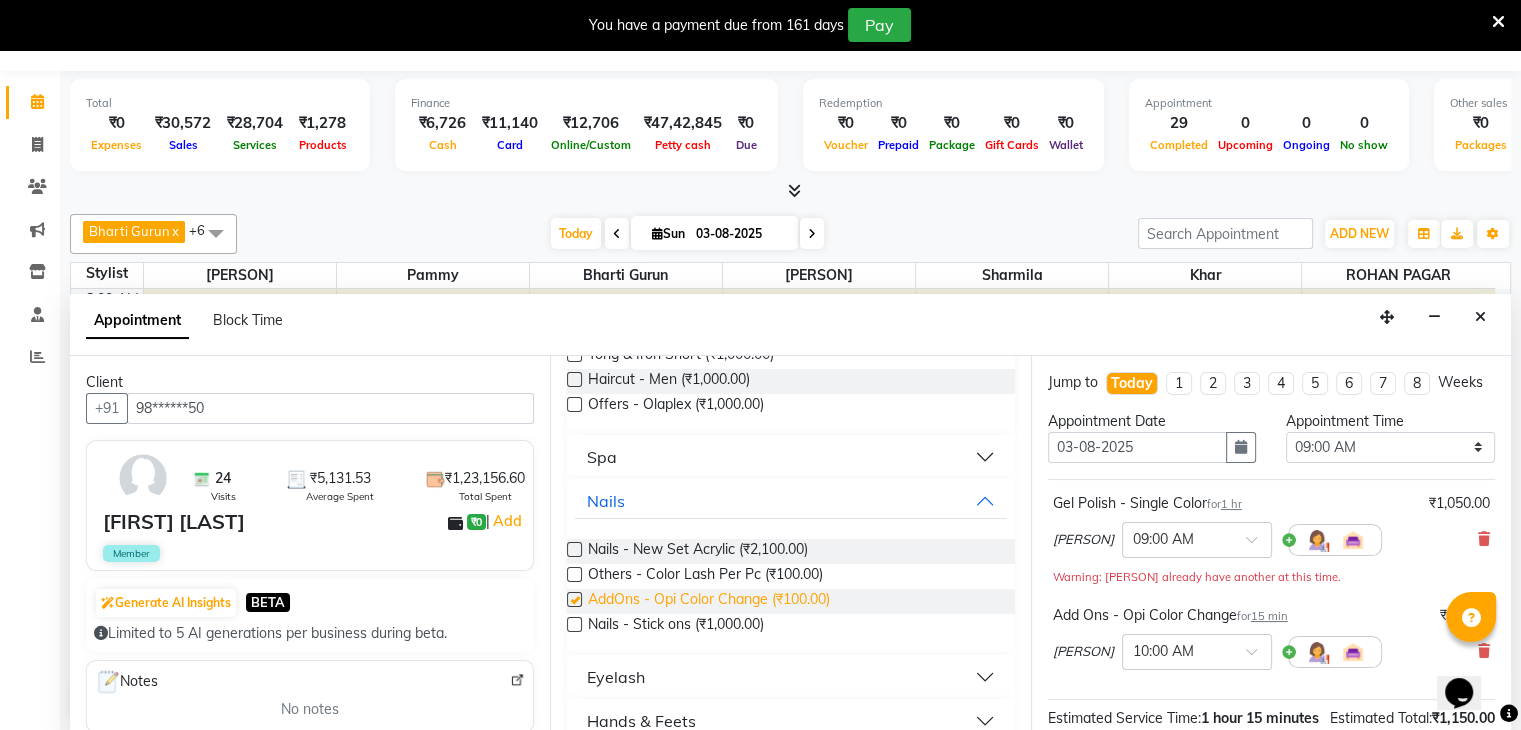 checkbox on "false" 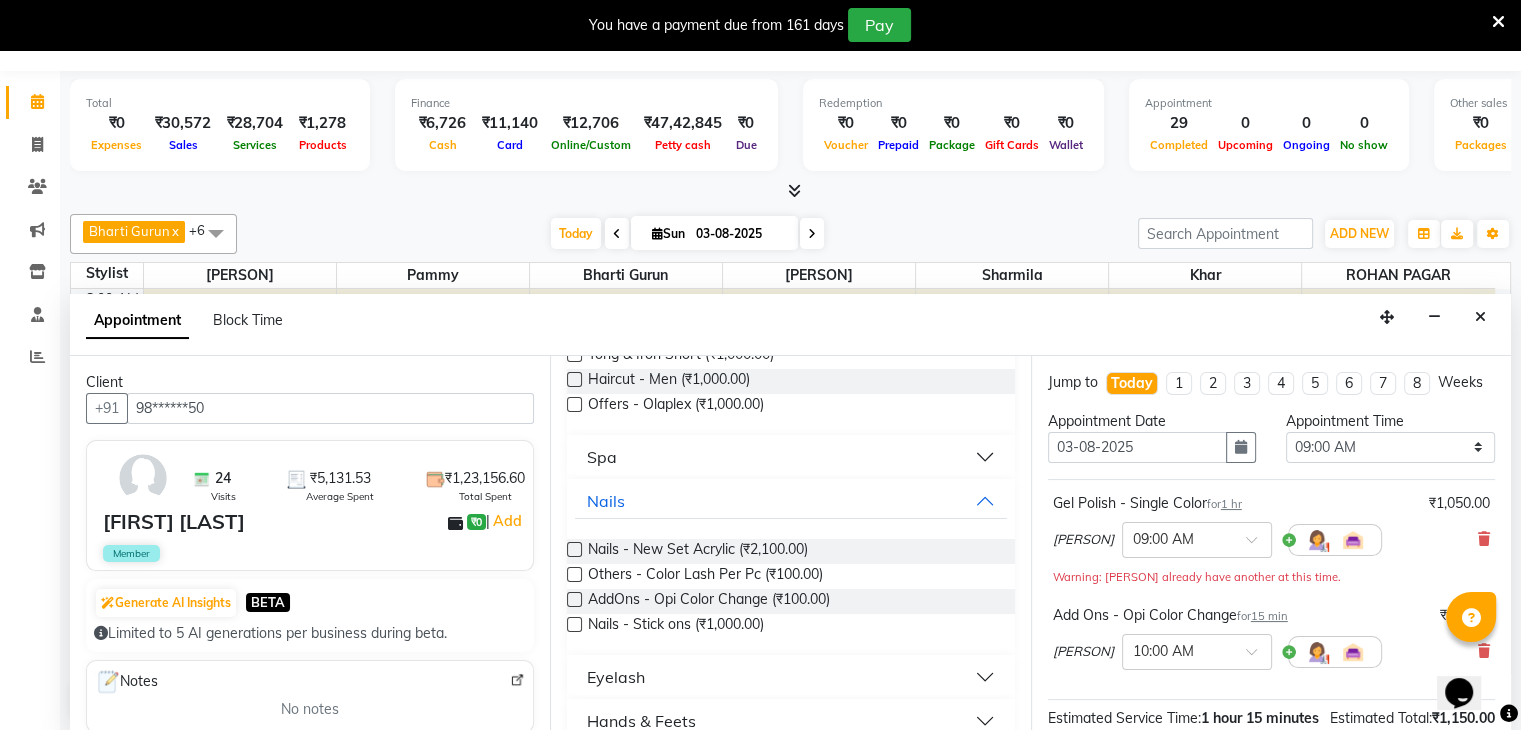 scroll, scrollTop: 141, scrollLeft: 0, axis: vertical 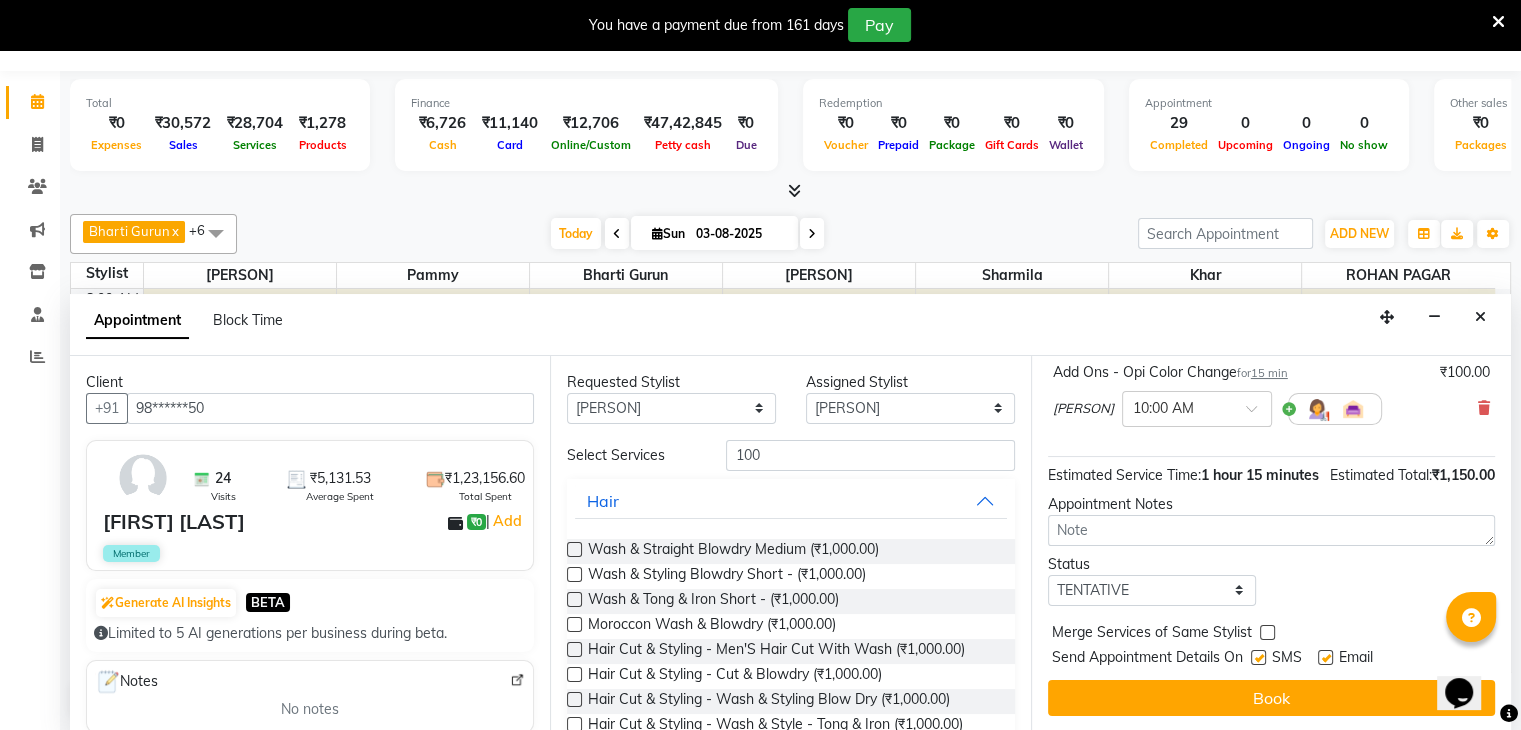 click at bounding box center [1258, 657] 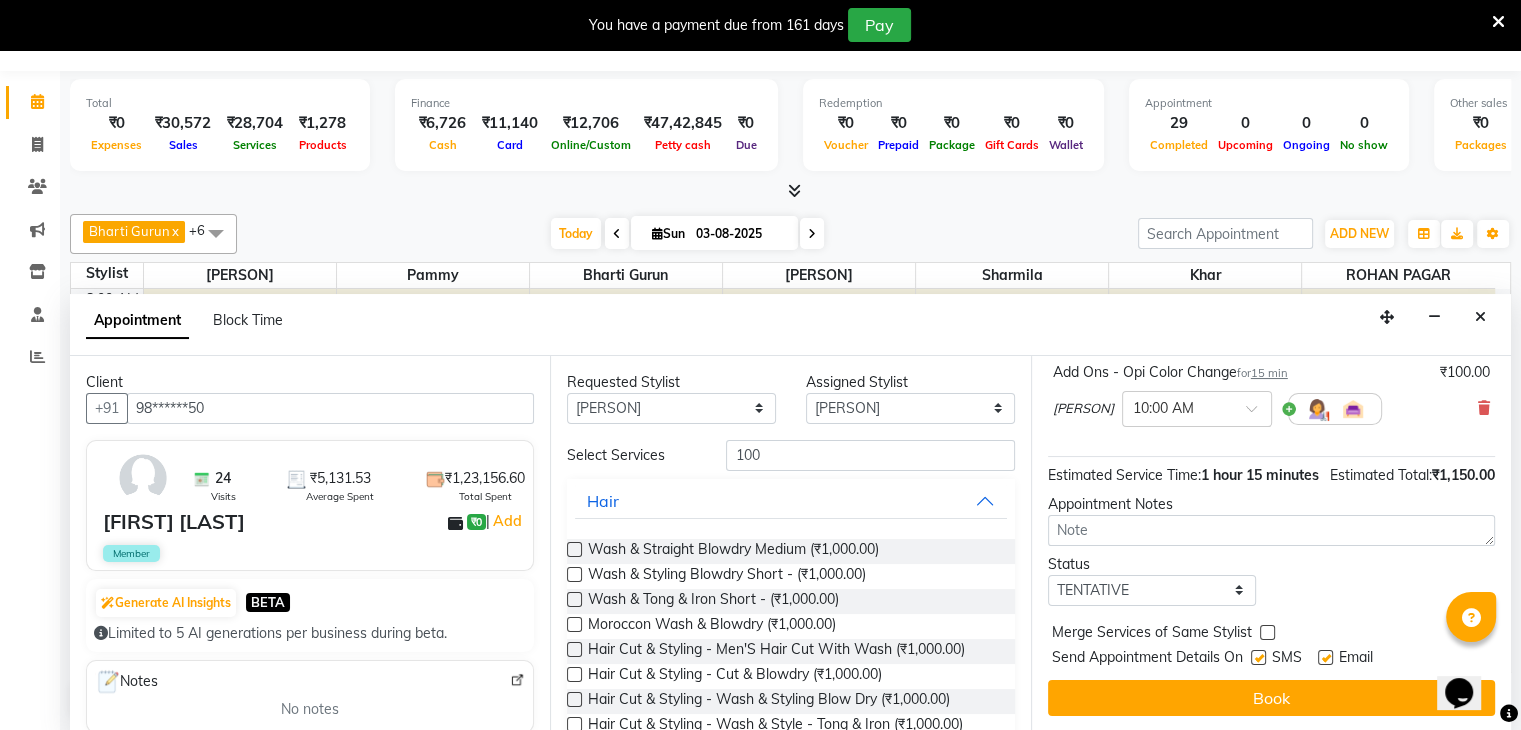 click at bounding box center [1257, 659] 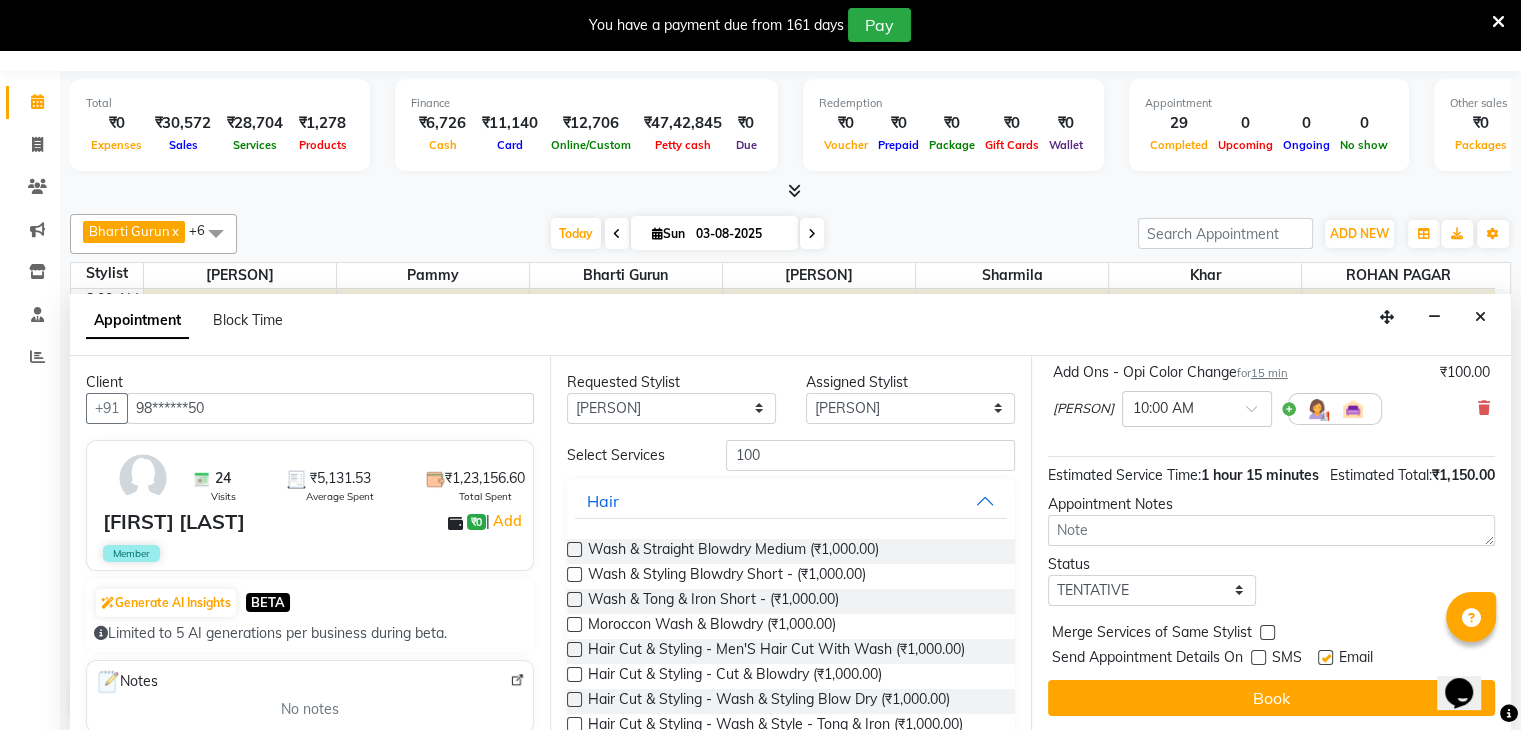 click at bounding box center (1325, 657) 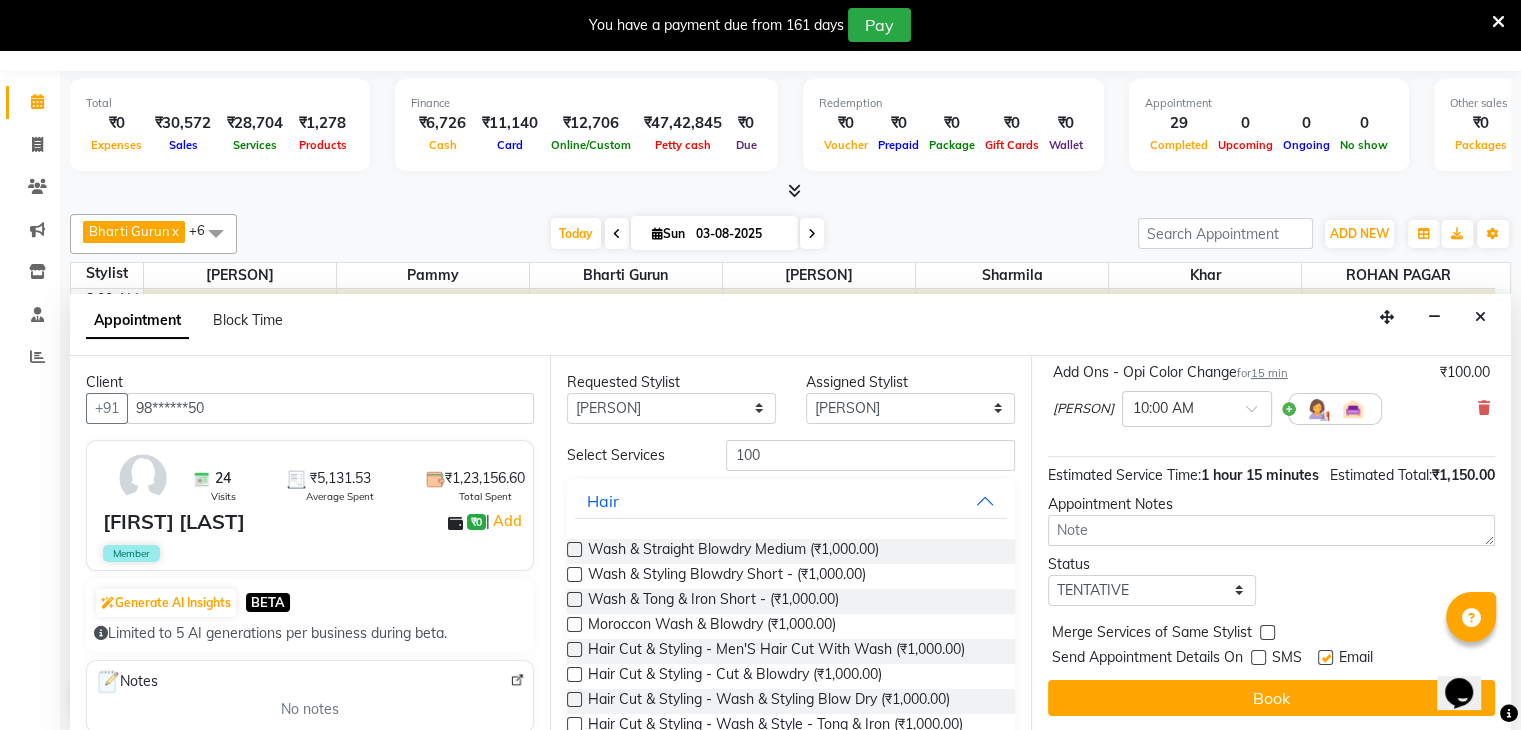 click at bounding box center (1324, 659) 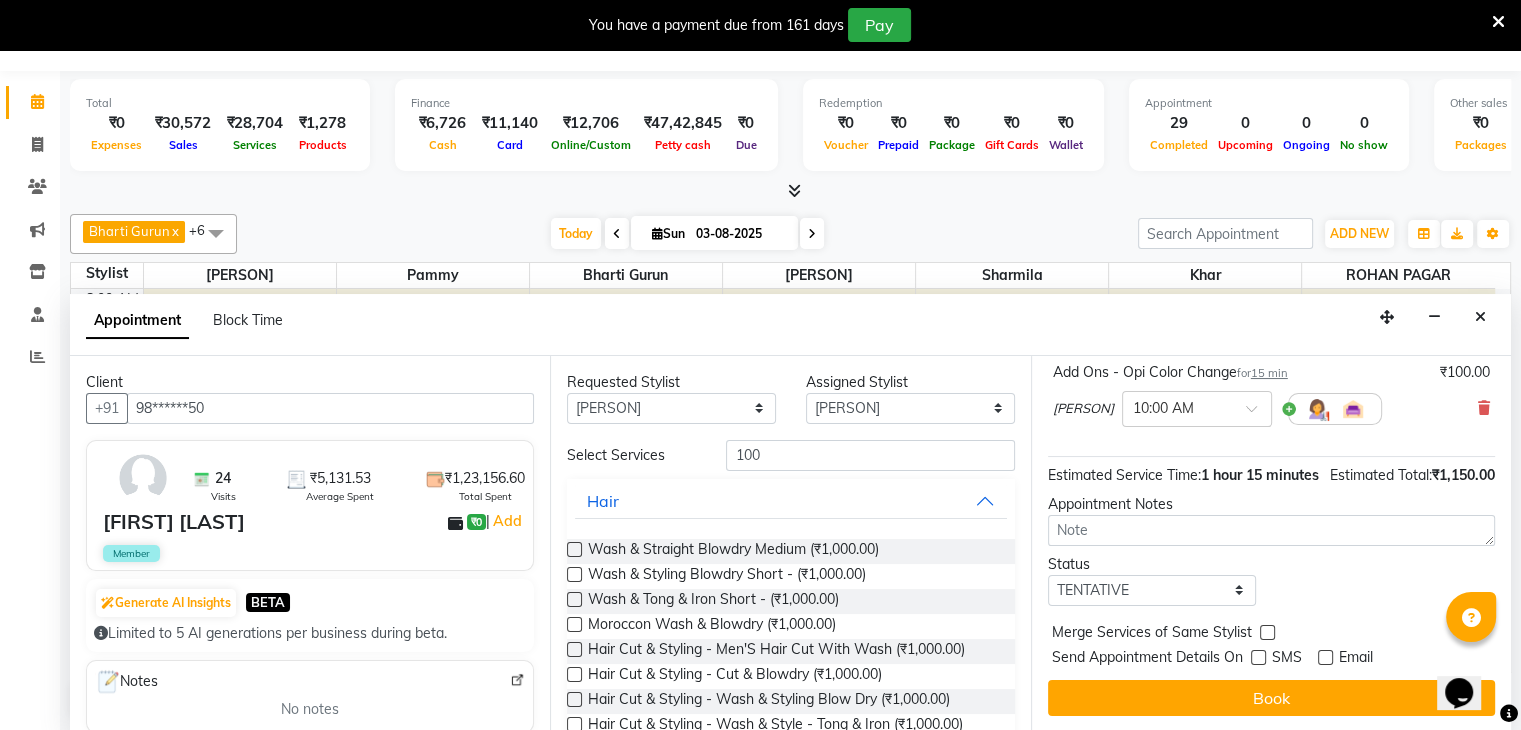 click at bounding box center (1325, 657) 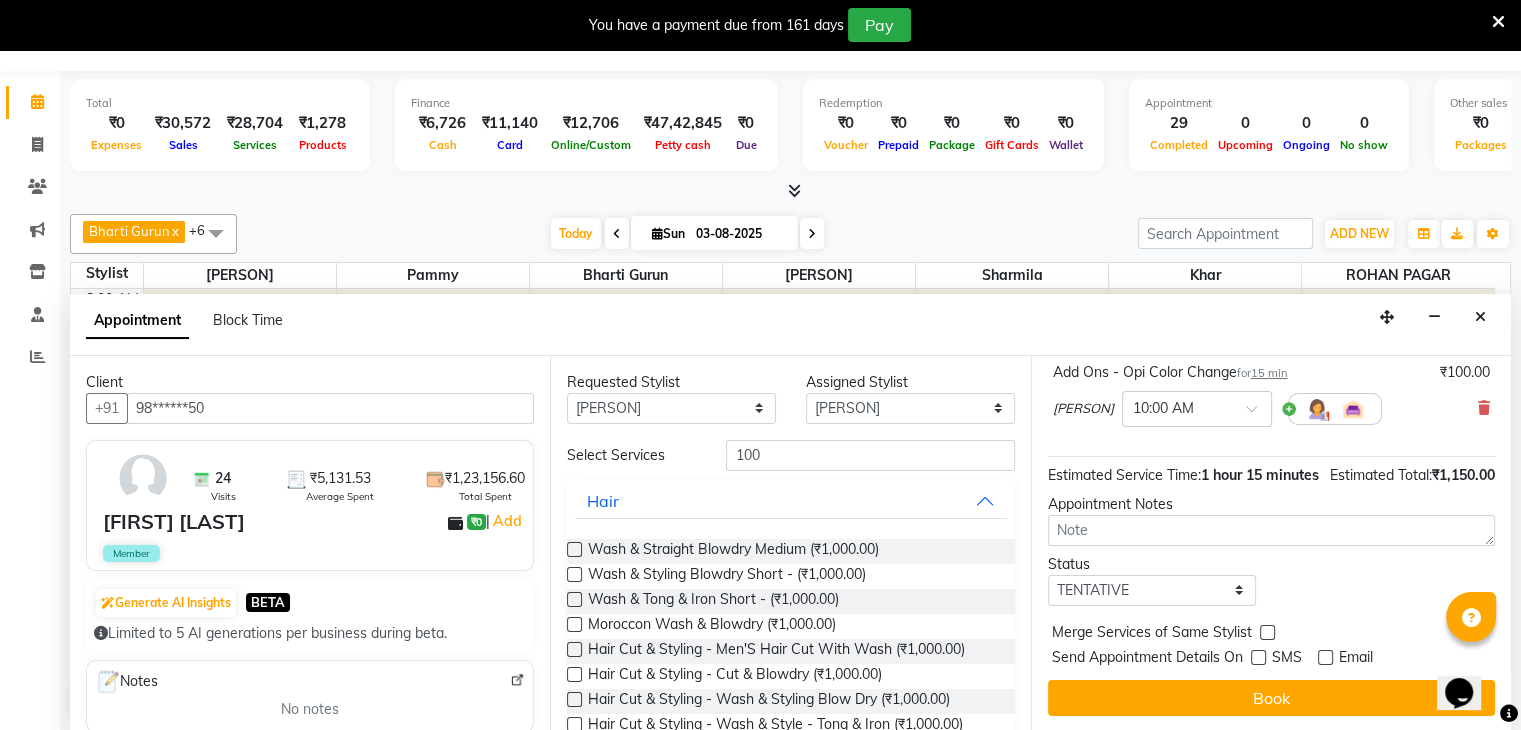 click at bounding box center [1324, 659] 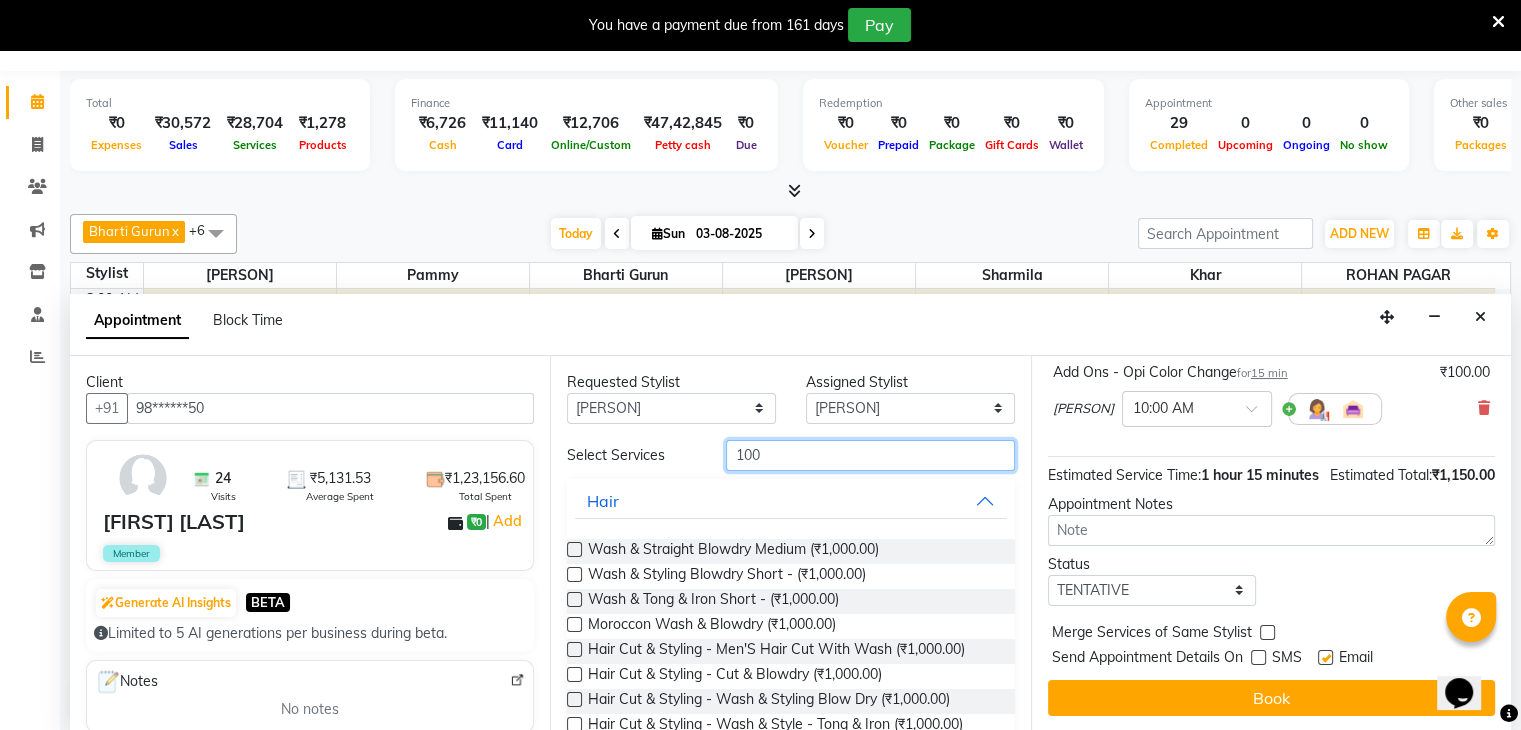 click on "100" at bounding box center (870, 455) 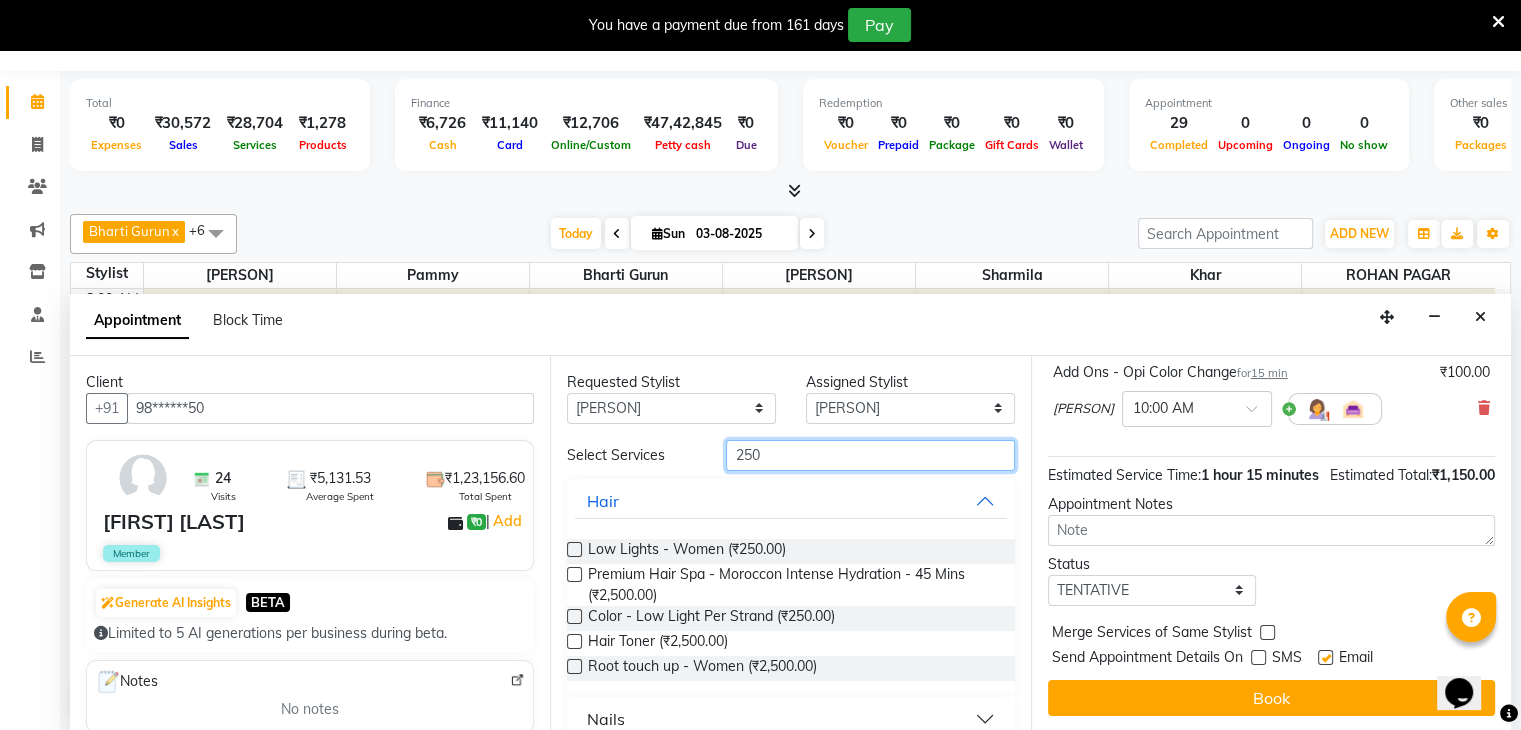 scroll, scrollTop: 328, scrollLeft: 0, axis: vertical 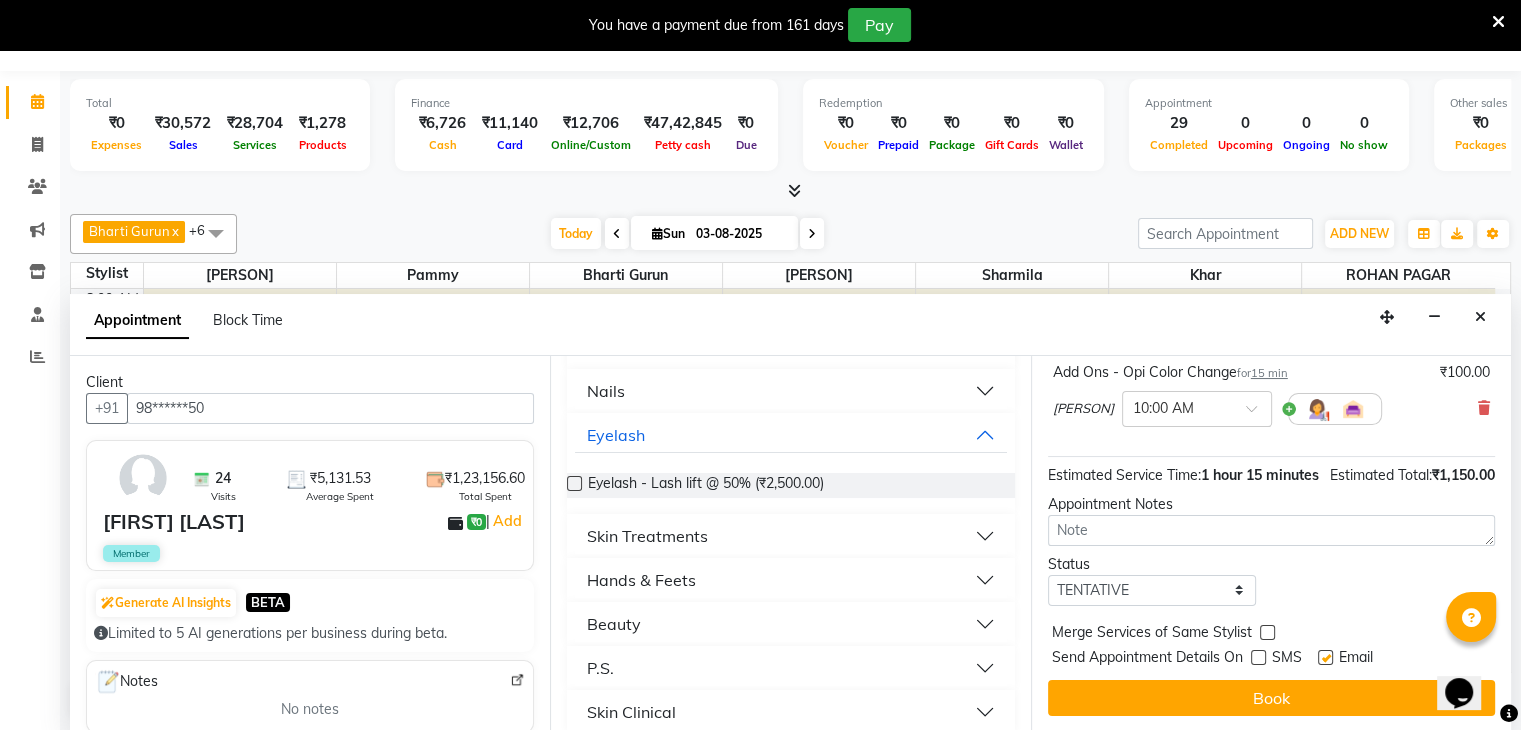 type on "250" 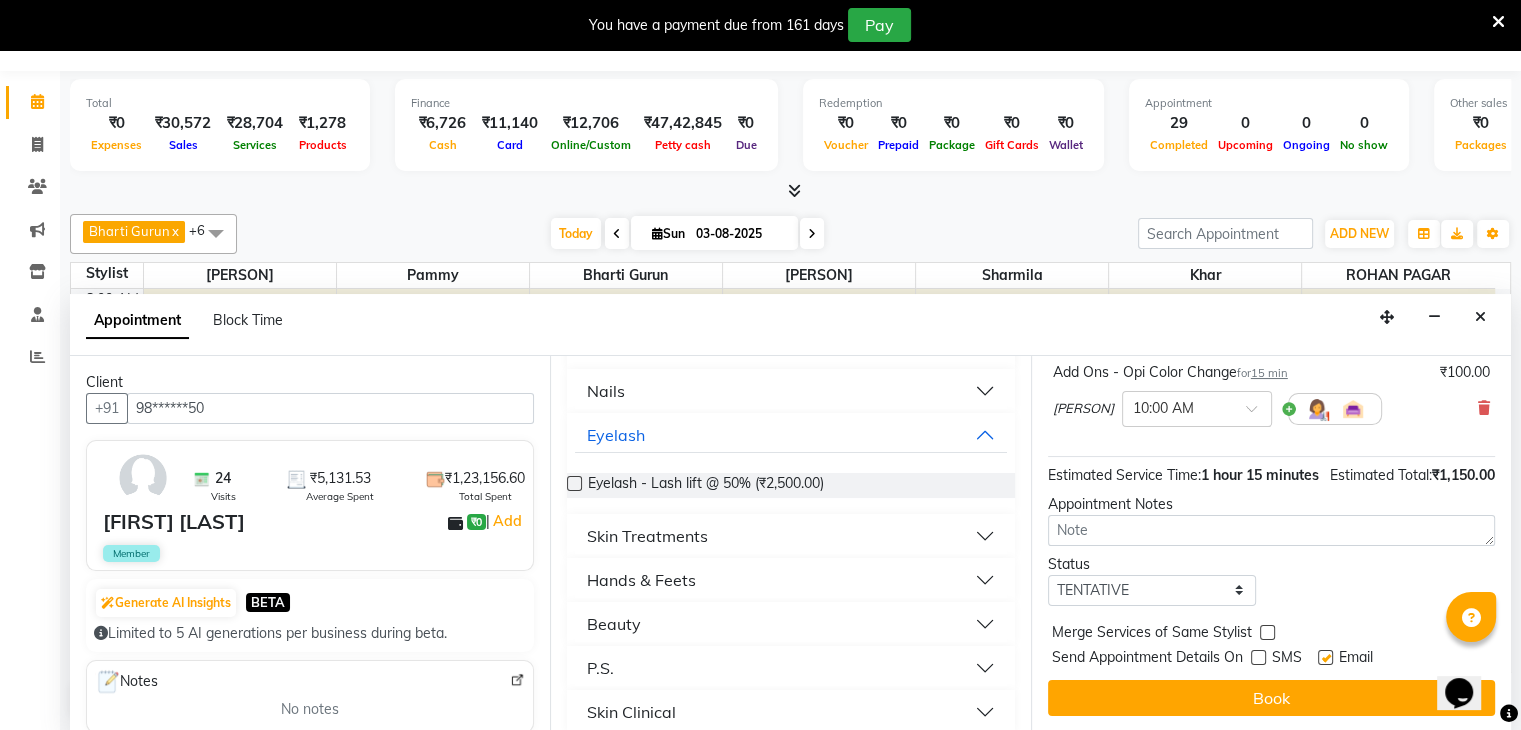 click on "Nails" at bounding box center [790, 391] 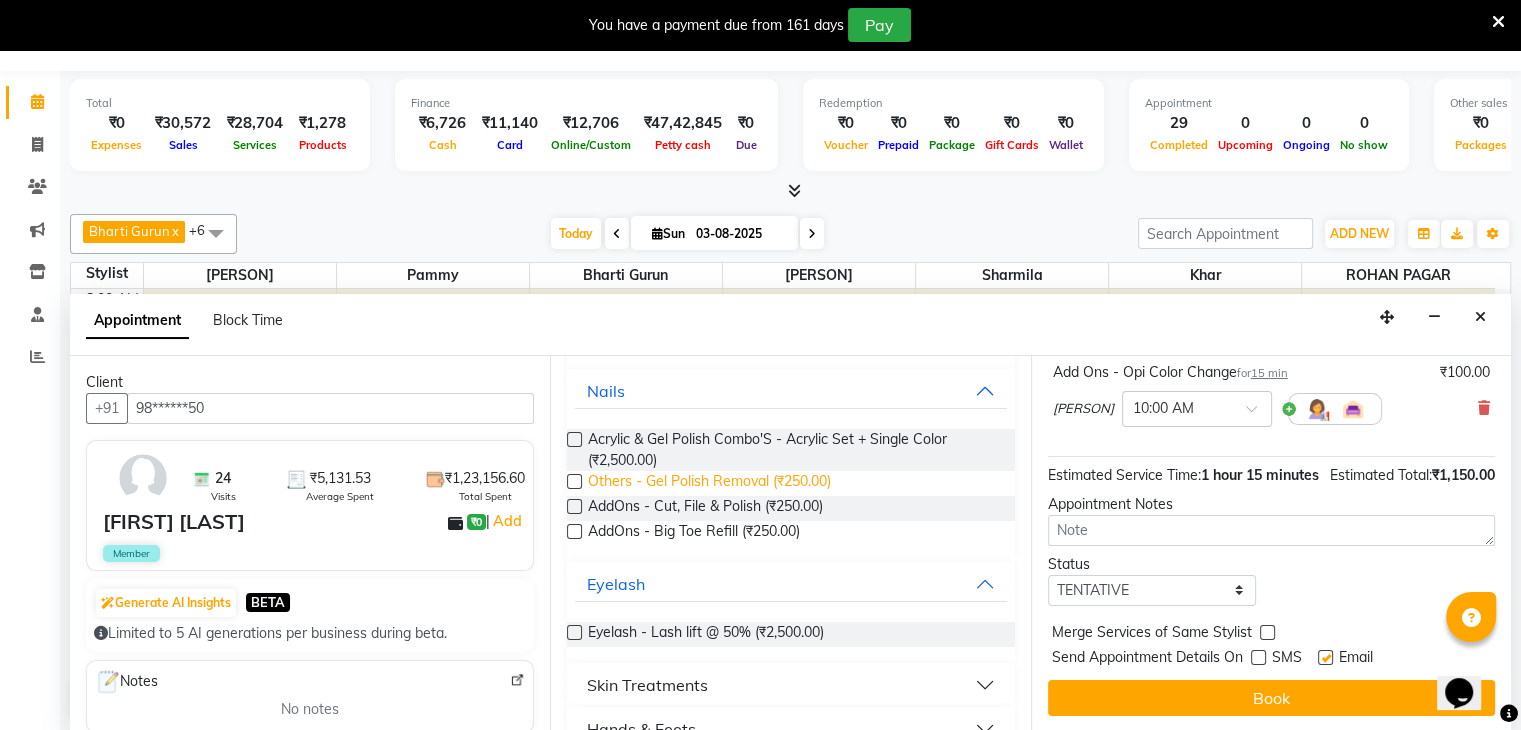 click on "Others - Gel Polish Removal (₹250.00)" at bounding box center [709, 483] 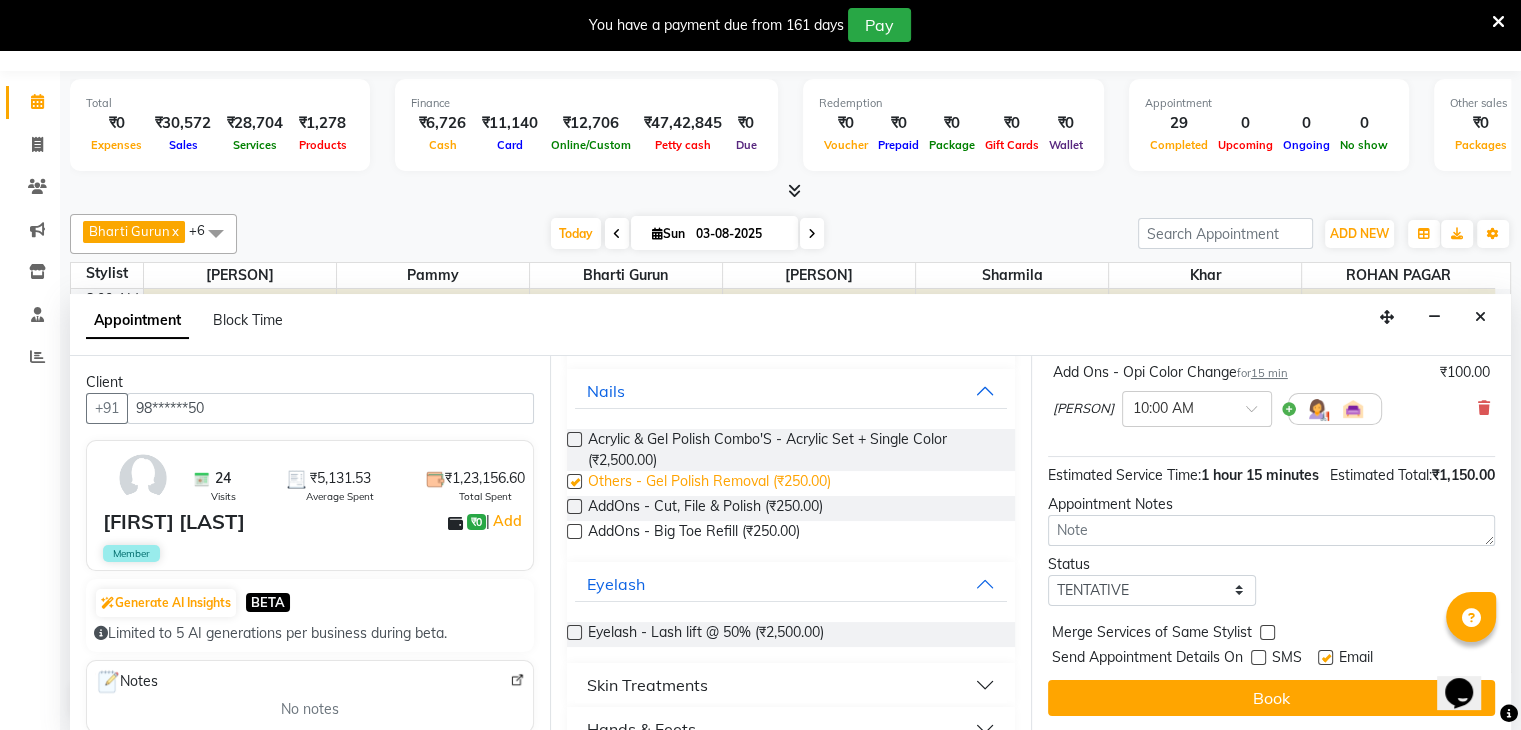 checkbox on "false" 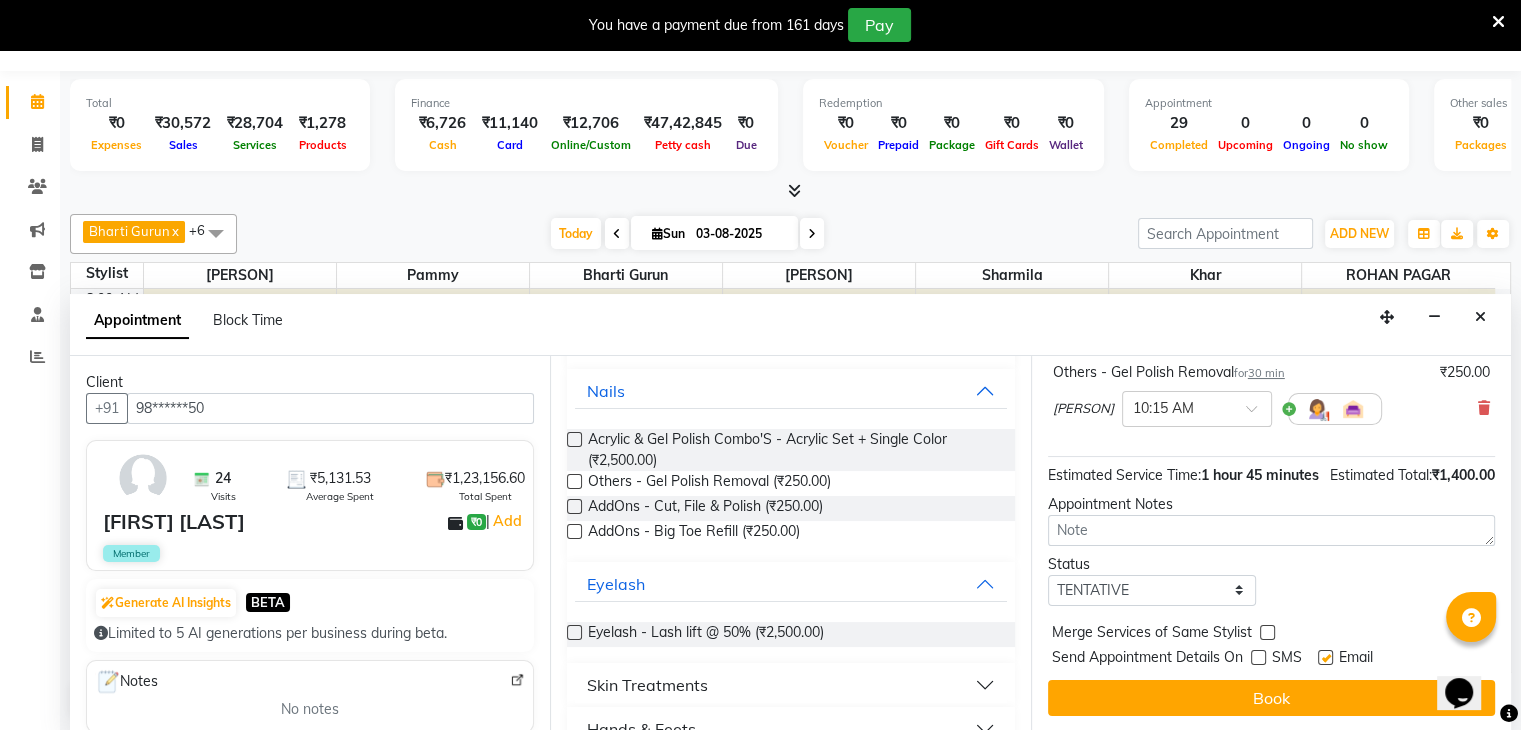 scroll, scrollTop: 373, scrollLeft: 0, axis: vertical 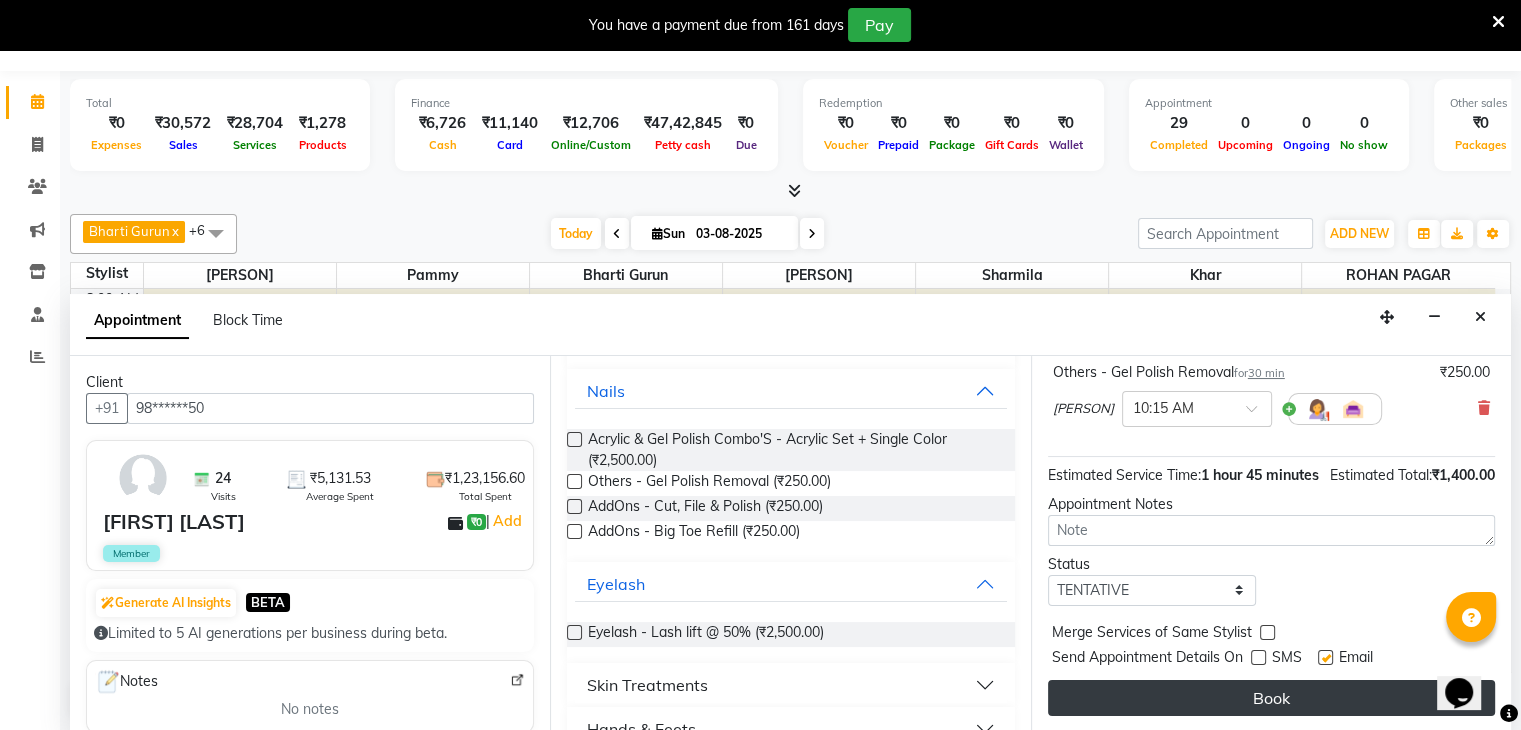 click on "Book" at bounding box center [1271, 698] 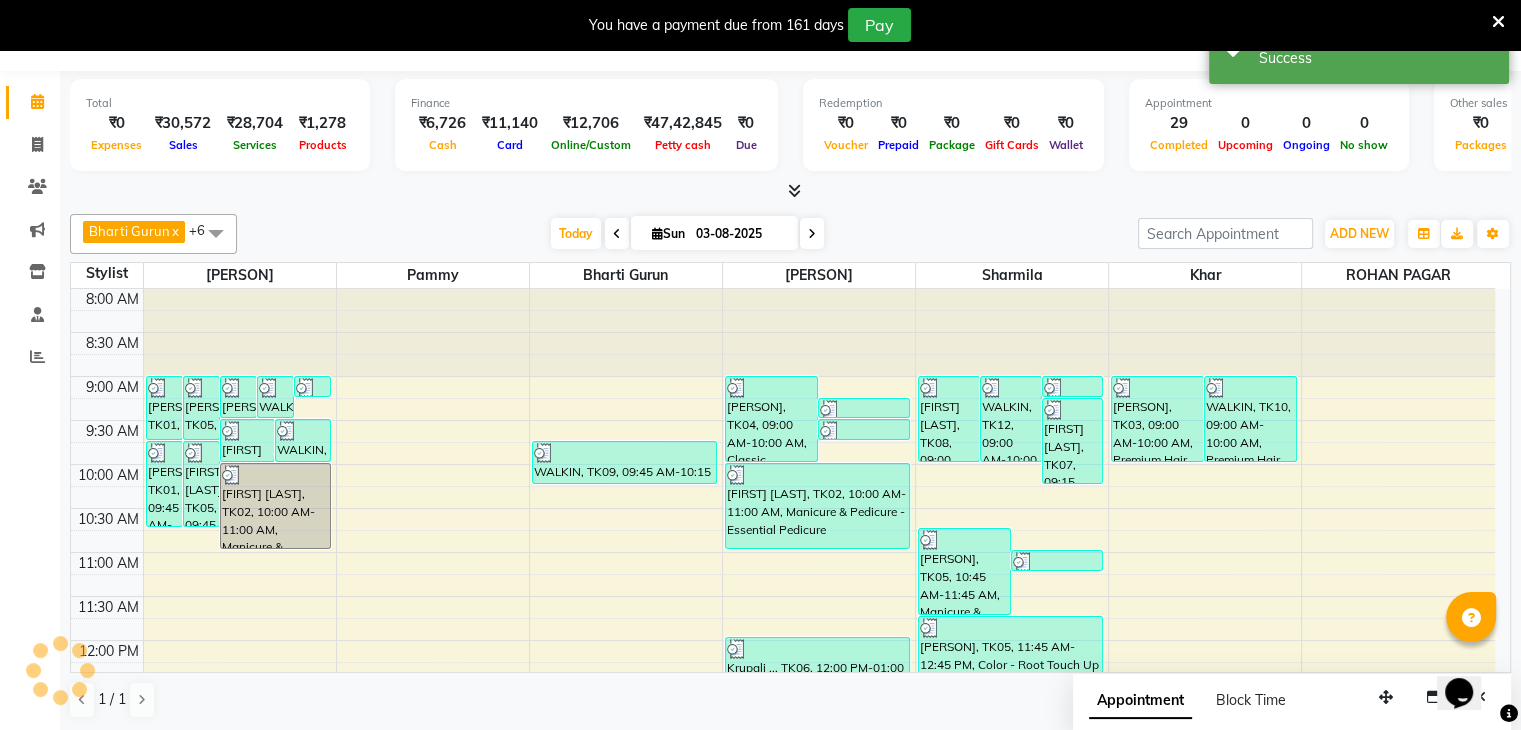 scroll, scrollTop: 0, scrollLeft: 0, axis: both 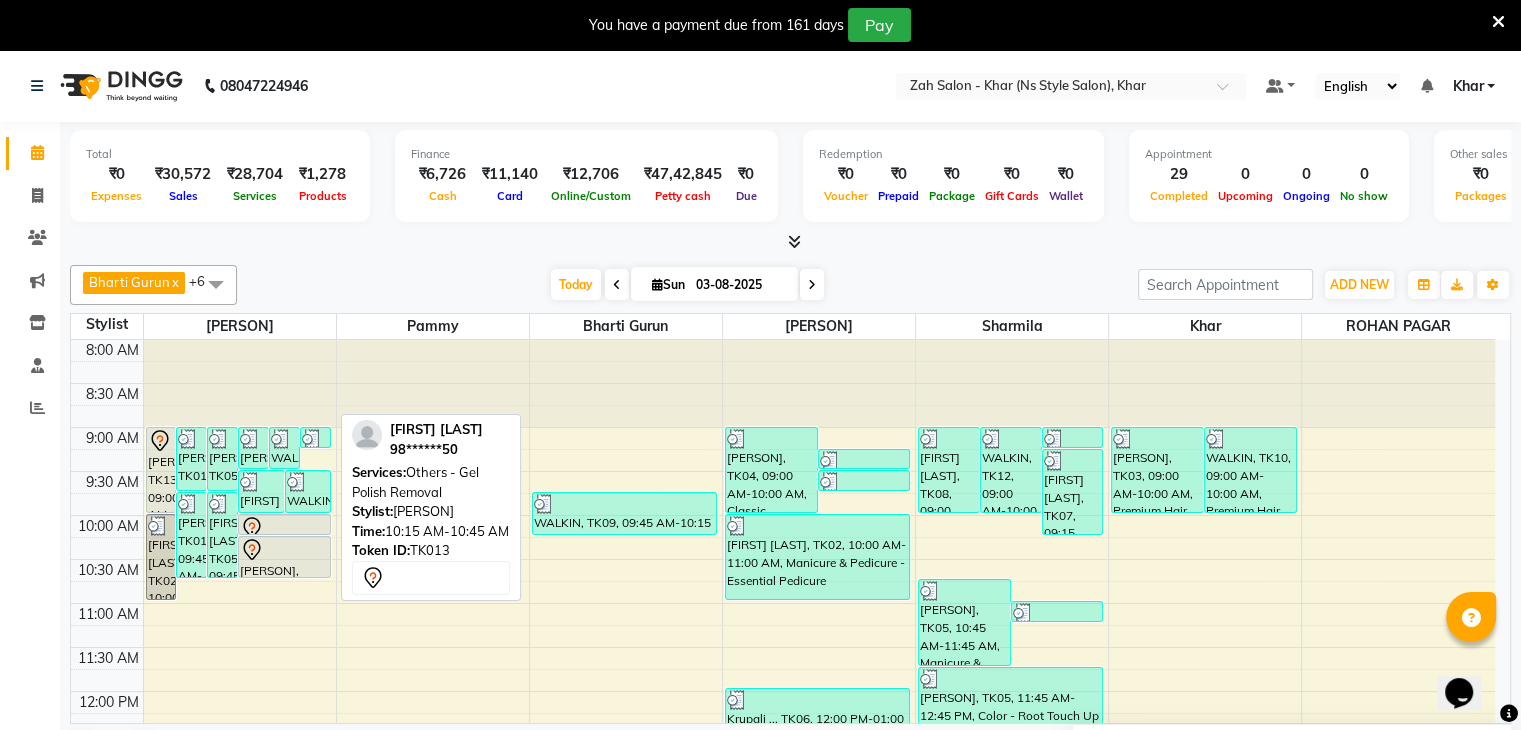 click 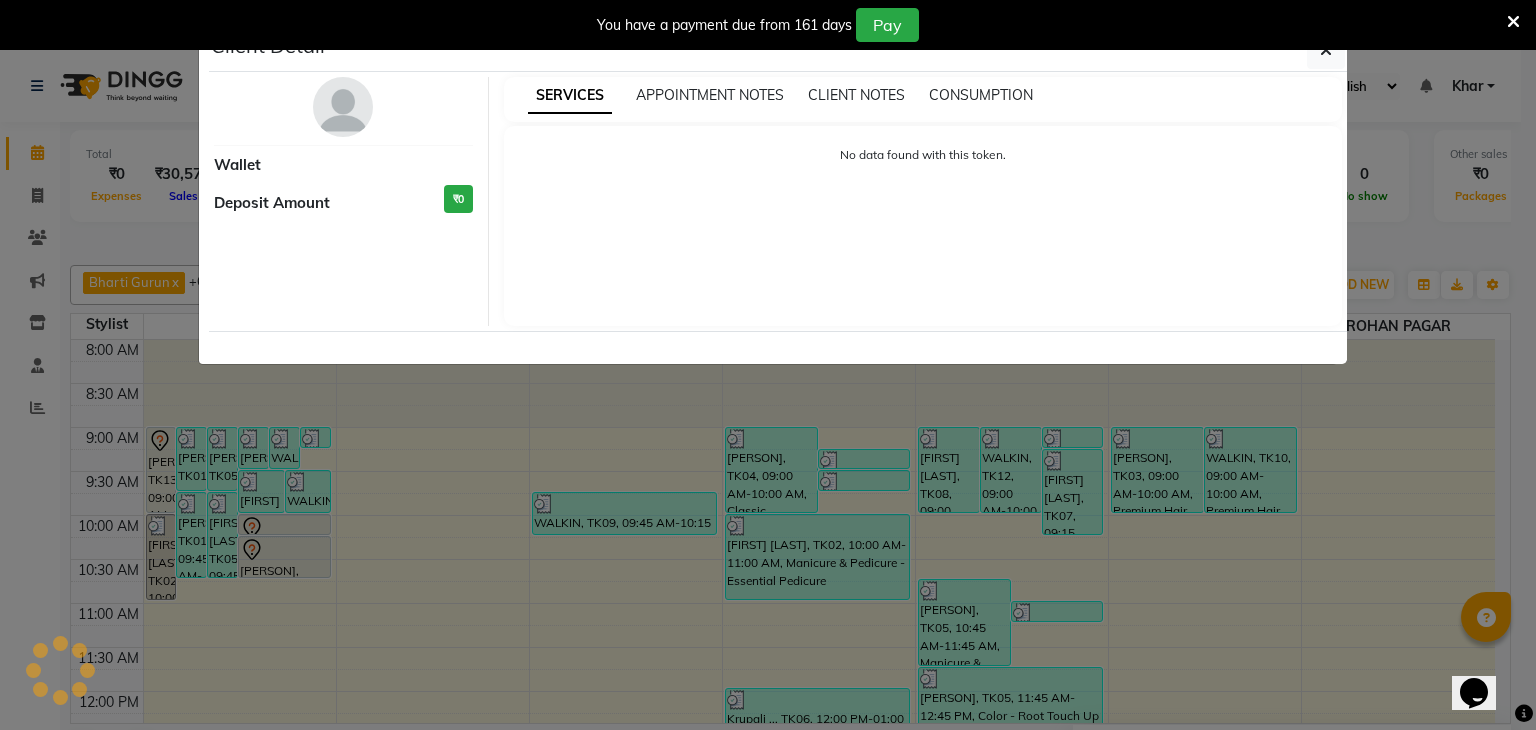 select on "7" 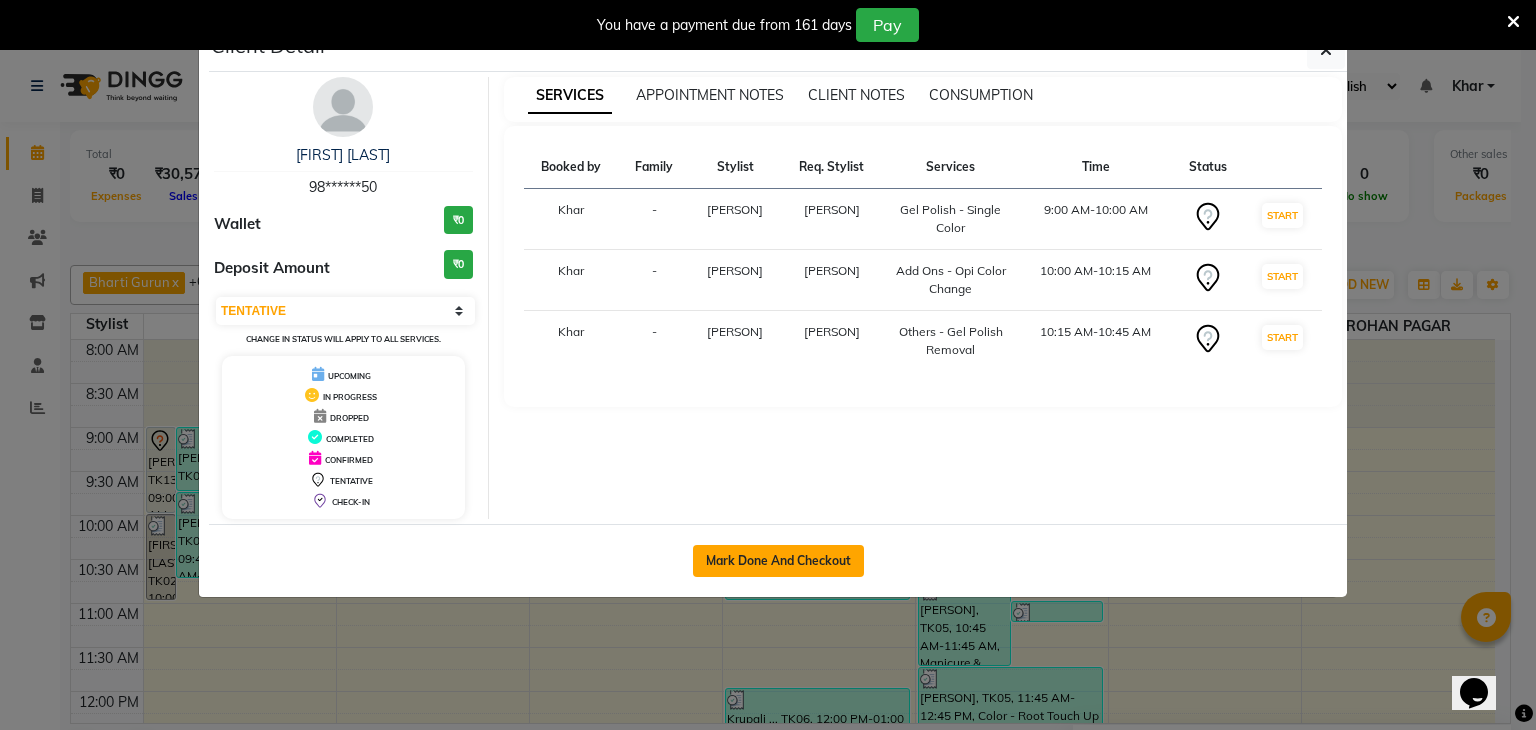 click on "Mark Done And Checkout" 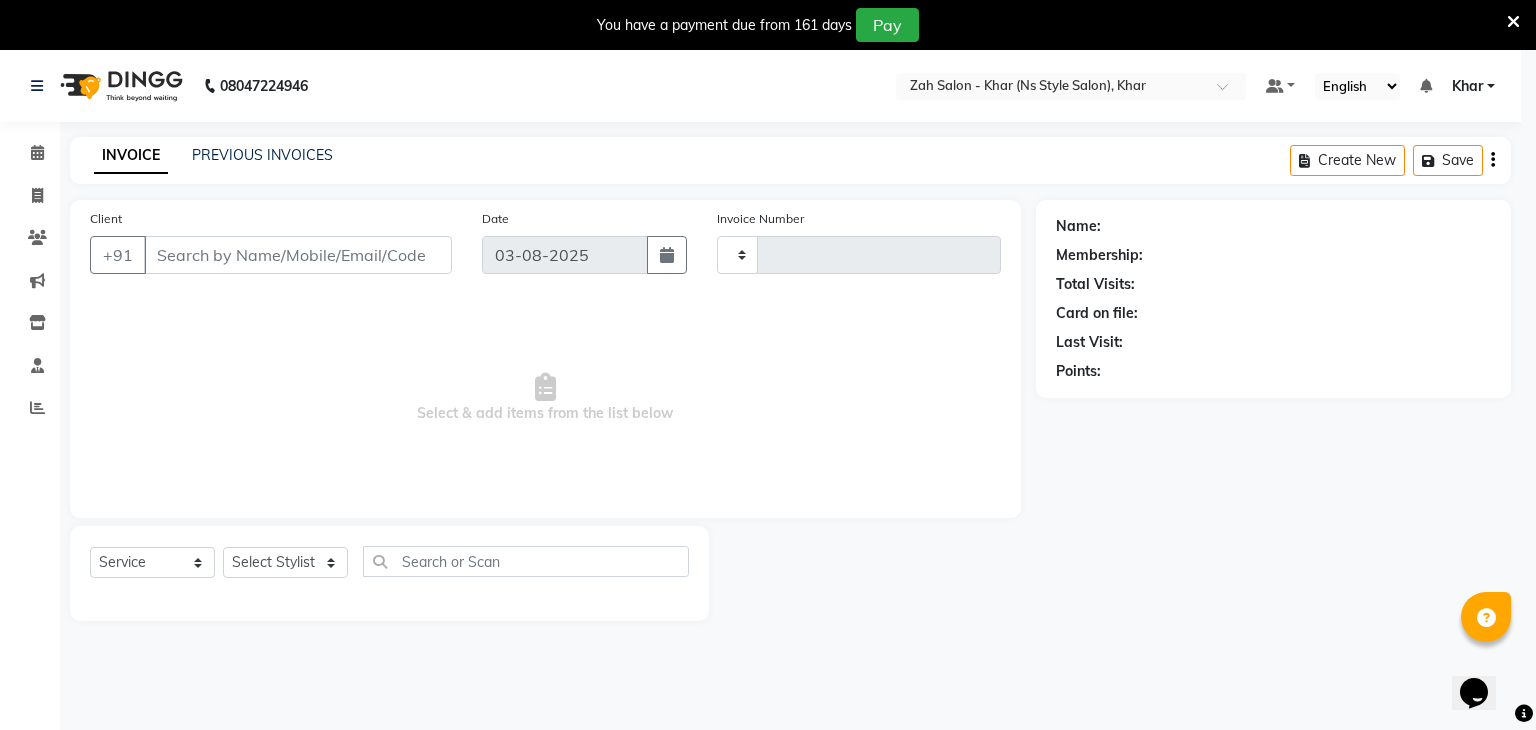 type on "0985" 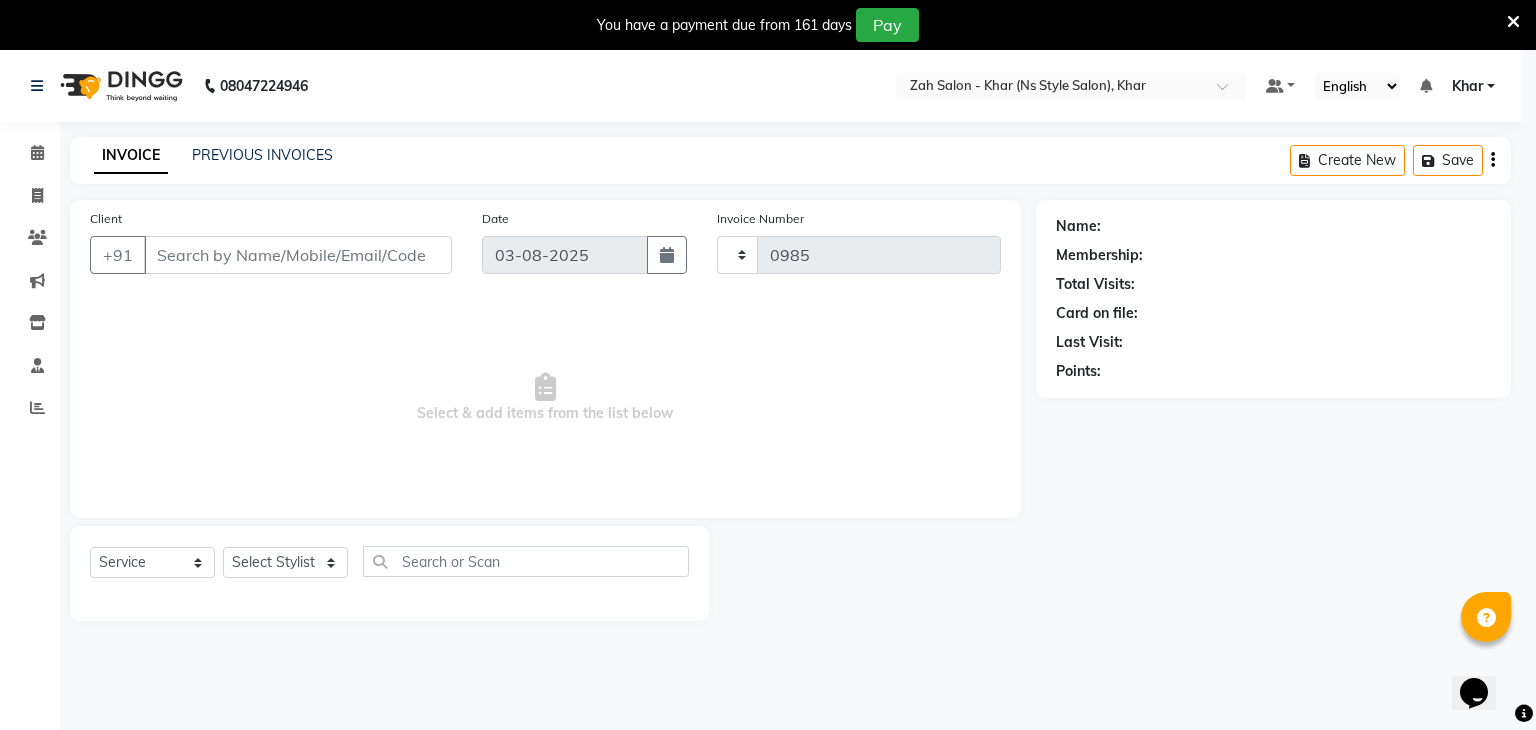 select on "5619" 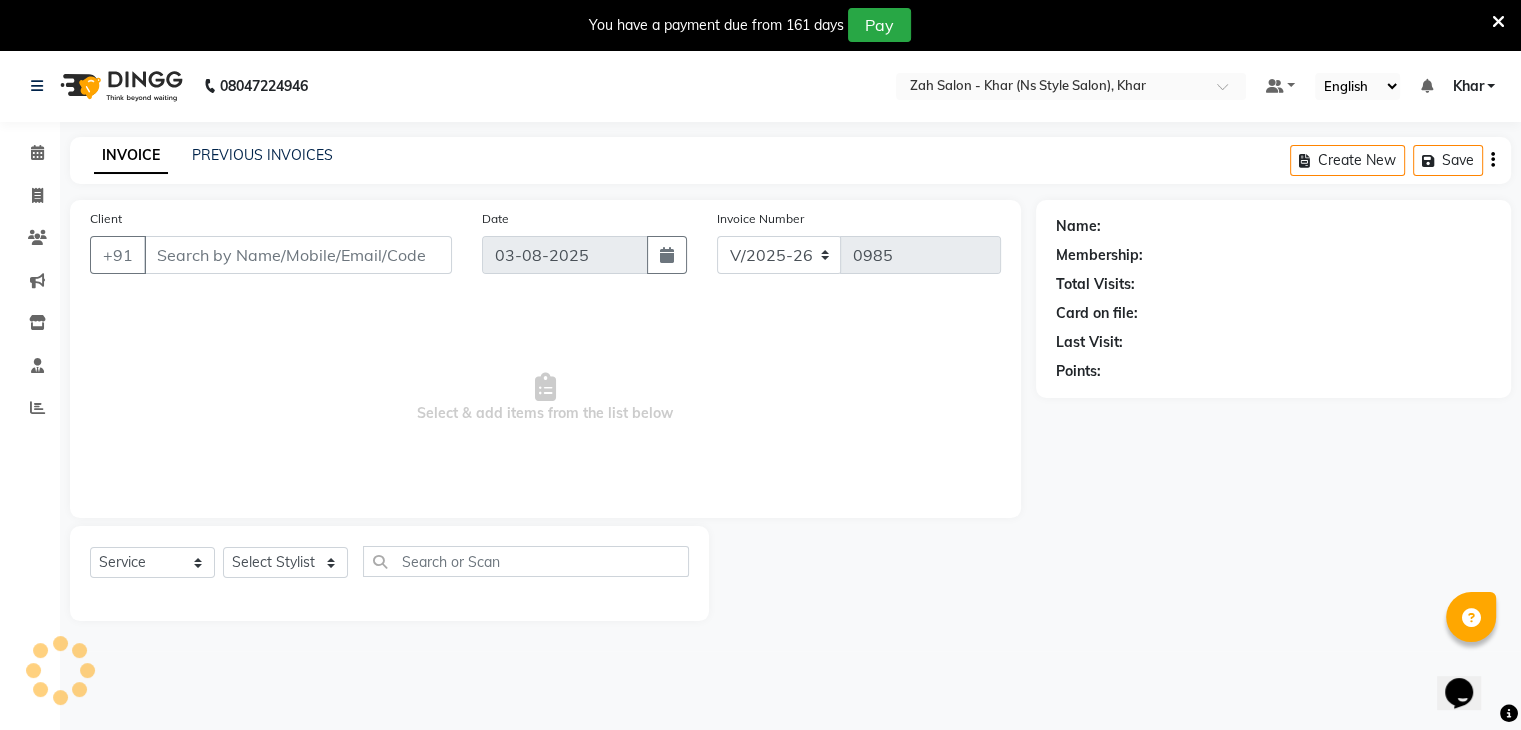type on "98******50" 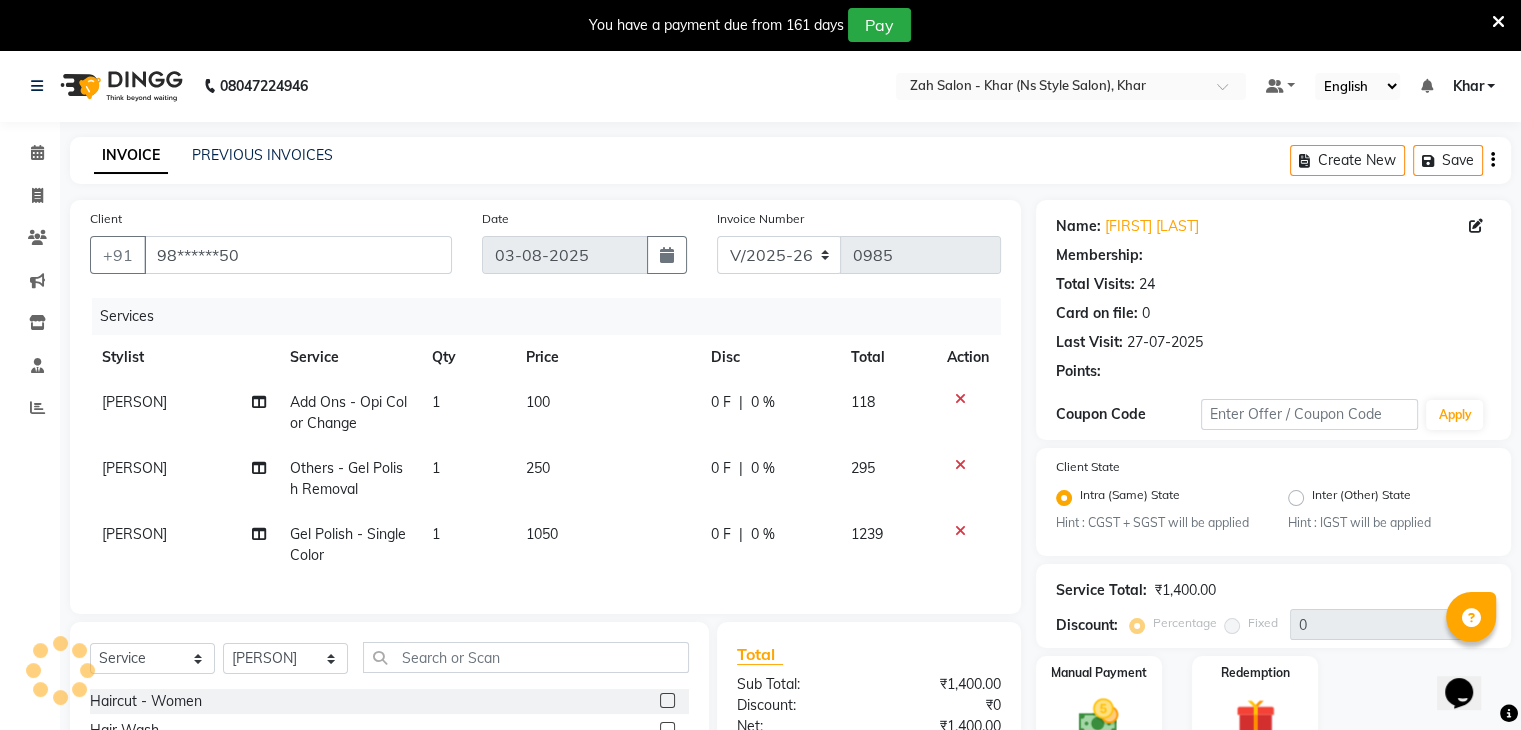 select on "1: Object" 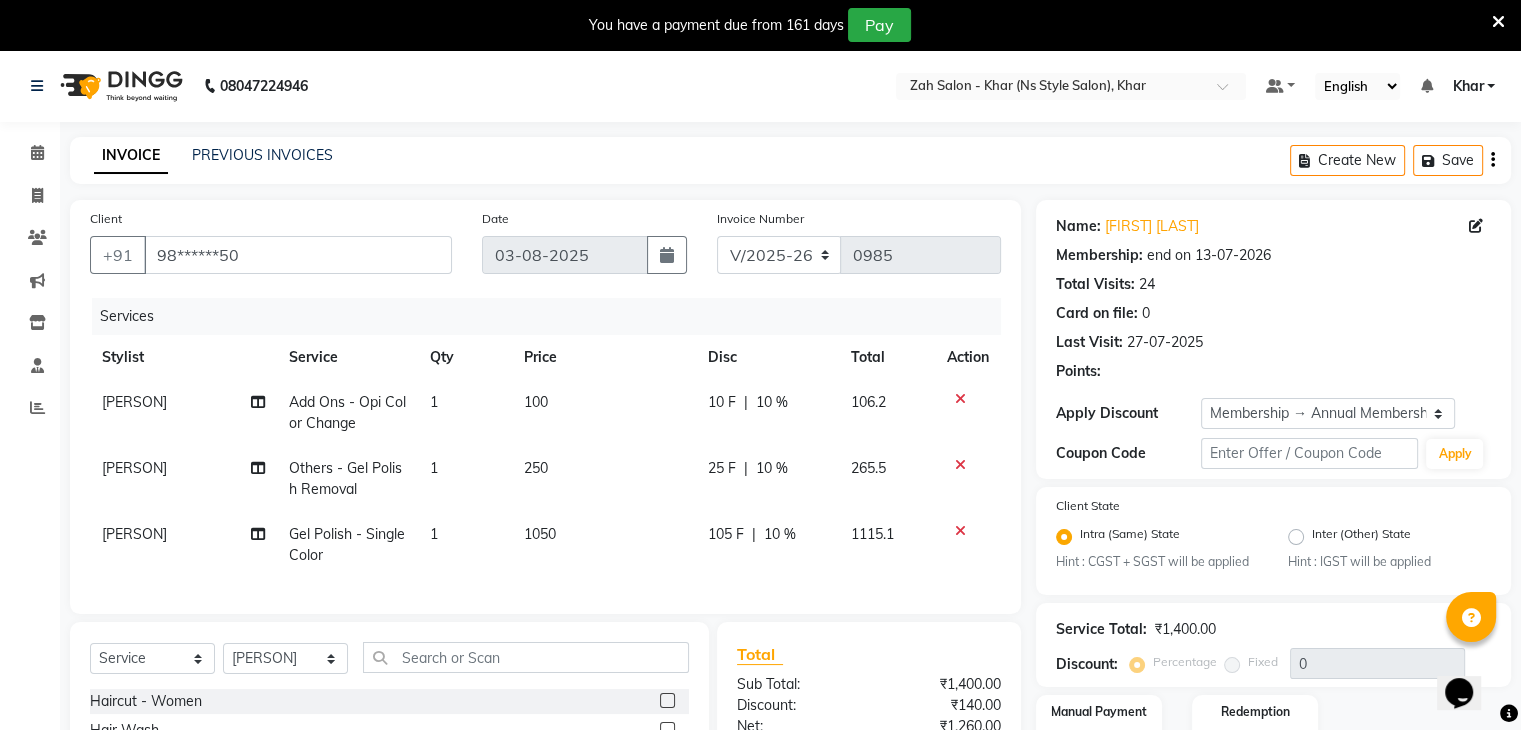 type on "10" 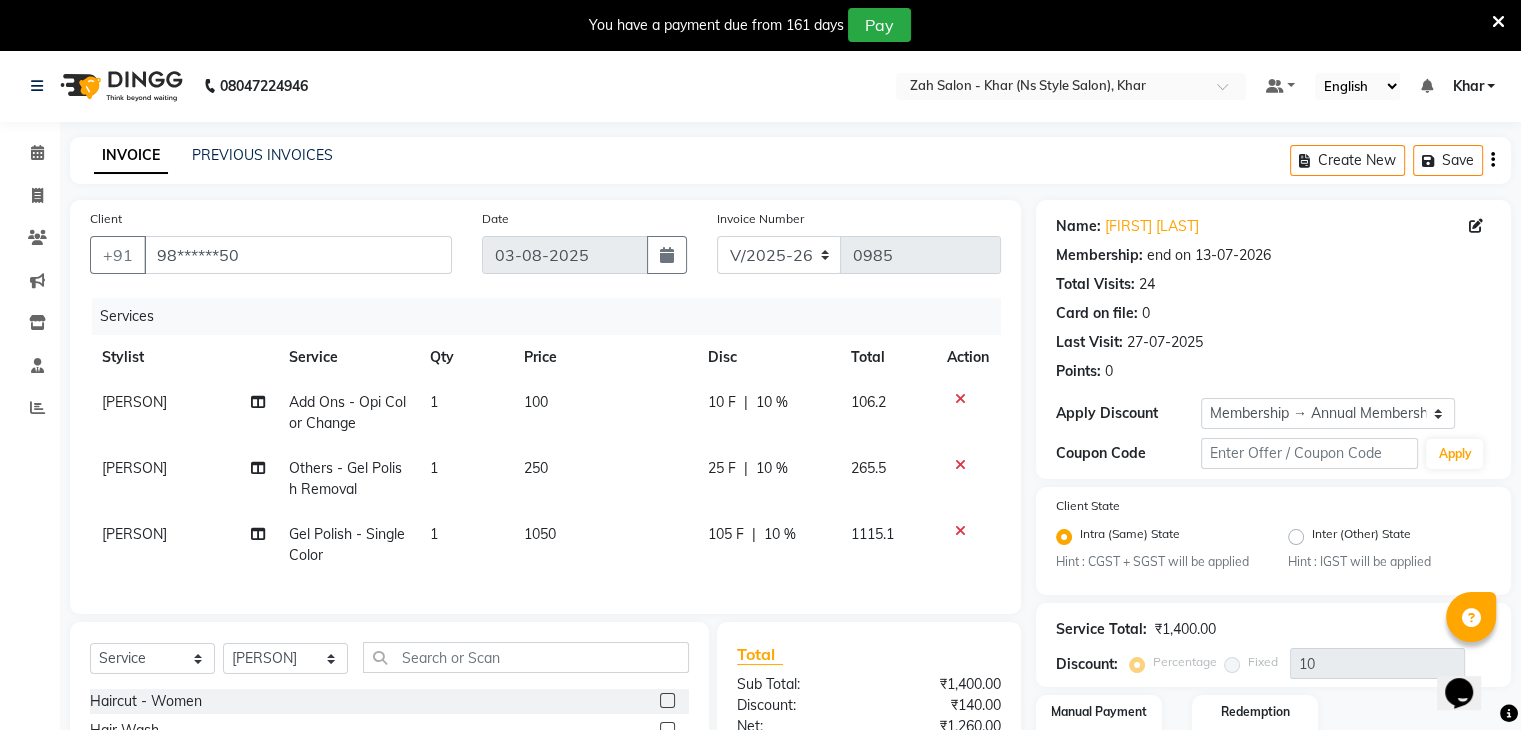 click 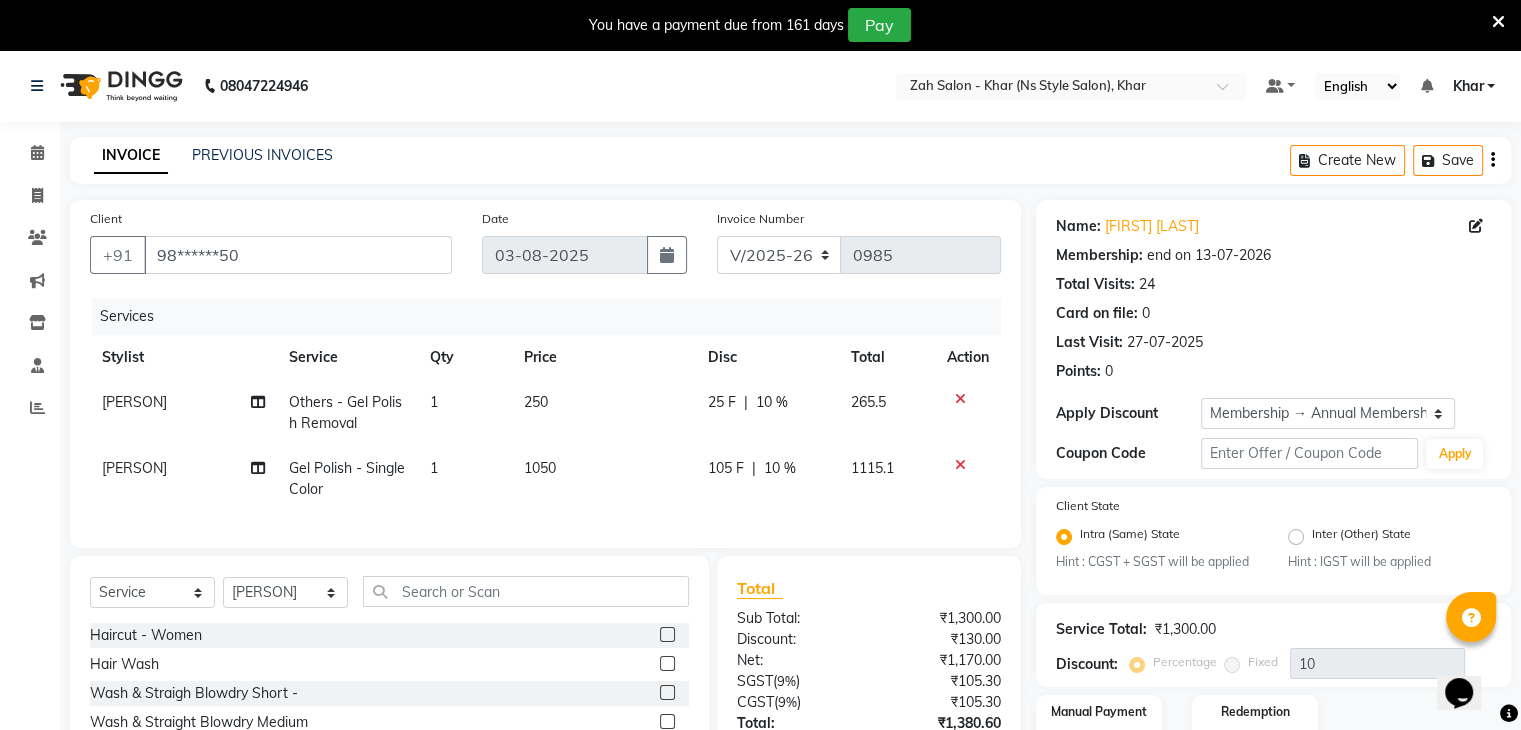 scroll, scrollTop: 167, scrollLeft: 0, axis: vertical 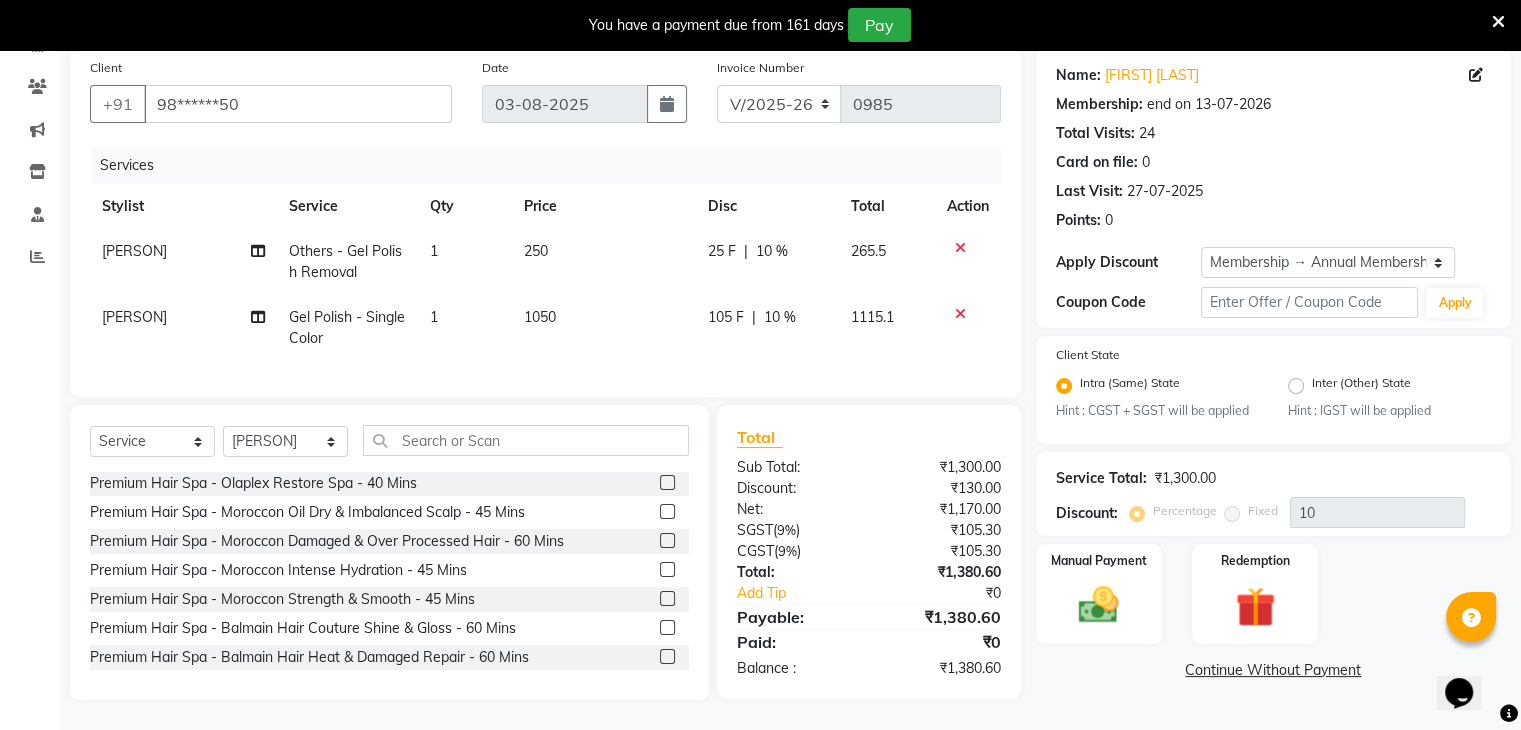 click 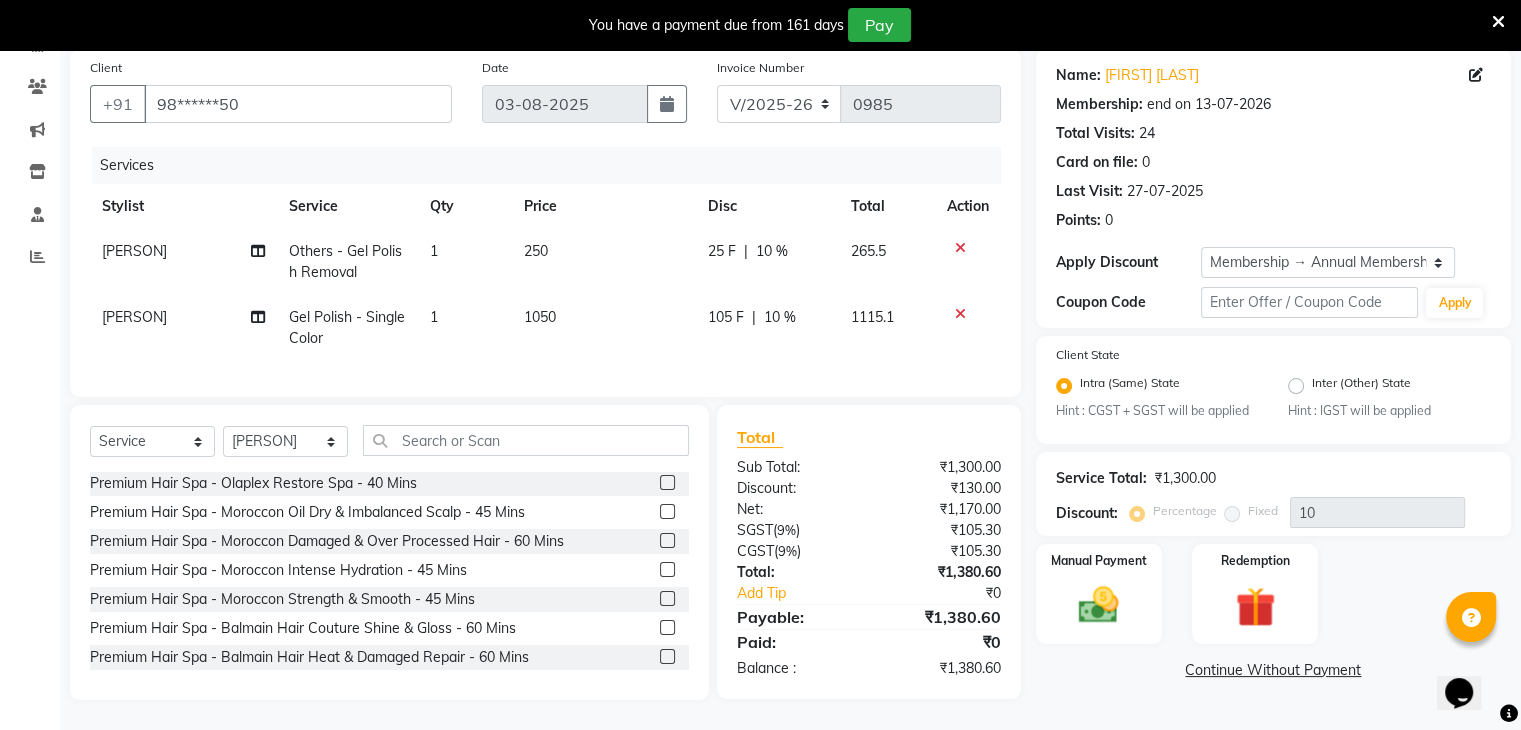 scroll, scrollTop: 138, scrollLeft: 0, axis: vertical 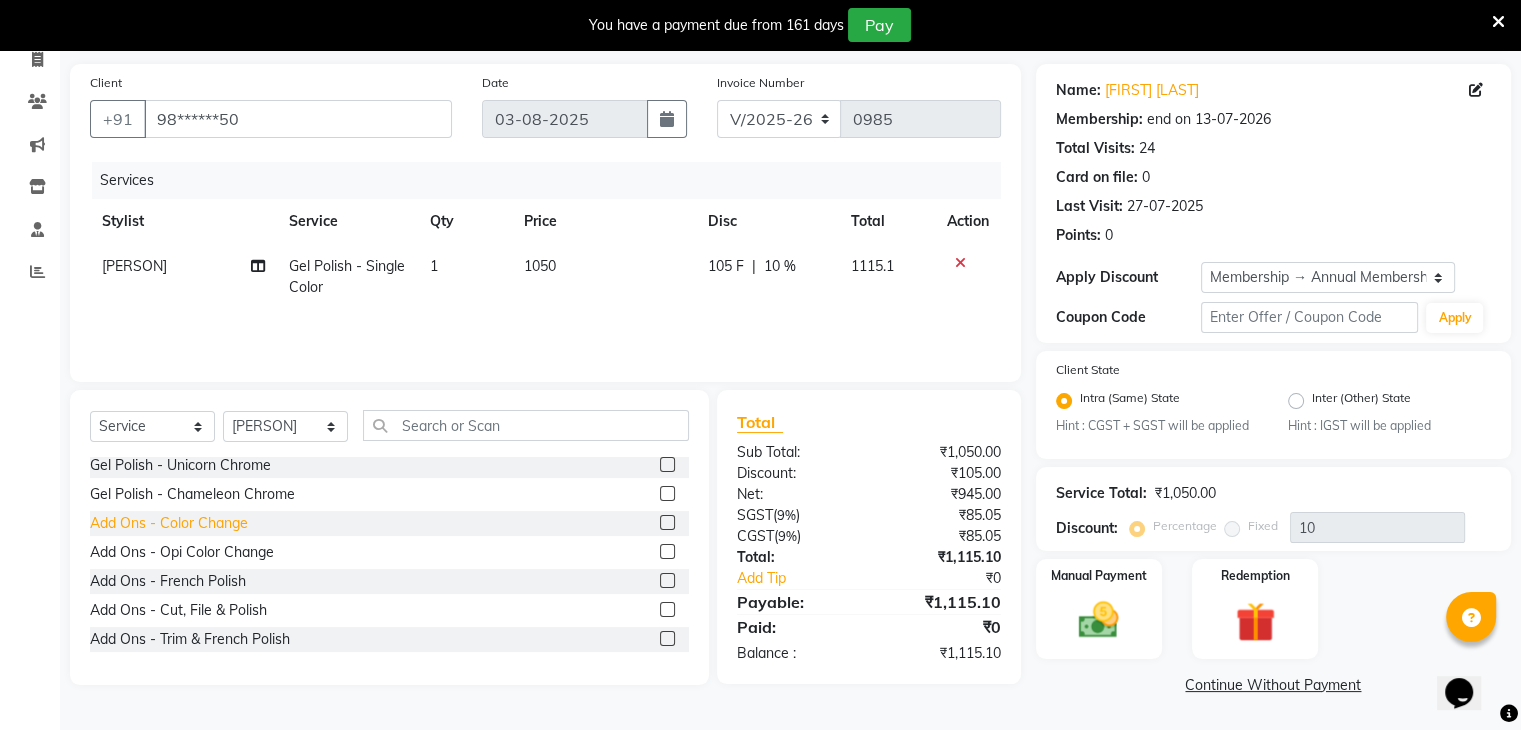 click on "Add Ons - Color Change" 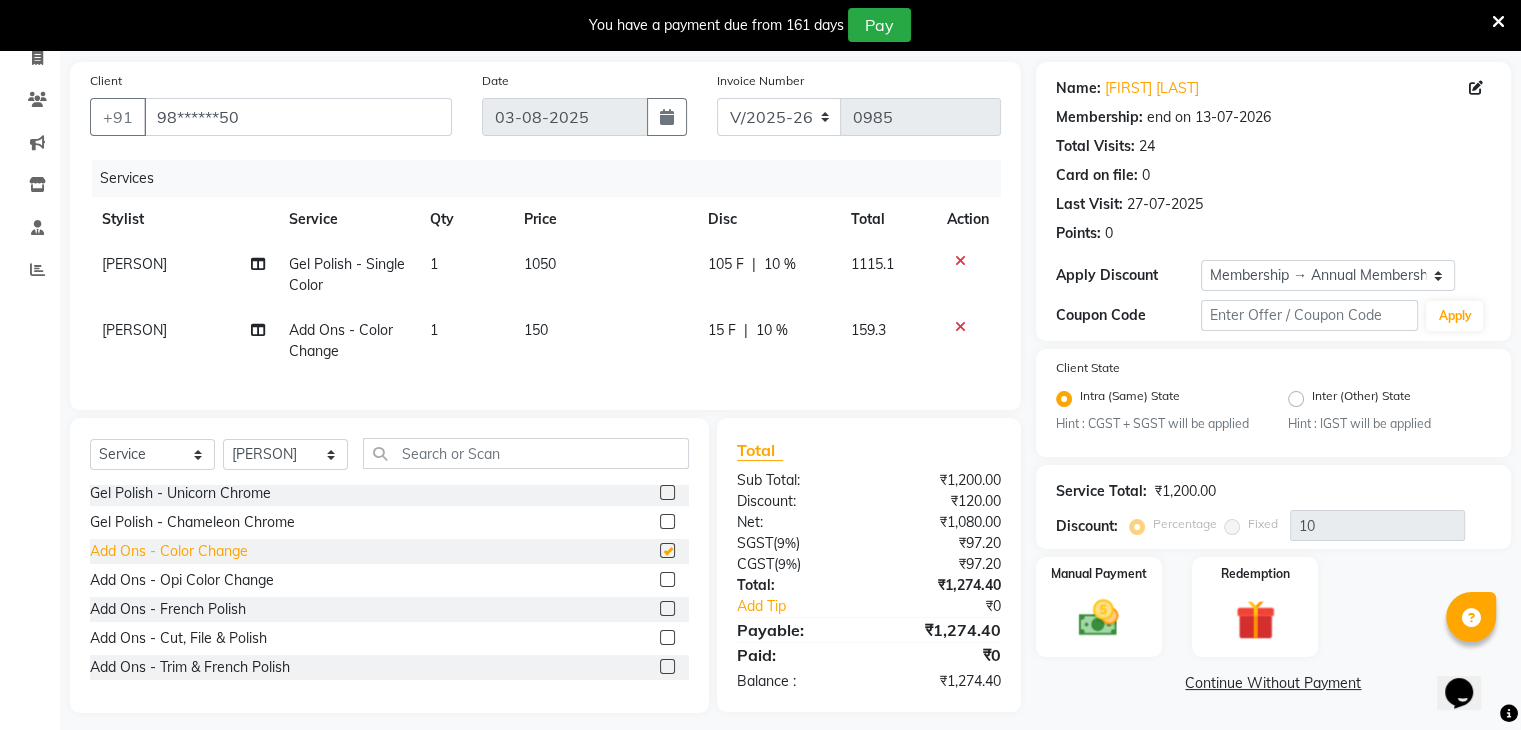 checkbox on "false" 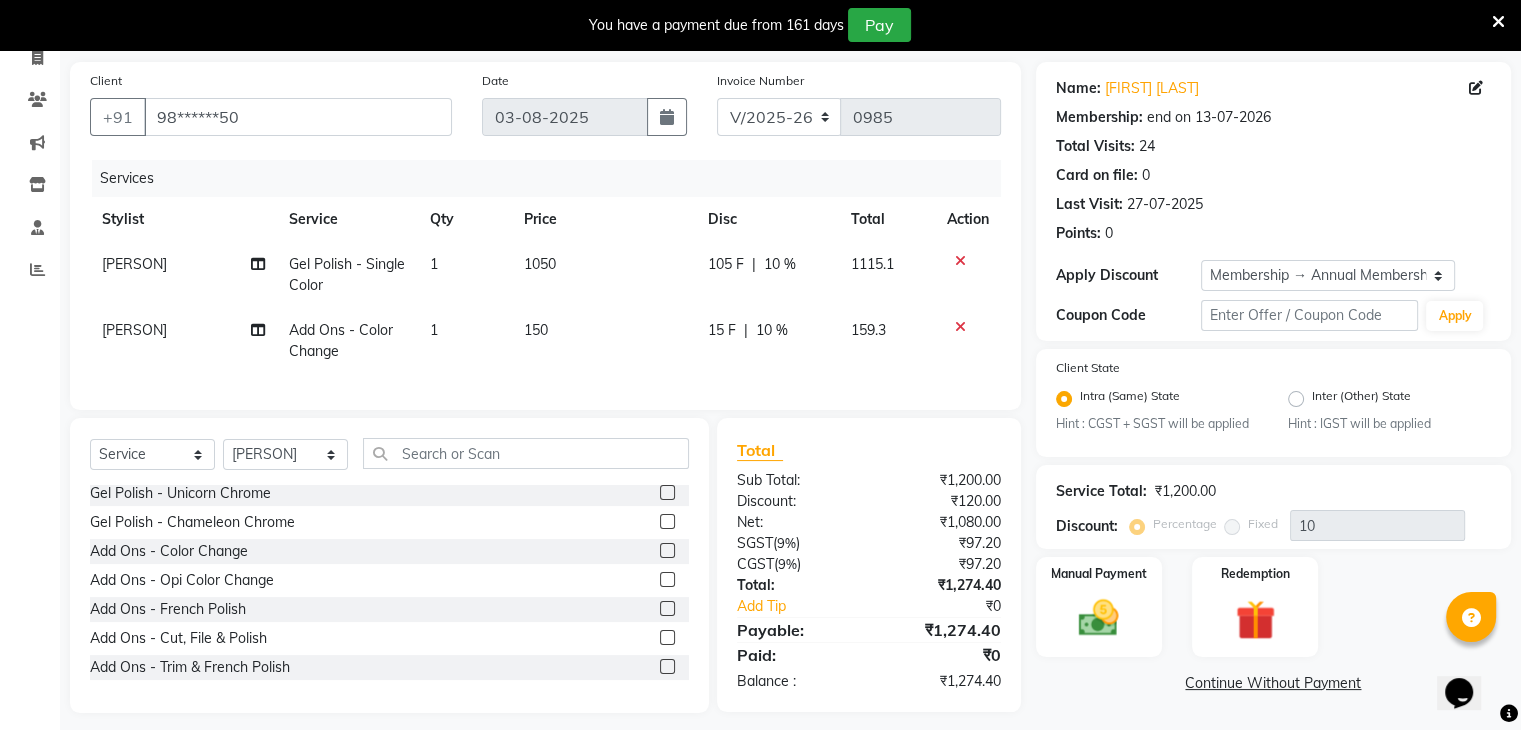 click 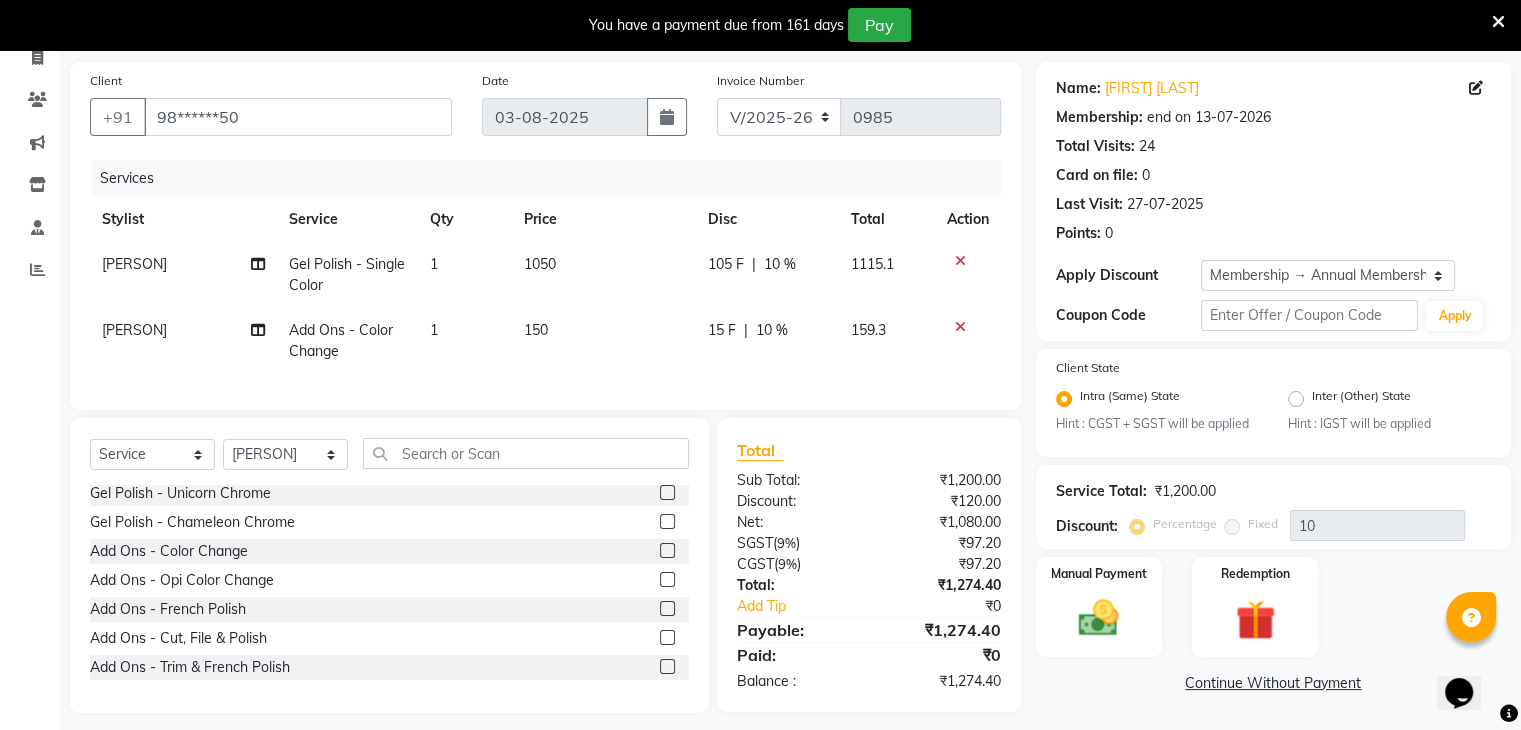 click 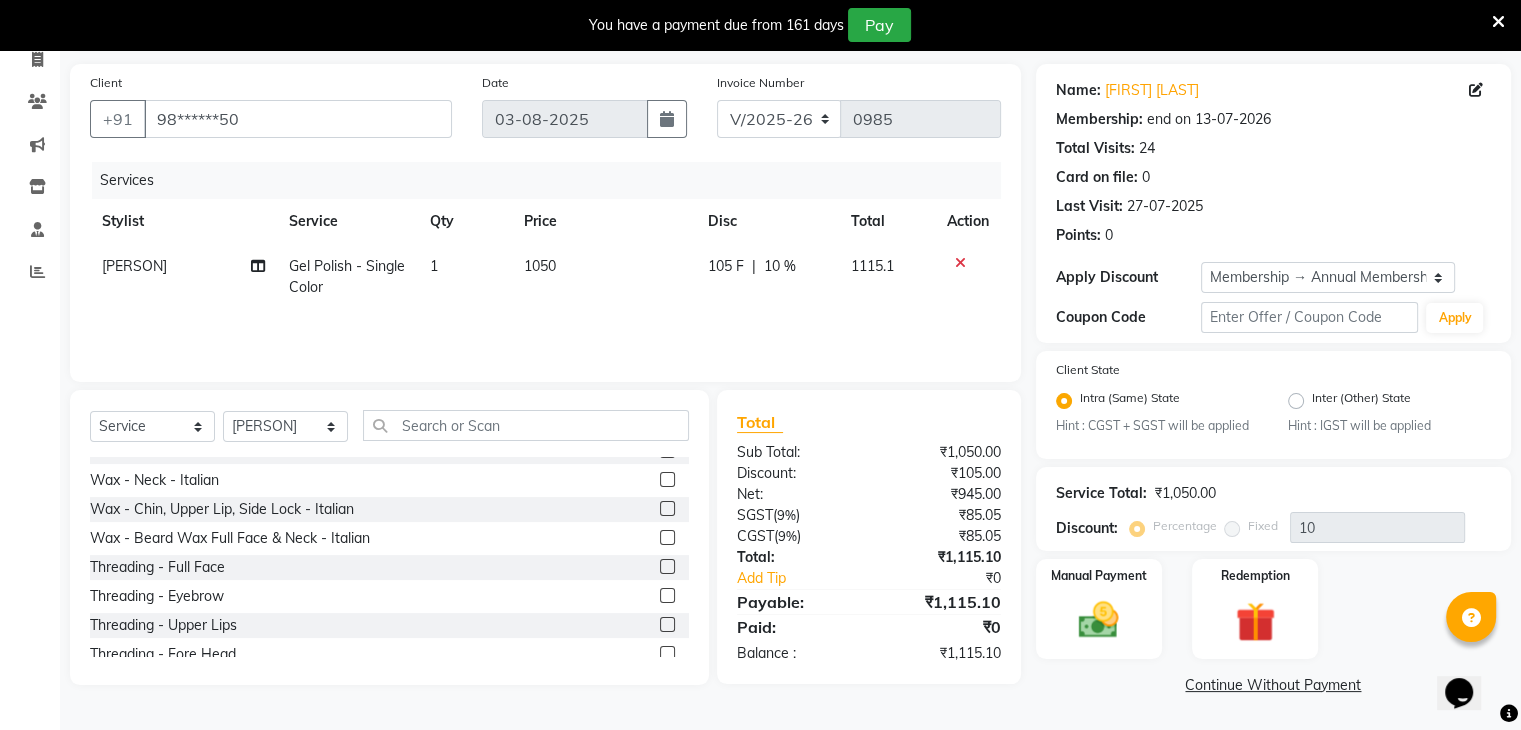 scroll, scrollTop: 7066, scrollLeft: 0, axis: vertical 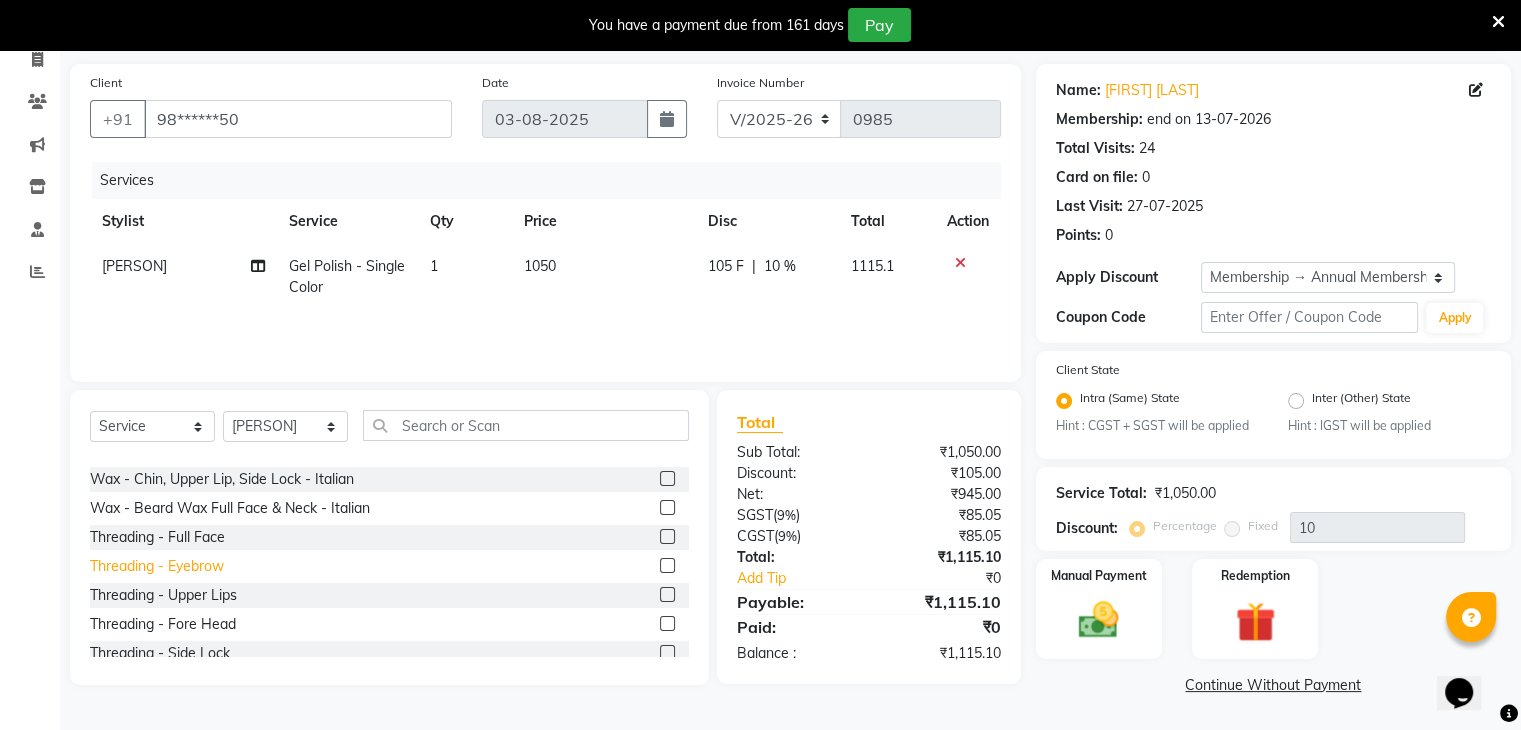click on "Threading - Eyebrow" 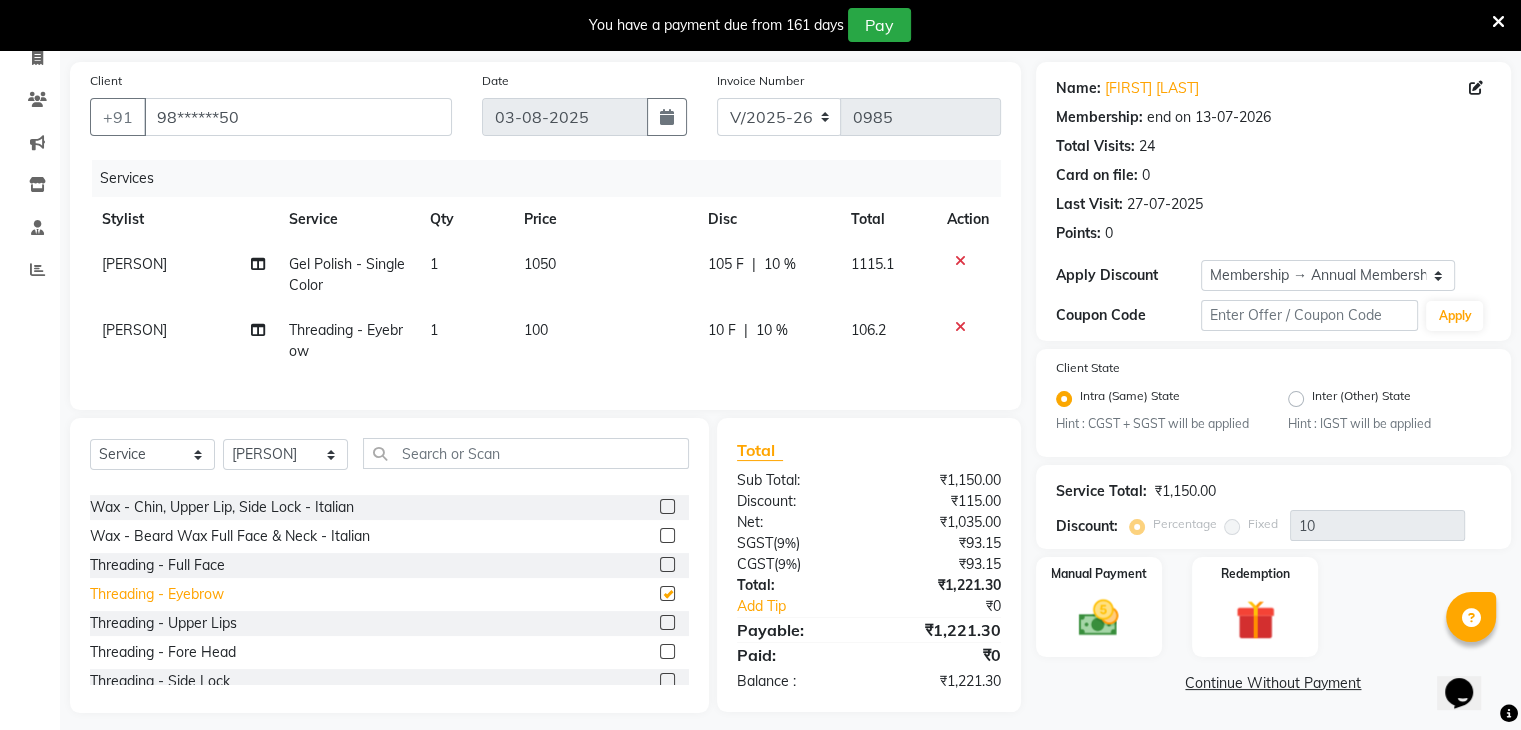 checkbox on "false" 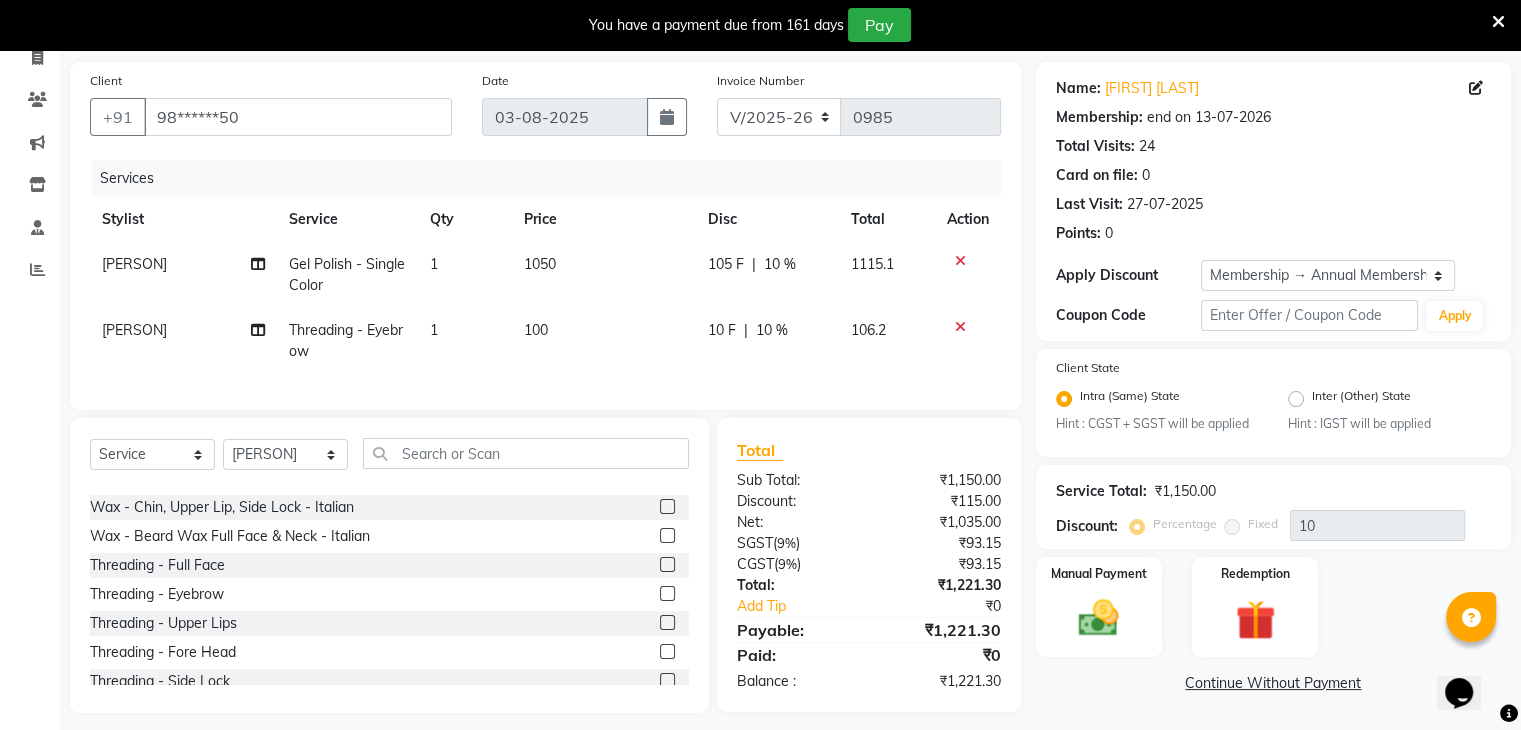 click on "[PERSON]" 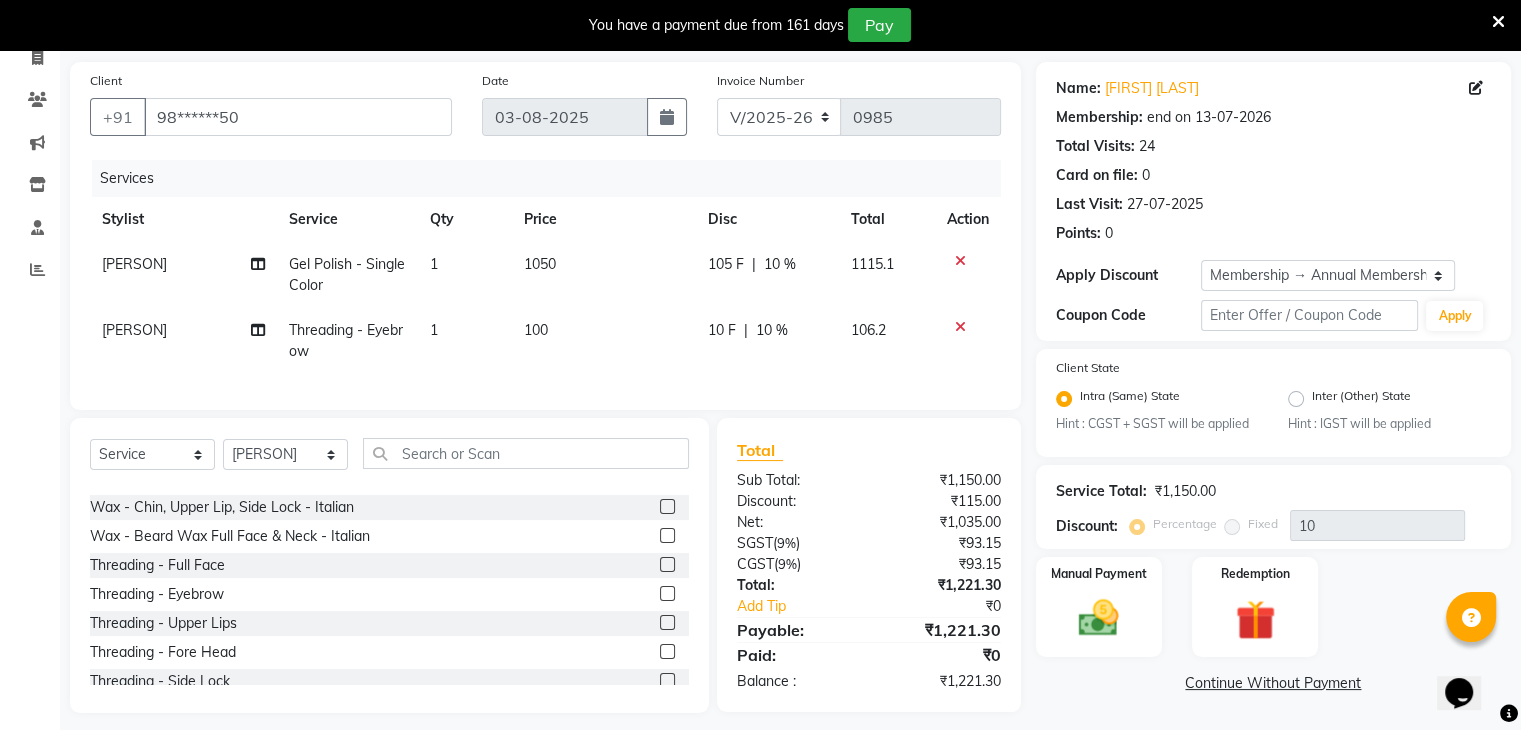 select on "38400" 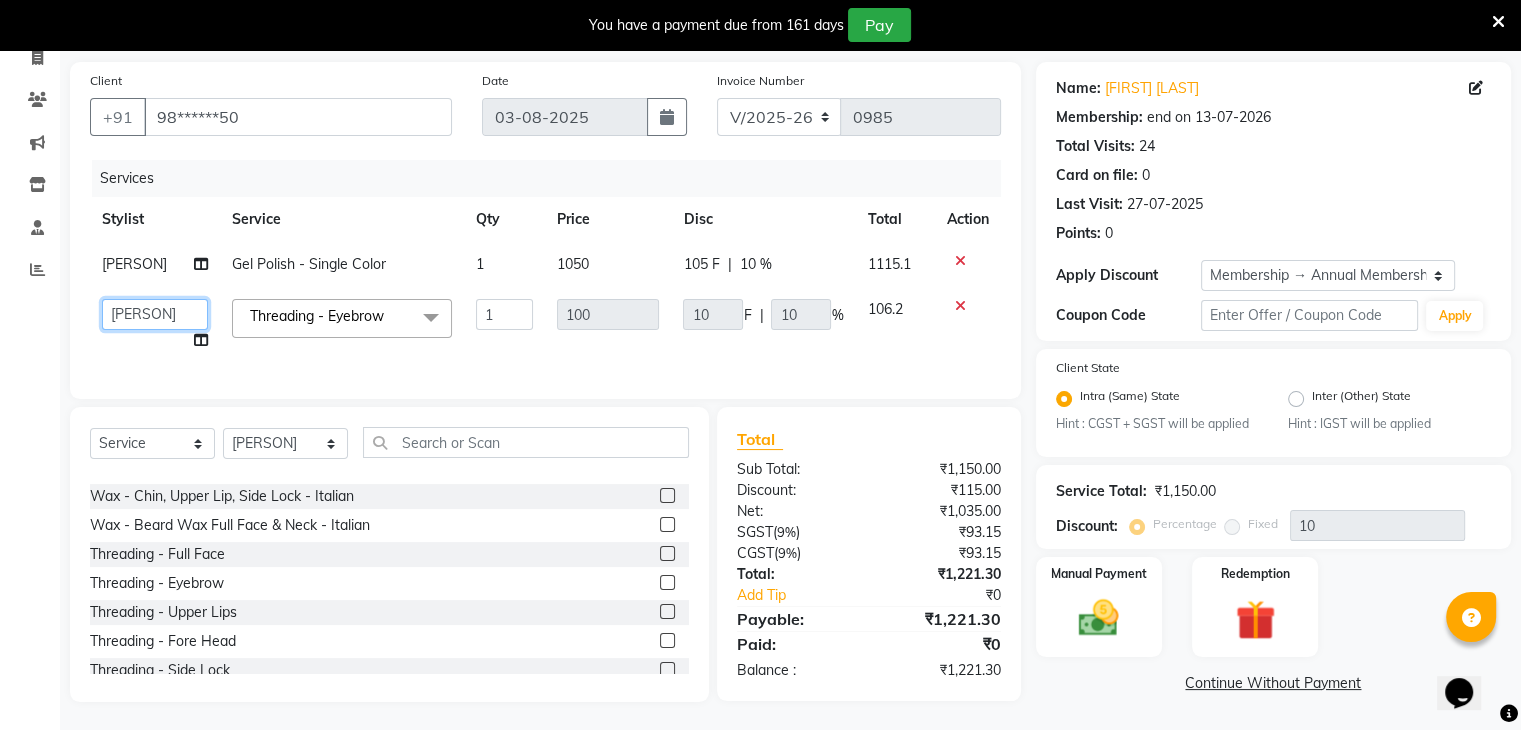 click on "[PERSON] [PERSON] [PERSON] [PERSON] [PERSON] [PERSON] [PERSON]" 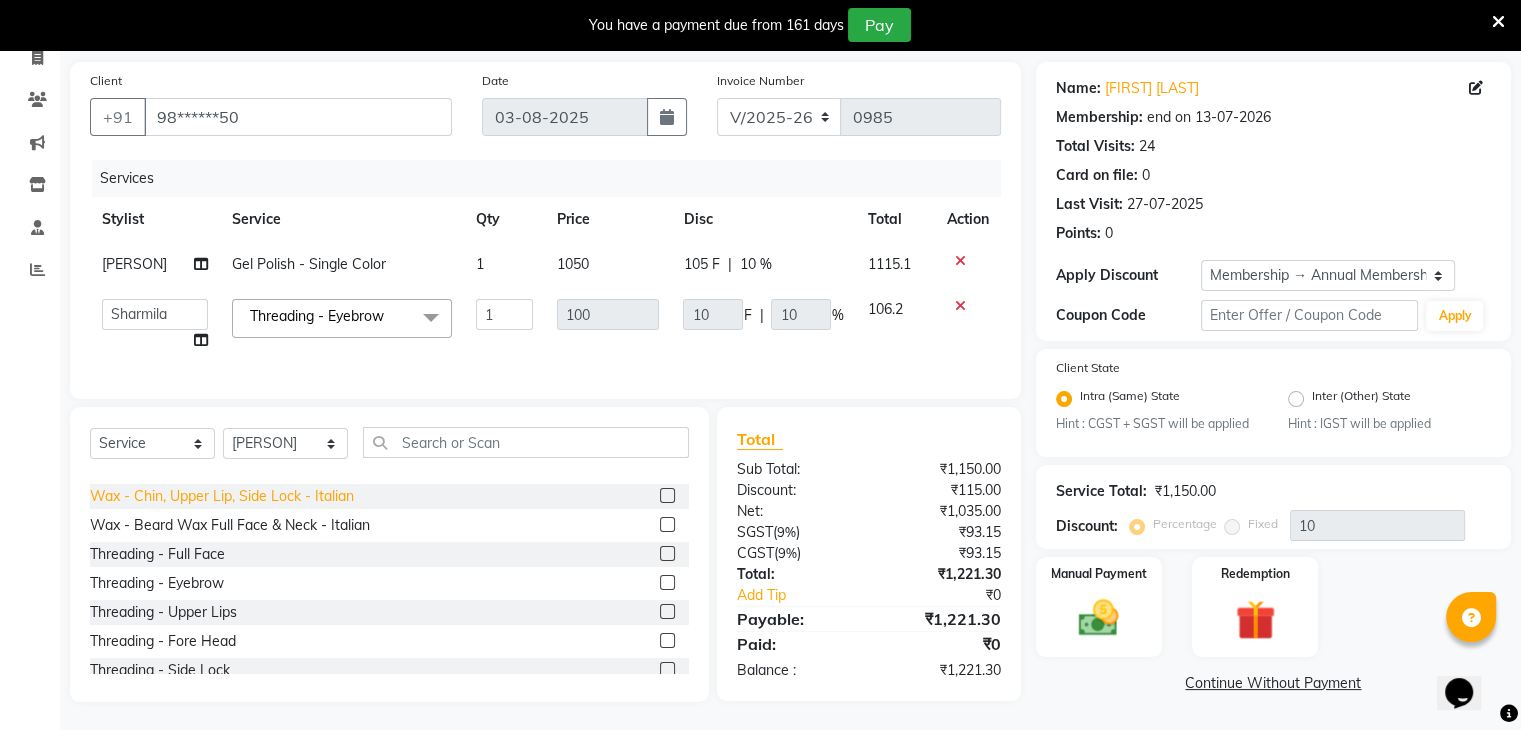 select on "38404" 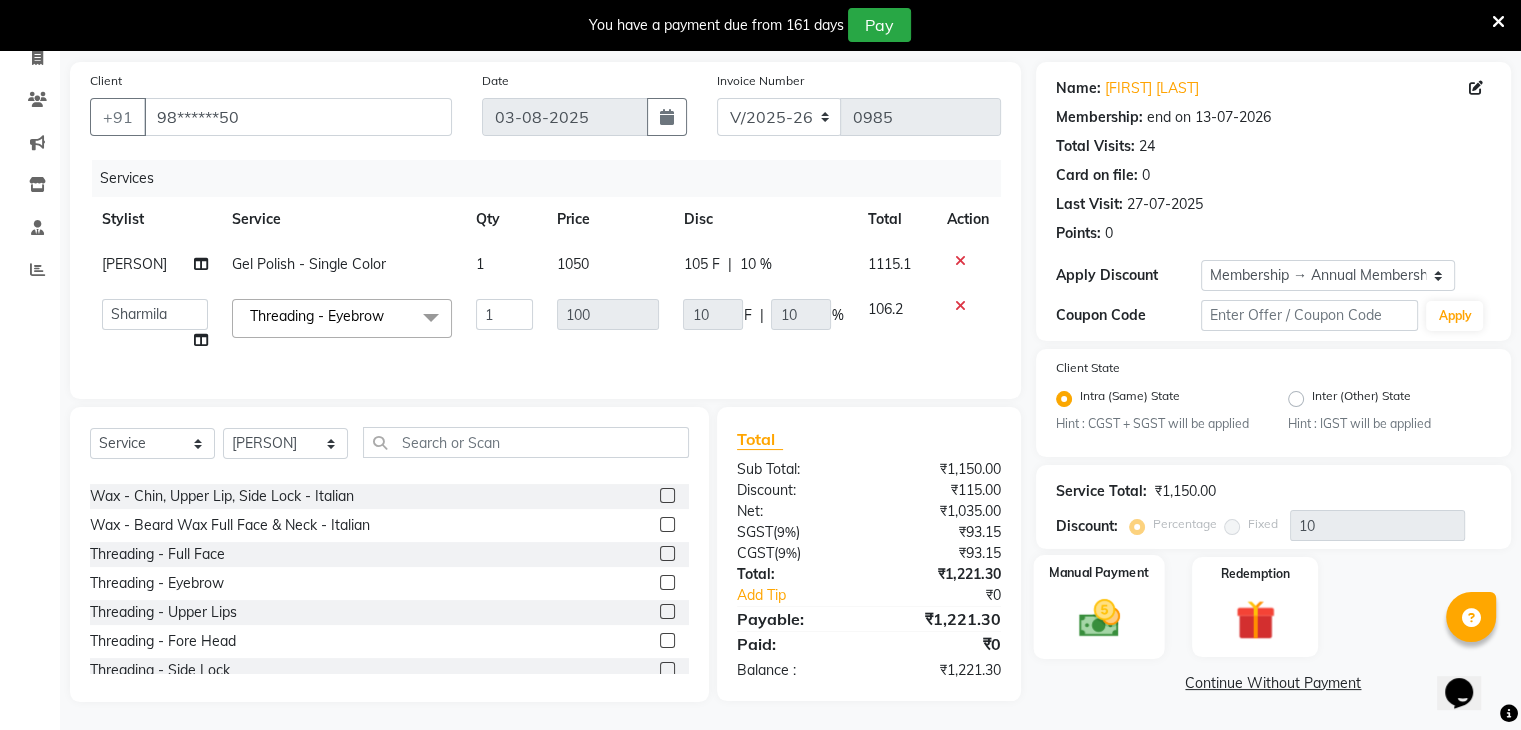 click on "Manual Payment" 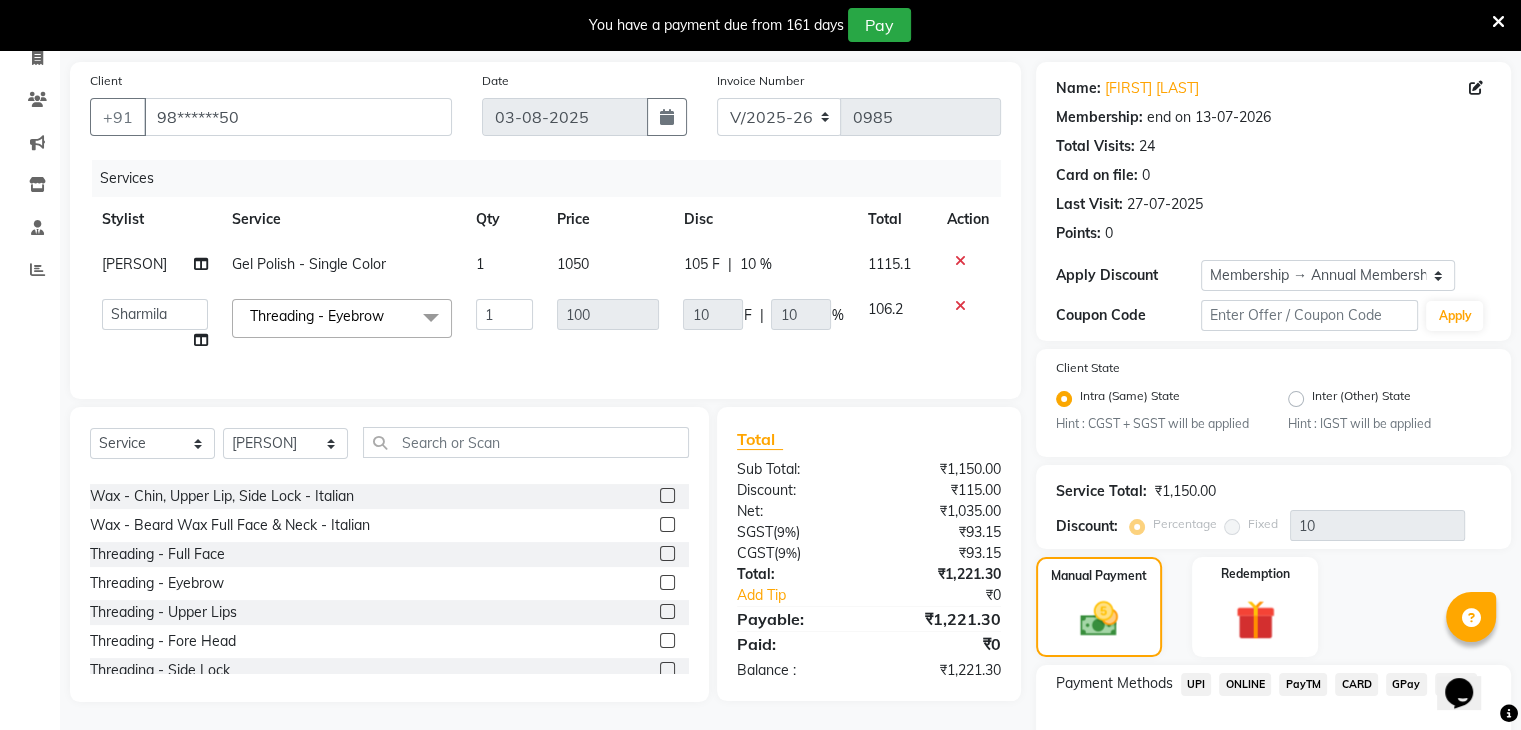 click on "UPI" 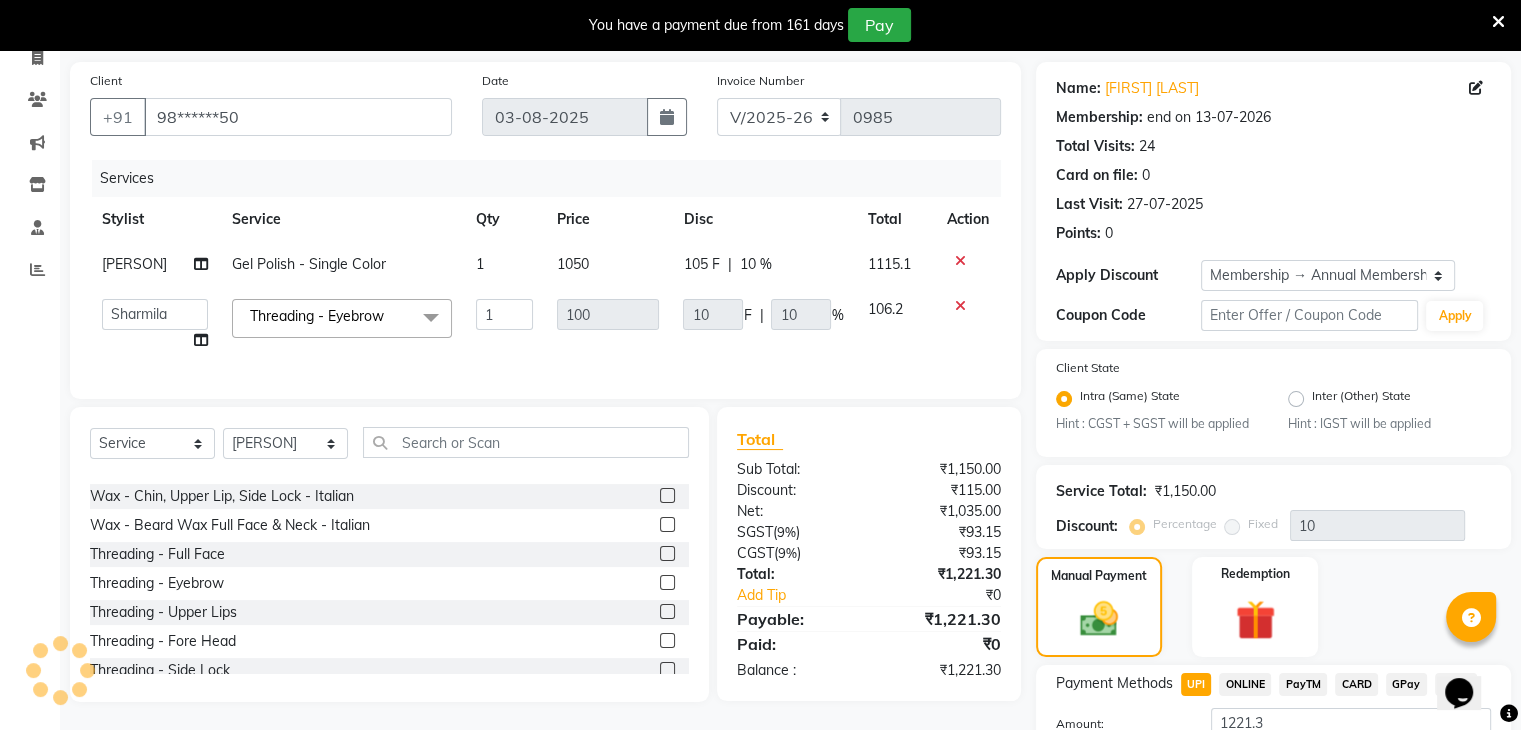 scroll, scrollTop: 297, scrollLeft: 0, axis: vertical 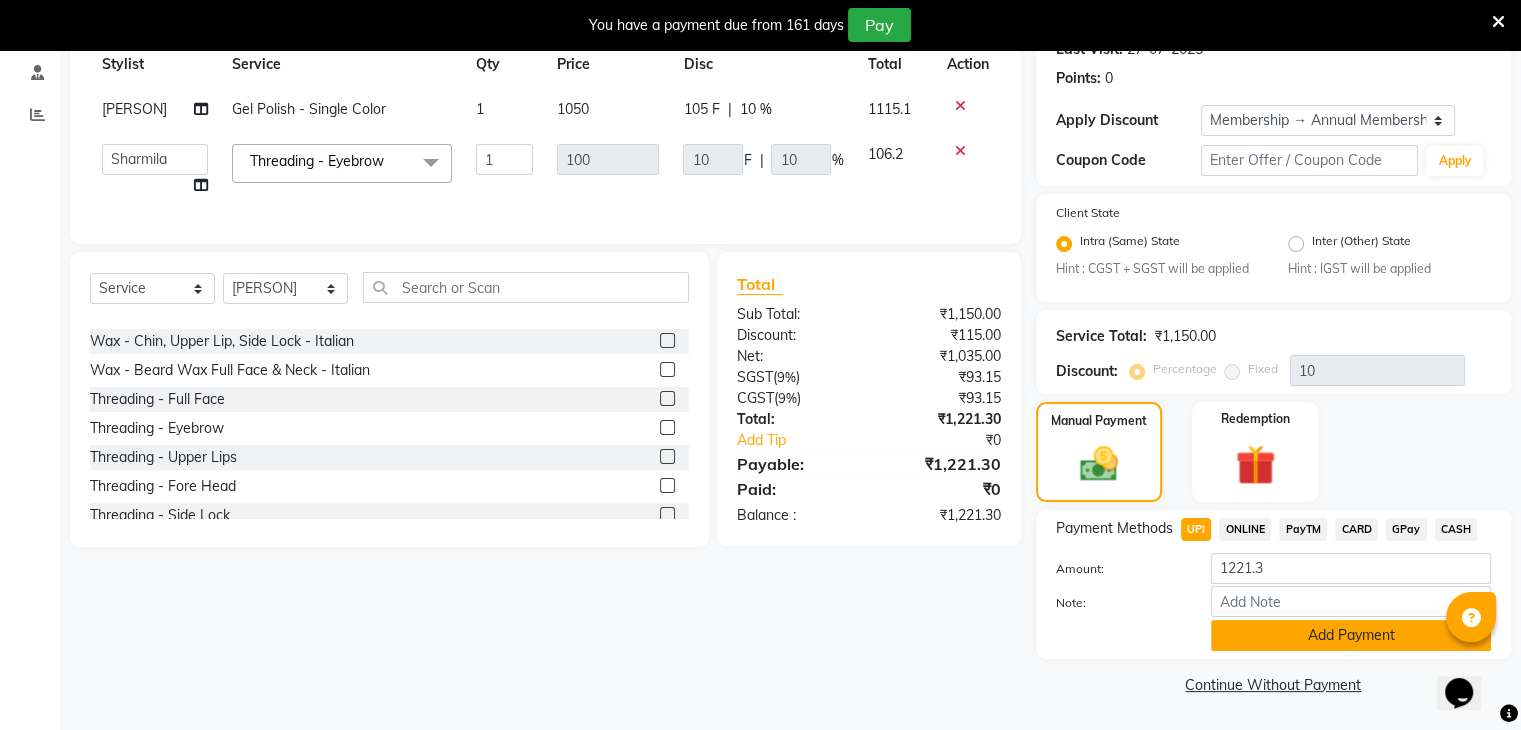click on "Add Payment" 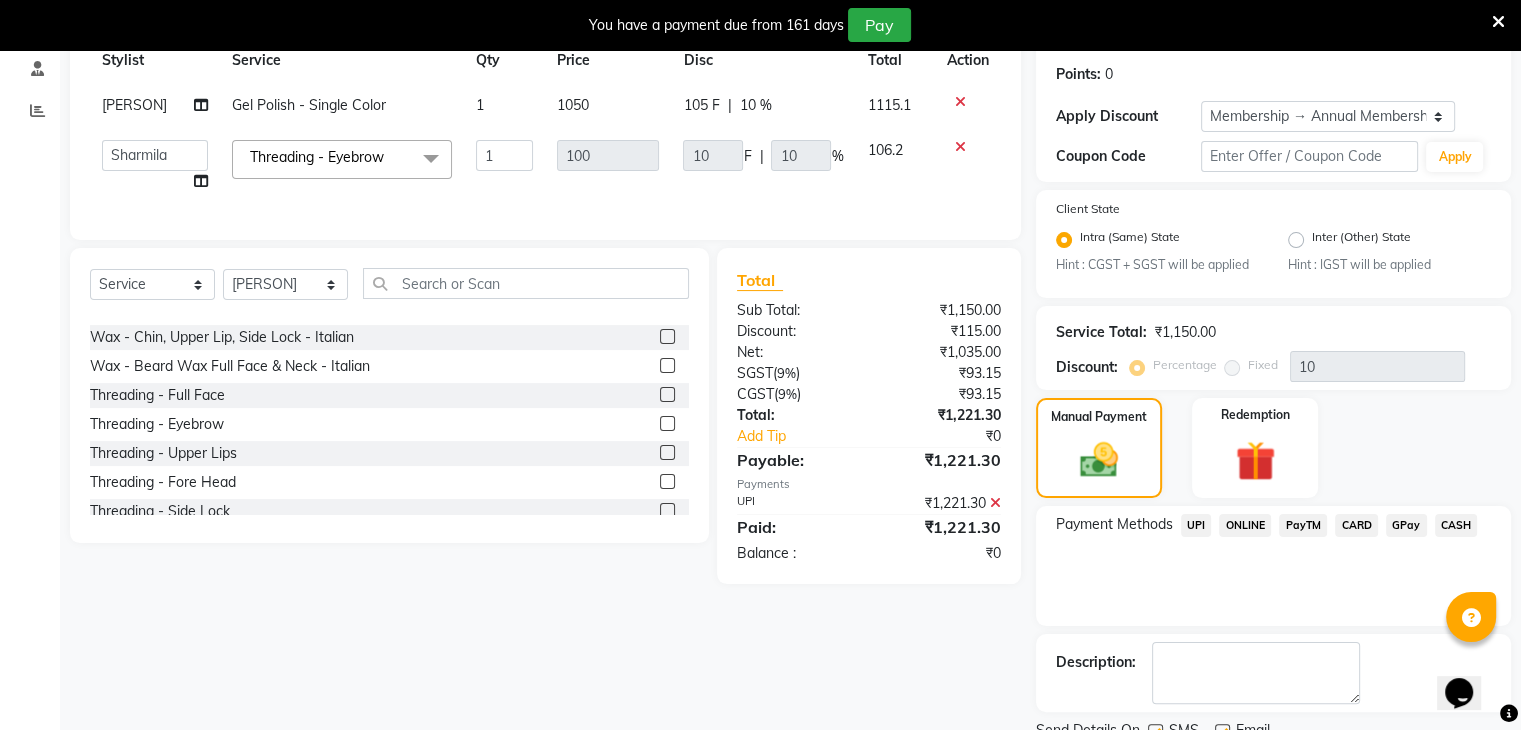scroll, scrollTop: 378, scrollLeft: 0, axis: vertical 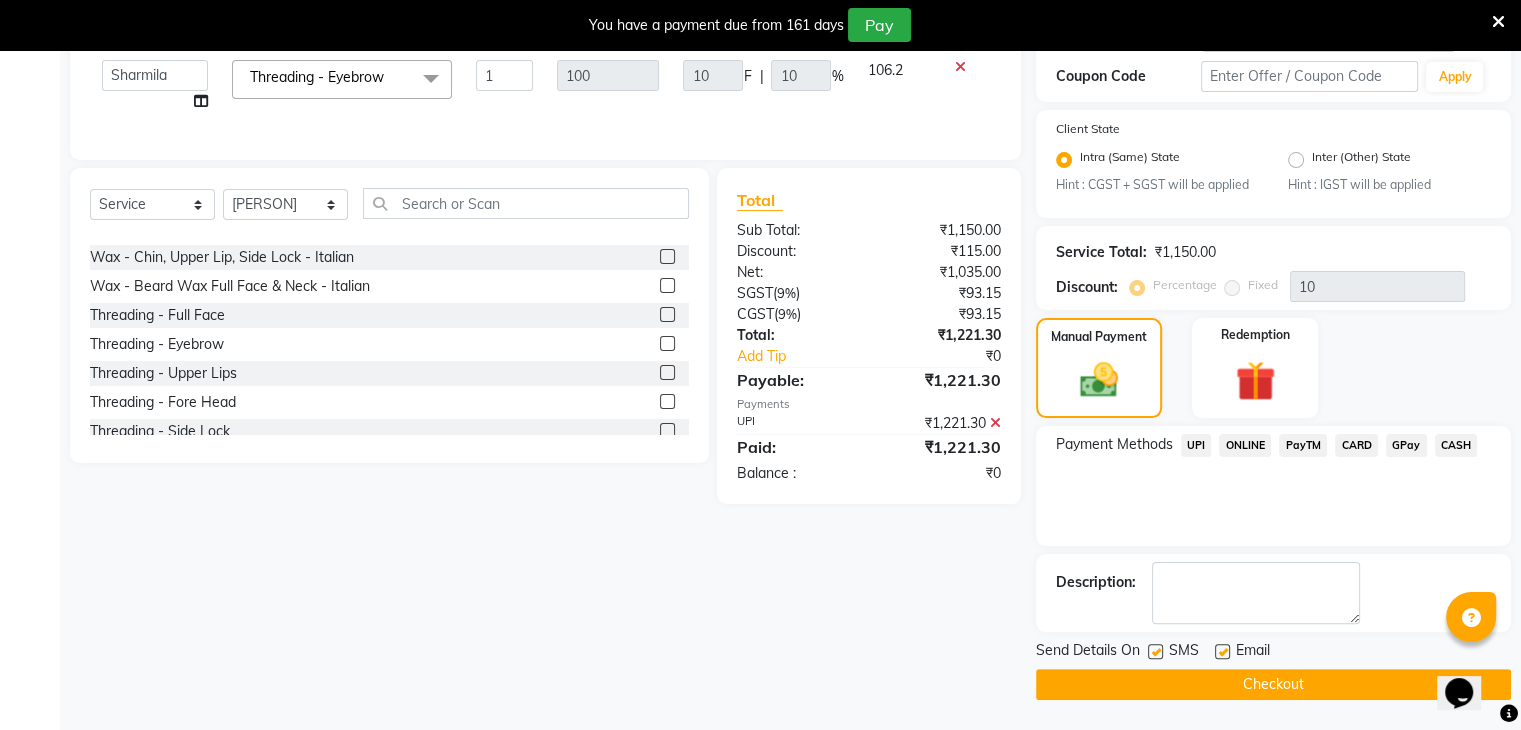 click on "Checkout" 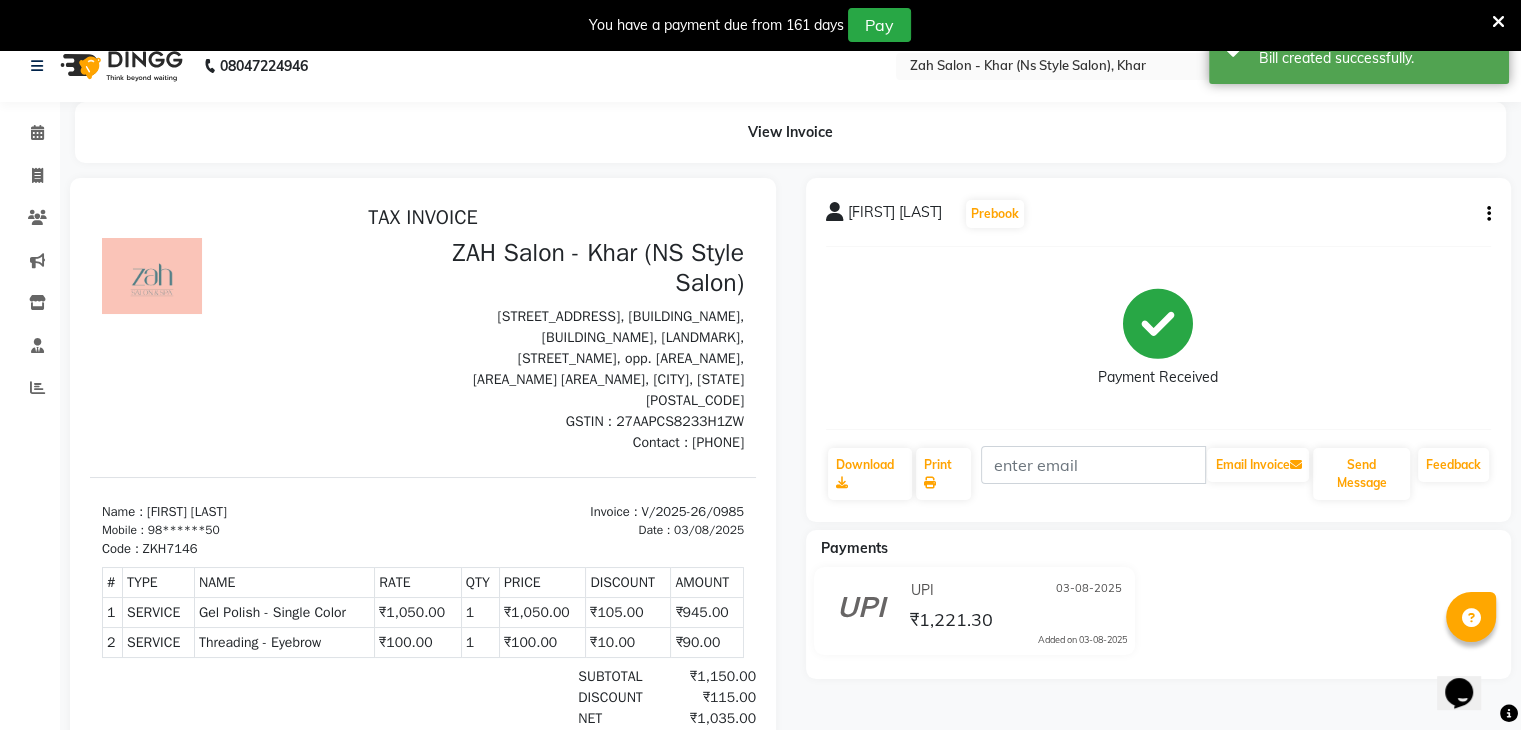 scroll, scrollTop: 0, scrollLeft: 0, axis: both 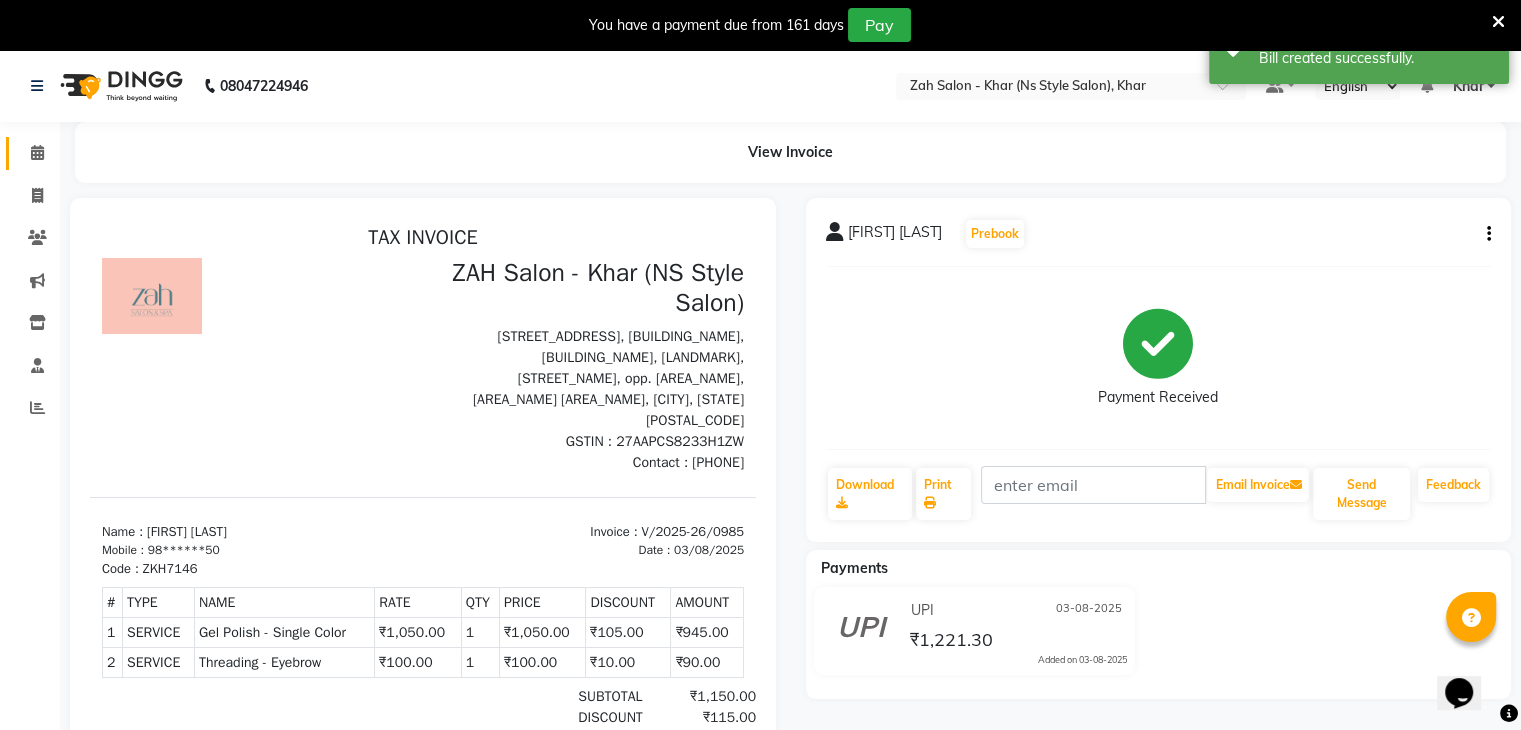 click on "Calendar" 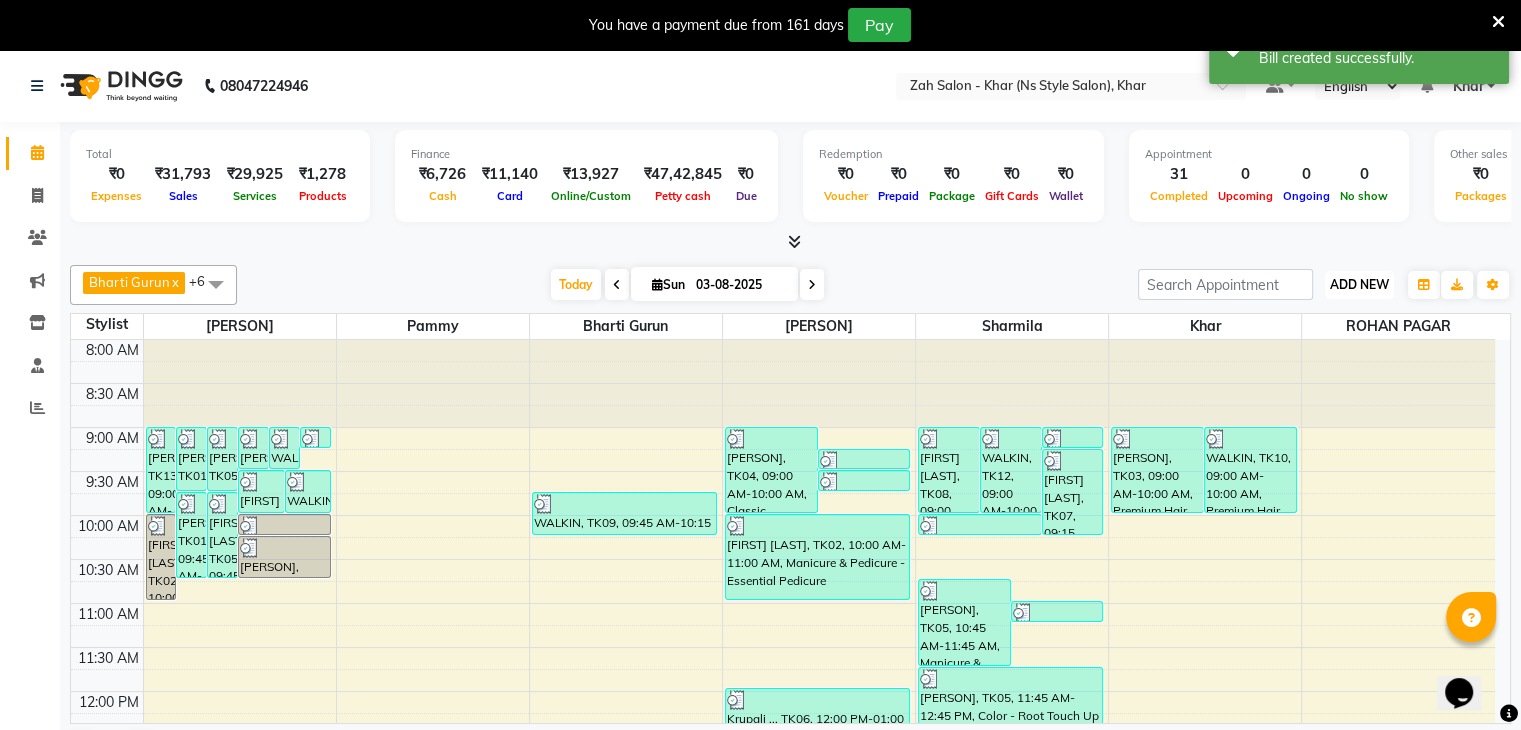 click on "ADD NEW Toggle Dropdown" at bounding box center (1359, 285) 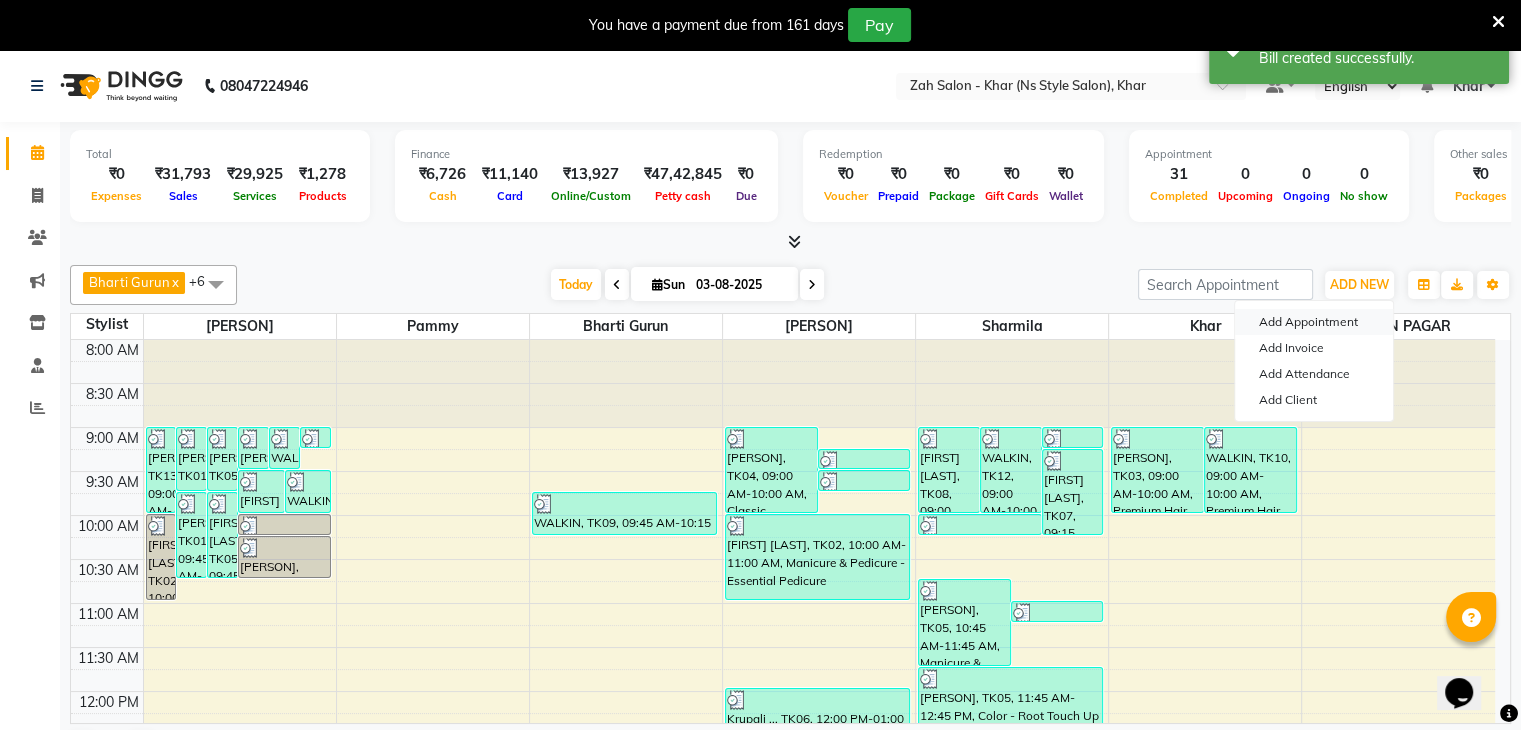 click on "Add Appointment" at bounding box center [1314, 322] 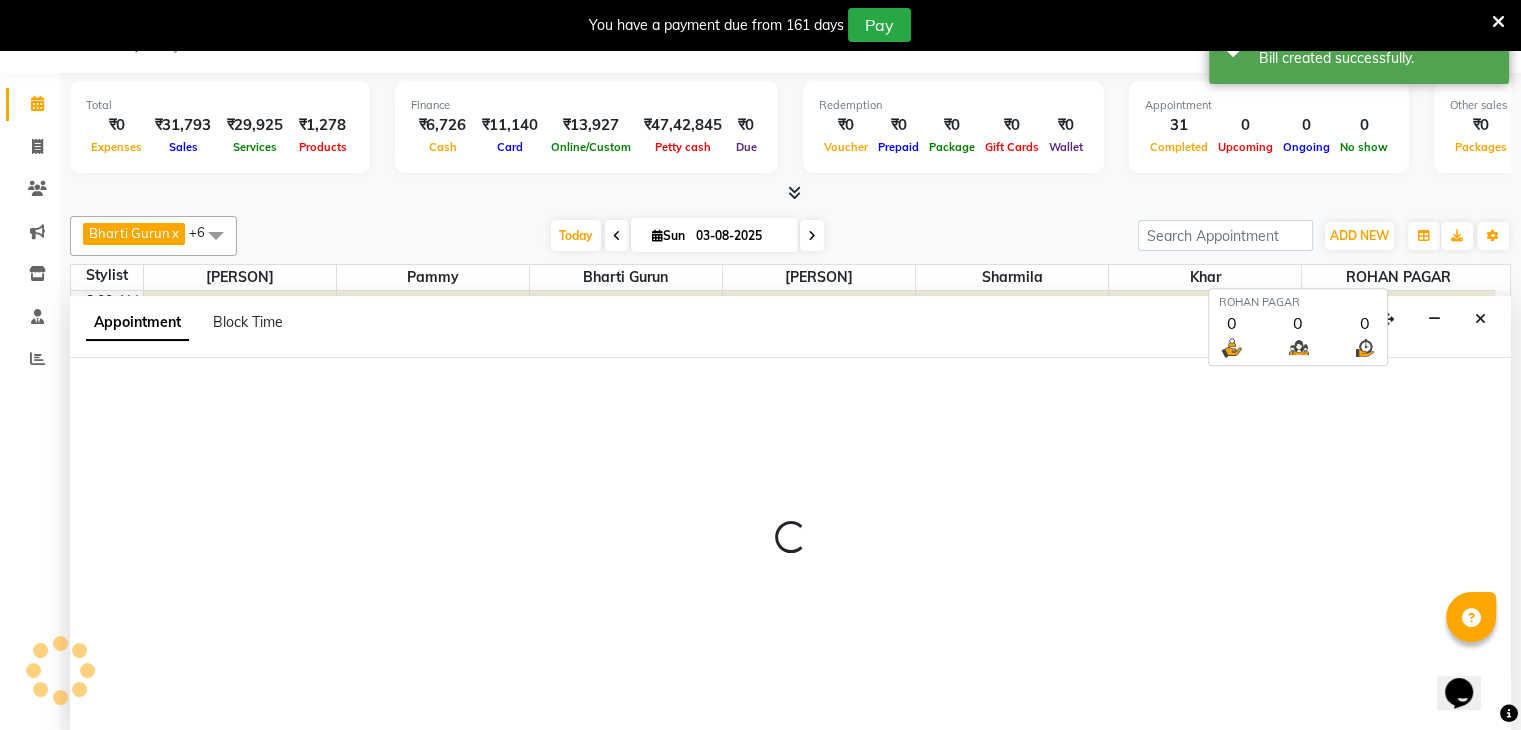scroll, scrollTop: 51, scrollLeft: 0, axis: vertical 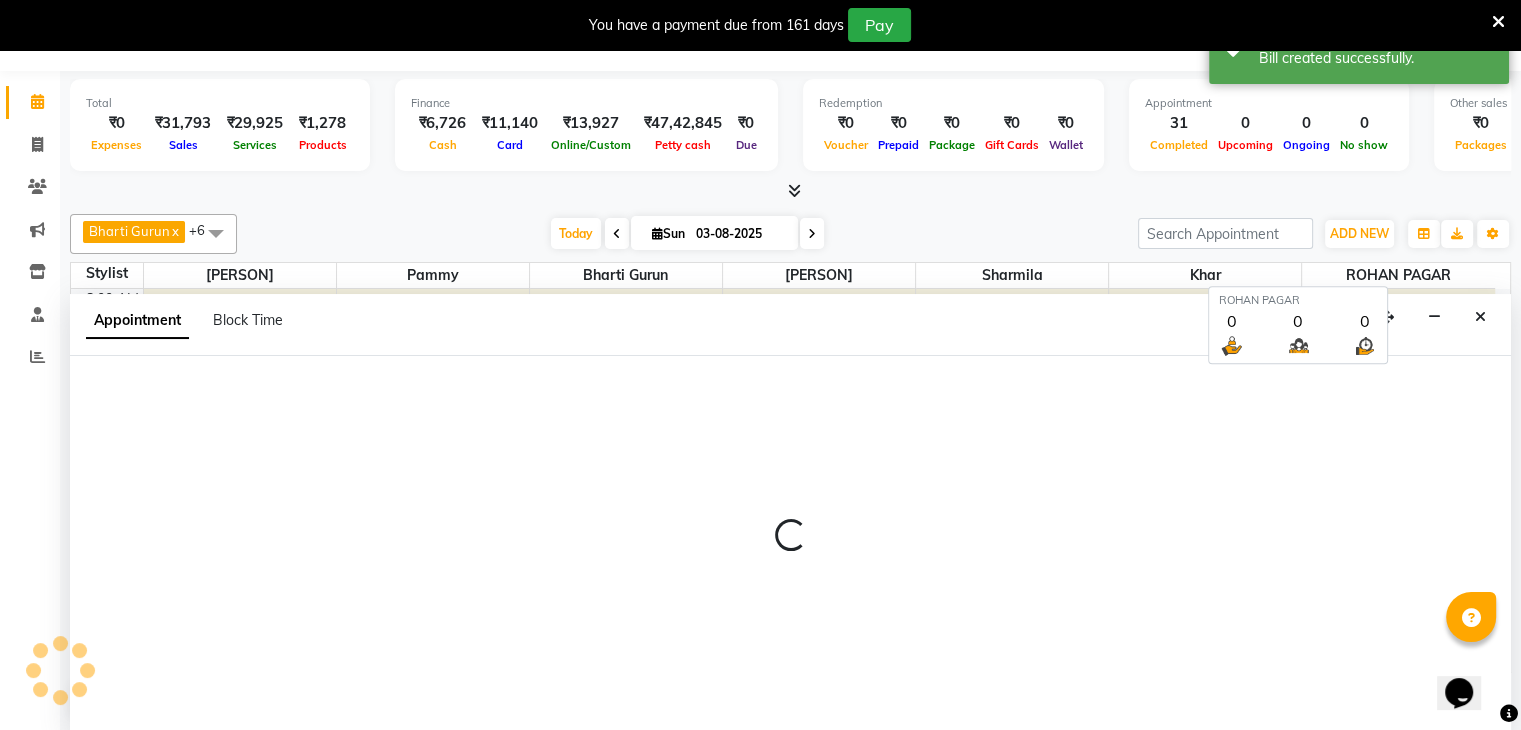 select on "540" 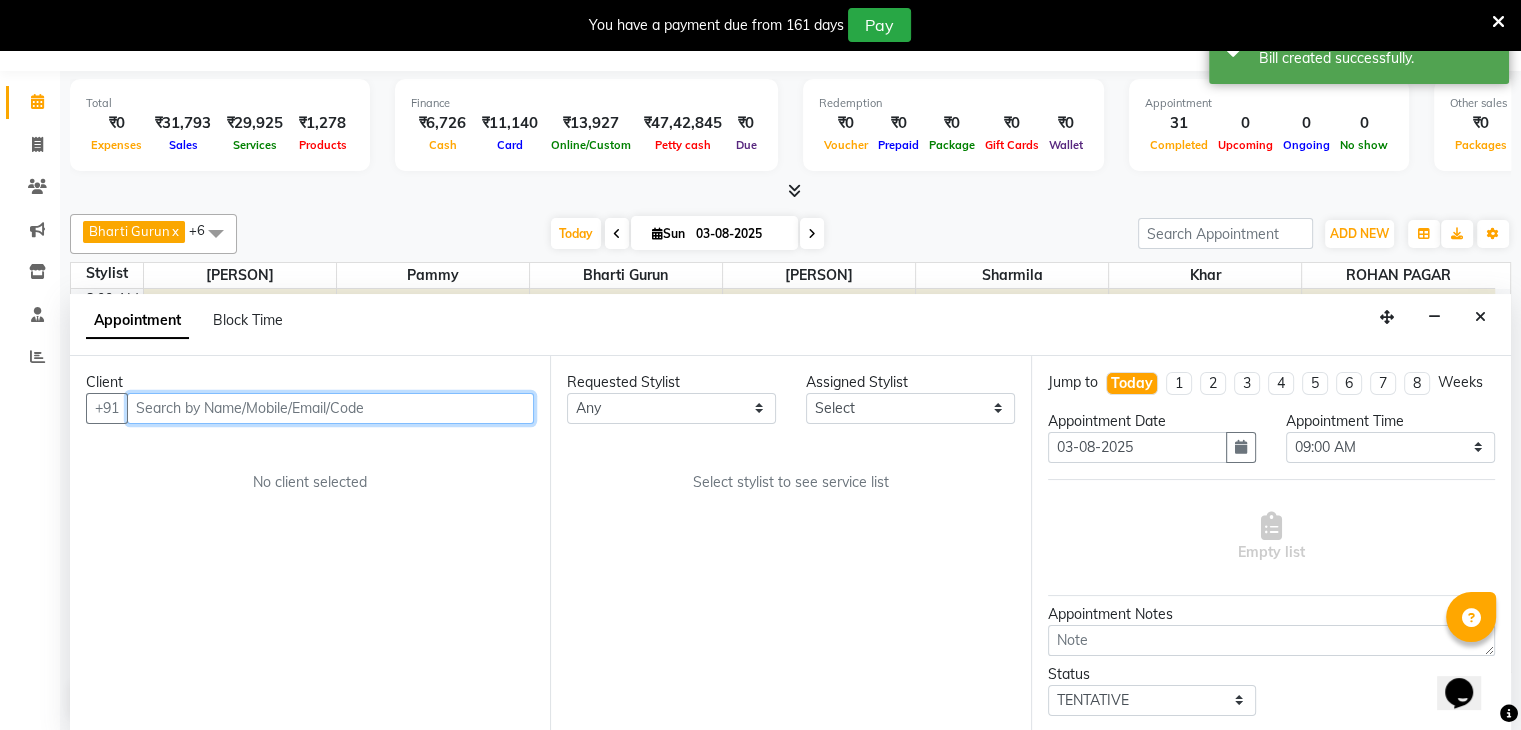 click at bounding box center [330, 408] 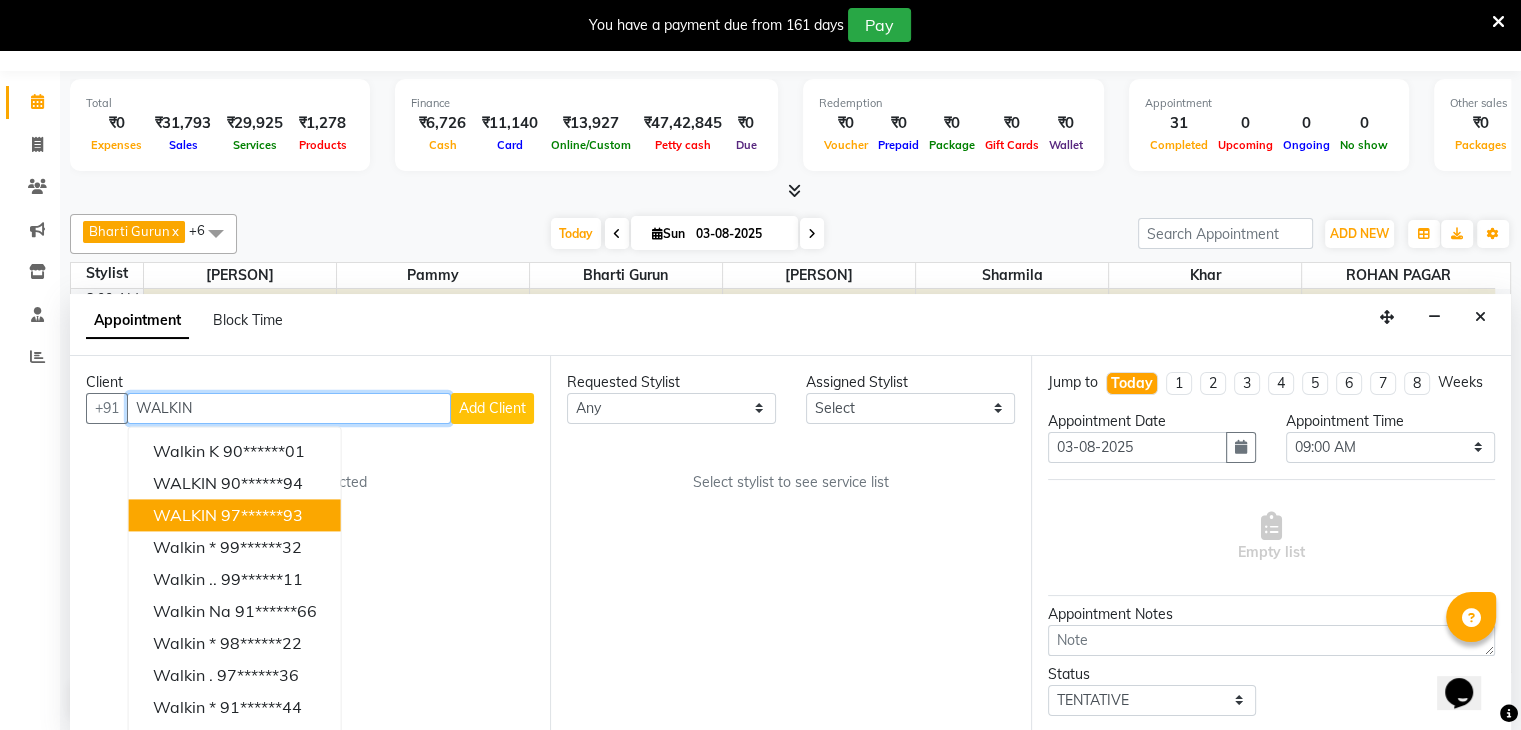 click on "WALKIN [PHONE]" at bounding box center [235, 515] 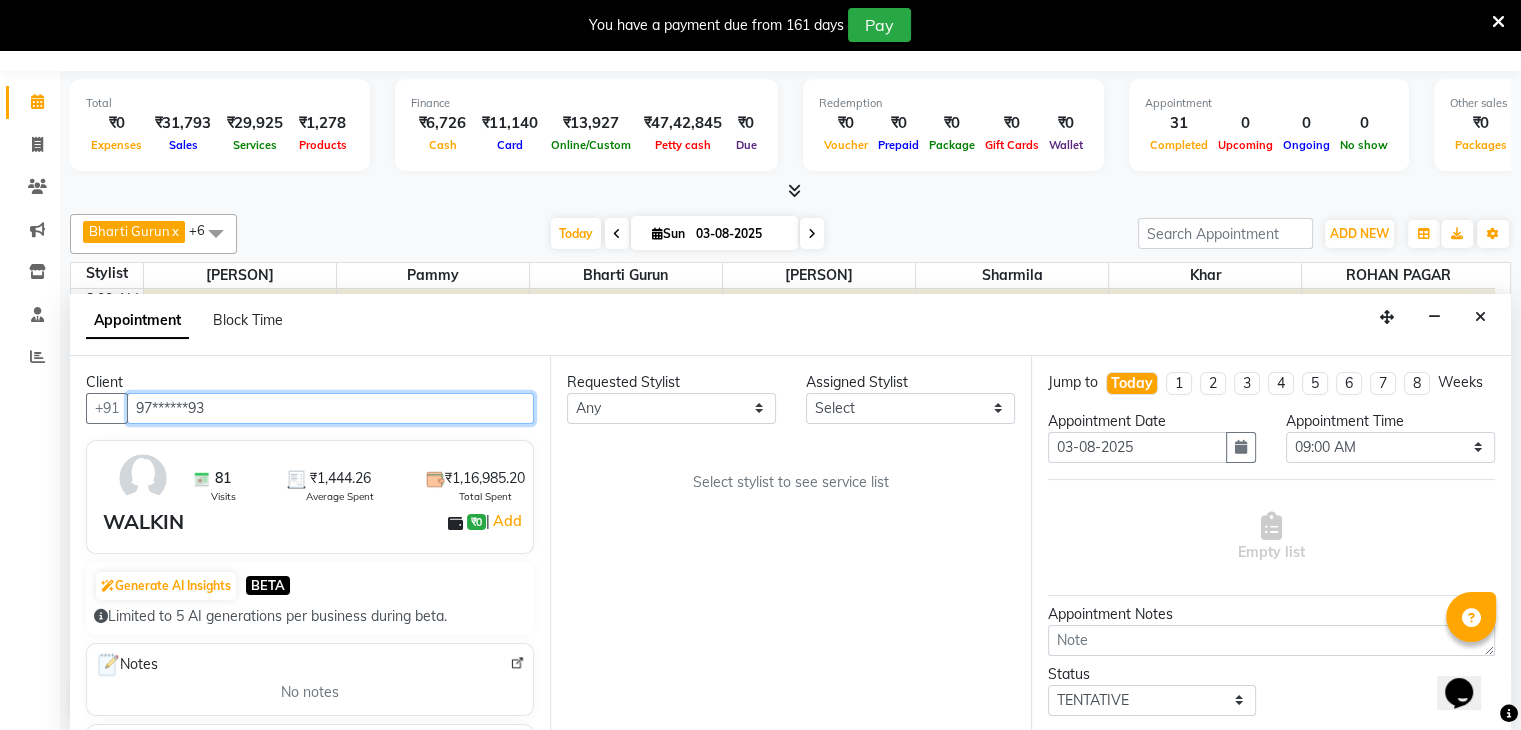 type on "97******93" 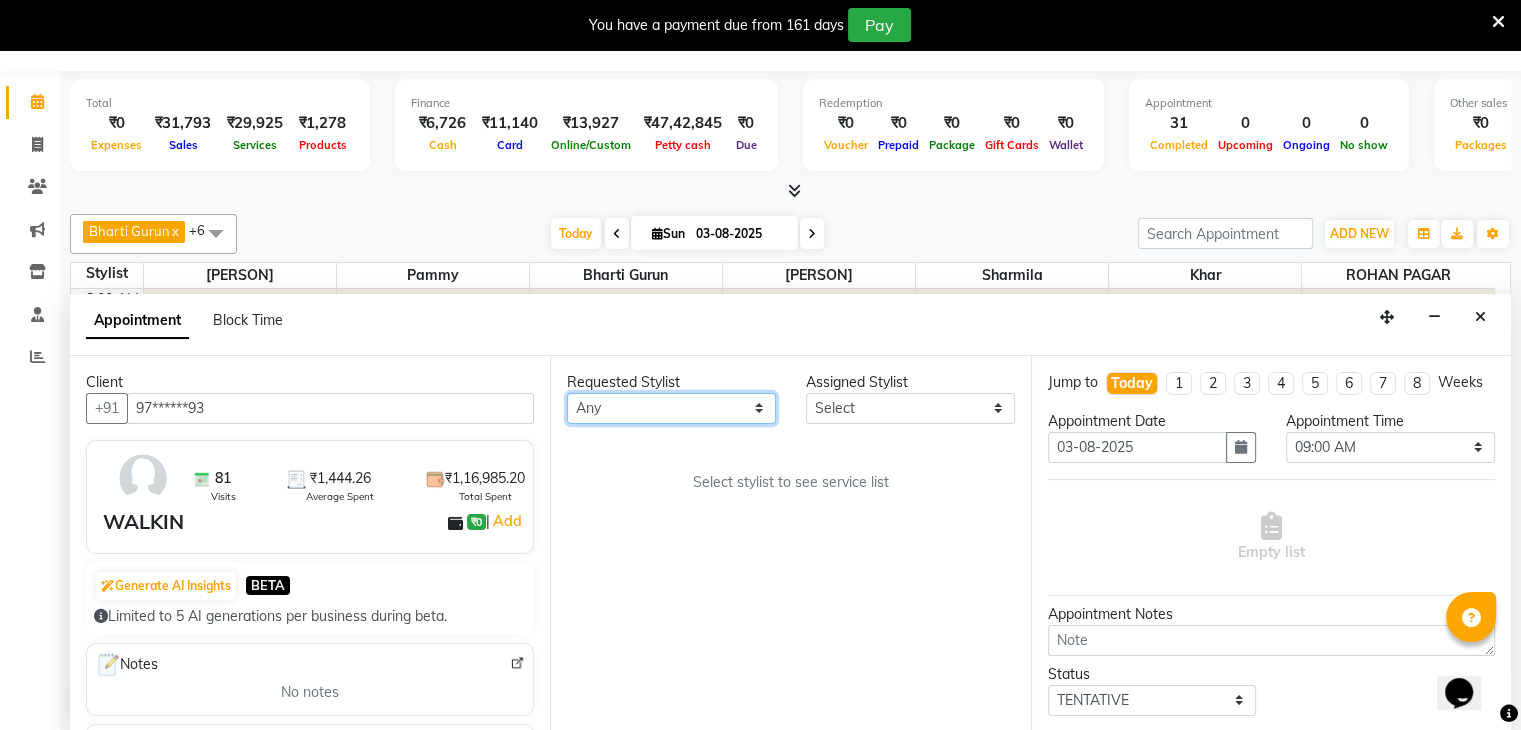drag, startPoint x: 628, startPoint y: 417, endPoint x: 631, endPoint y: 485, distance: 68.06615 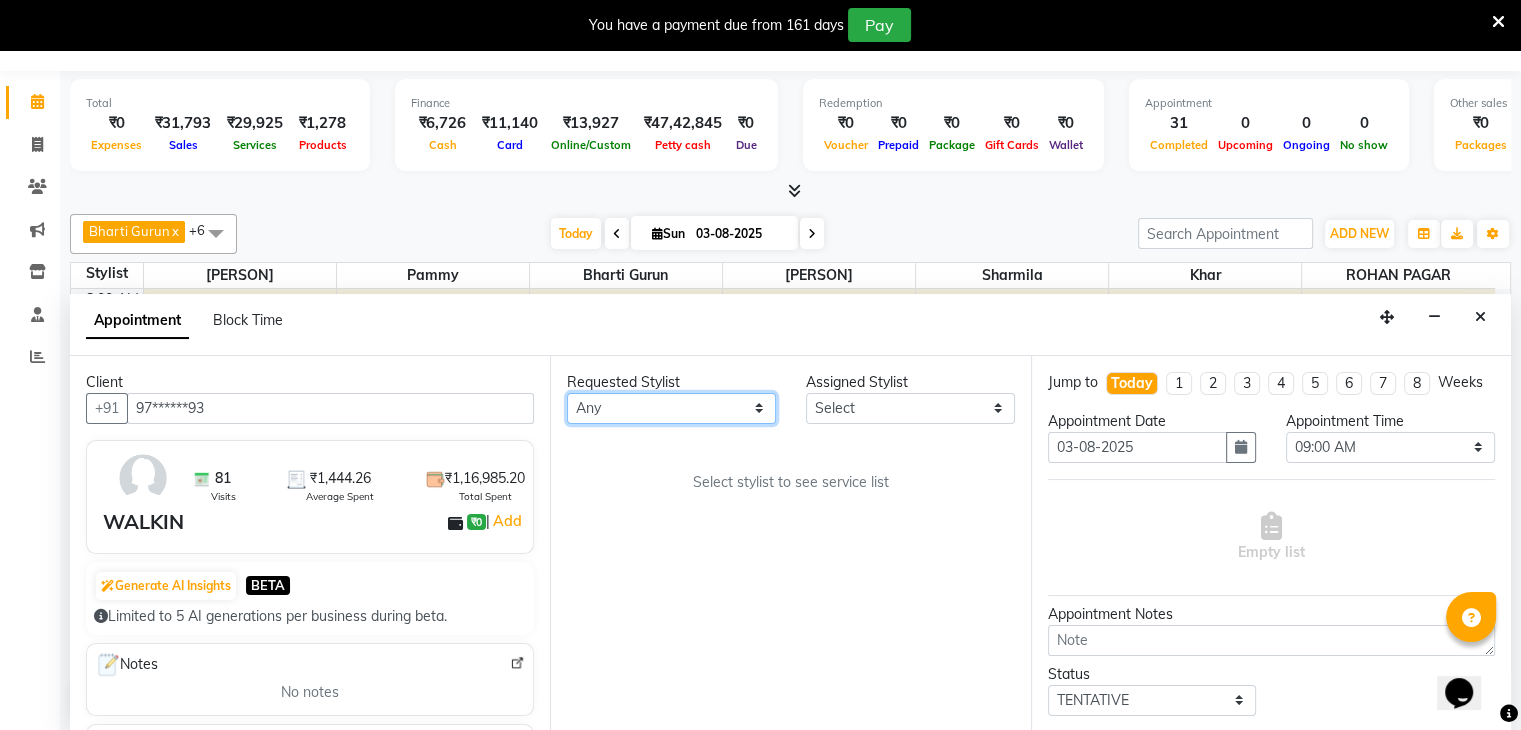 select on "38400" 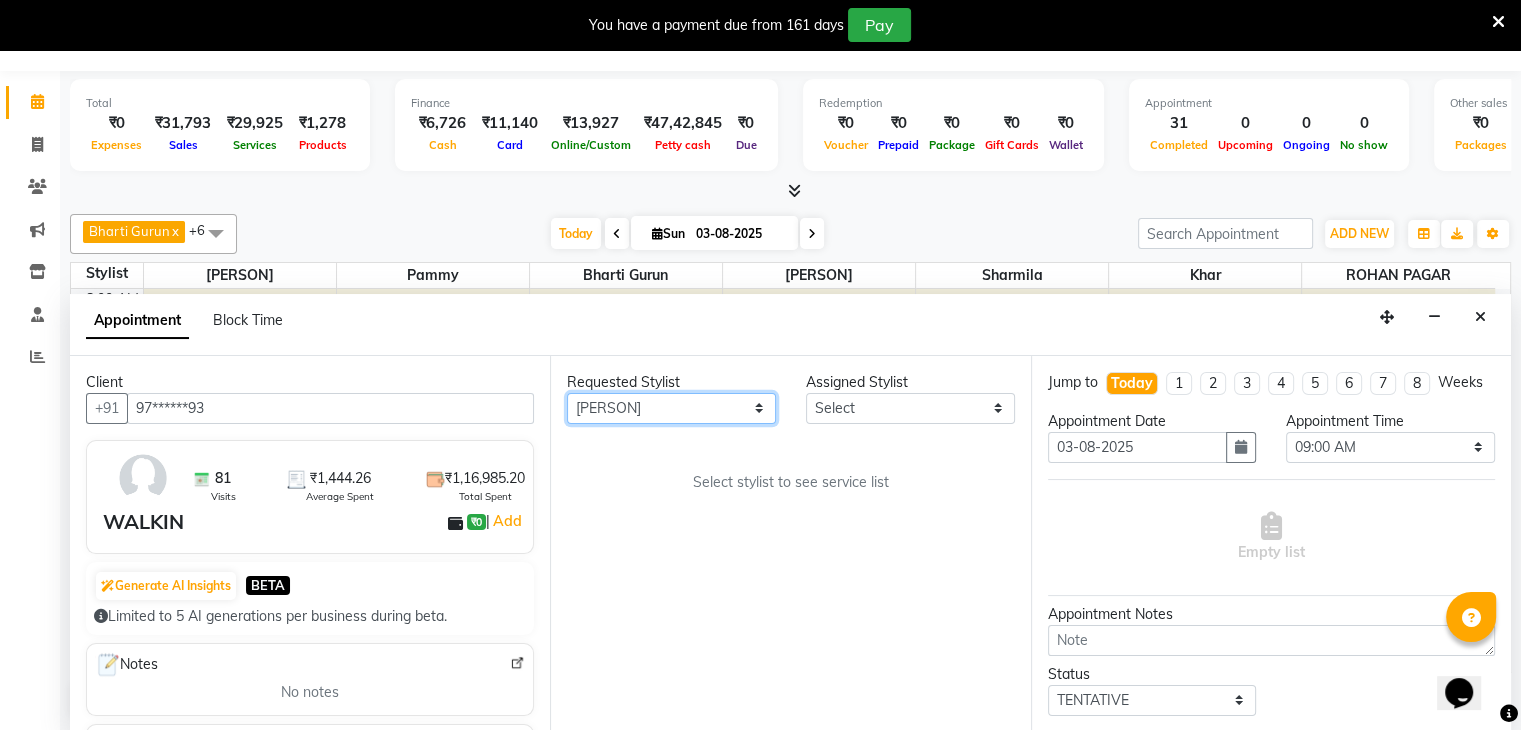 click on "Any [PERSON] [PERSON] [PERSON] [PERSON] [PERSON] [PERSON] [PERSON]" at bounding box center [671, 408] 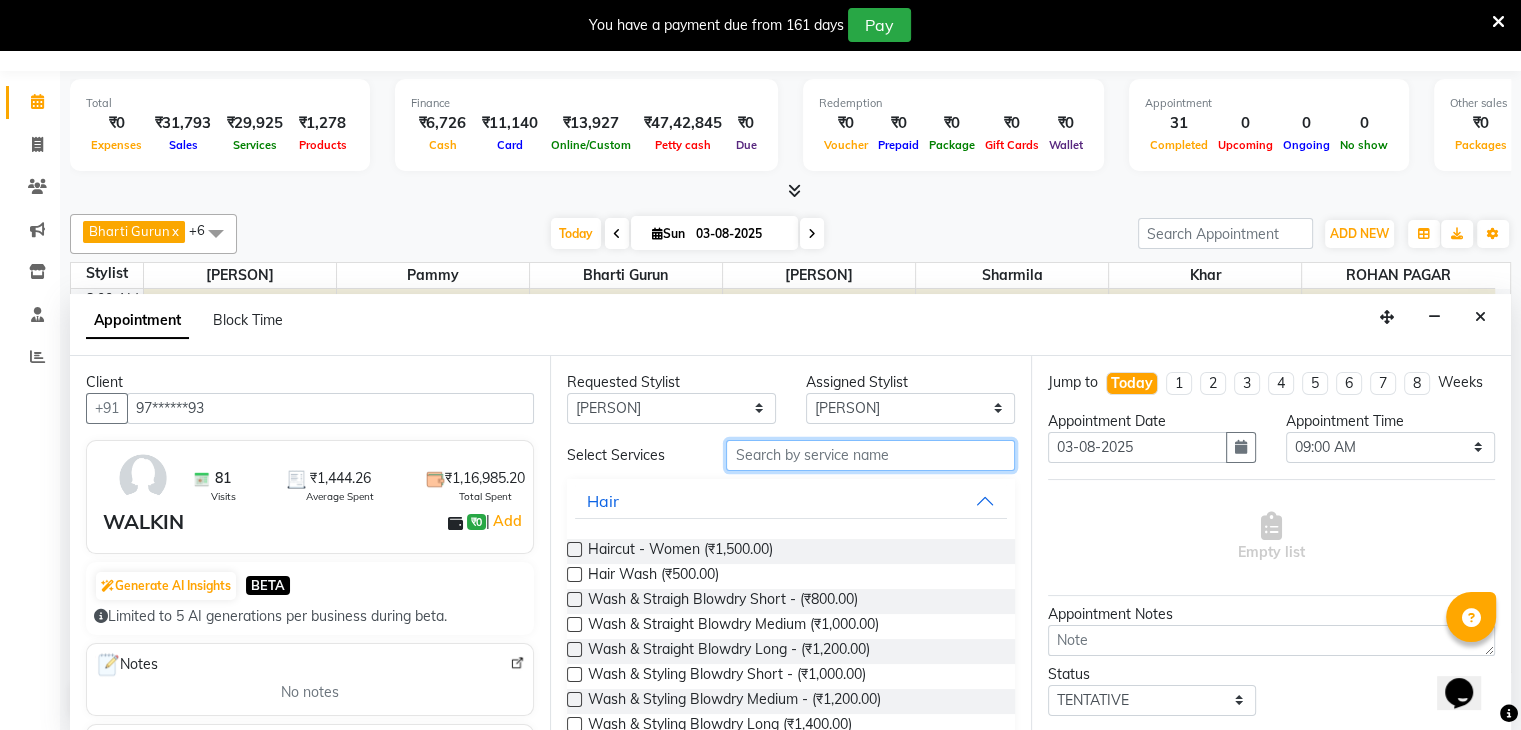 click at bounding box center (870, 455) 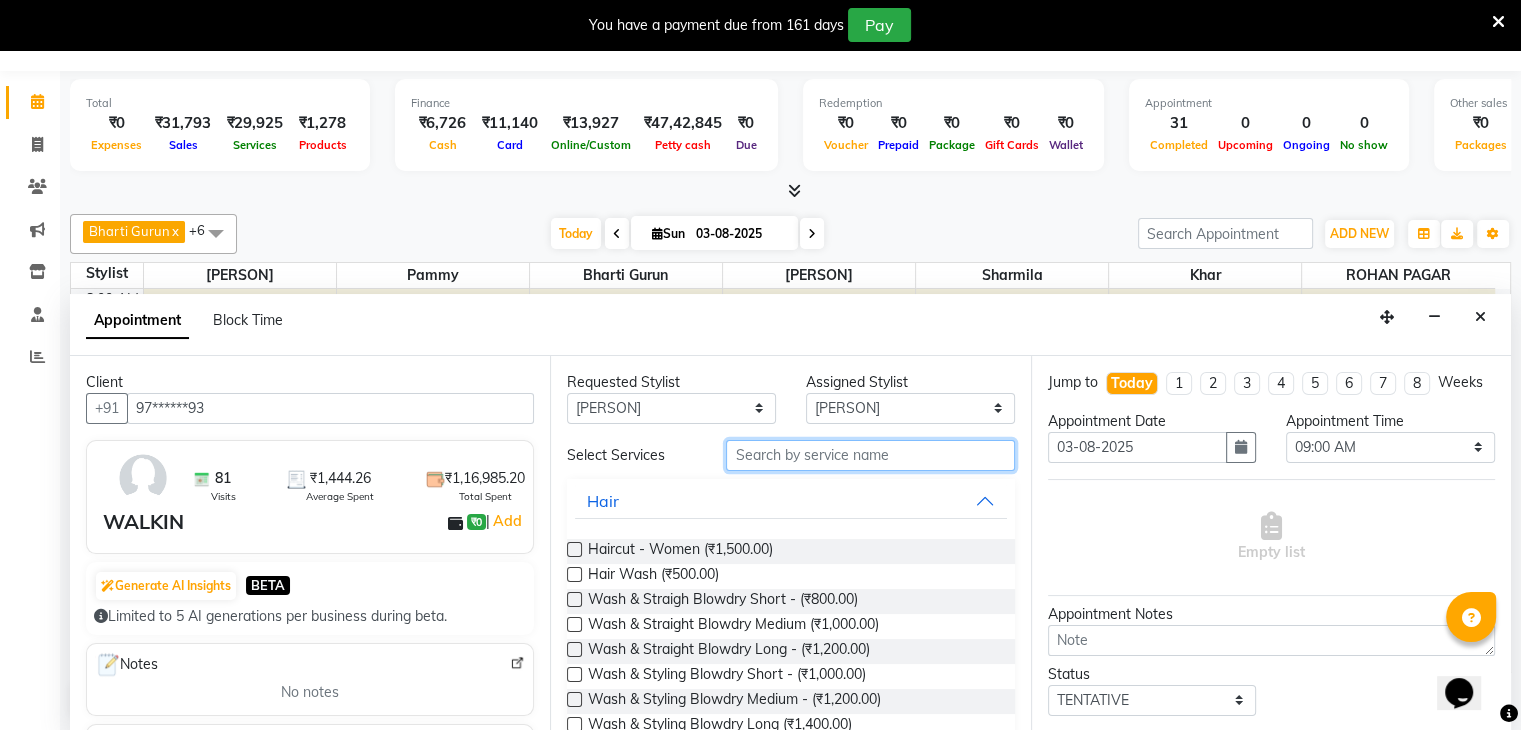 click at bounding box center [870, 455] 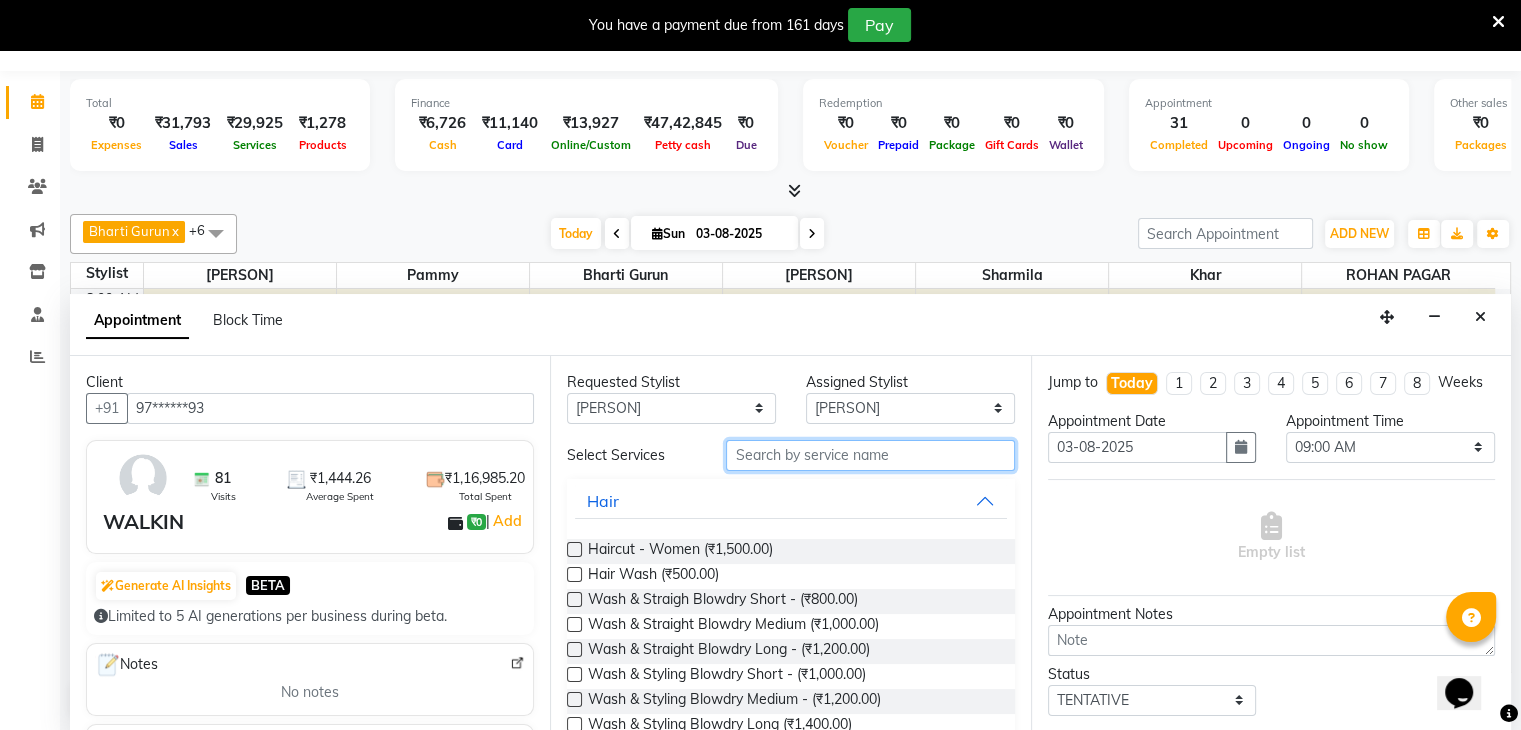 scroll, scrollTop: 328, scrollLeft: 0, axis: vertical 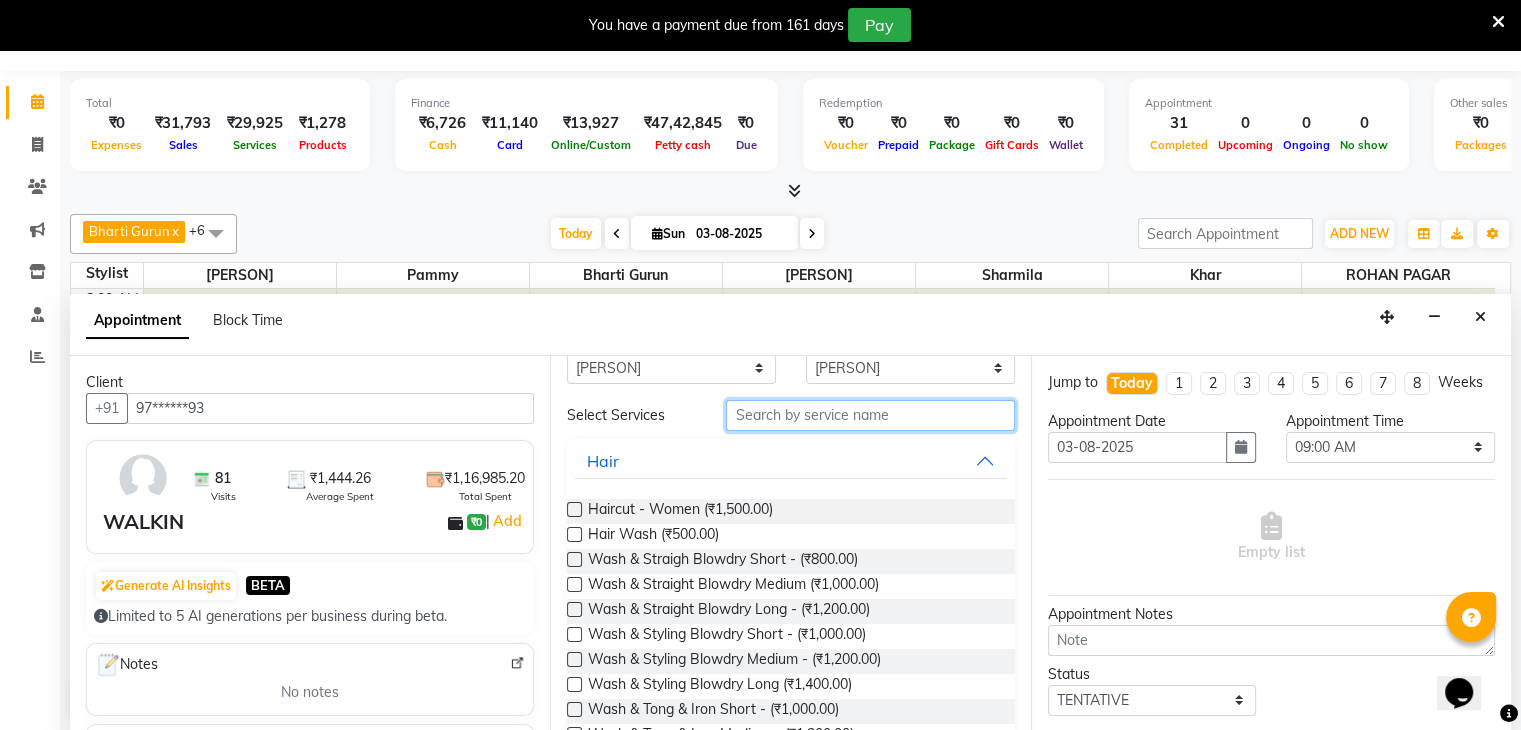click at bounding box center (870, 415) 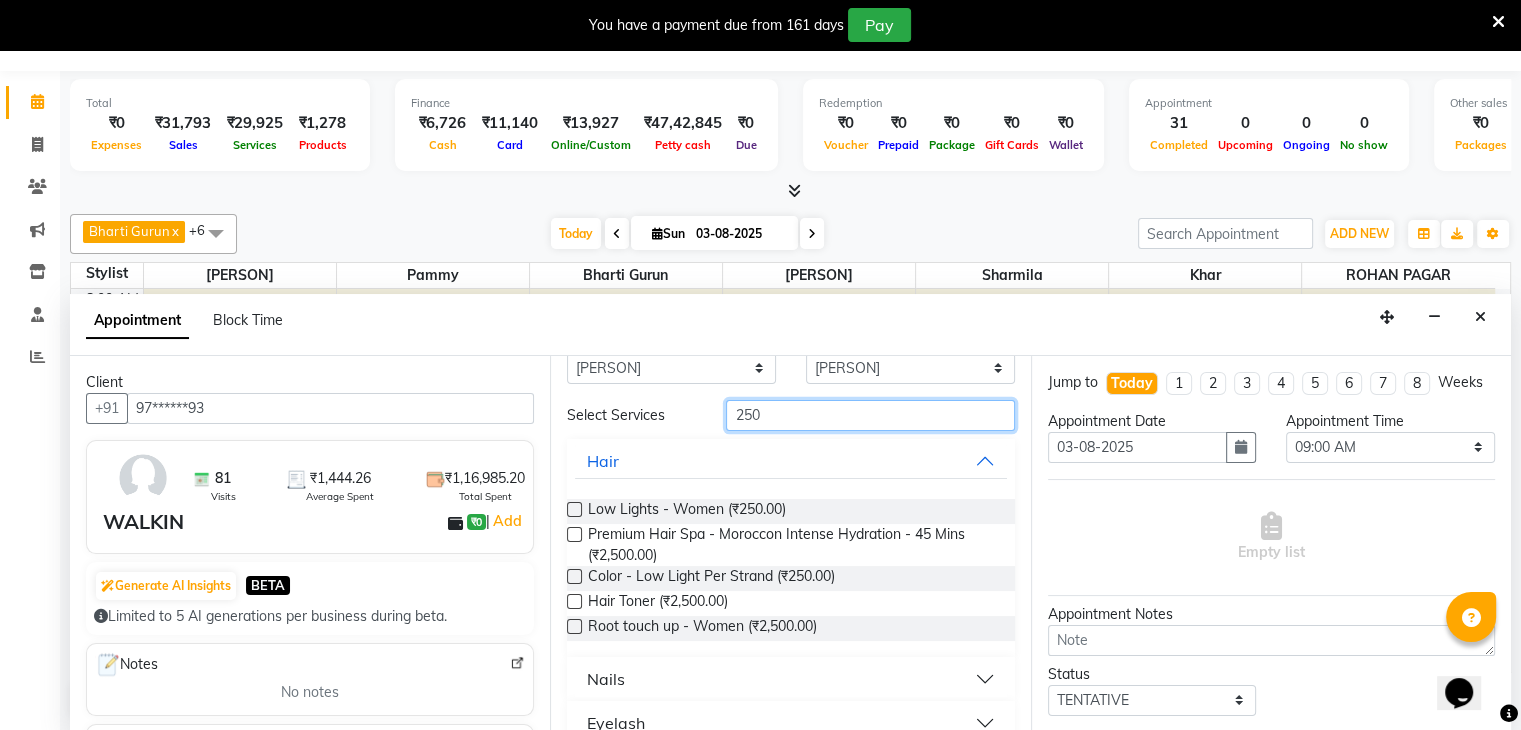 type on "250" 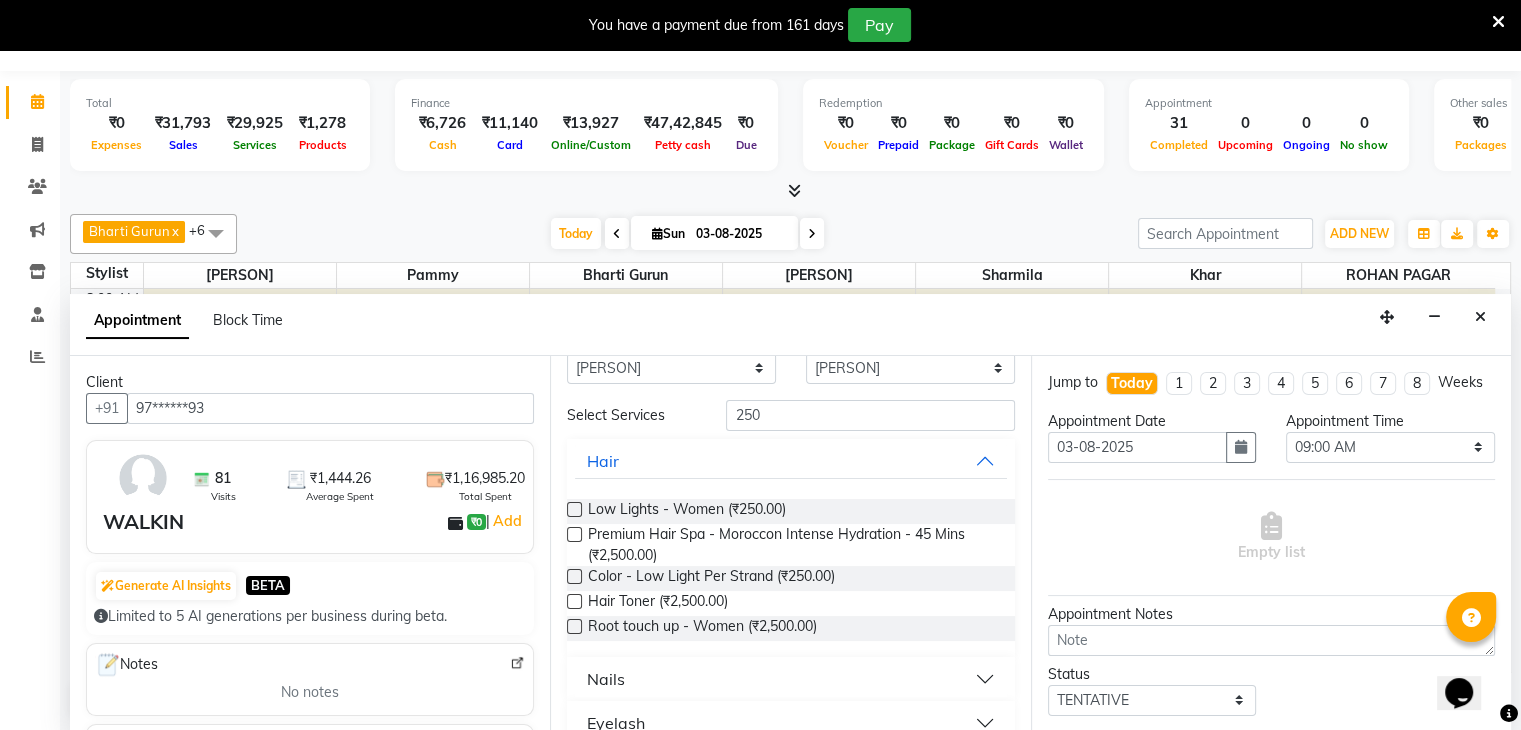 click on "Appointment Notes" at bounding box center [1271, 630] 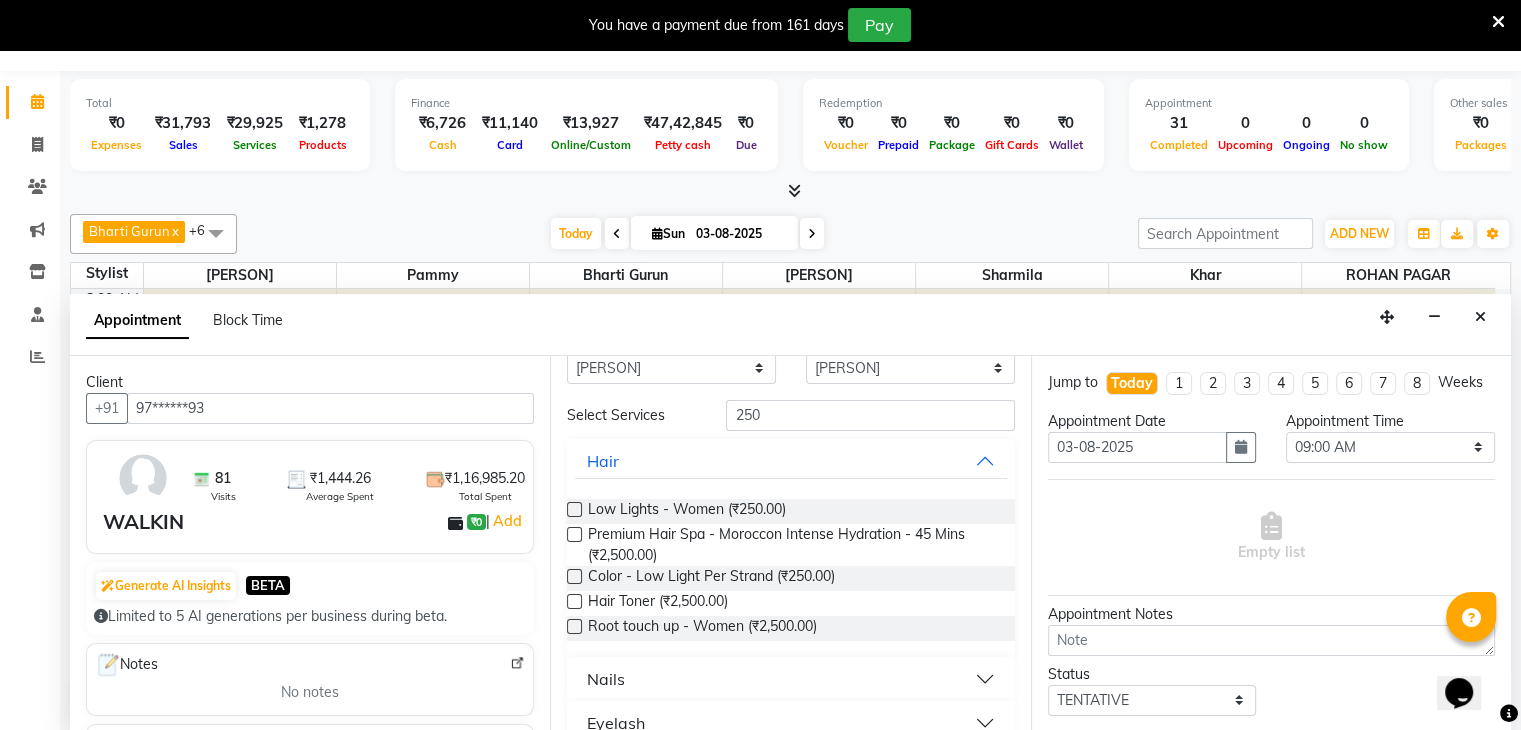 scroll, scrollTop: 288, scrollLeft: 0, axis: vertical 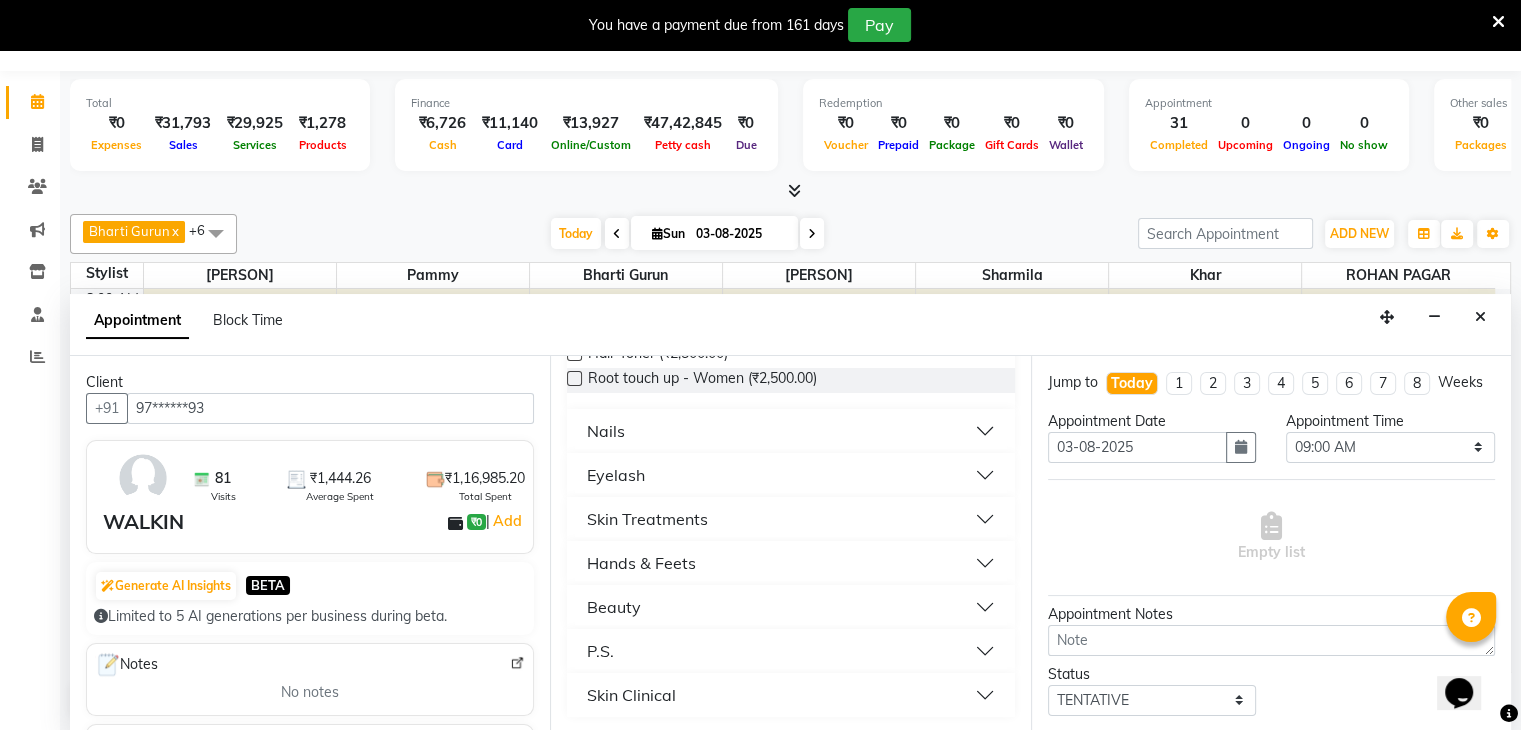 click on "Nails" at bounding box center [606, 431] 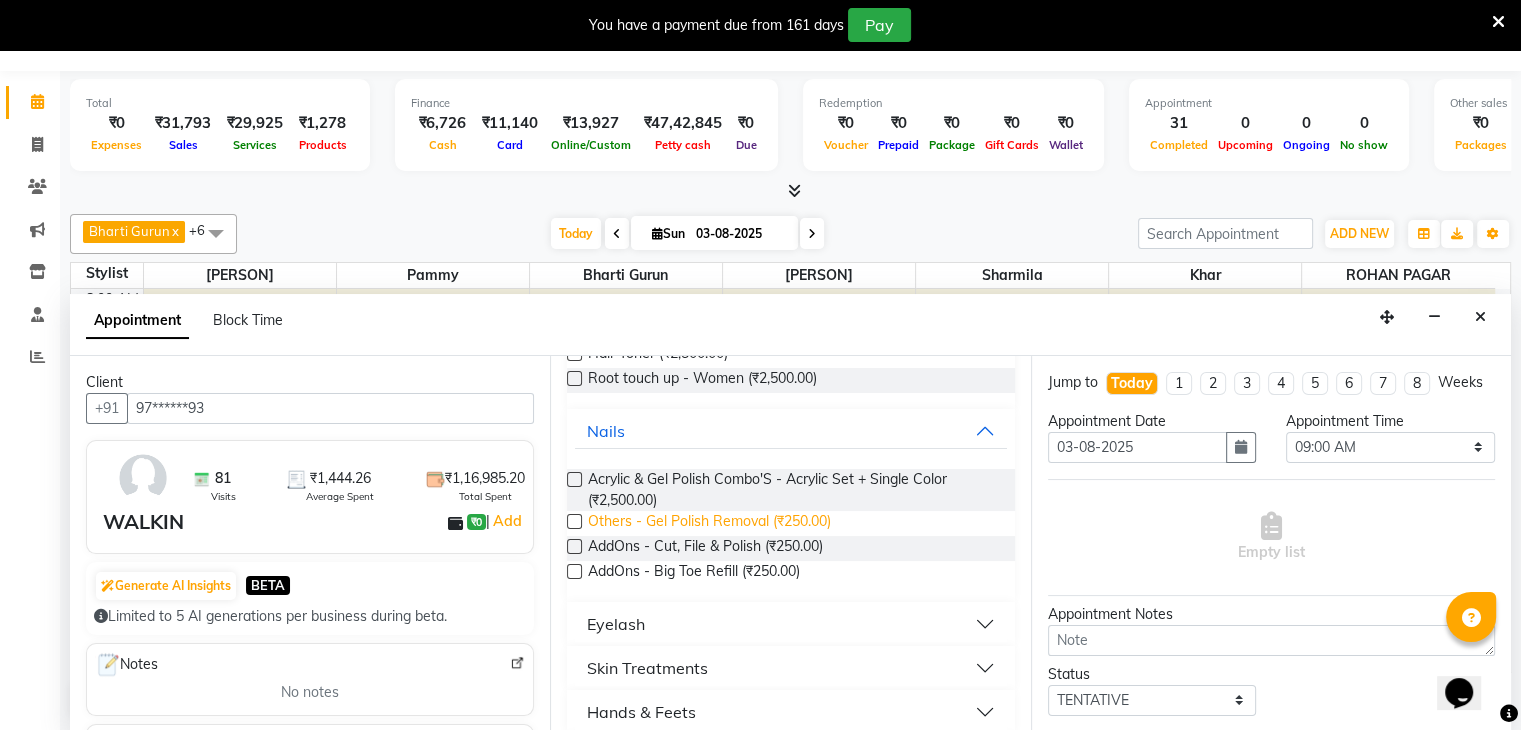 click on "Others - Gel Polish Removal (₹250.00)" at bounding box center (709, 523) 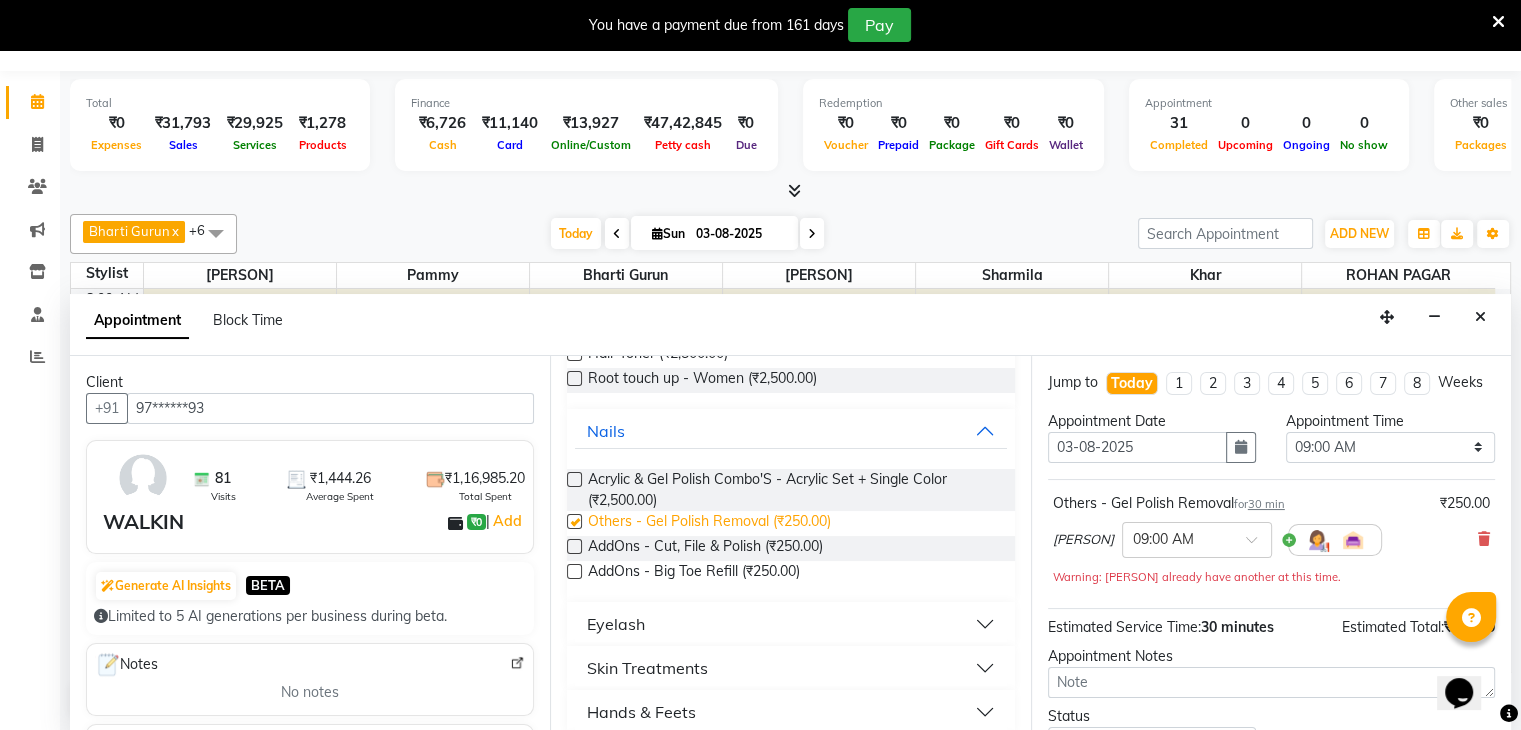checkbox on "false" 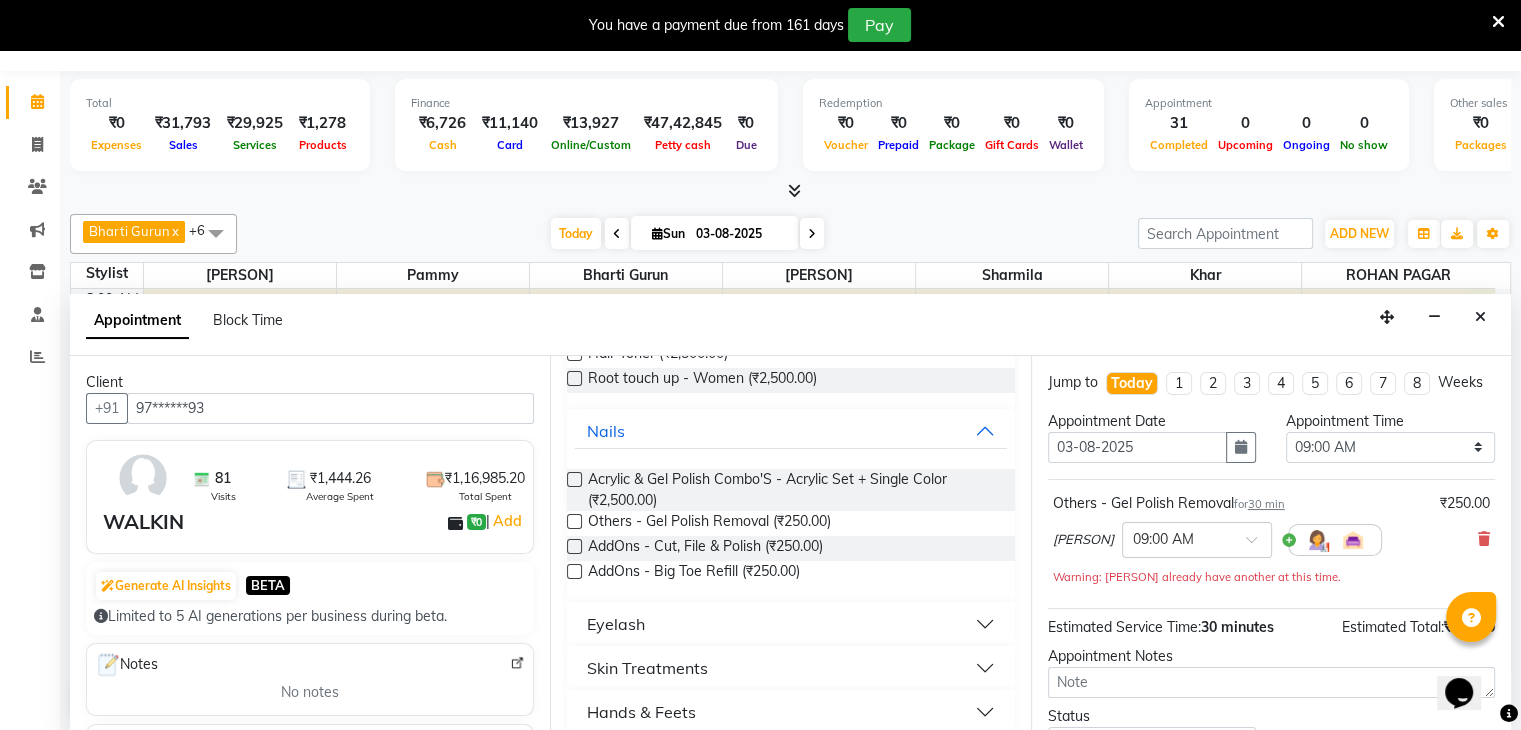scroll, scrollTop: 0, scrollLeft: 0, axis: both 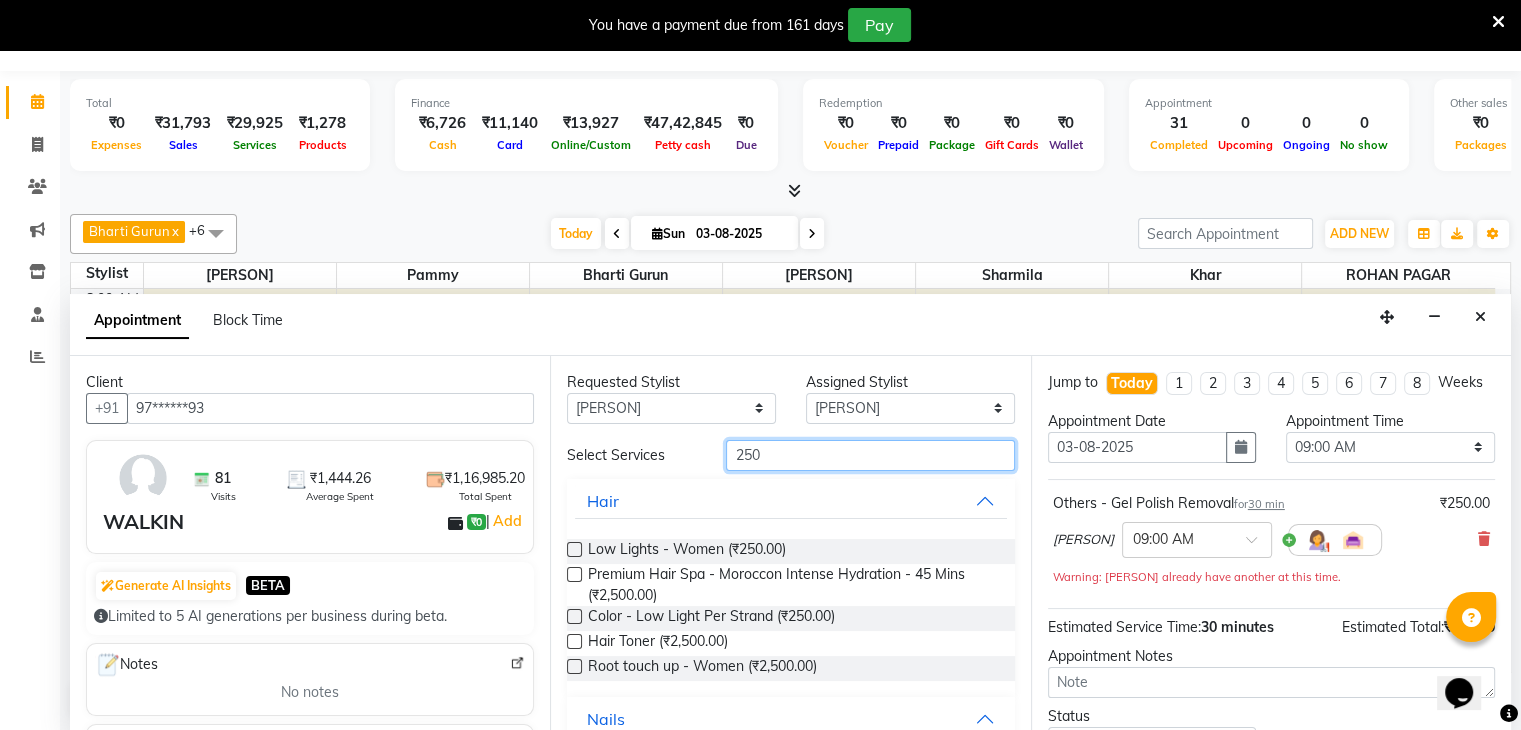 click on "250" at bounding box center (870, 455) 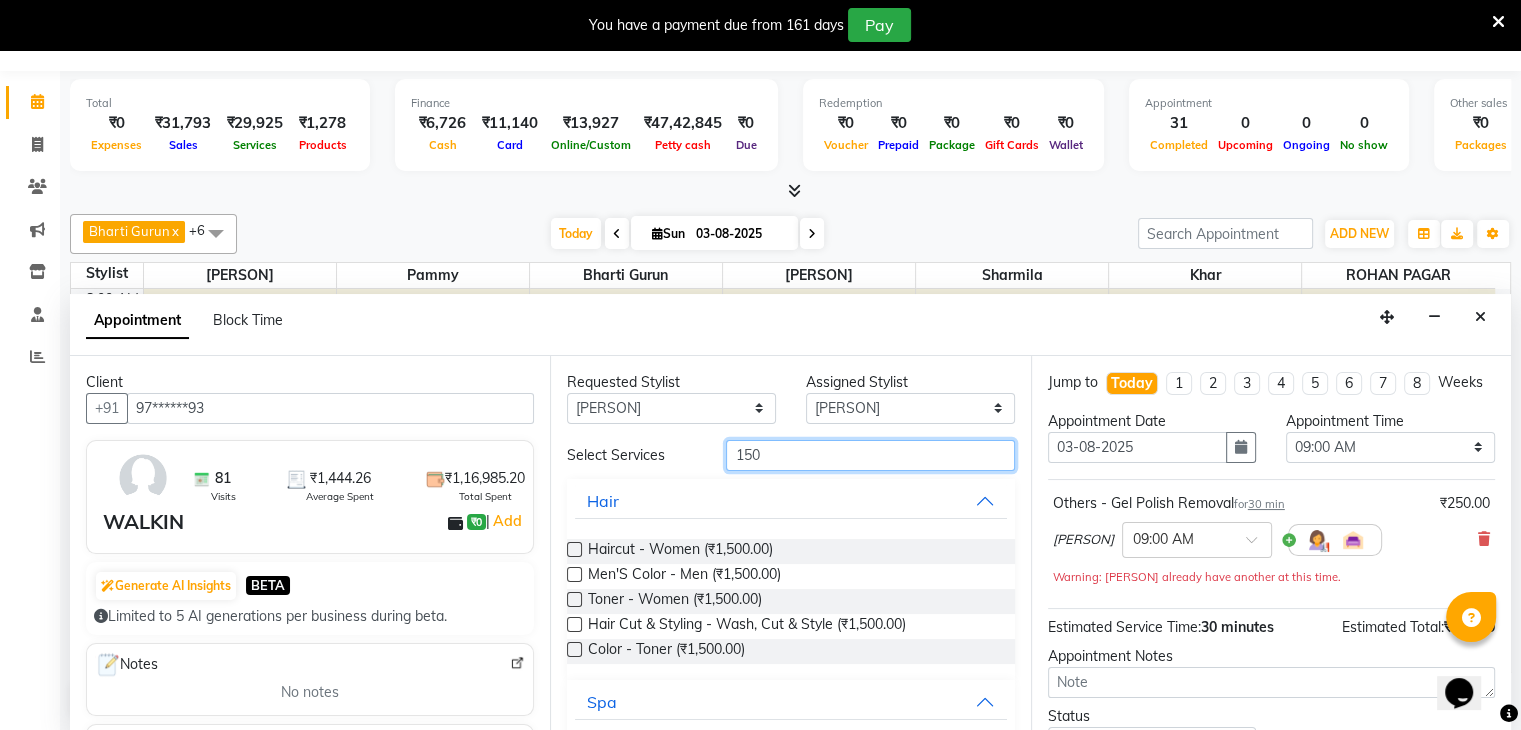scroll, scrollTop: 328, scrollLeft: 0, axis: vertical 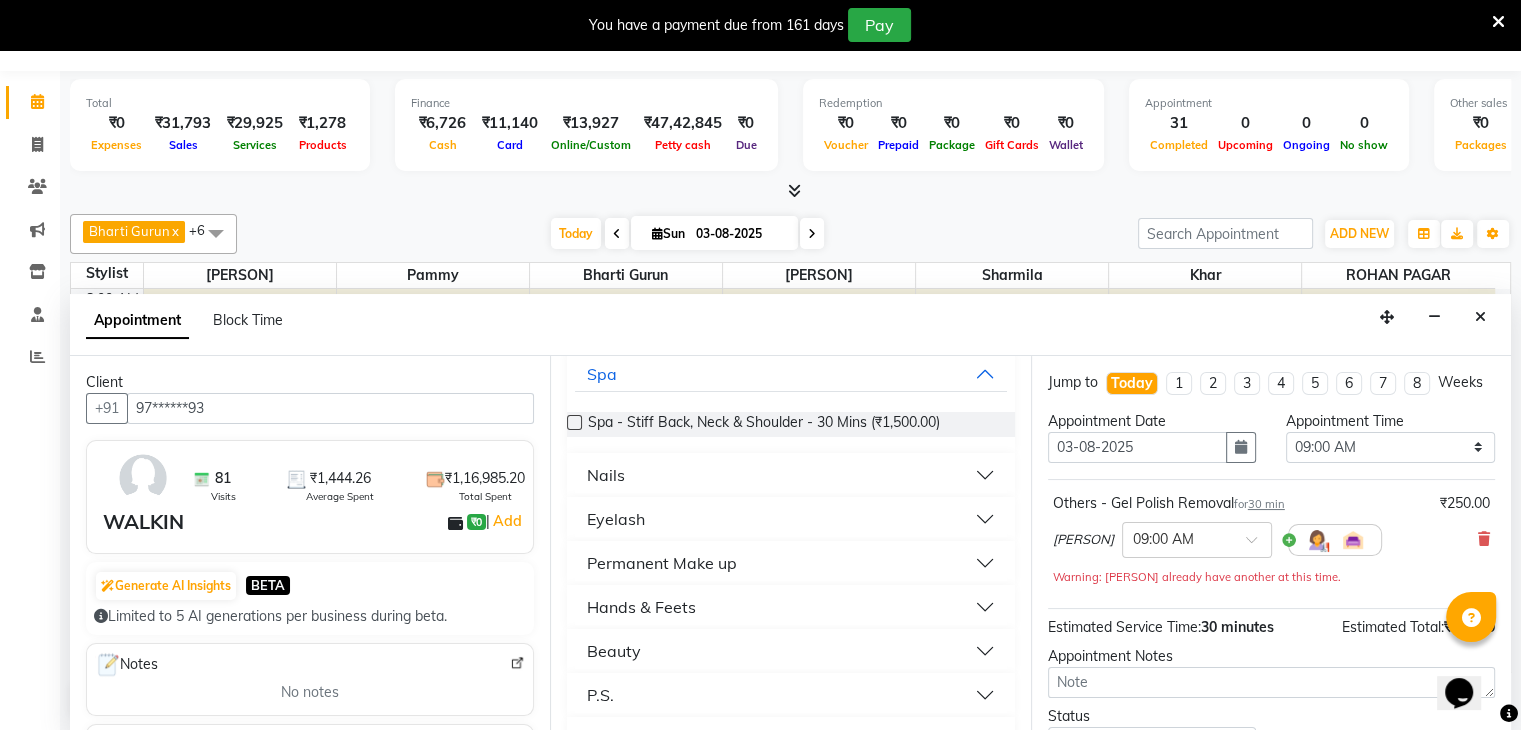 type on "150" 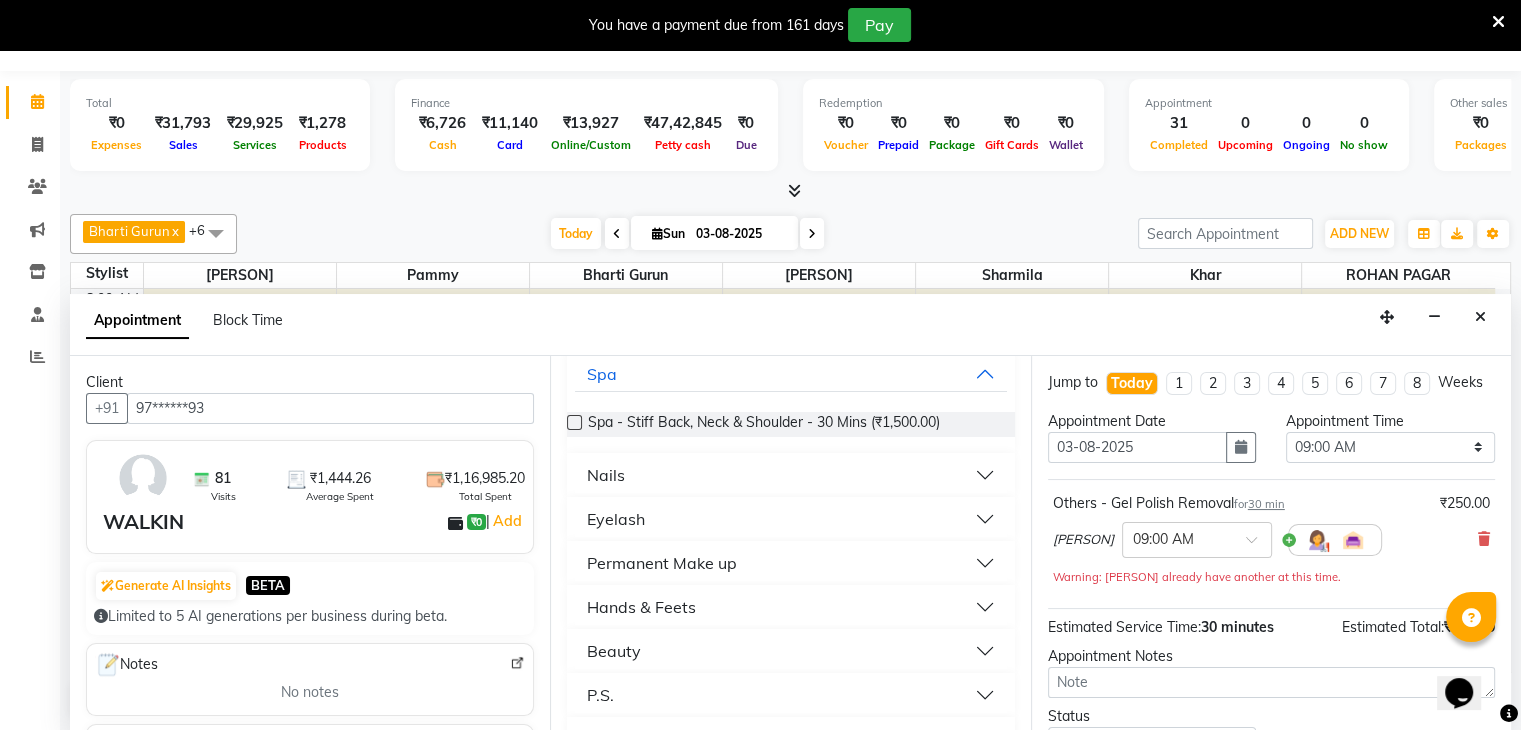 click on "Nails" at bounding box center [790, 475] 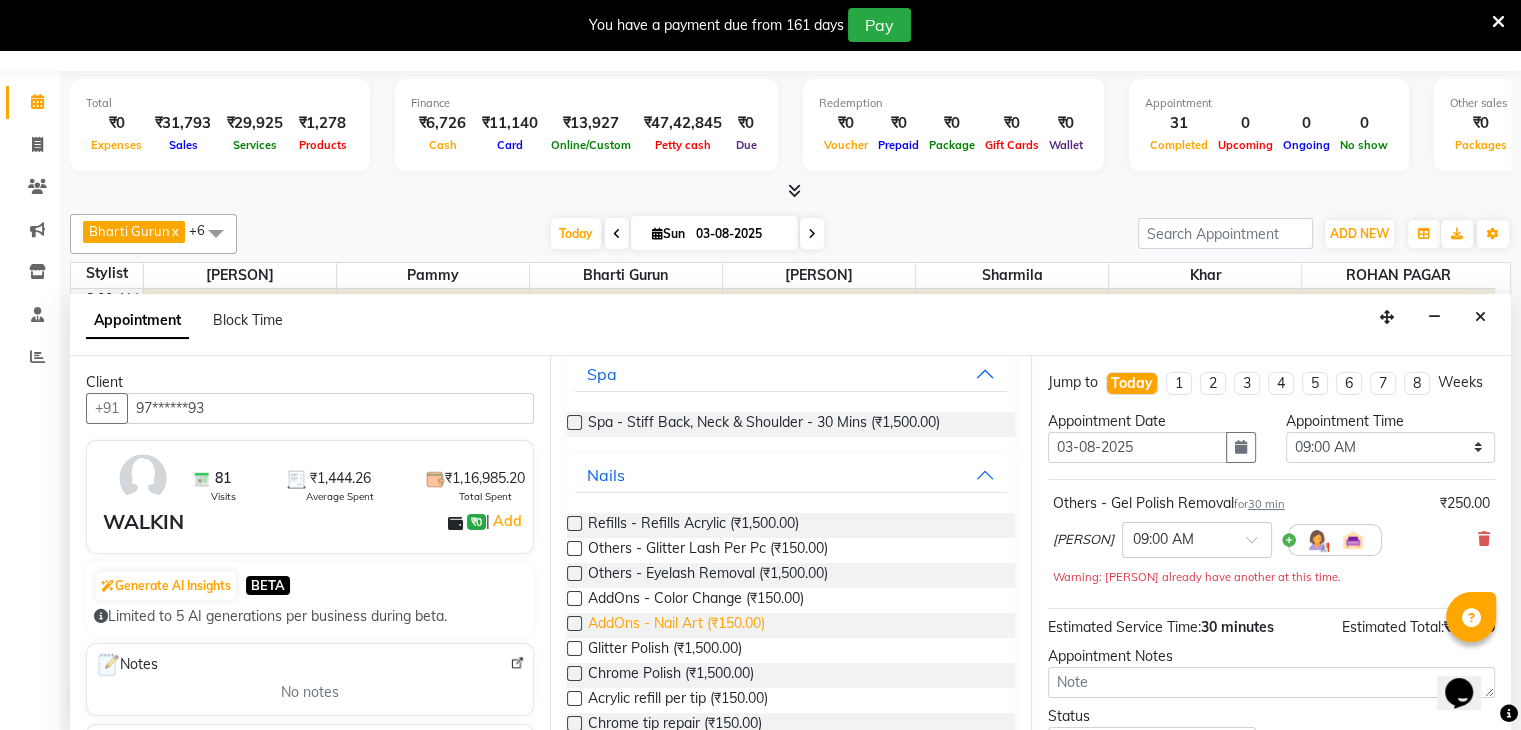 click on "AddOns - Nail Art (₹150.00)" at bounding box center [676, 625] 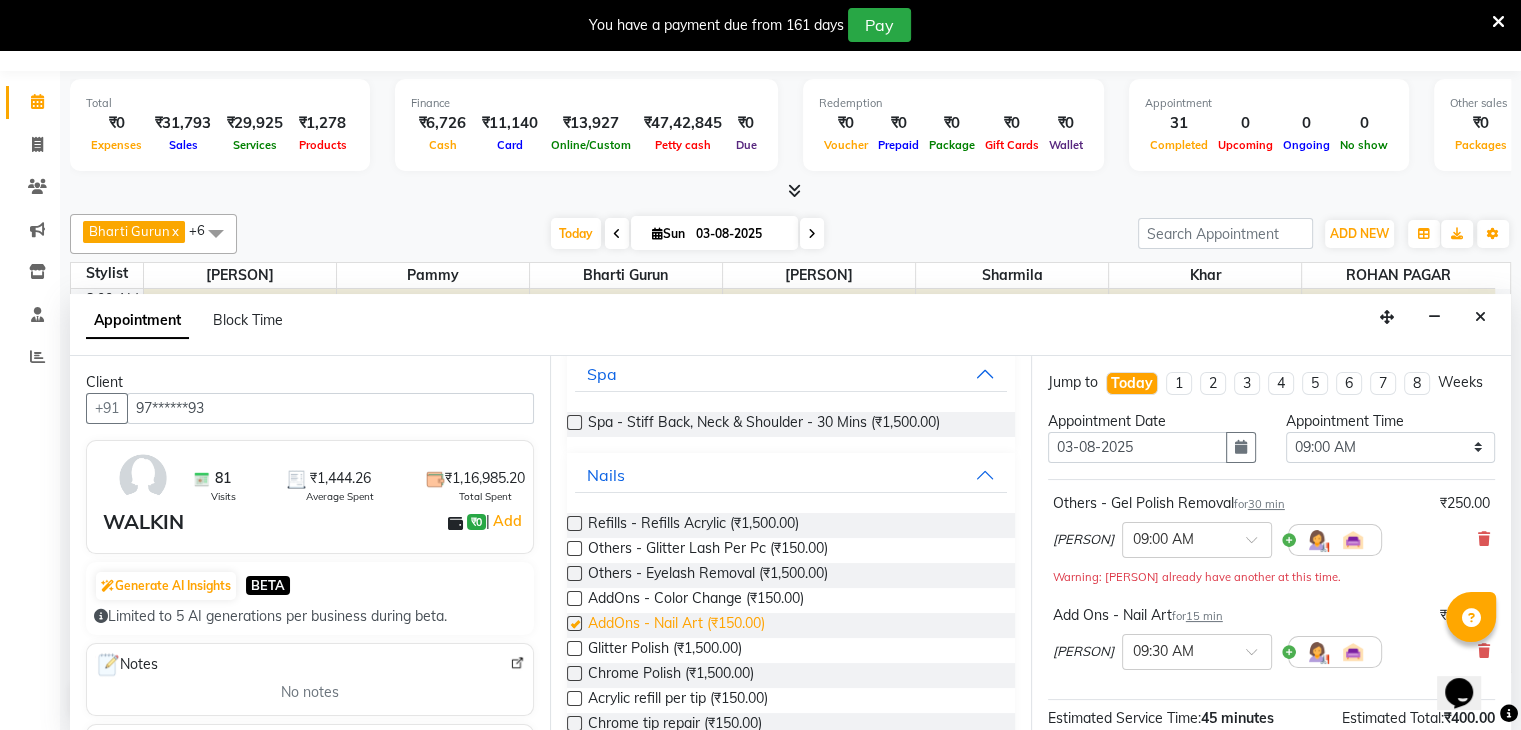 checkbox on "false" 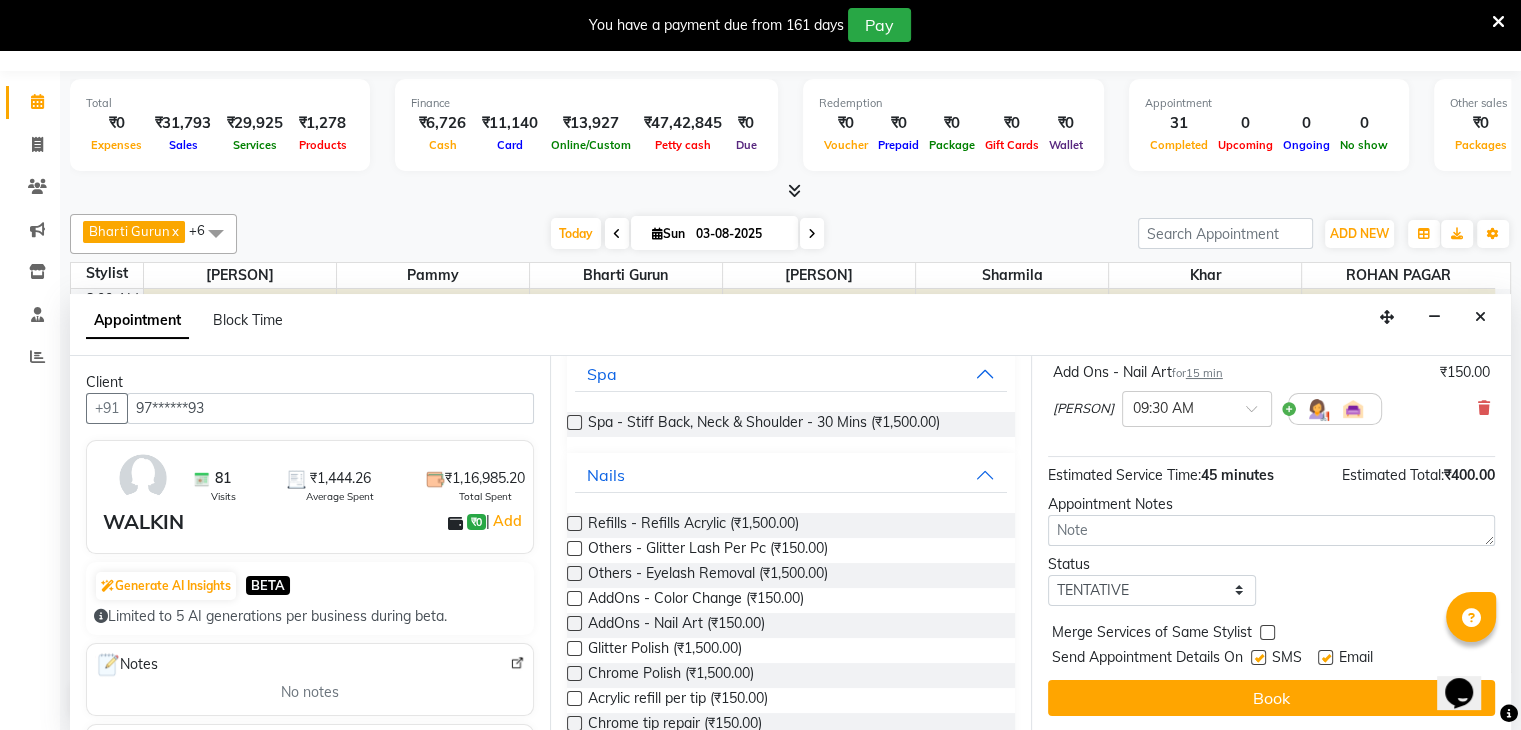 scroll, scrollTop: 261, scrollLeft: 0, axis: vertical 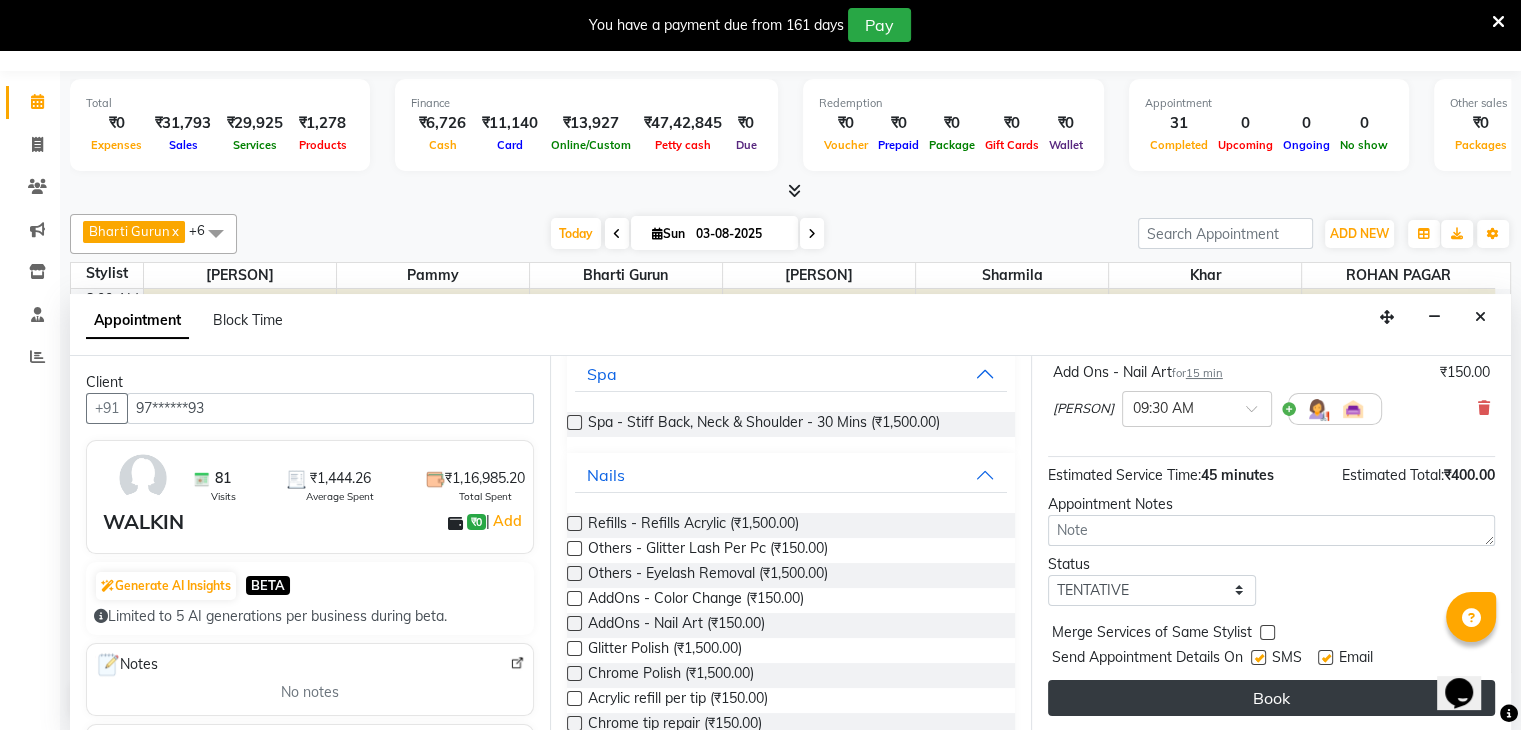 click on "Book" at bounding box center (1271, 698) 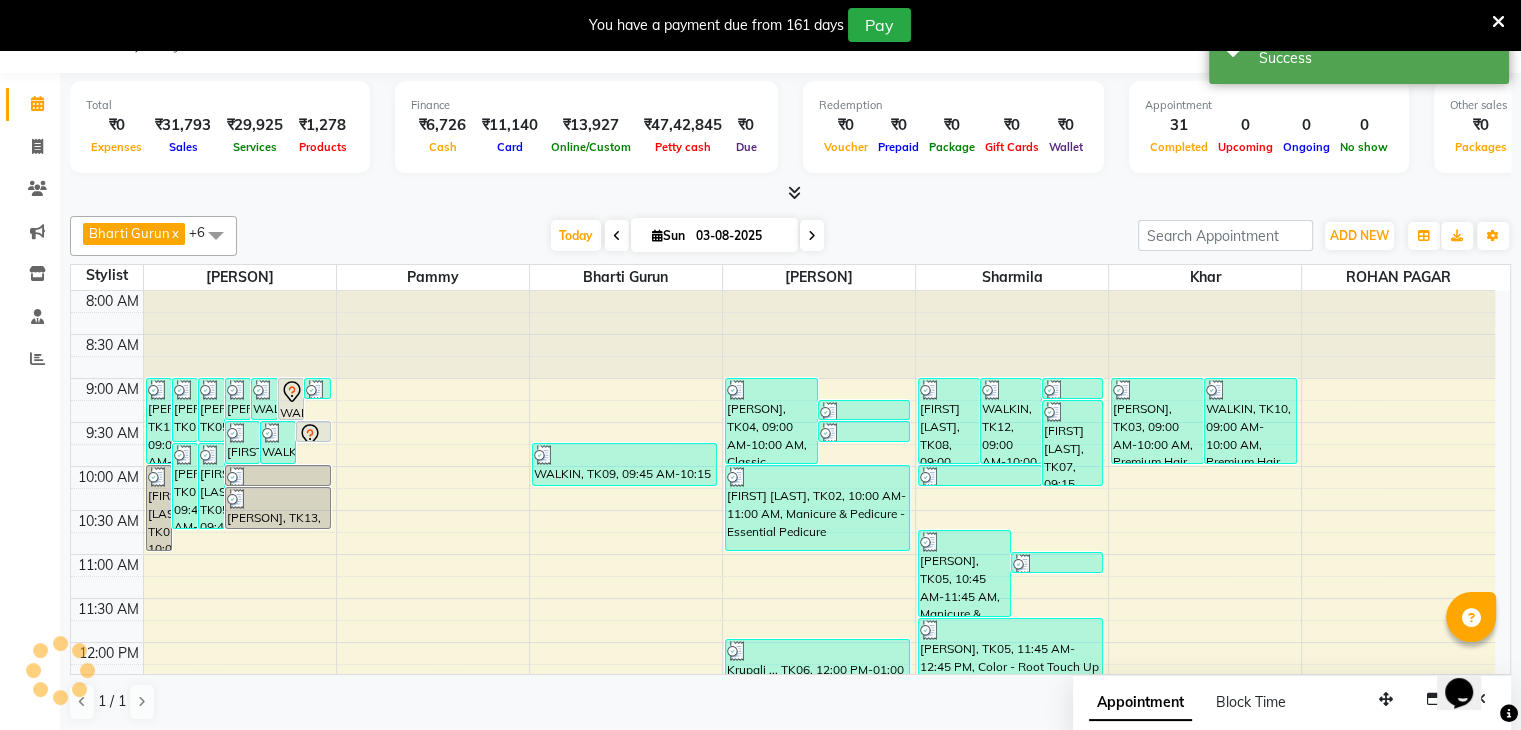 scroll, scrollTop: 0, scrollLeft: 0, axis: both 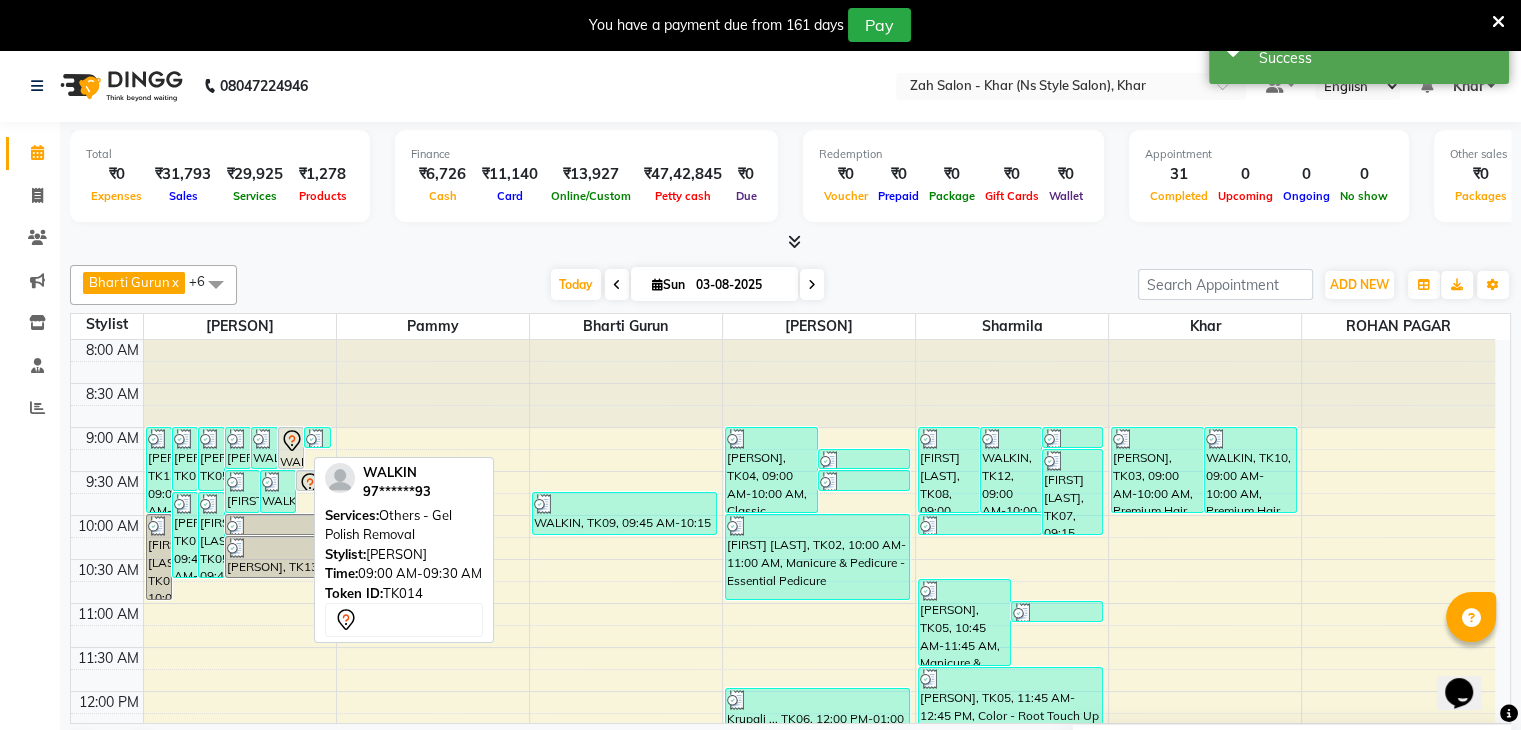 click on "WALKIN, TK14, 09:00 AM-09:30 AM, Others - Gel Polish Removal" at bounding box center [291, 448] 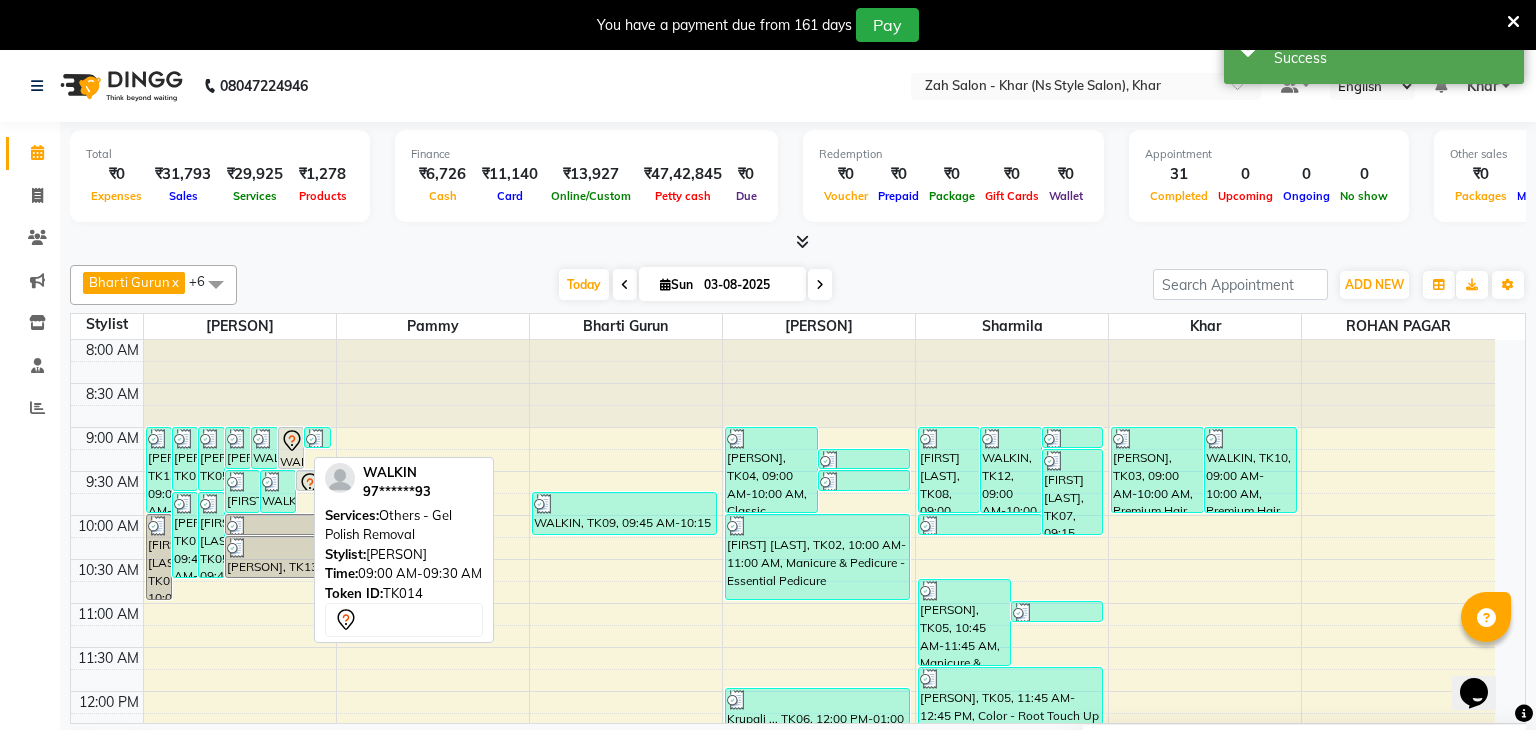 select on "7" 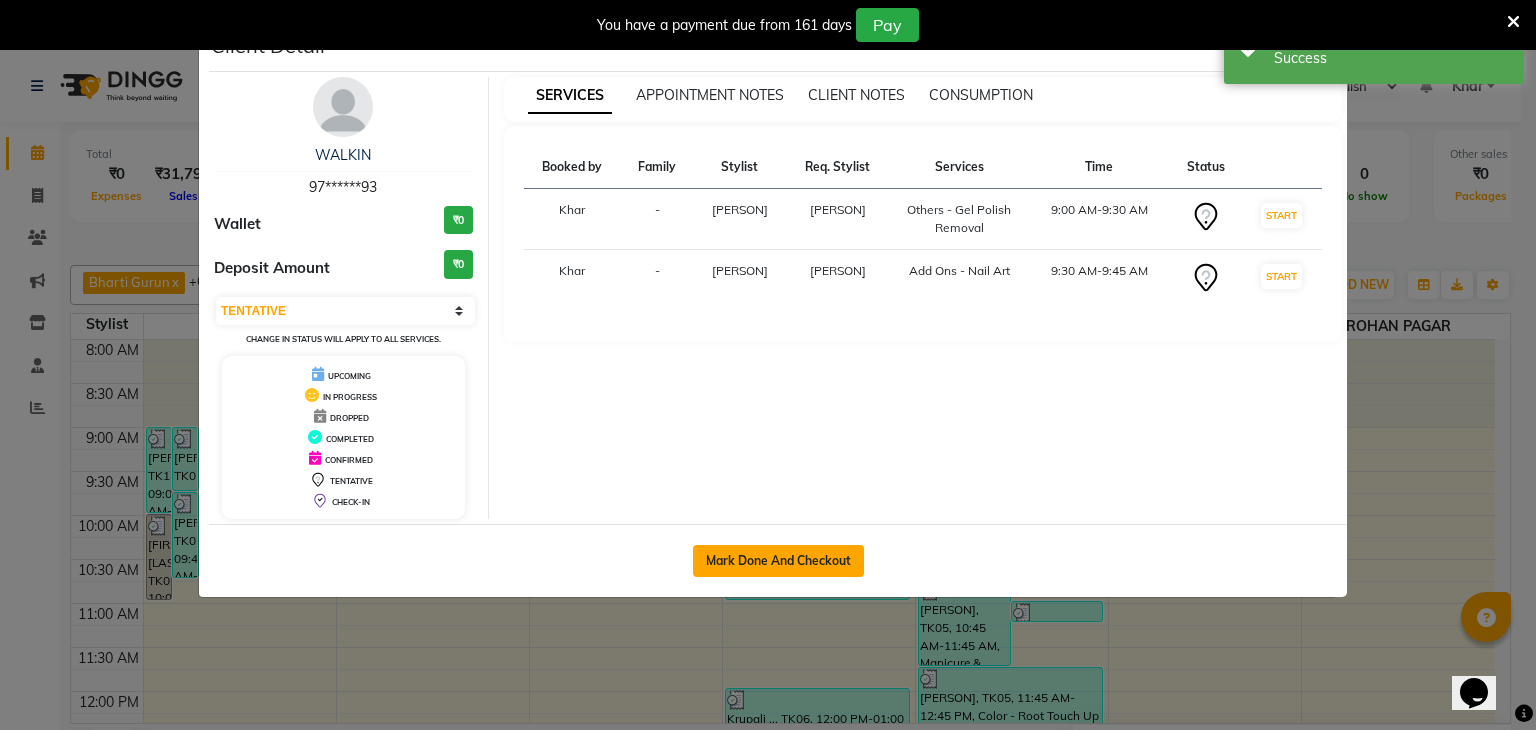 click on "Mark Done And Checkout" 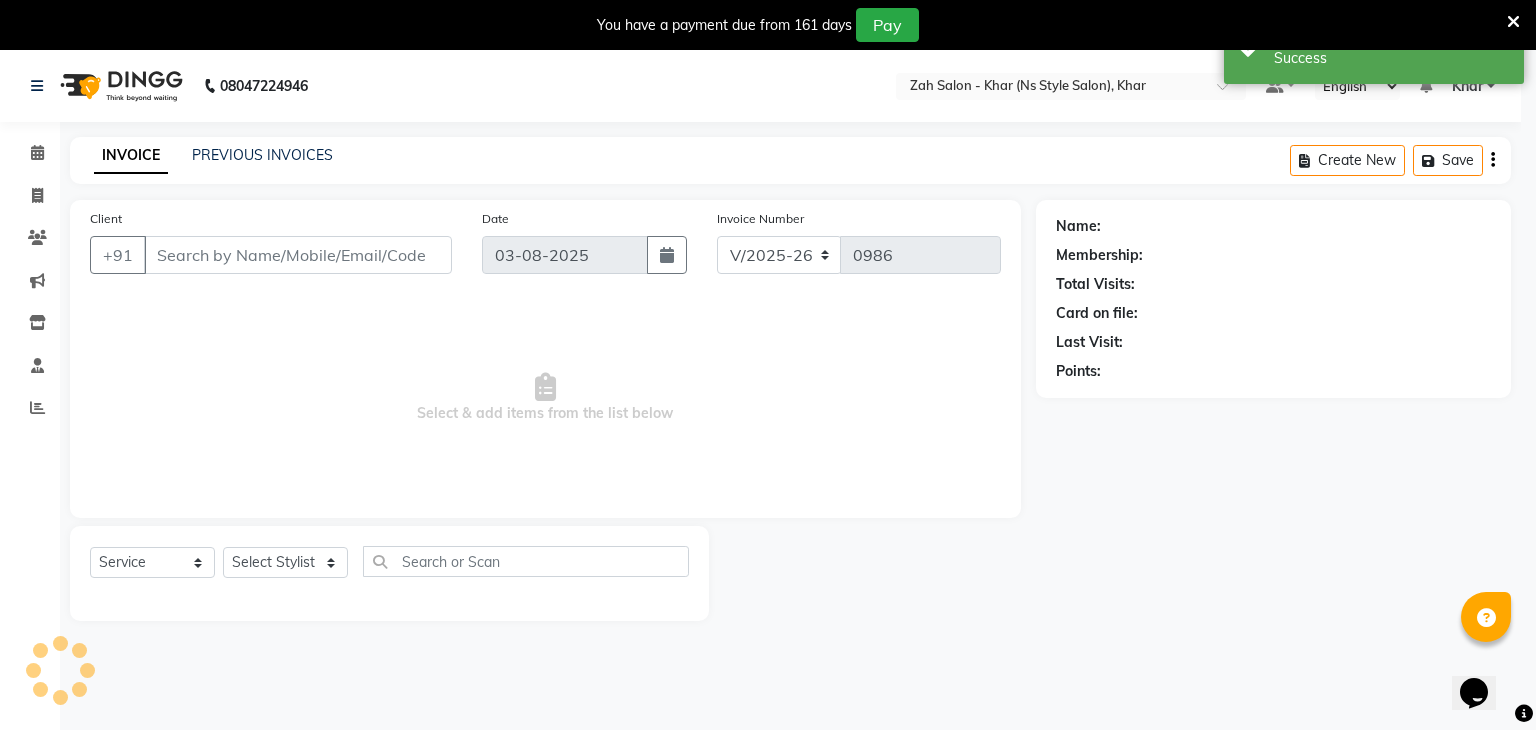 select on "3" 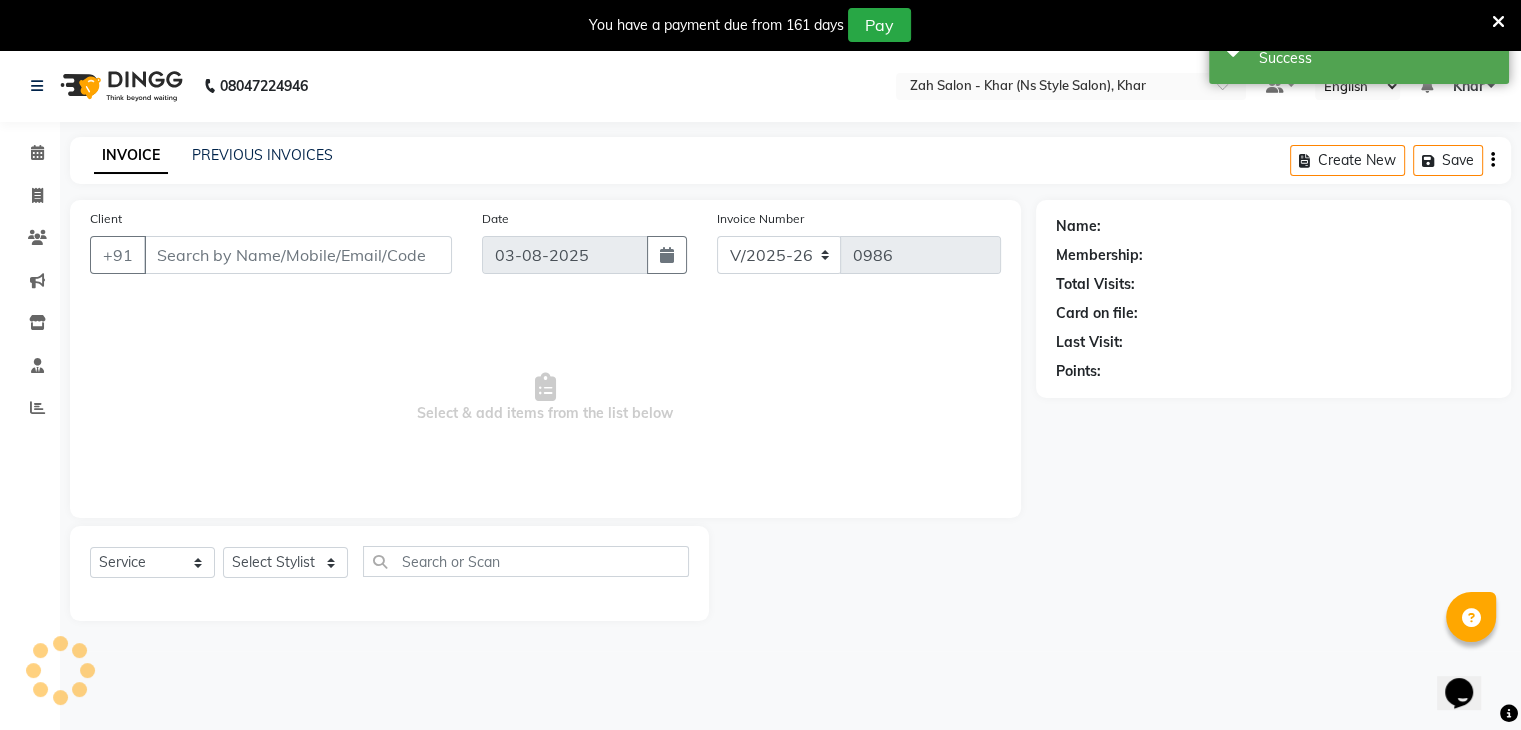 type on "97******93" 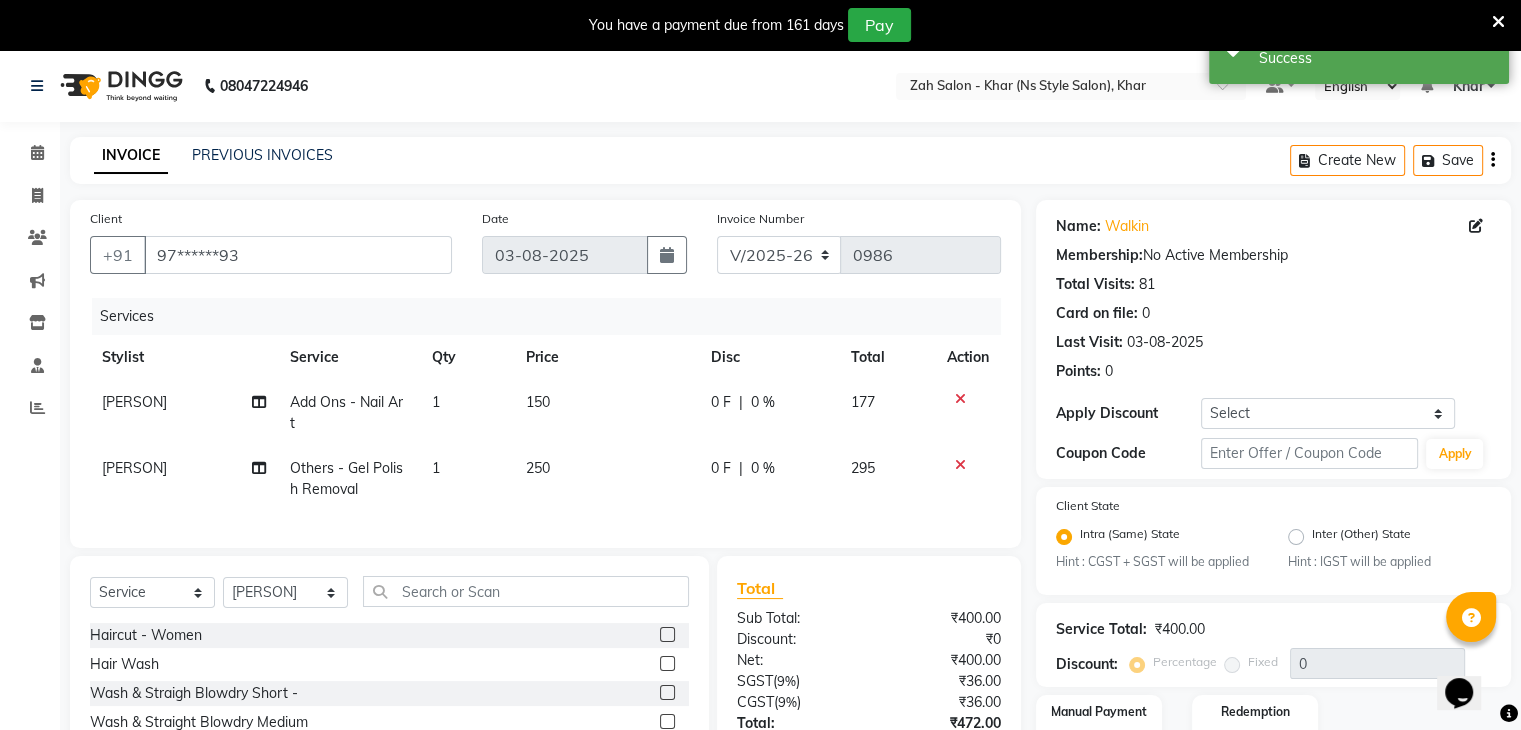scroll, scrollTop: 167, scrollLeft: 0, axis: vertical 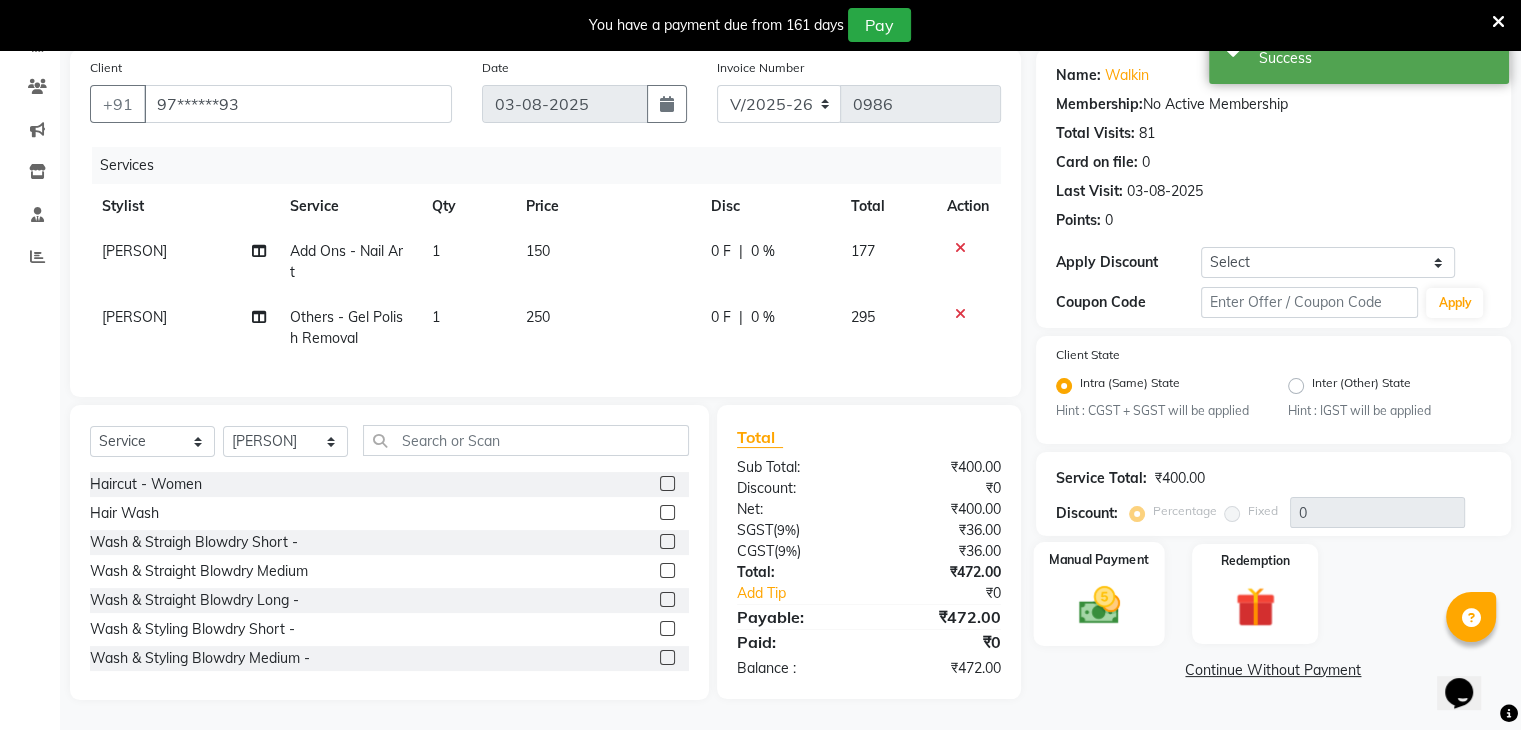 click 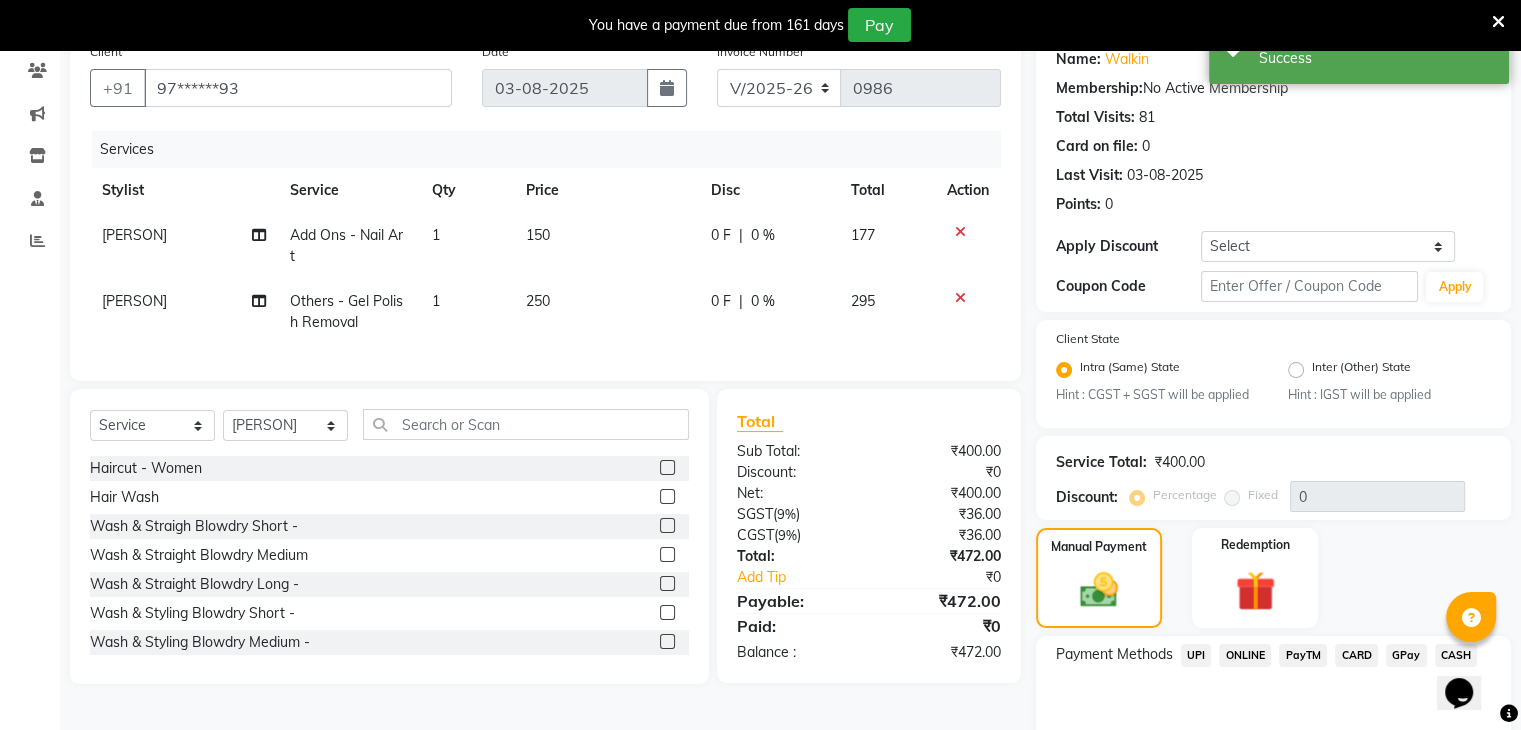 scroll, scrollTop: 266, scrollLeft: 0, axis: vertical 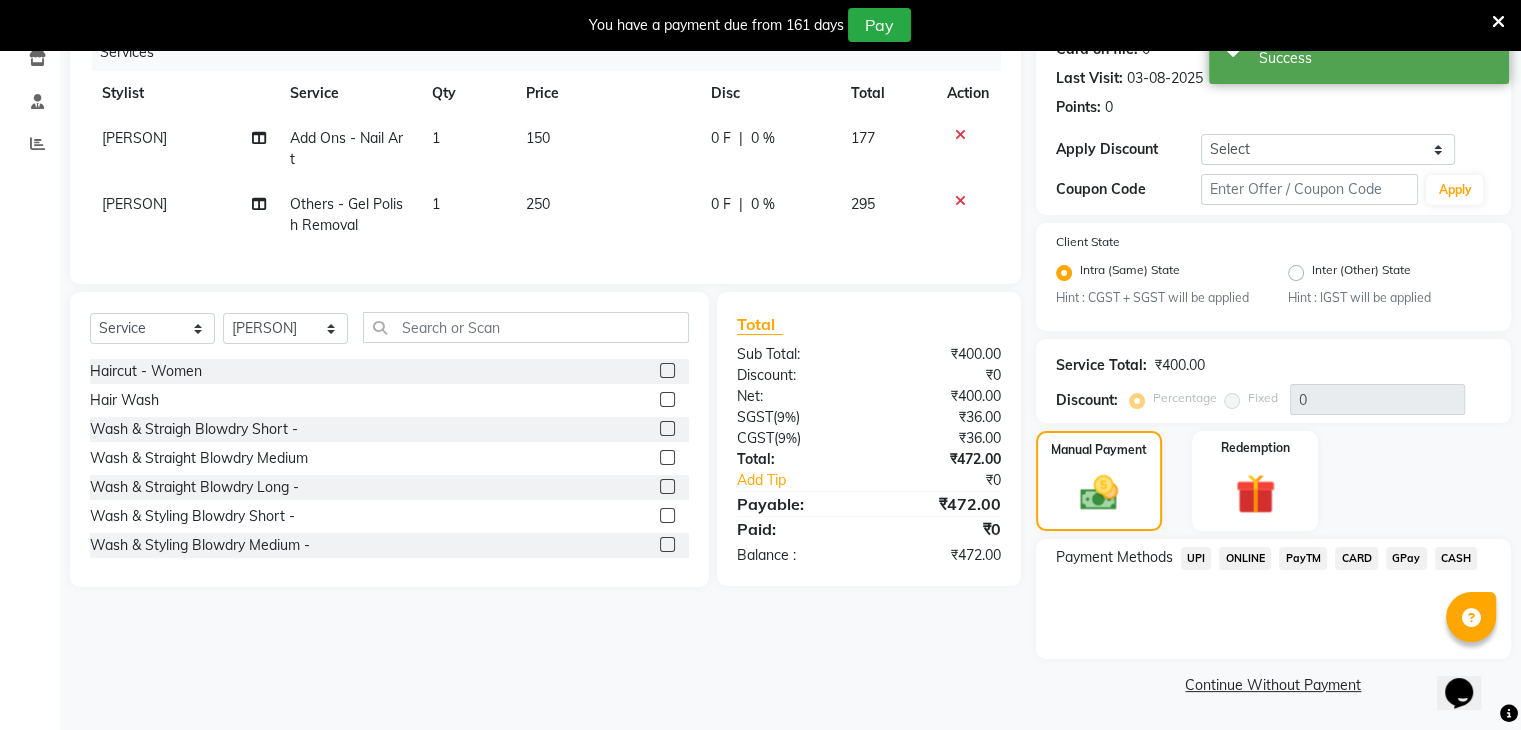 click on "UPI" 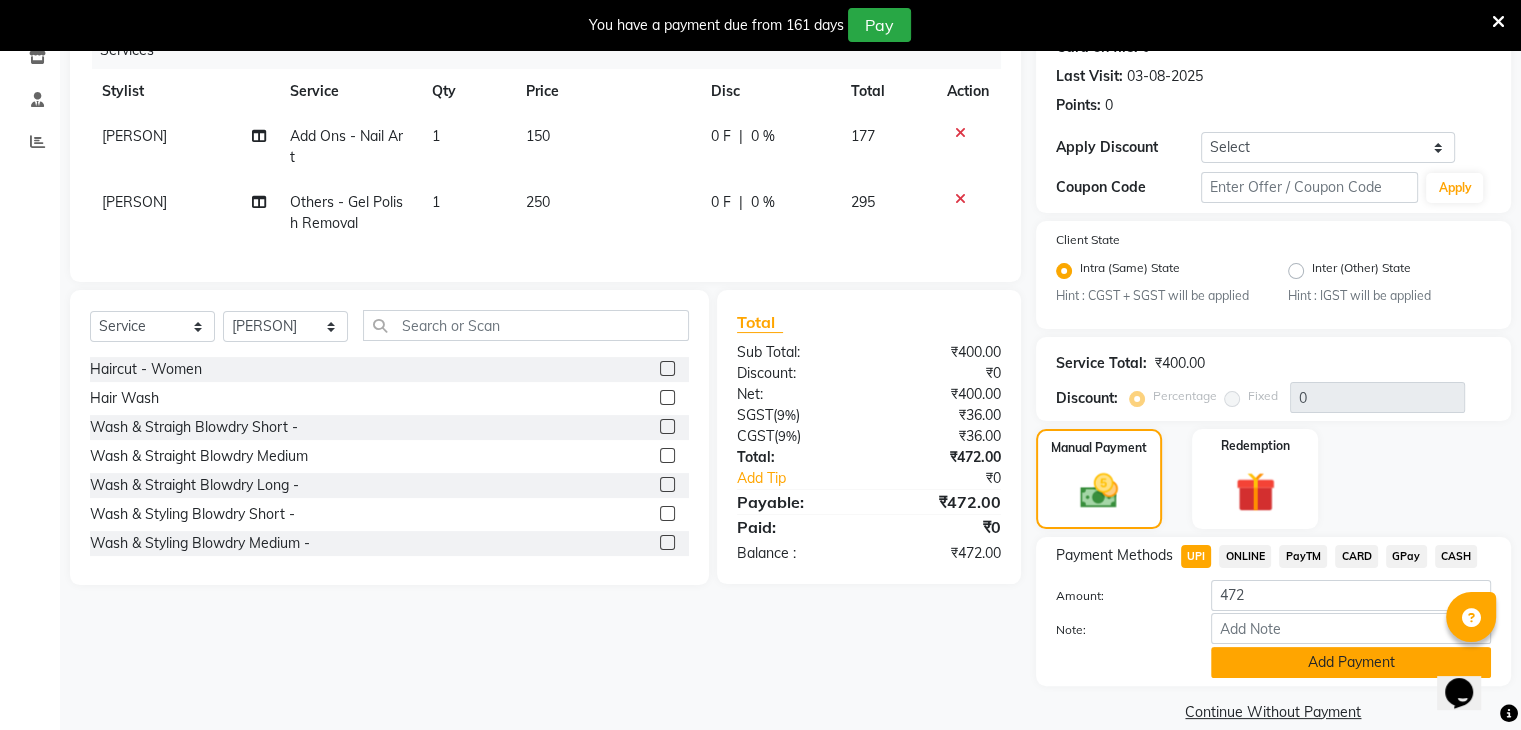click on "Add Payment" 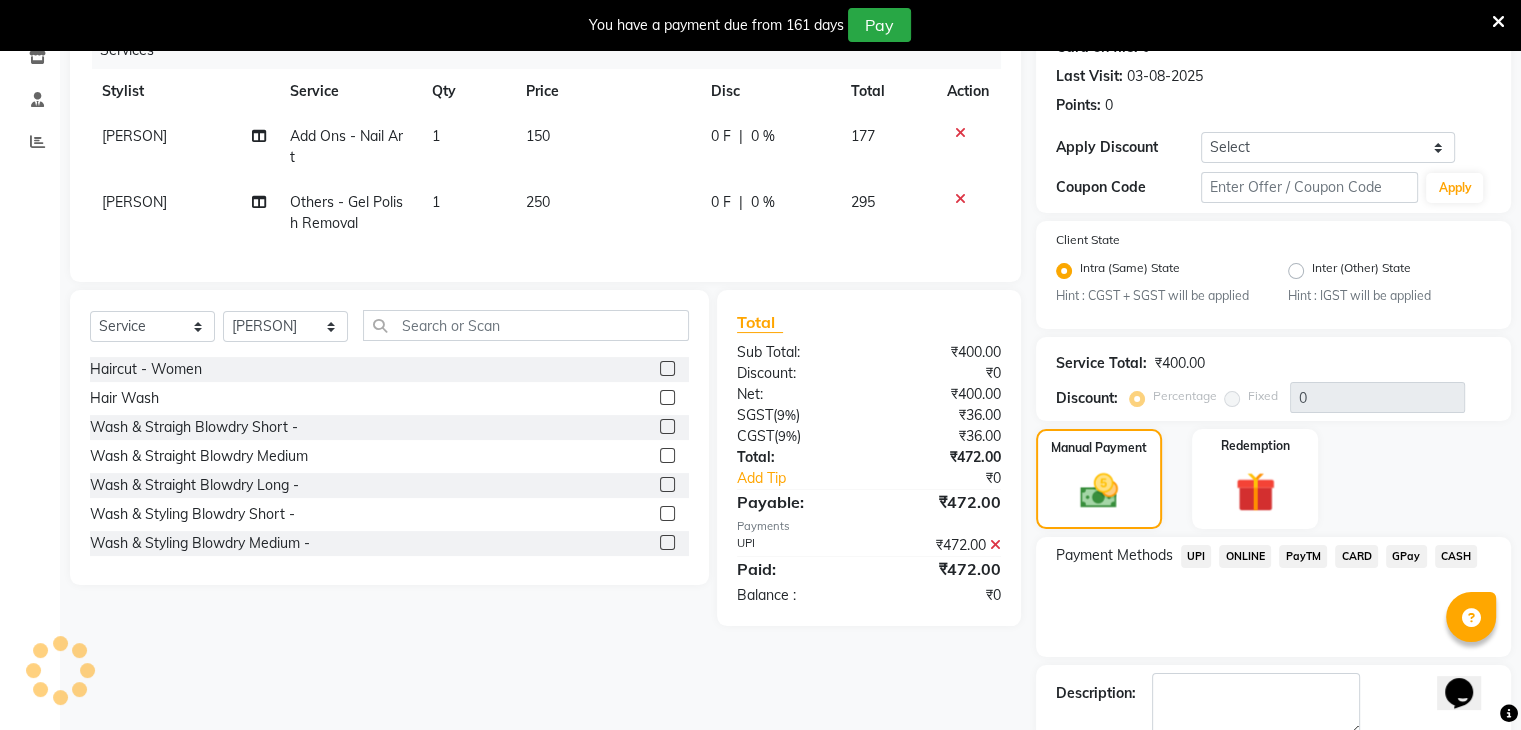 scroll, scrollTop: 378, scrollLeft: 0, axis: vertical 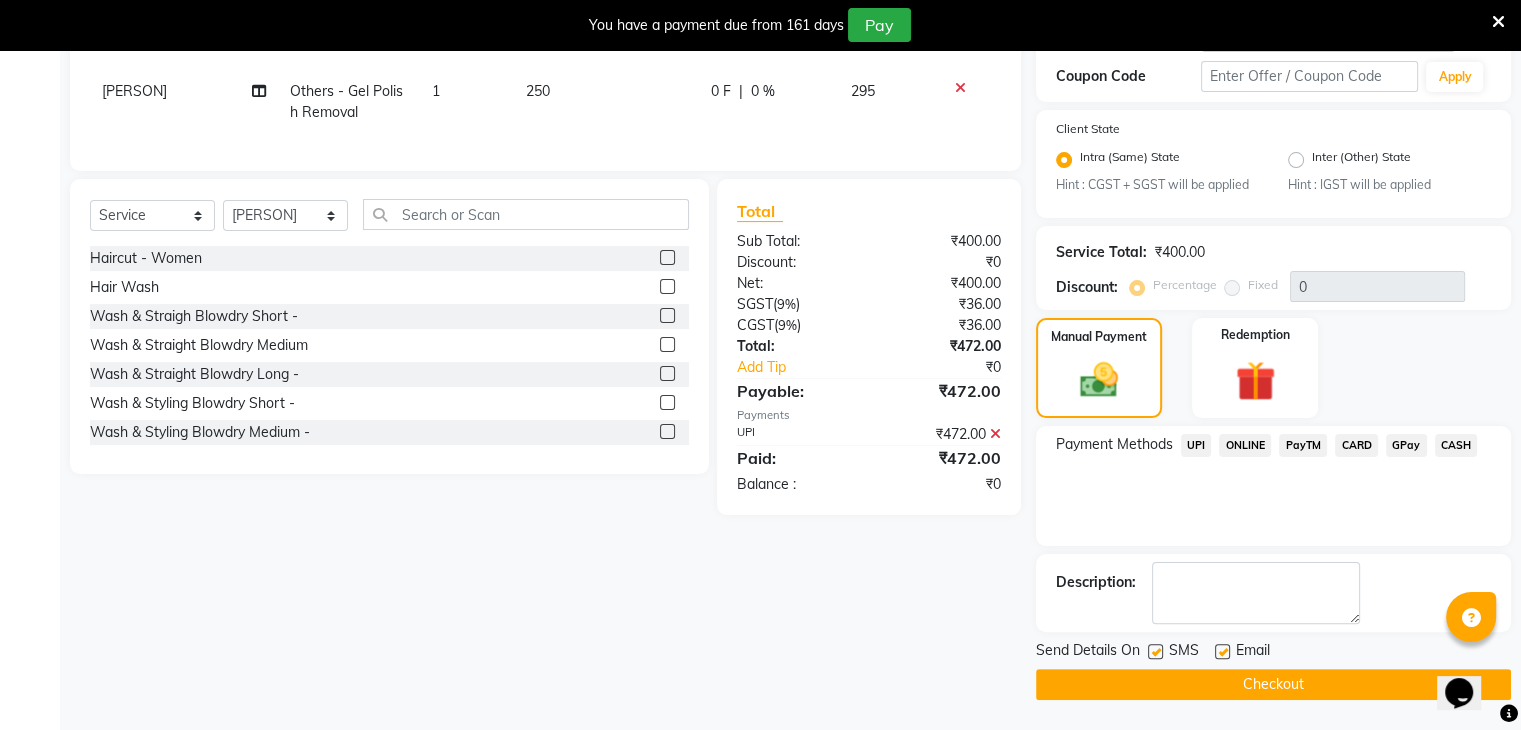 click on "Checkout" 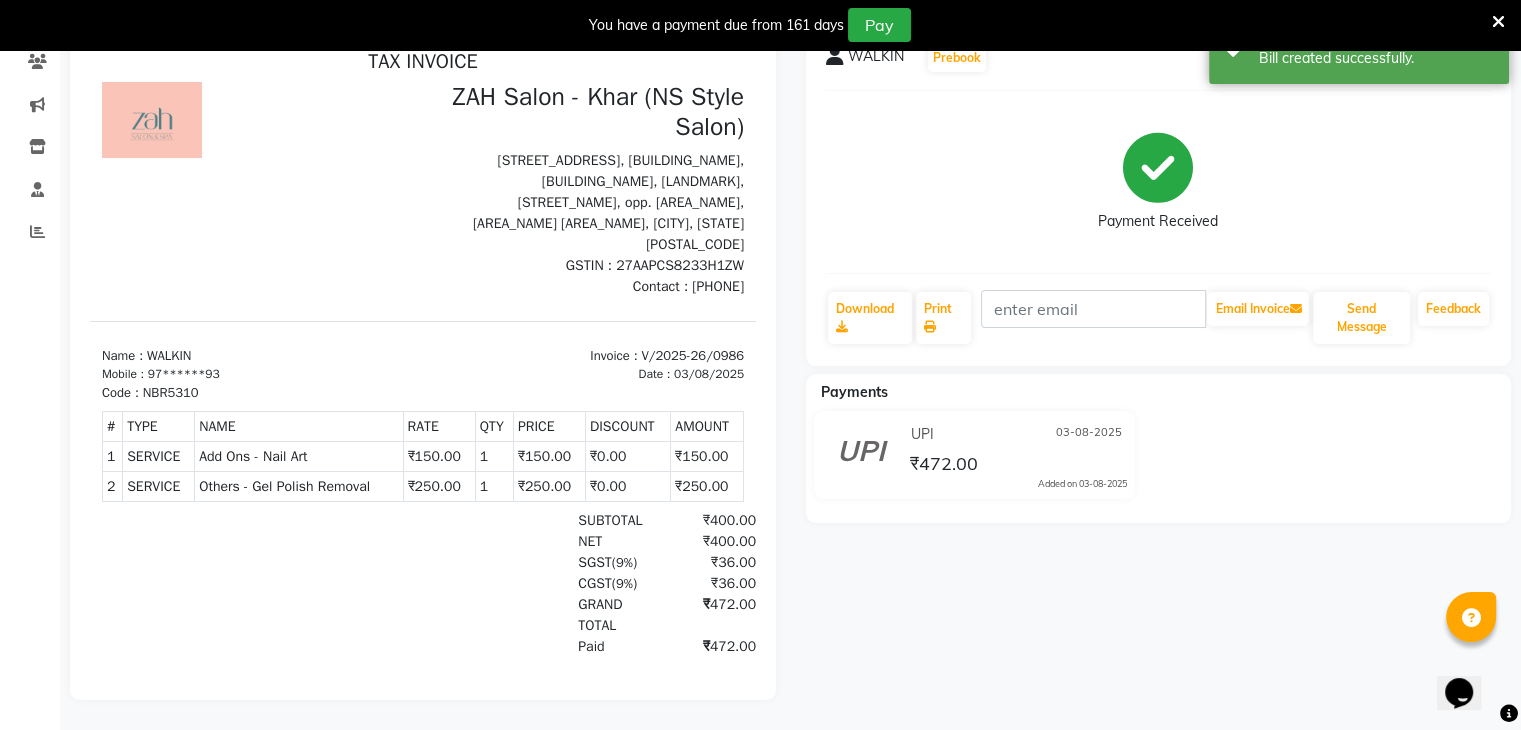 scroll, scrollTop: 0, scrollLeft: 0, axis: both 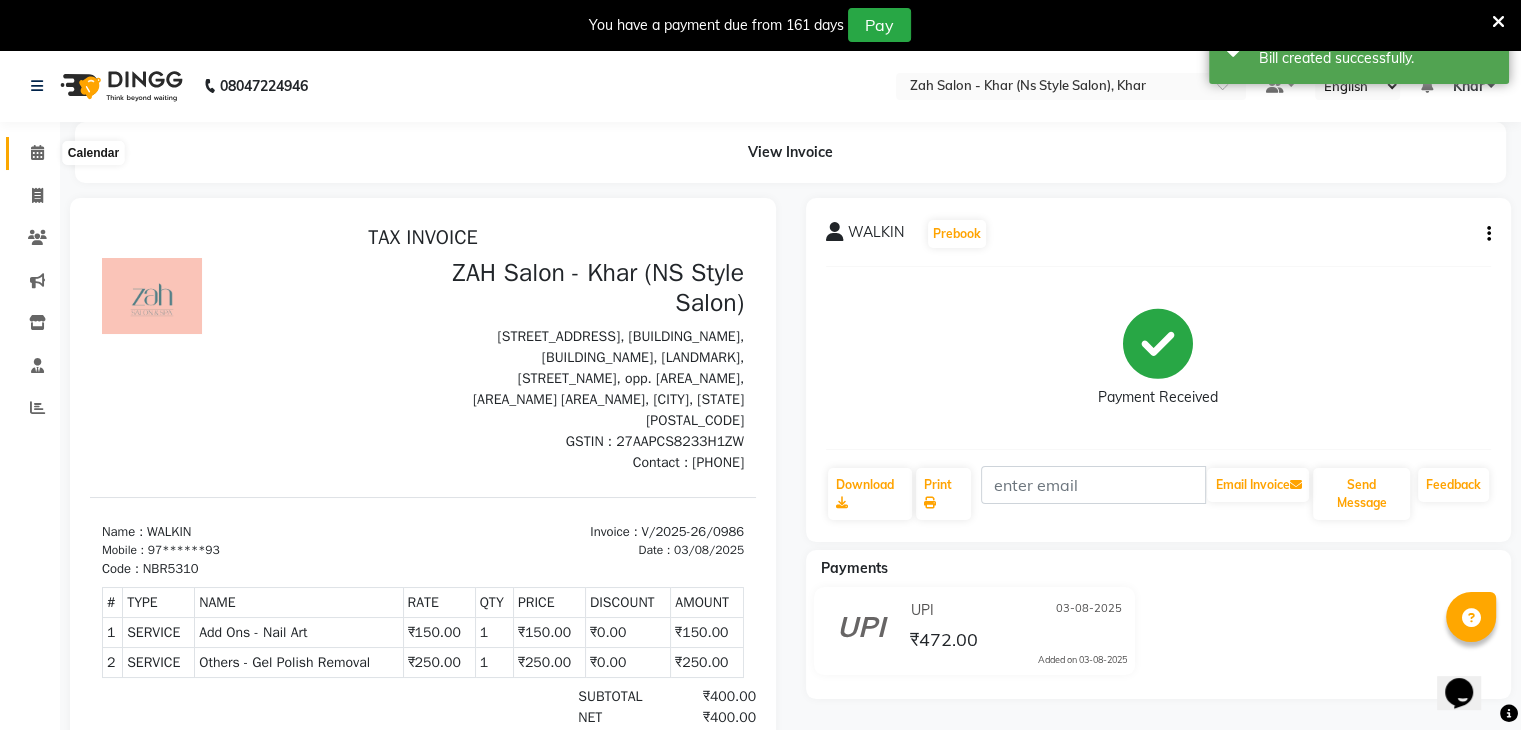 click 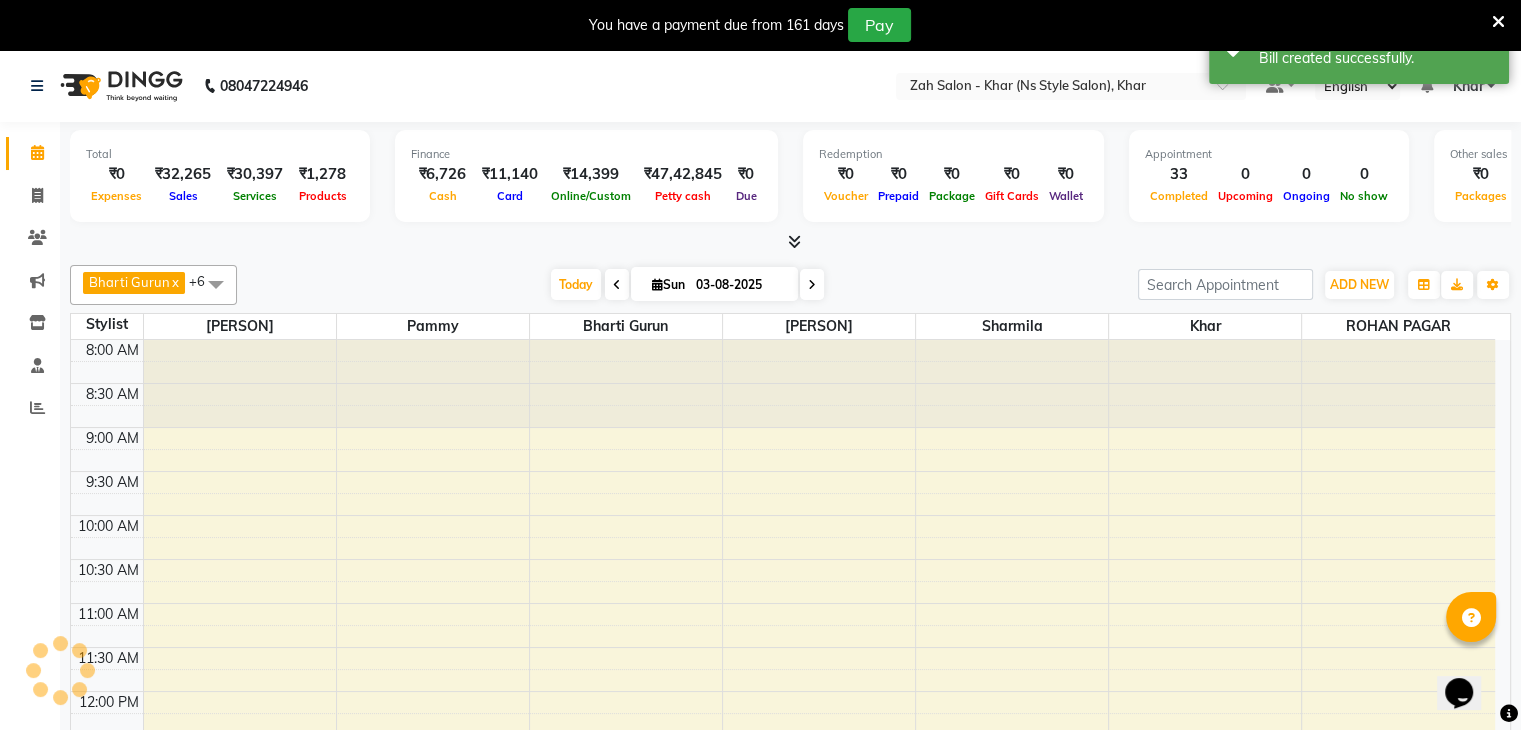 scroll, scrollTop: 0, scrollLeft: 0, axis: both 